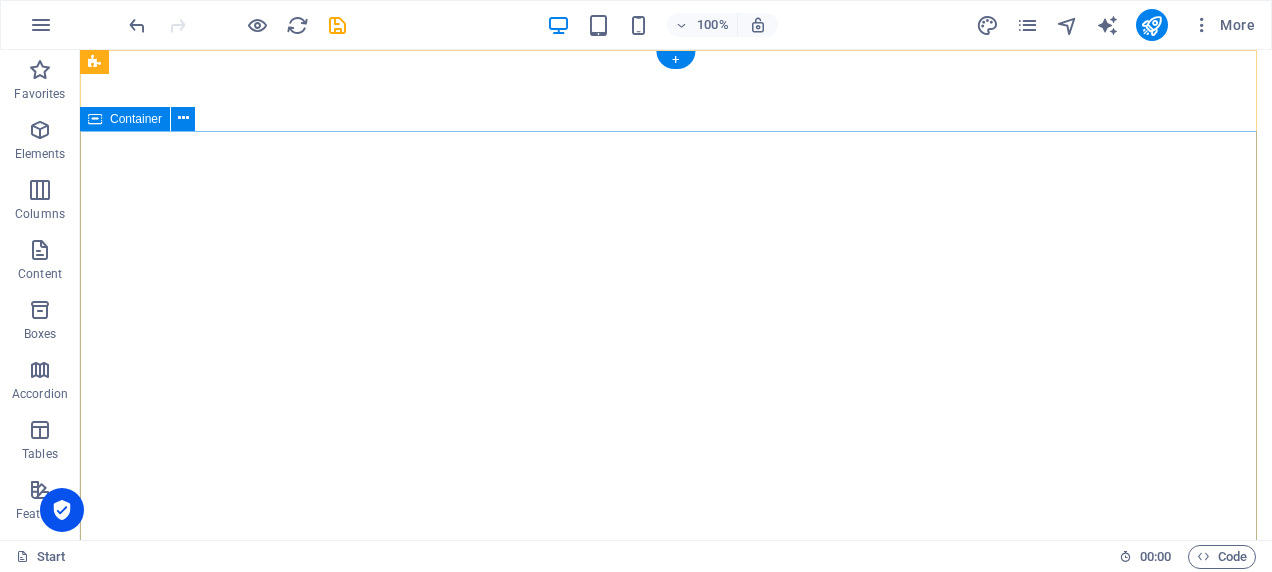 scroll, scrollTop: 0, scrollLeft: 0, axis: both 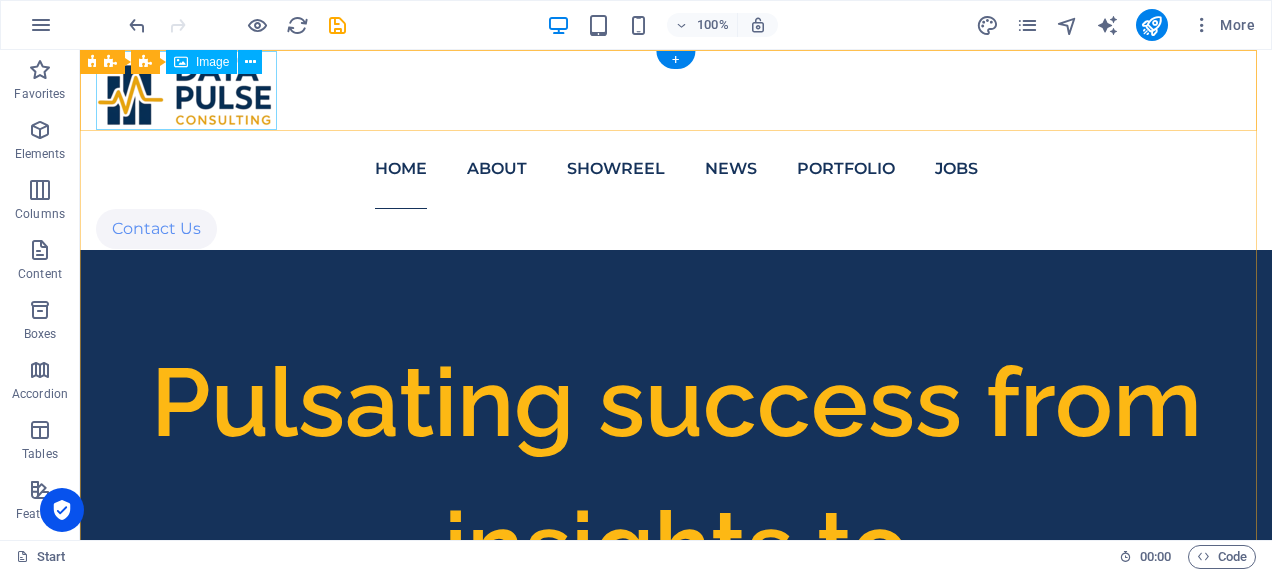click at bounding box center [676, 89] 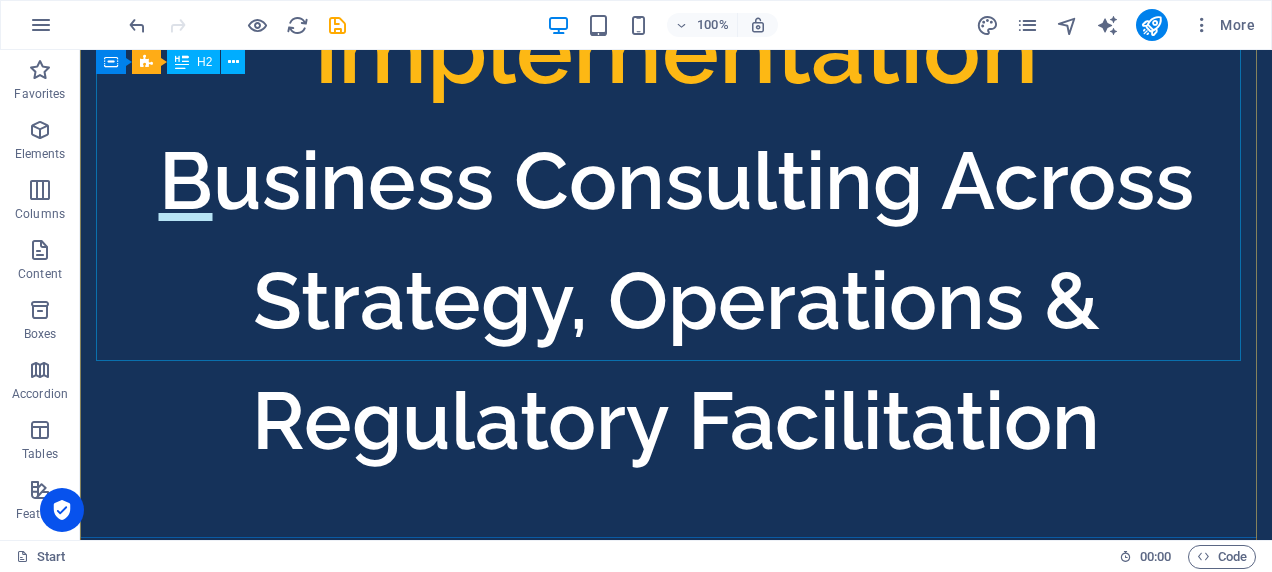 scroll, scrollTop: 0, scrollLeft: 0, axis: both 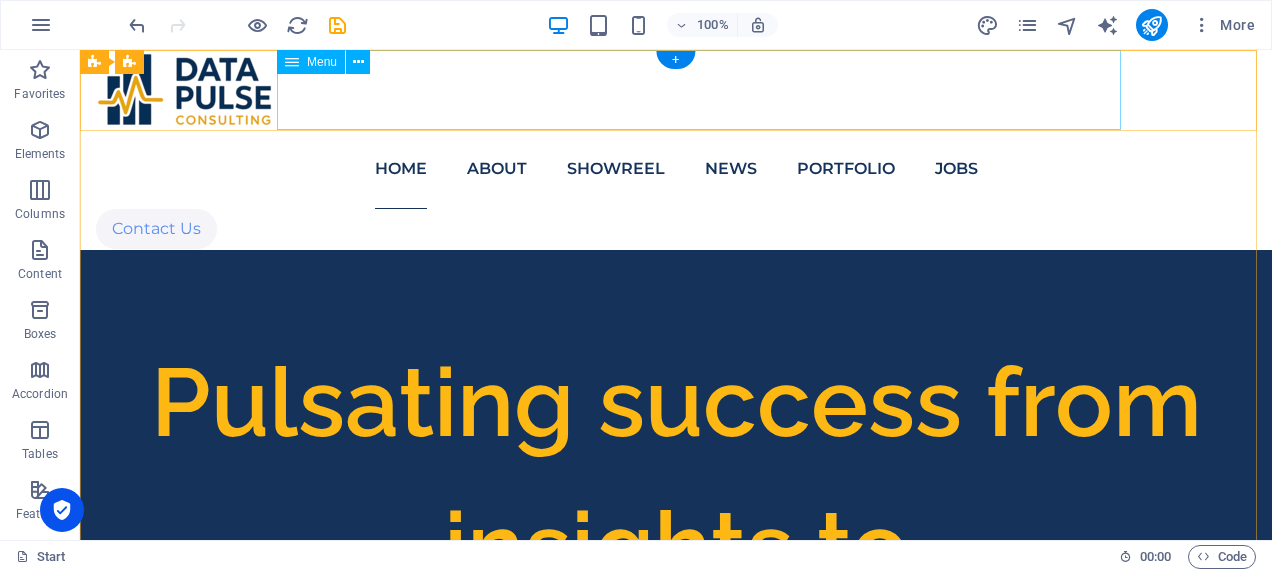click on "Home About Showreel News Portfolio jobs" at bounding box center (676, 169) 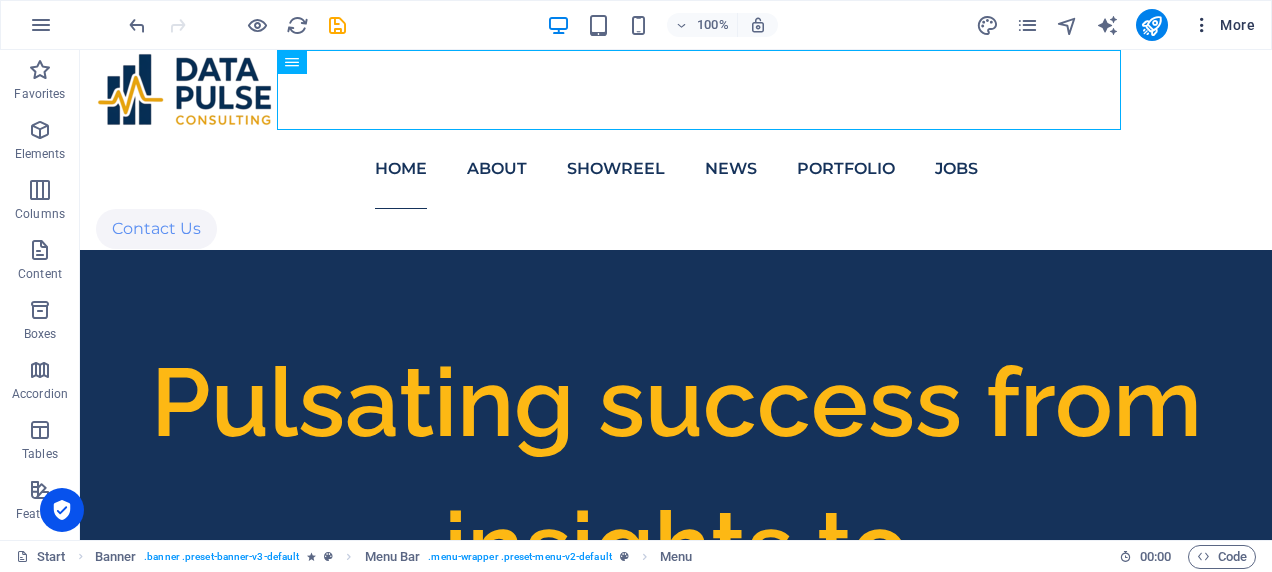 click at bounding box center (1202, 25) 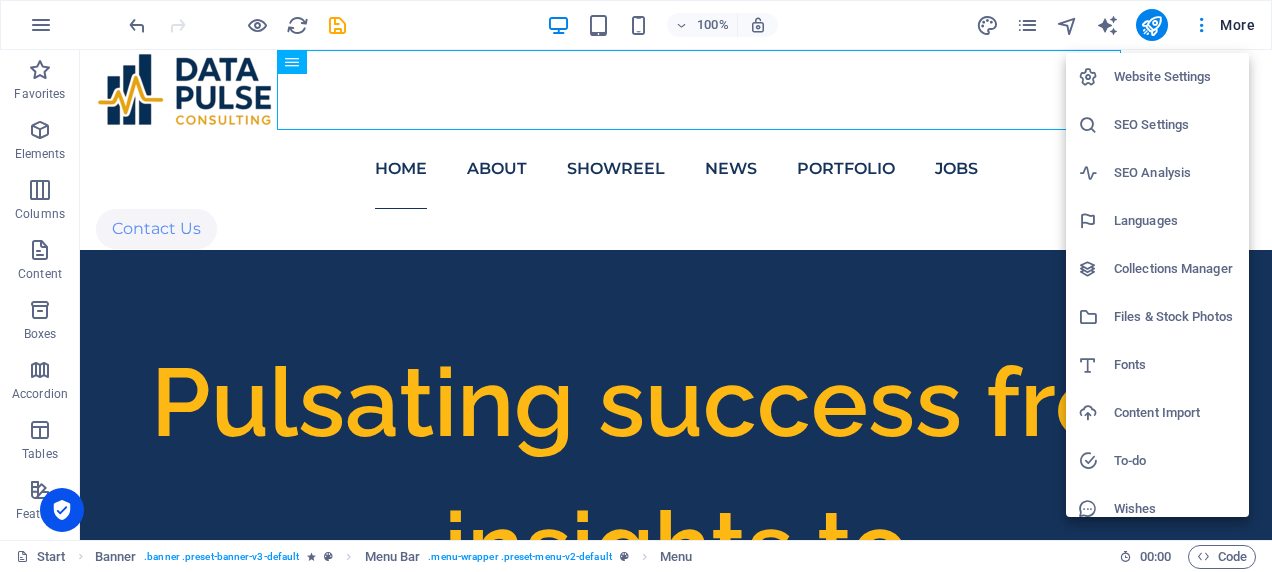click on "Fonts" at bounding box center [1175, 365] 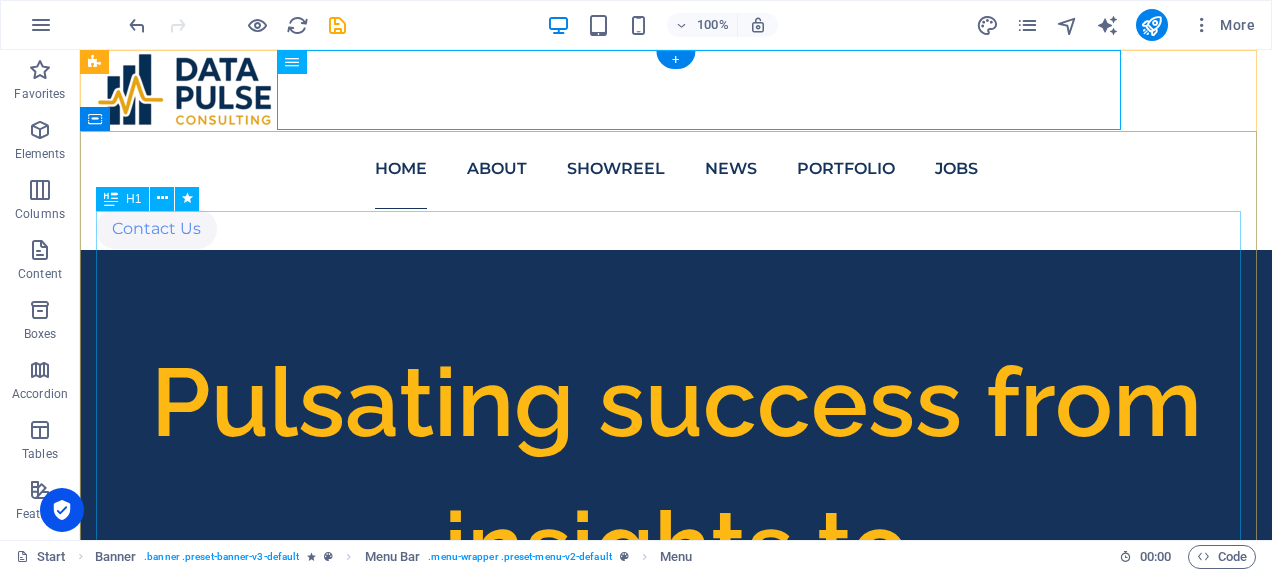 select on "popularity" 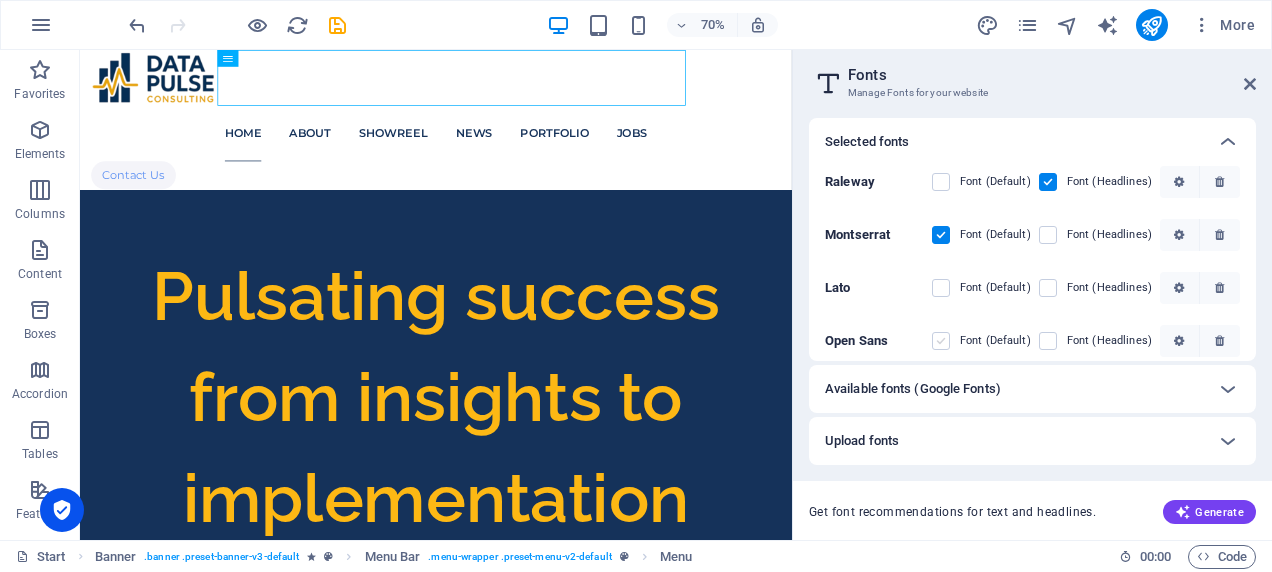 click at bounding box center (941, 341) 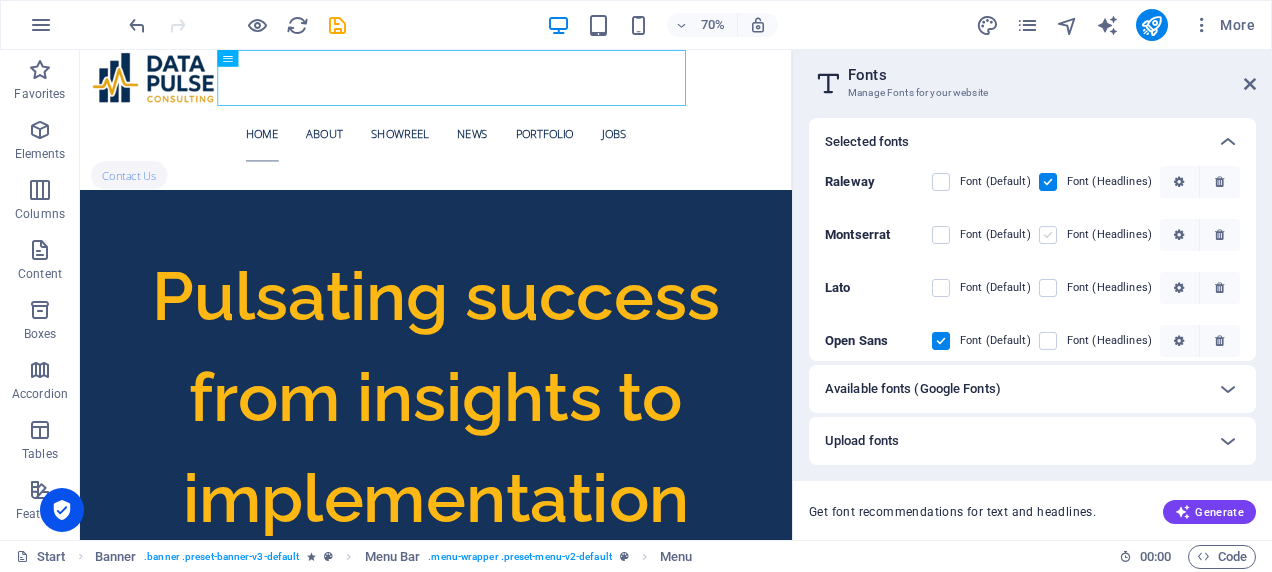 click at bounding box center [1048, 235] 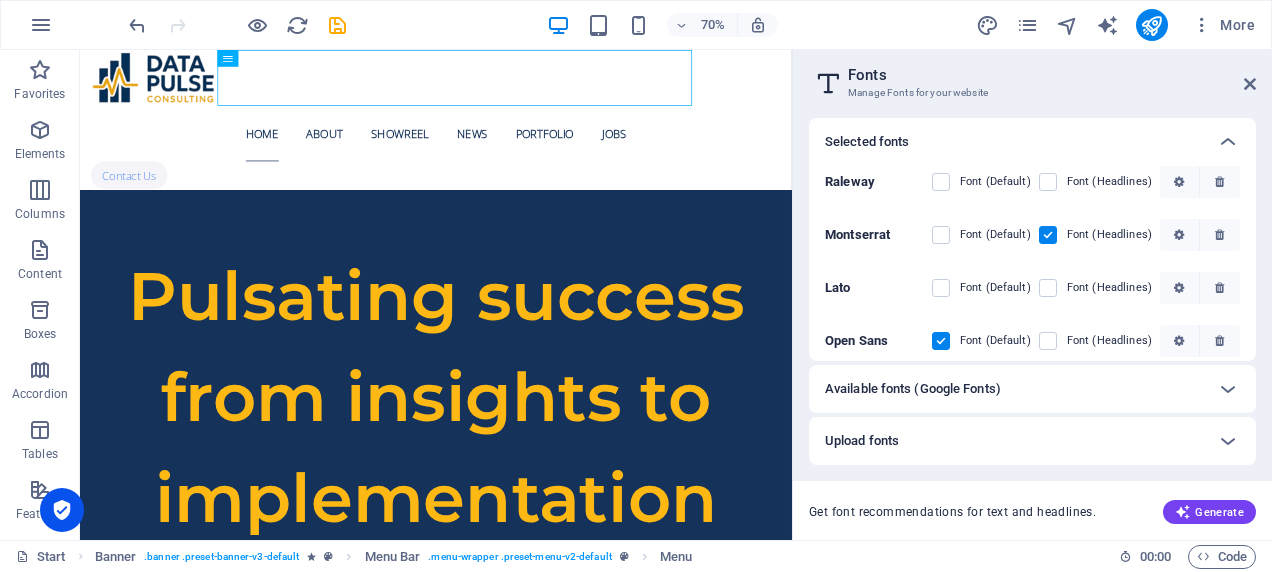 scroll, scrollTop: 10, scrollLeft: 0, axis: vertical 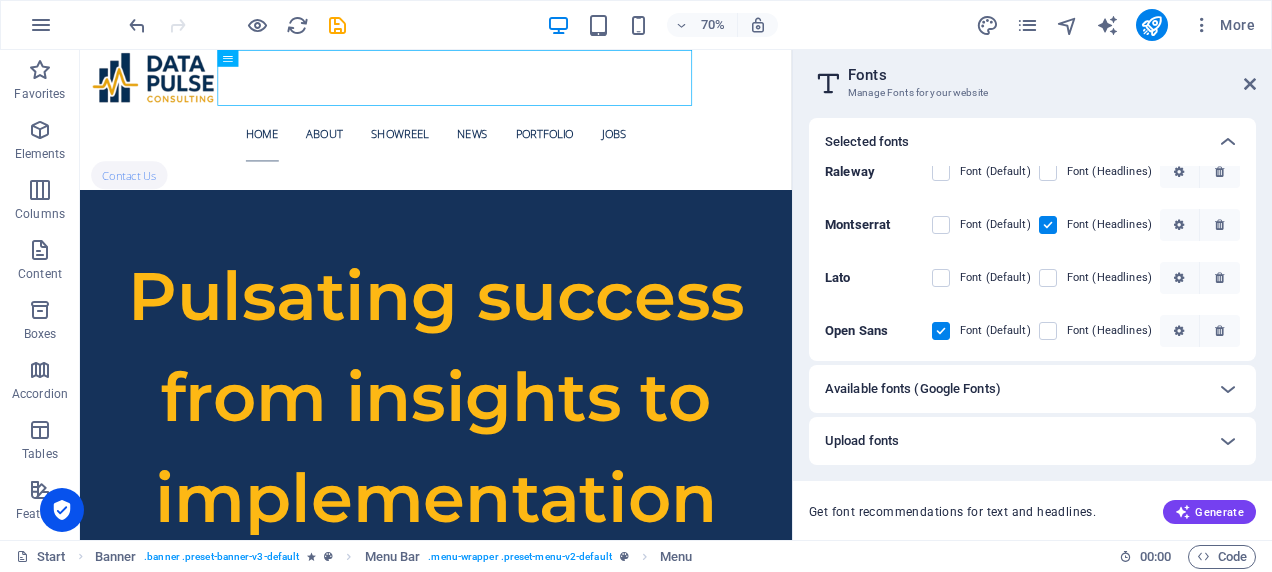 click on "Available fonts (Google Fonts)" at bounding box center [1014, 389] 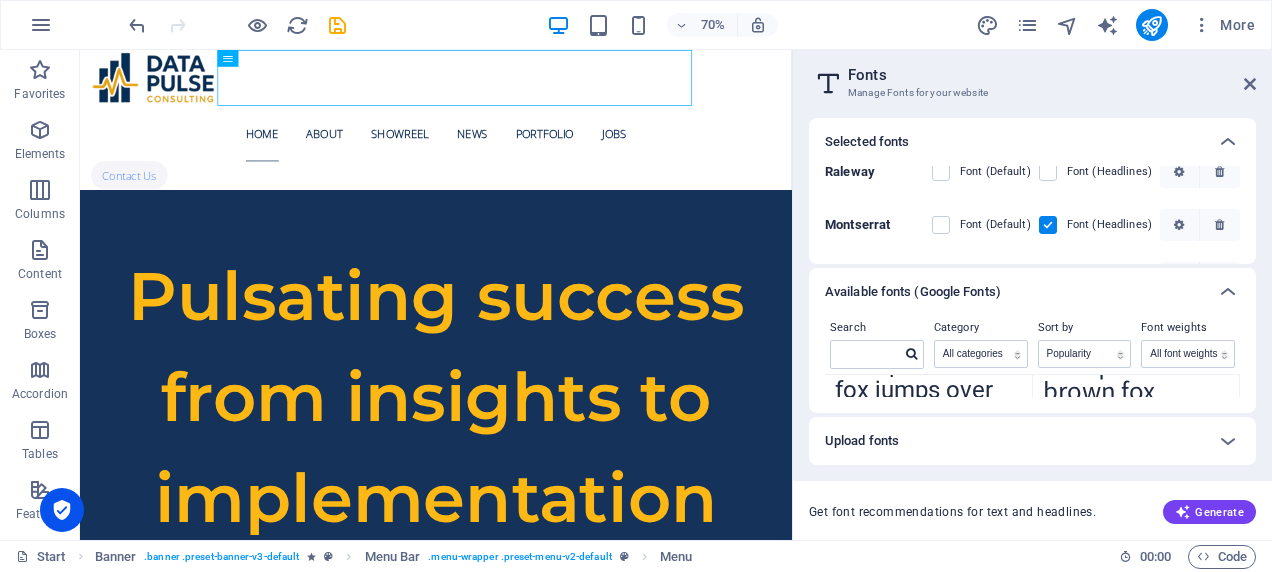 scroll, scrollTop: 85, scrollLeft: 0, axis: vertical 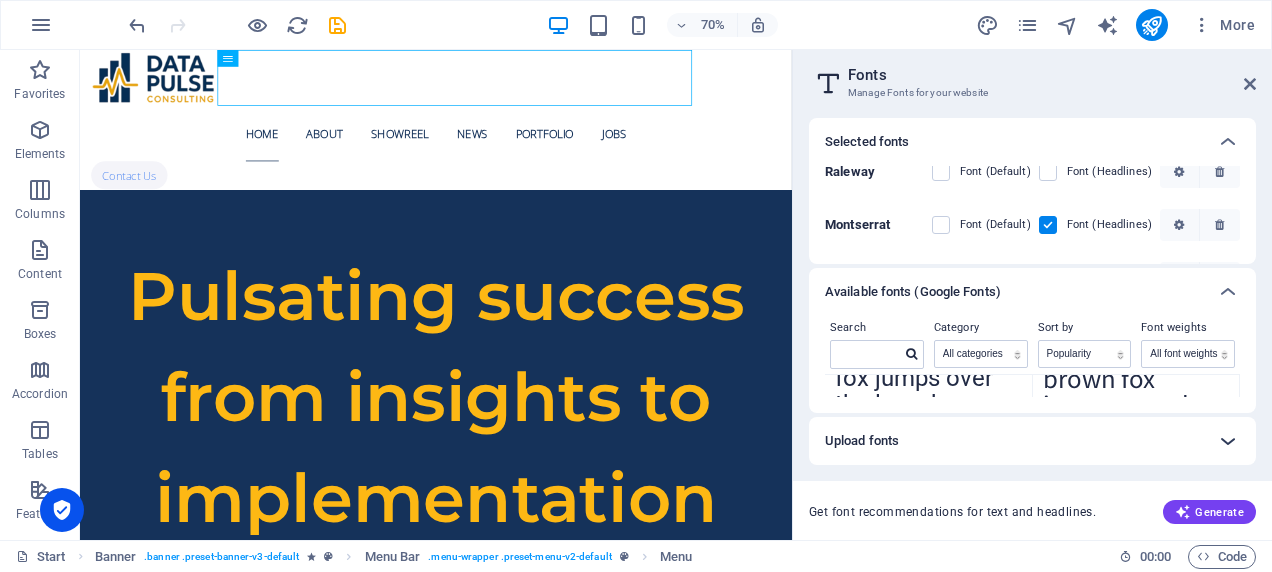click at bounding box center [1228, 441] 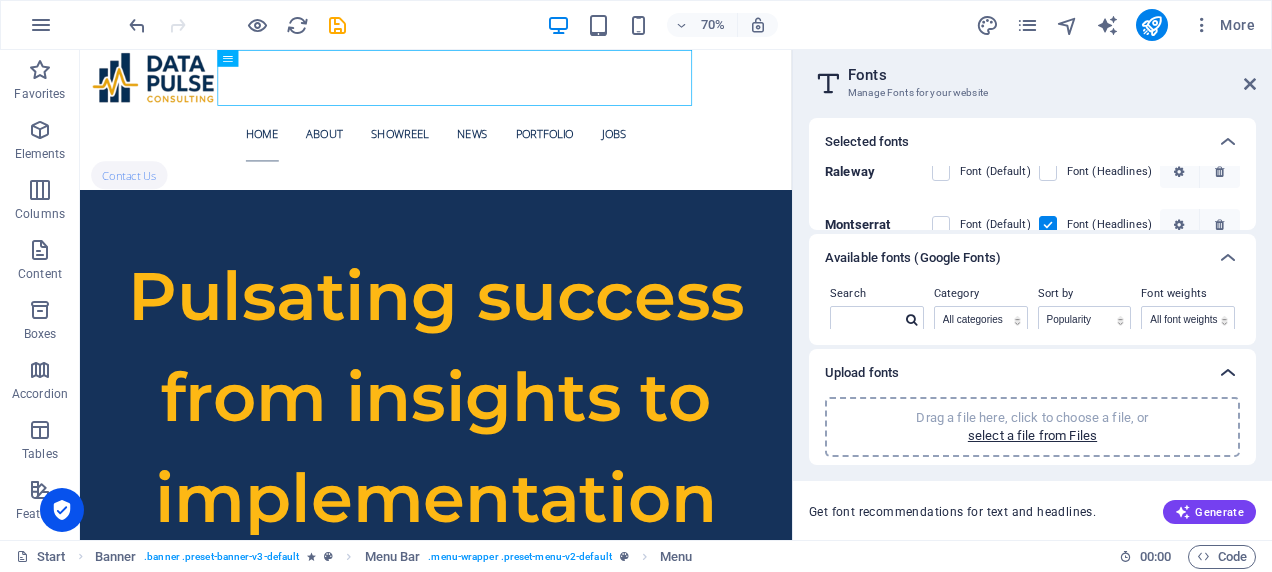 scroll, scrollTop: 50, scrollLeft: 0, axis: vertical 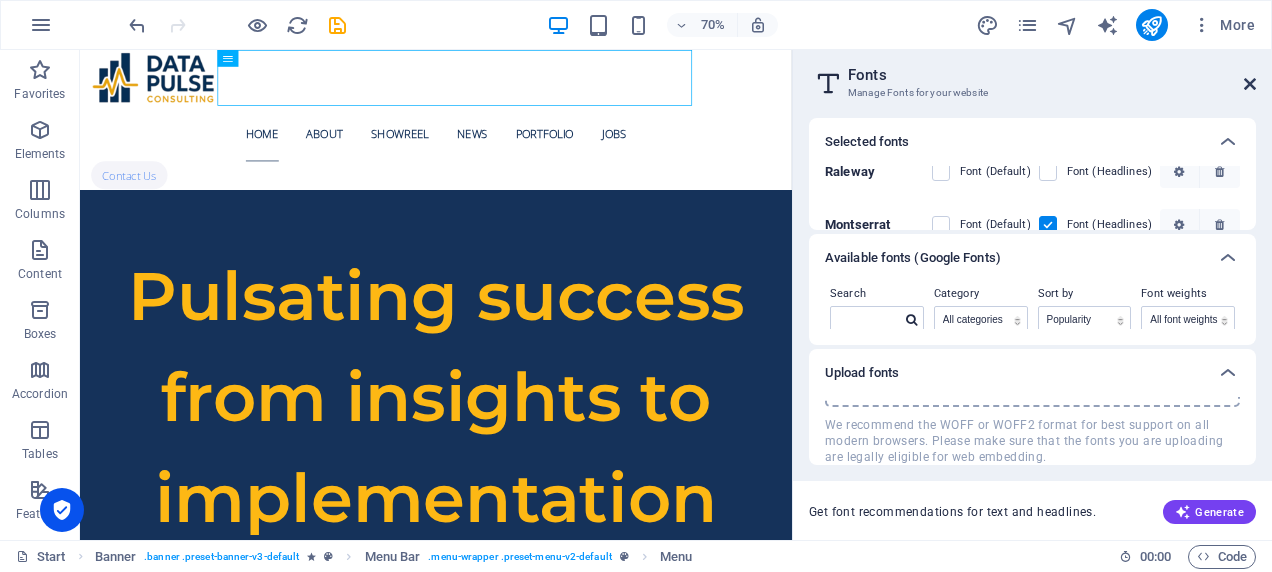 click at bounding box center [1250, 84] 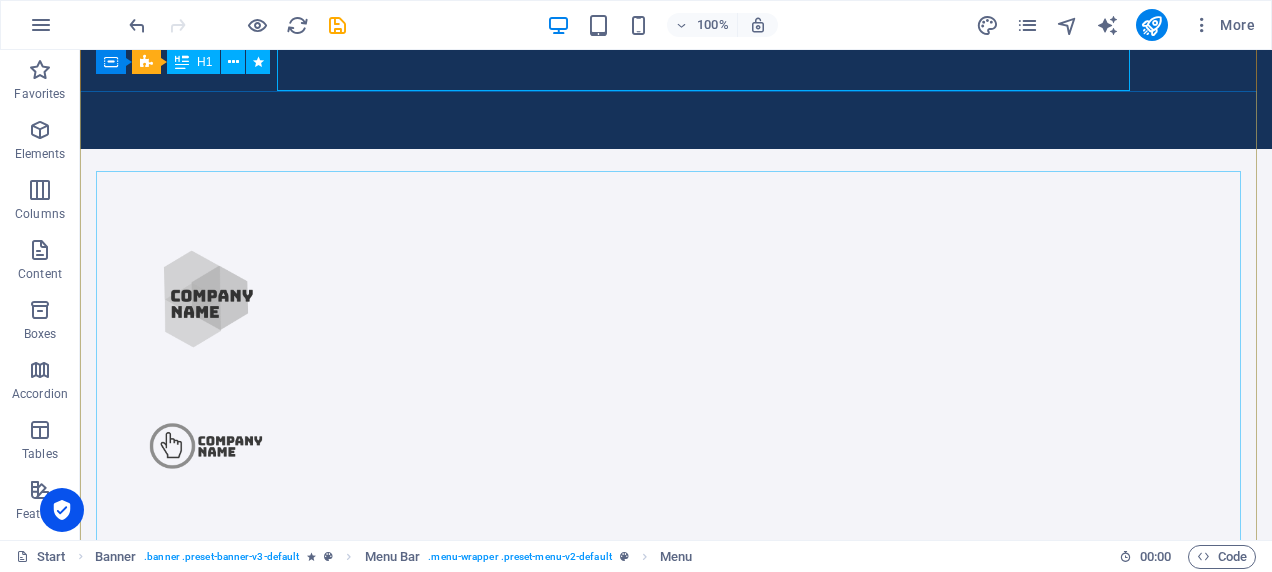 scroll, scrollTop: 0, scrollLeft: 0, axis: both 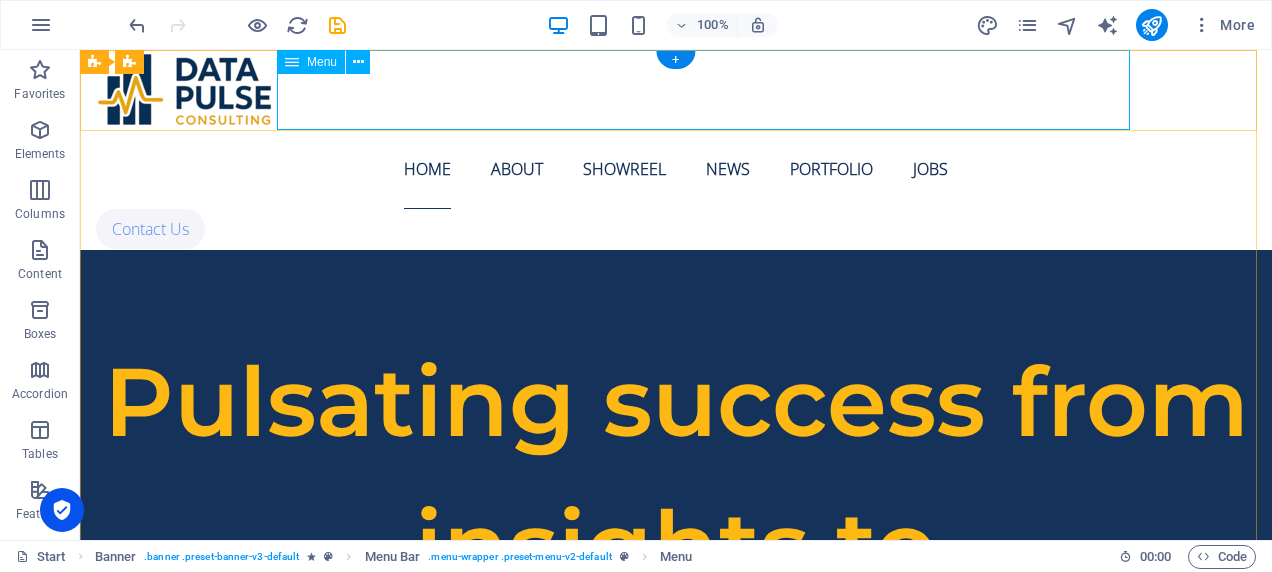 click on "Home About Showreel News Portfolio jobs" at bounding box center (676, 169) 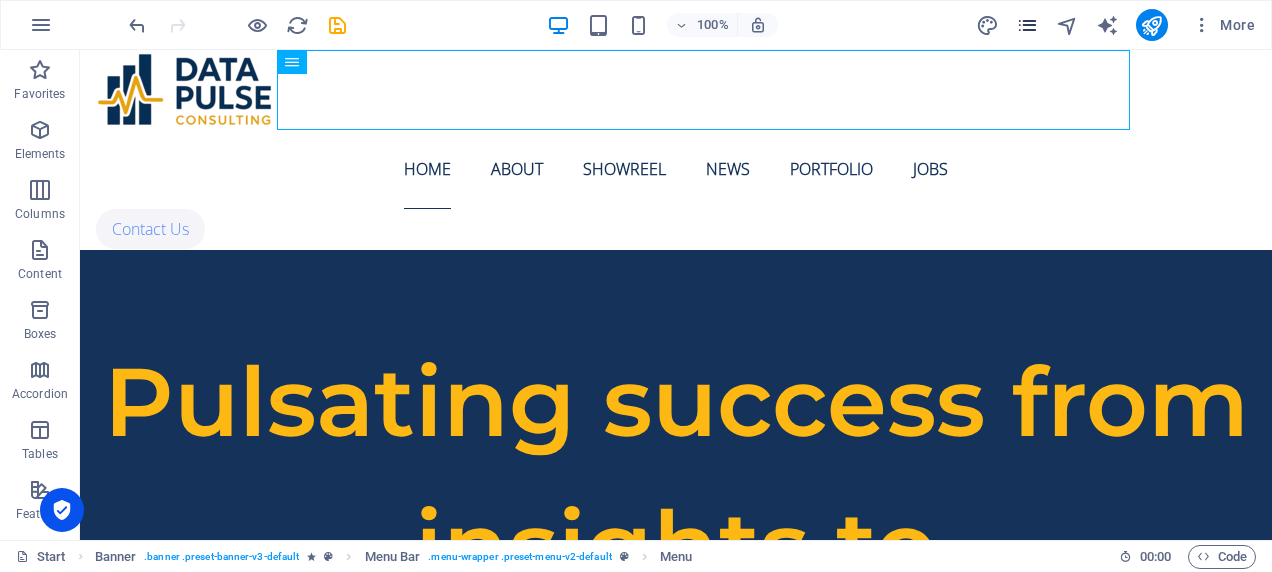 click at bounding box center (1027, 25) 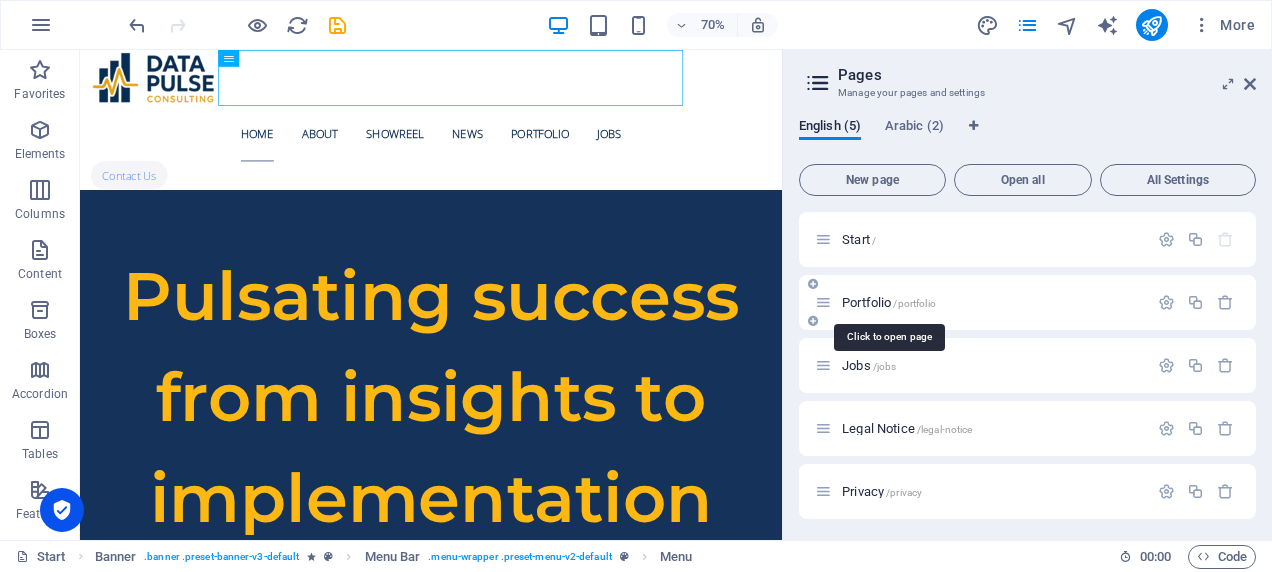 click on "Portfolio /portfolio" at bounding box center [889, 302] 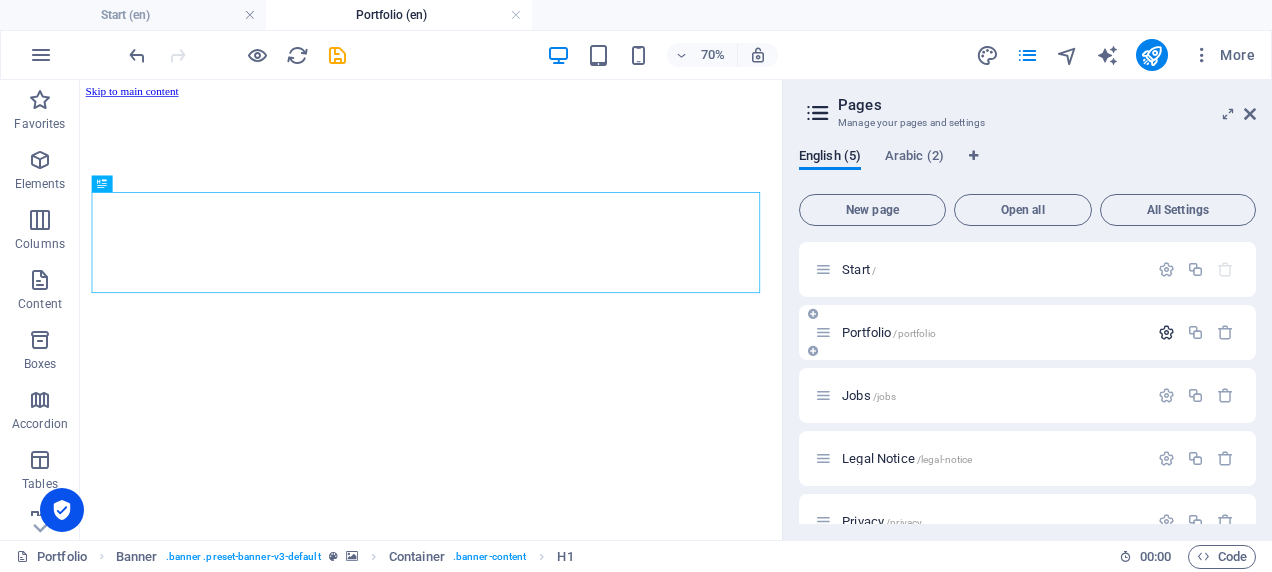 scroll, scrollTop: 0, scrollLeft: 0, axis: both 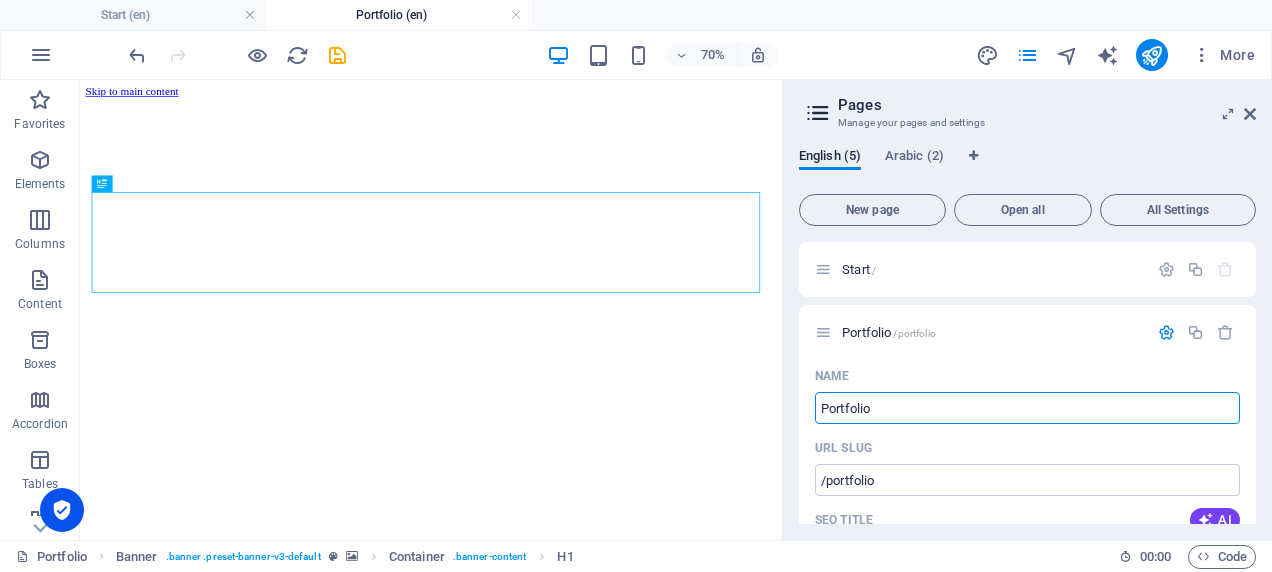 drag, startPoint x: 888, startPoint y: 410, endPoint x: 784, endPoint y: 405, distance: 104.120125 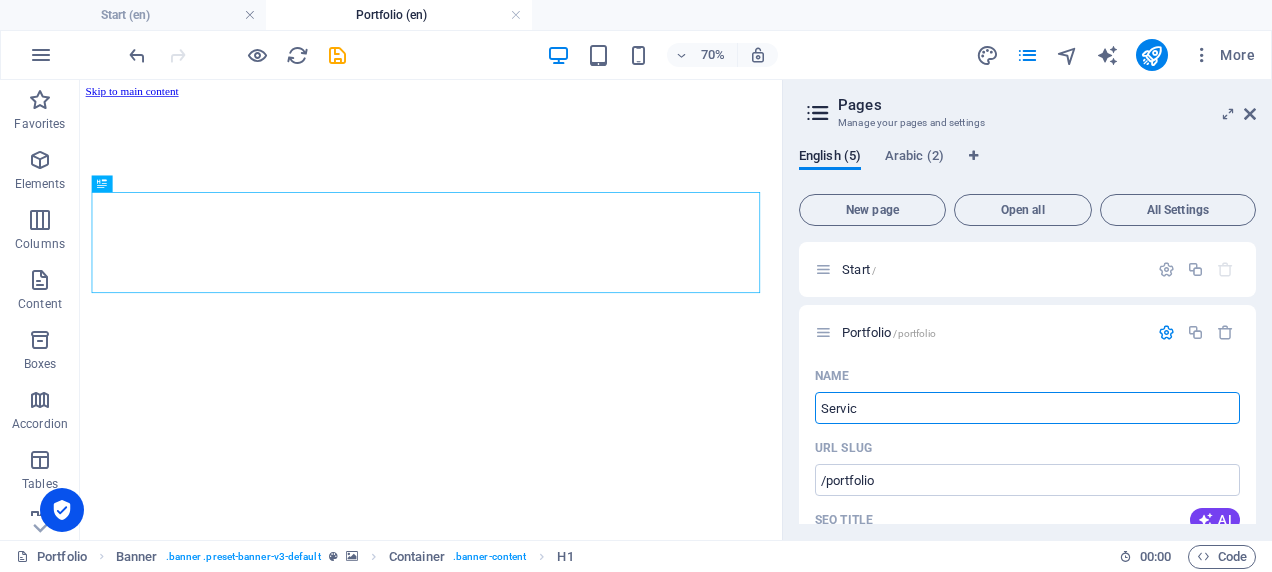 type on "Service" 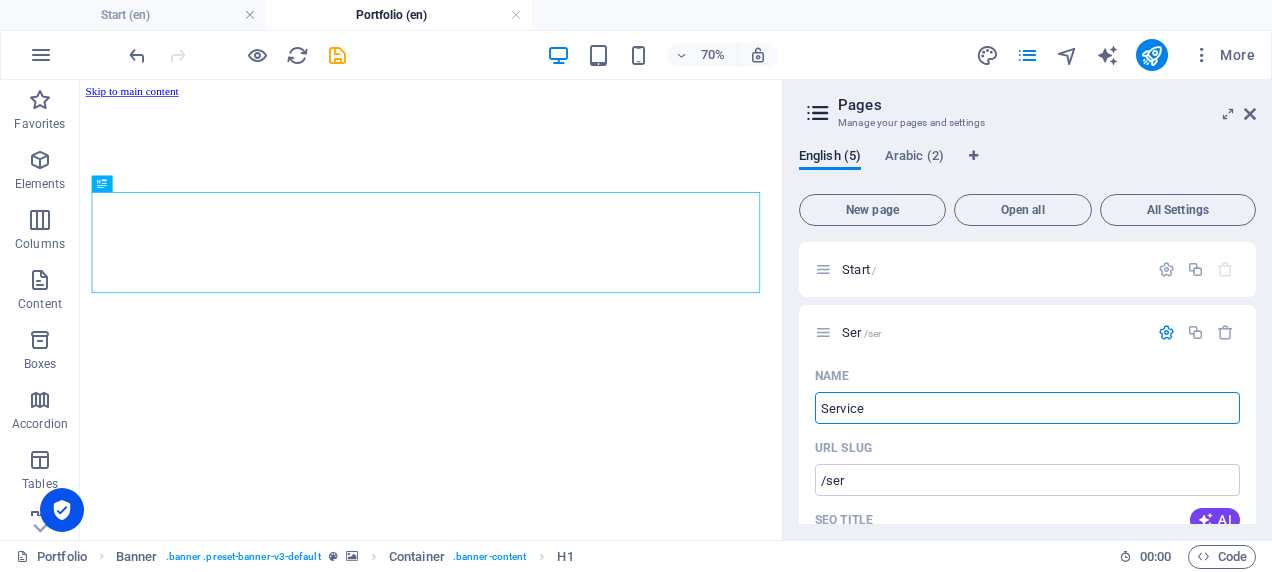 type on "/ser" 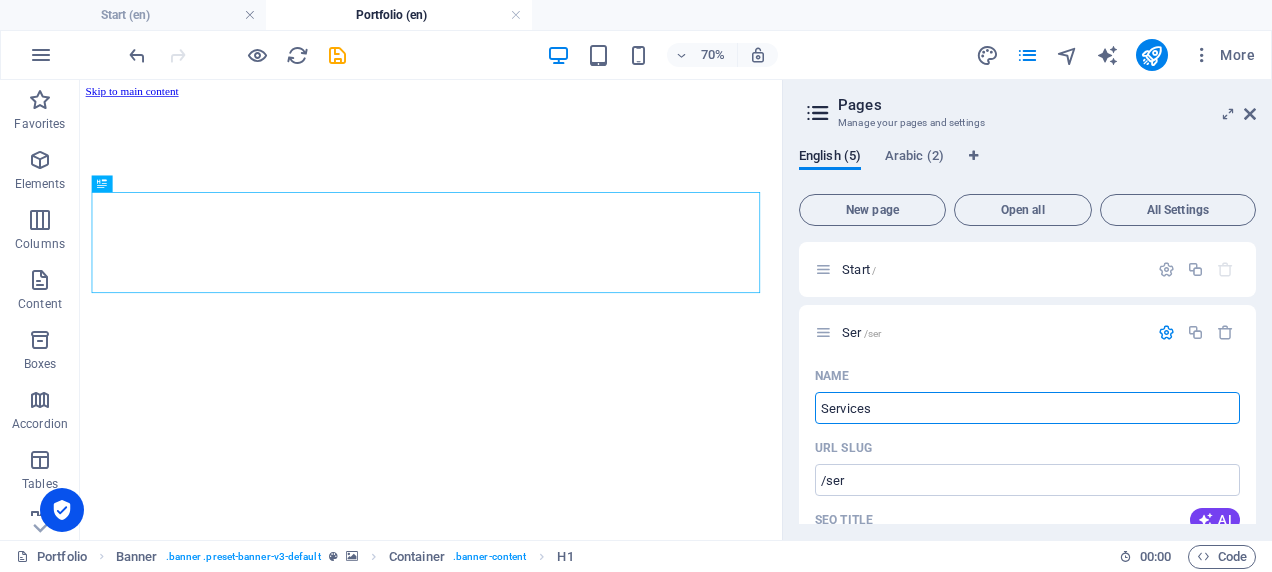 type on "Services" 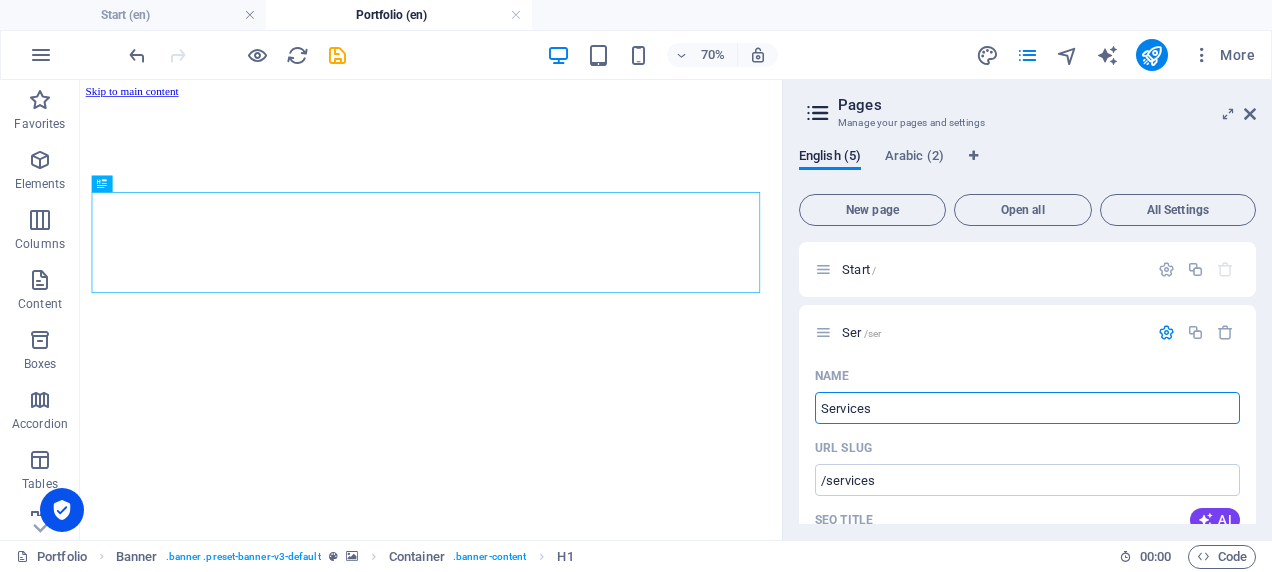 type on "Services" 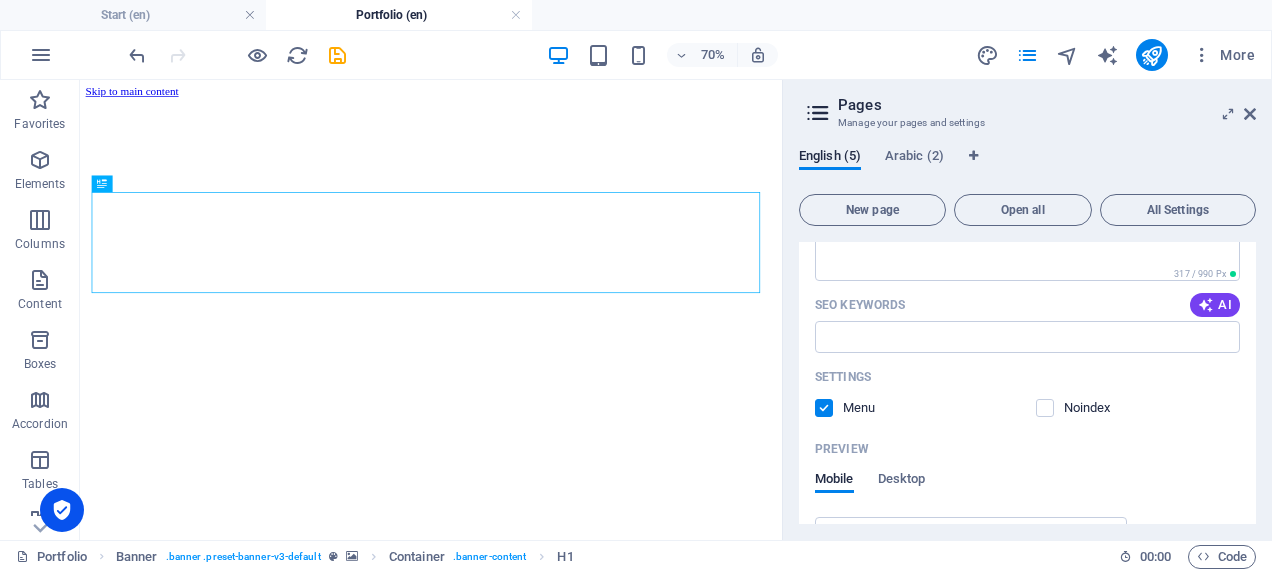 scroll, scrollTop: 388, scrollLeft: 0, axis: vertical 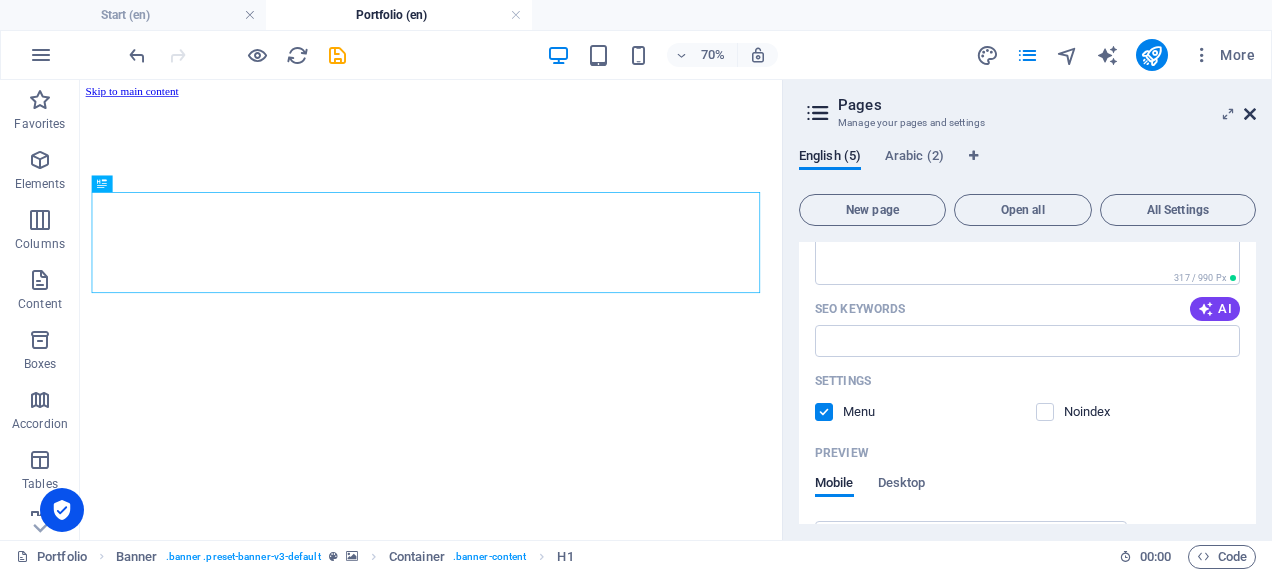 click at bounding box center (1250, 114) 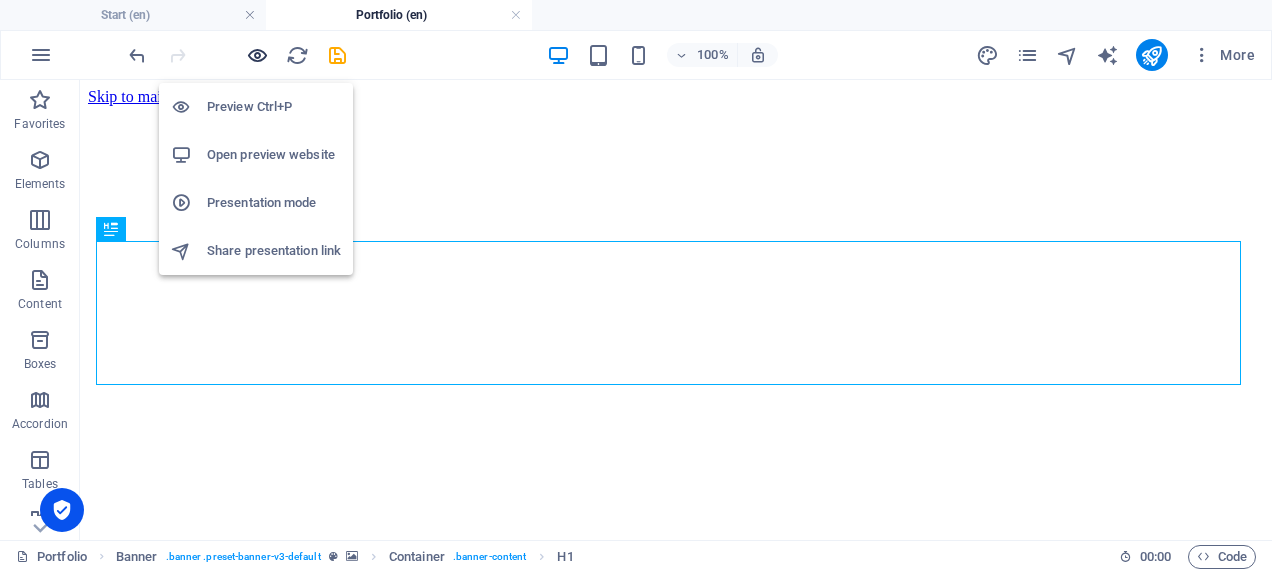 click at bounding box center (257, 55) 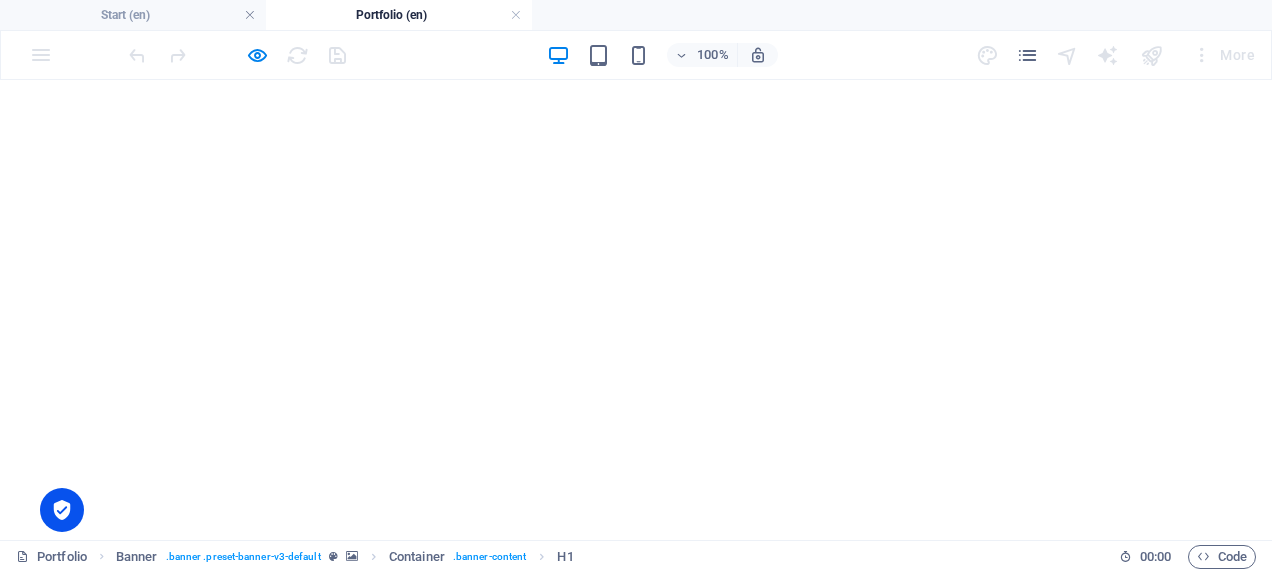 scroll, scrollTop: 0, scrollLeft: 0, axis: both 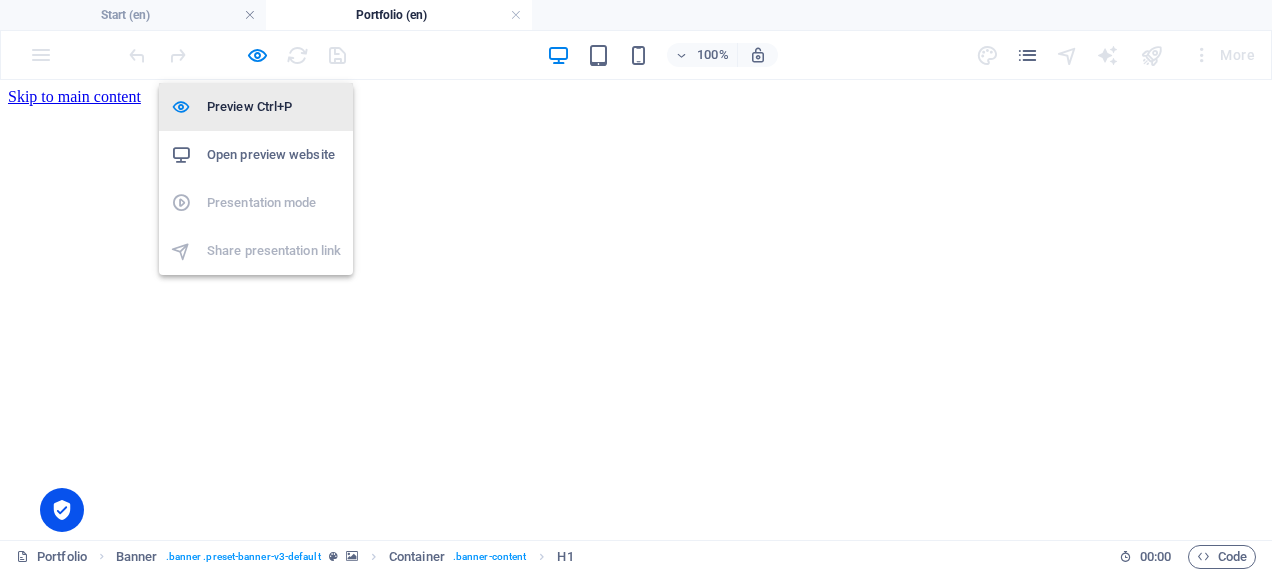 click on "Preview Ctrl+P" at bounding box center [274, 107] 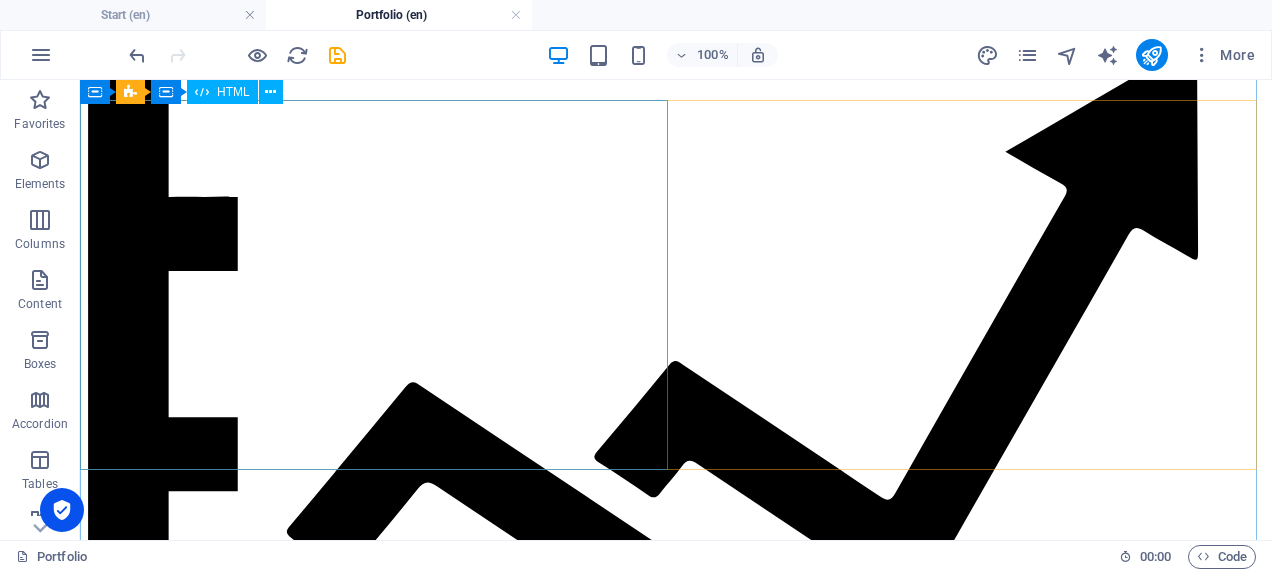 scroll, scrollTop: 1501, scrollLeft: 0, axis: vertical 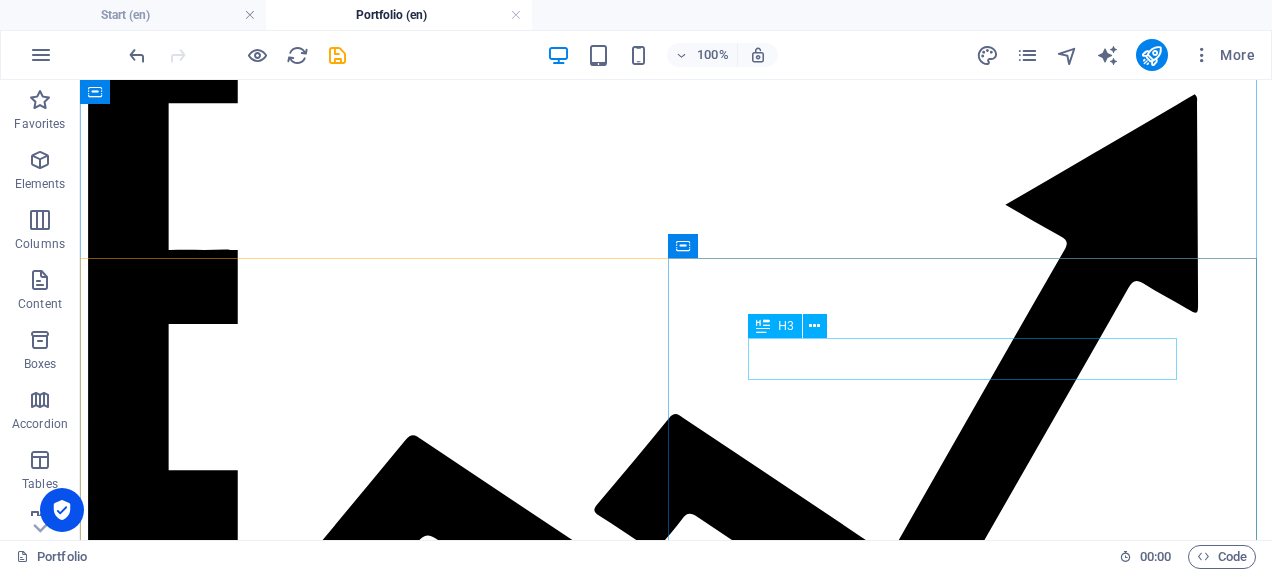 click on "Data Validation" at bounding box center (676, 10616) 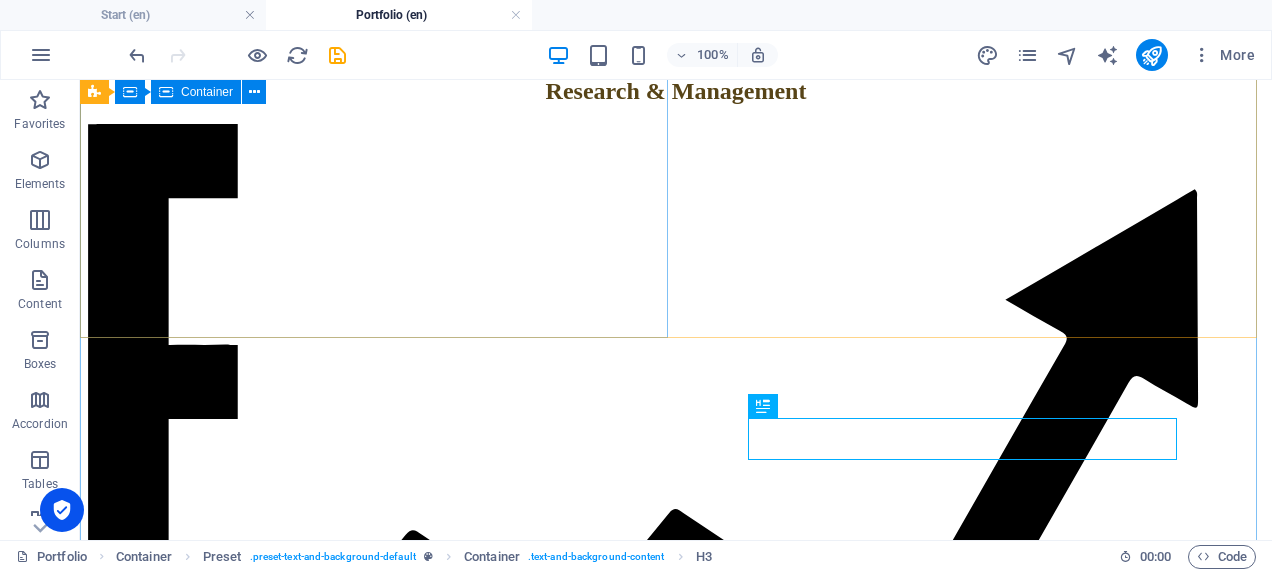 scroll, scrollTop: 1400, scrollLeft: 0, axis: vertical 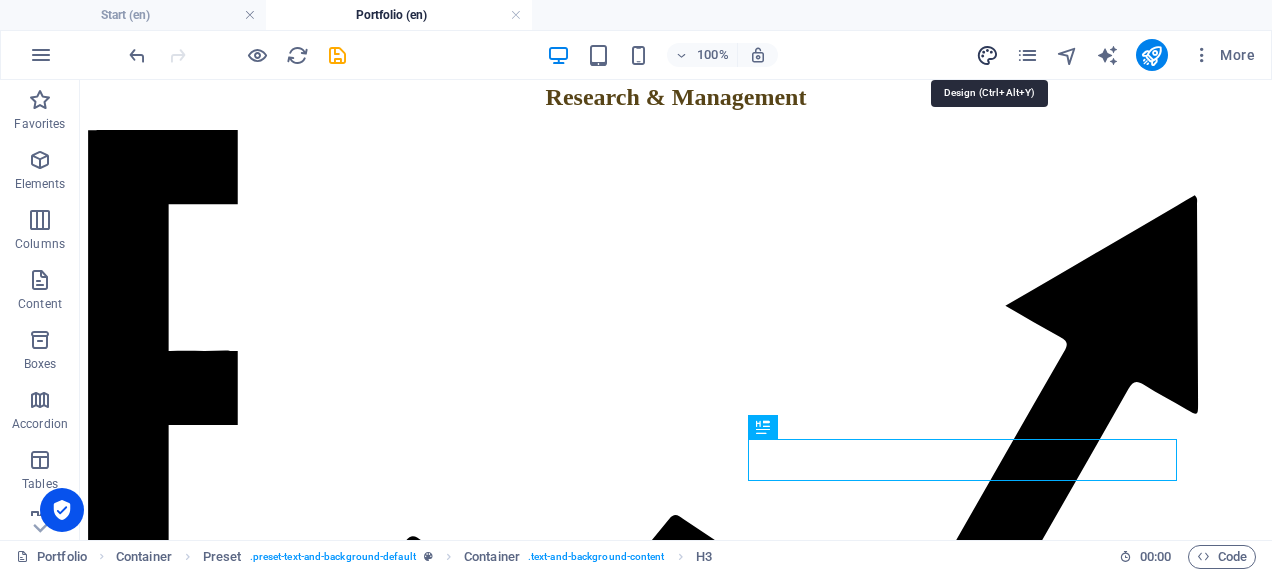 click at bounding box center [987, 55] 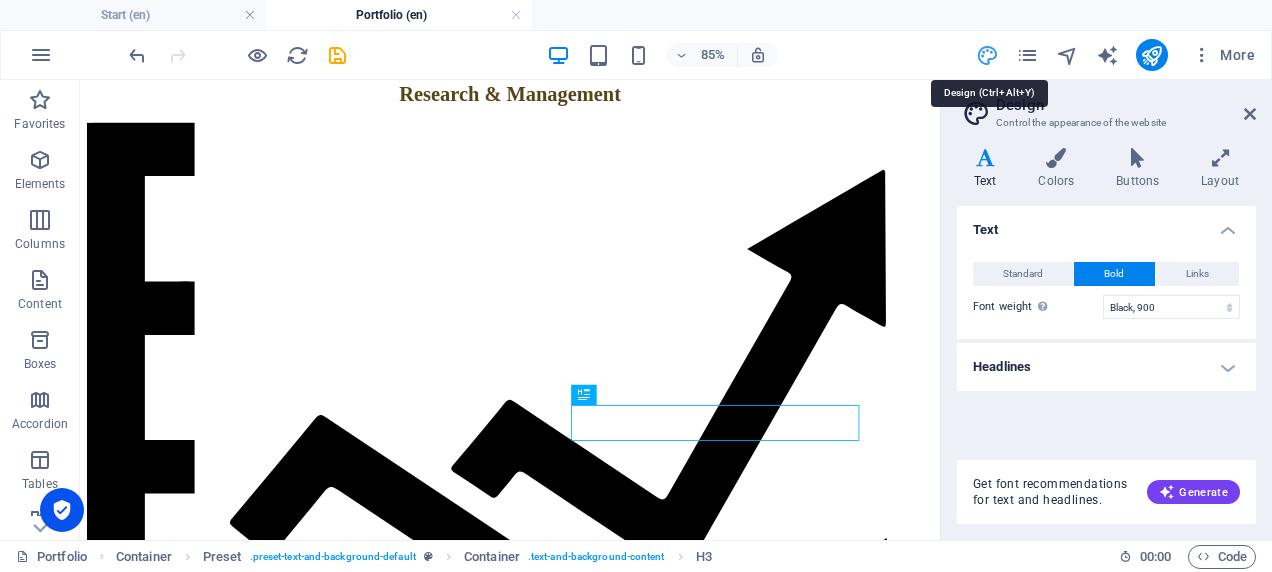 scroll, scrollTop: 1442, scrollLeft: 0, axis: vertical 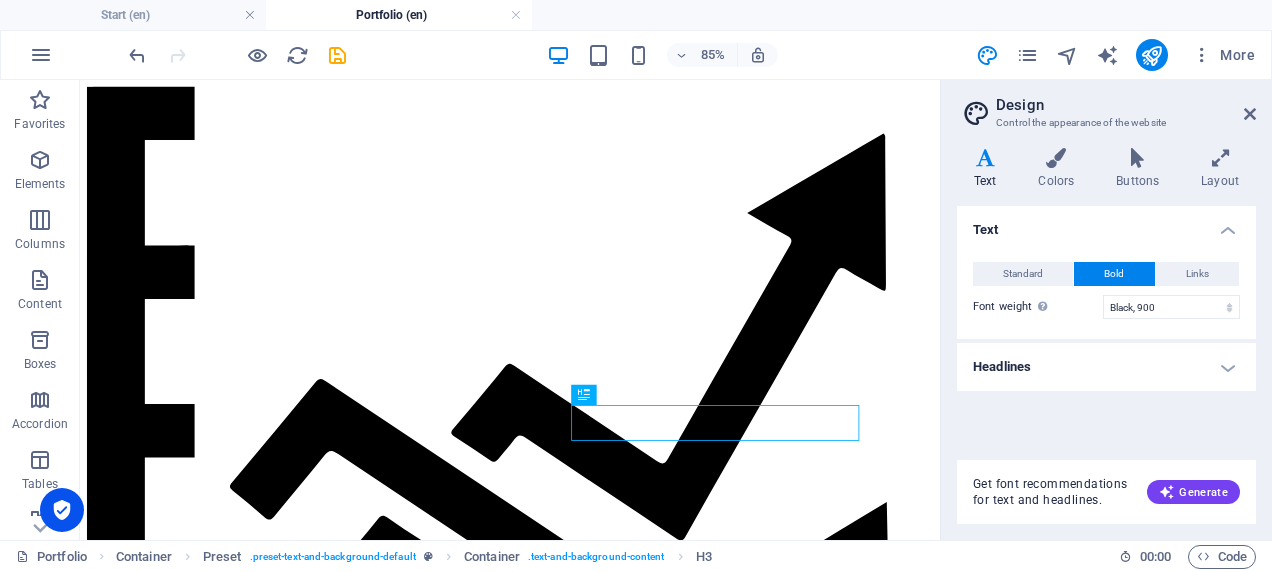 click on "Headlines" at bounding box center [1106, 367] 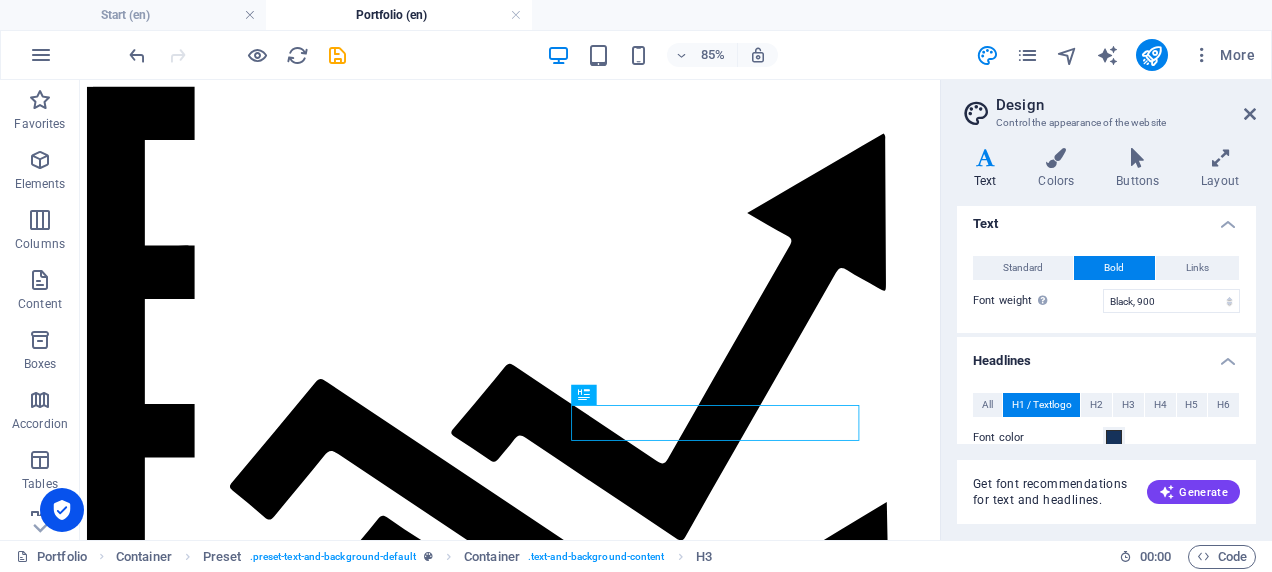 scroll, scrollTop: 0, scrollLeft: 0, axis: both 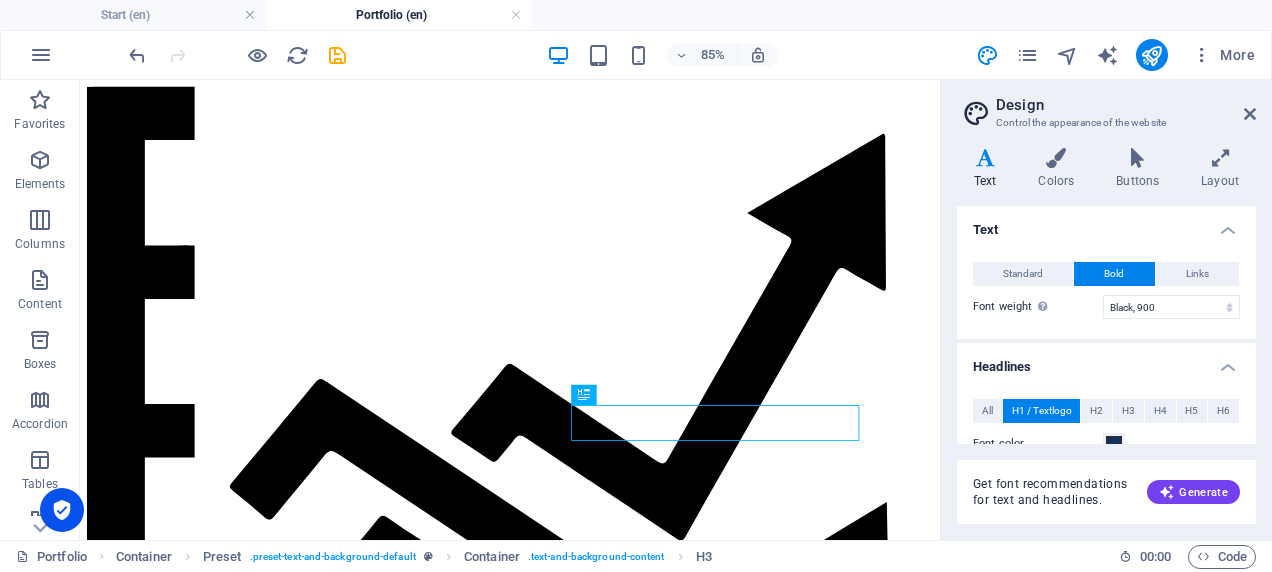 click on "Design Control the appearance of the website Variants  Text  Colors  Buttons  Layout Text Standard Bold Links Font color Font Open Sans Font size 16 rem px Line height 1.5 Font weight To display the font weight correctly, it may need to be enabled.  Manage Fonts Thin, 100 Extra-light, 200 Light, 300 Regular, 400 Medium, 500 Semi-bold, 600 Bold, 700 Extra-bold, 800 Black, 900 Letter spacing 0 rem px Font style Text transform Tt TT tt Text align Font weight To display the font weight correctly, it may need to be enabled.  Manage Fonts Thin, 100 Extra-light, 200 Light, 300 Regular, 400 Medium, 500 Semi-bold, 600 Bold, 700 Extra-bold, 800 Black, 900 Default Hover / Active Font color Font color Decoration Decoration Transition duration 0.3 s Transition function Ease Ease In Ease Out Ease In/Ease Out Linear Headlines All H1 / Textlogo H2 H3 H4 H5 H6 Font color Font Montserrat Line height 1.5 Font weight To display the font weight correctly, it may need to be enabled.  Manage Fonts Thin, 100 Extra-light, 200 0 rem 0" at bounding box center (1106, 310) 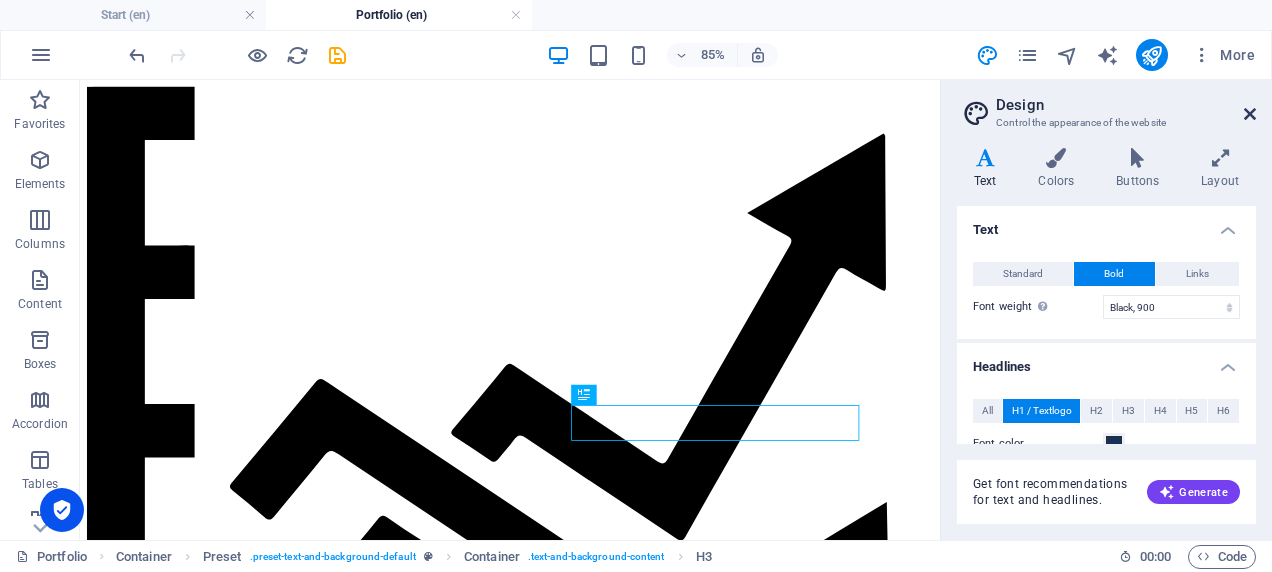 click at bounding box center (1250, 114) 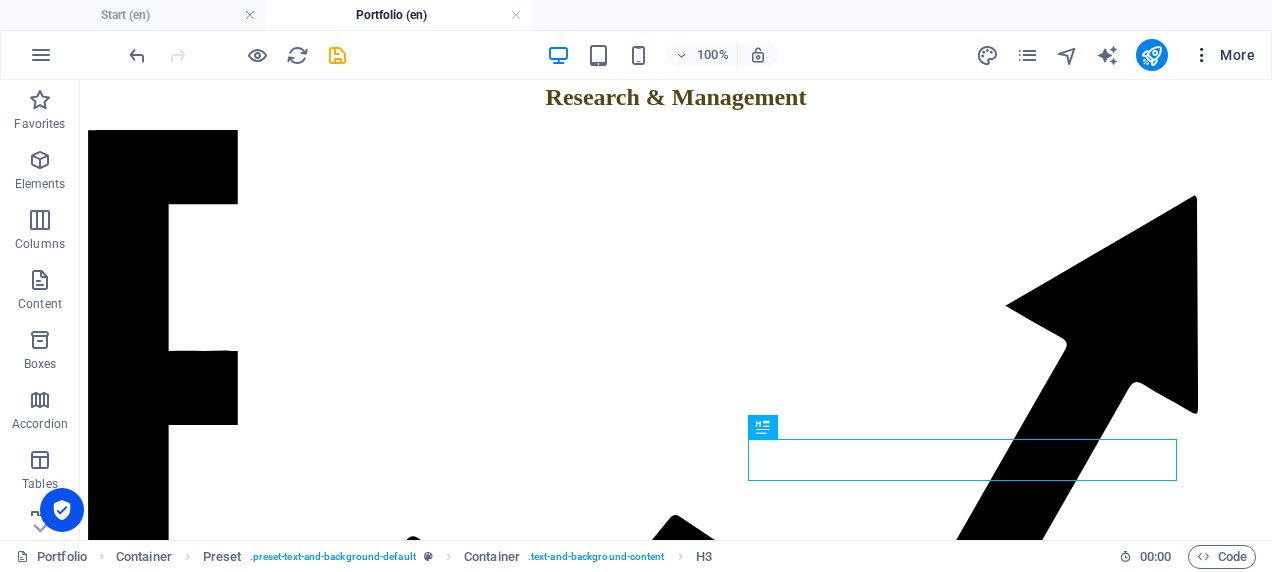 click at bounding box center (1202, 55) 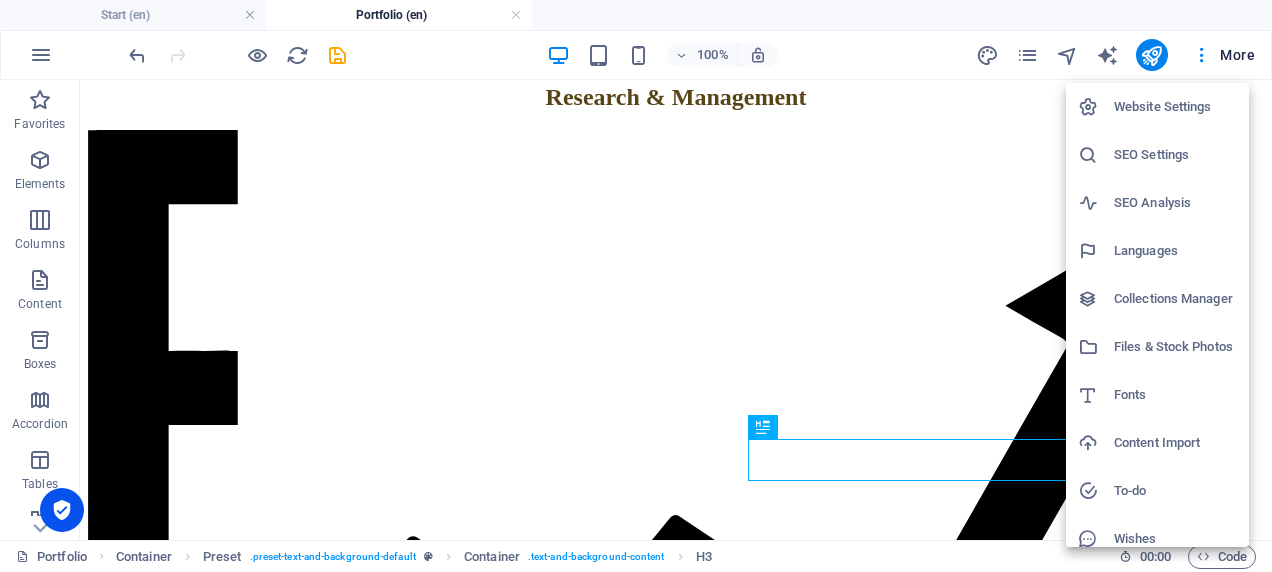 click on "Fonts" at bounding box center (1157, 395) 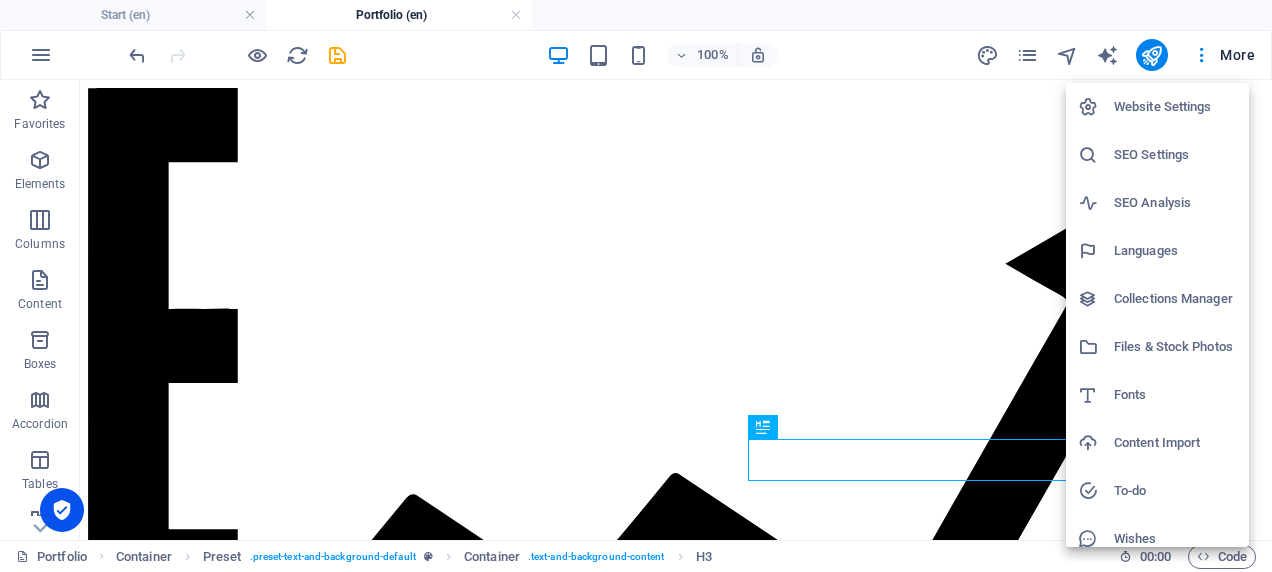 select on "popularity" 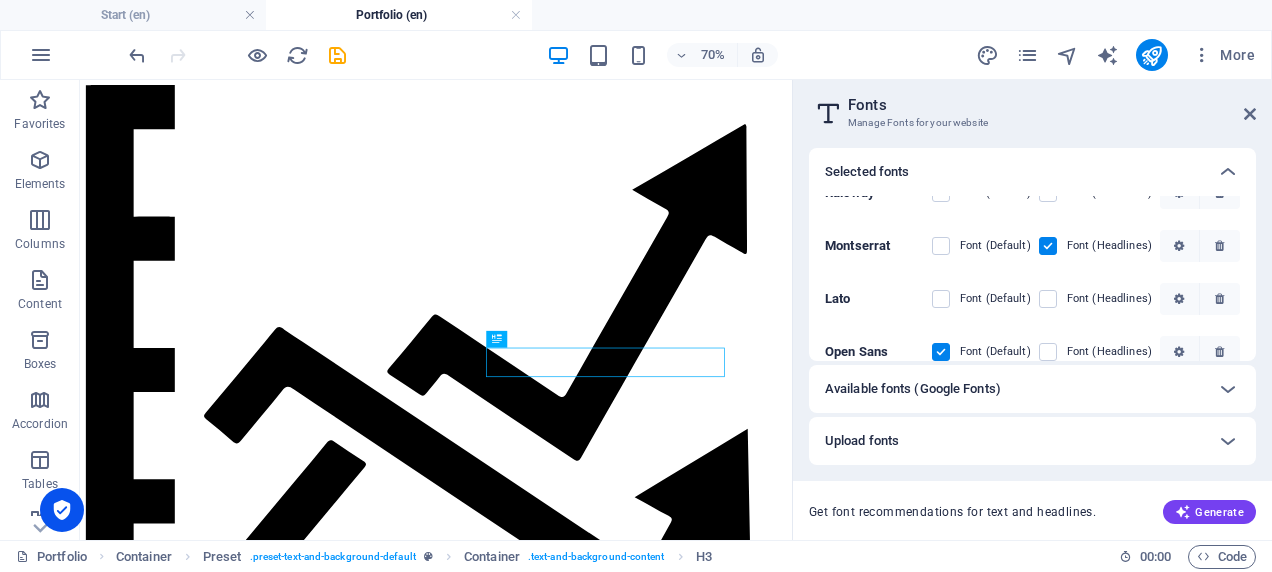 scroll, scrollTop: 40, scrollLeft: 0, axis: vertical 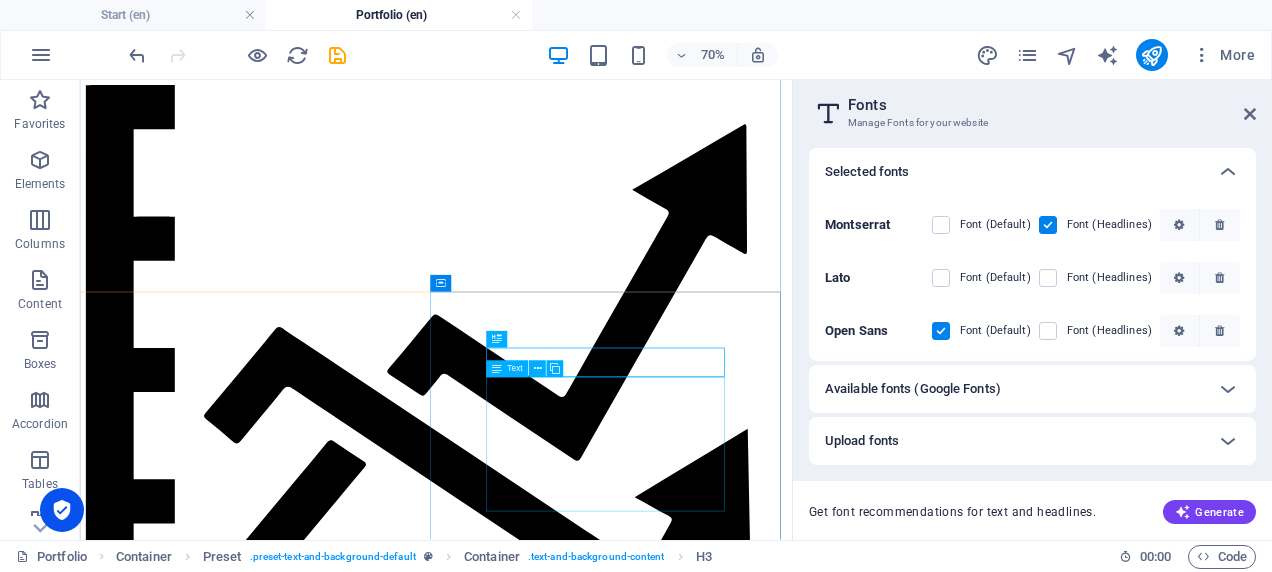 click on "Our expert service involves meticulous scrutiny and thorough verification of all collected data sets to ensure accuracy, consistency, and reliability. Through rigorous validation techniques, we guarantee dependable insights crucial for informed and confident decision-making." at bounding box center [588, 9383] 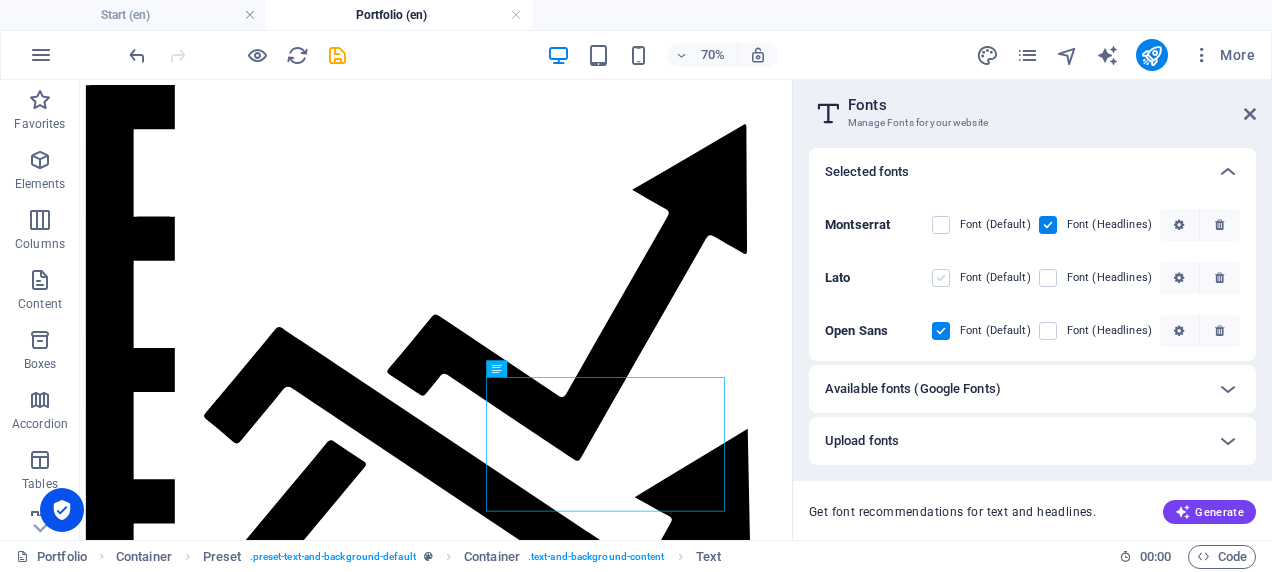 click at bounding box center (941, 278) 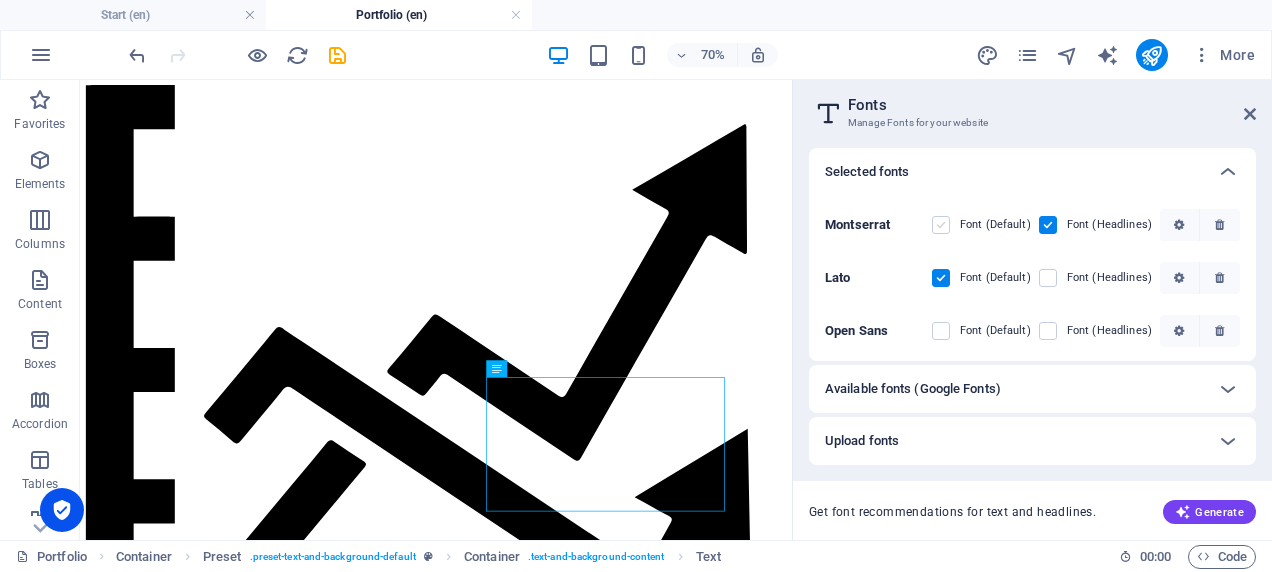 click at bounding box center [941, 225] 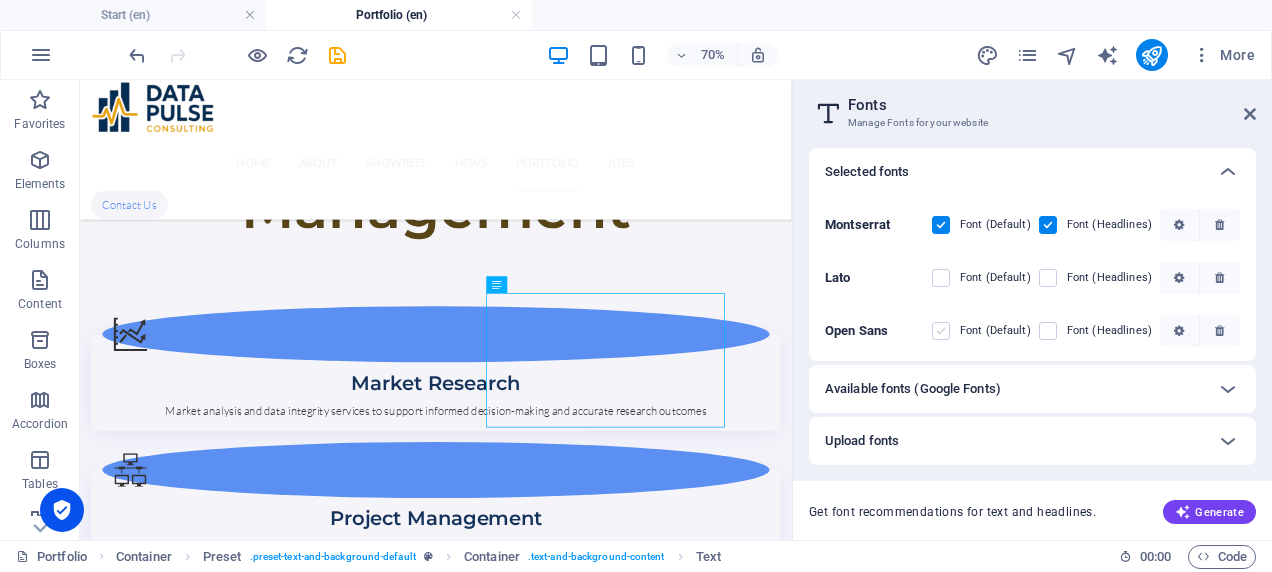 click at bounding box center [941, 331] 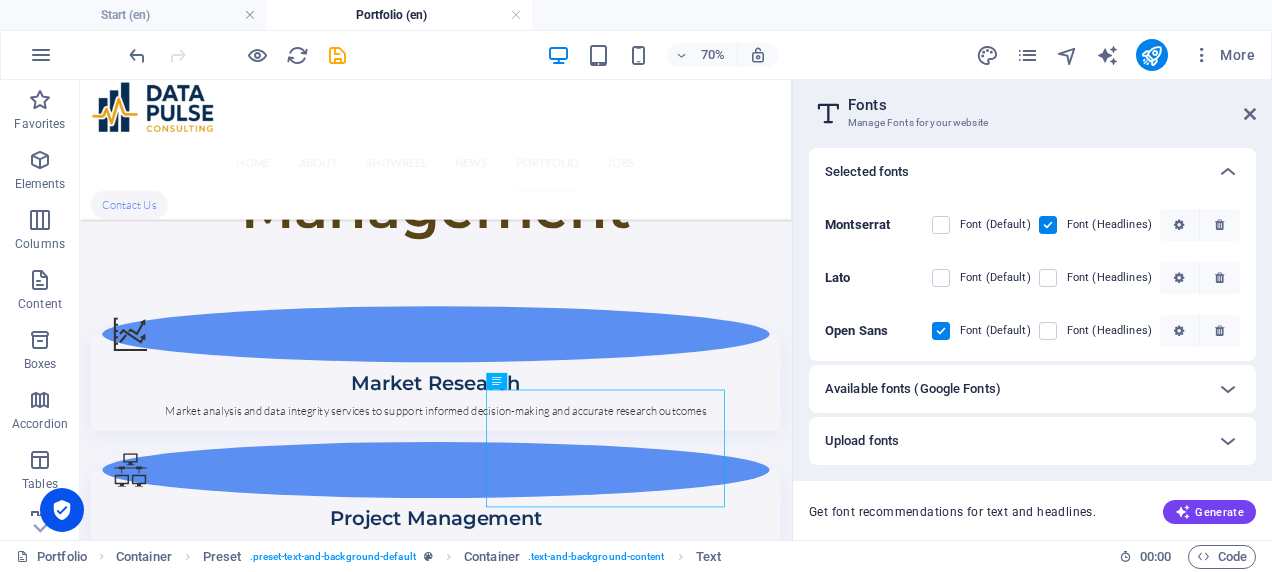 scroll, scrollTop: 1562, scrollLeft: 0, axis: vertical 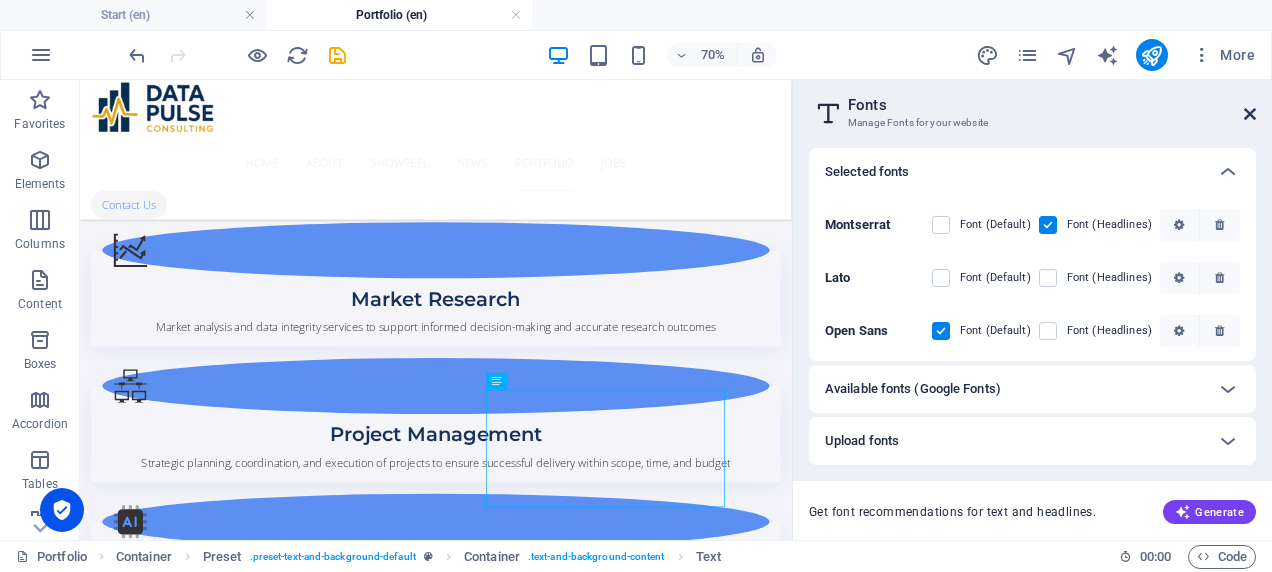 click at bounding box center (1250, 114) 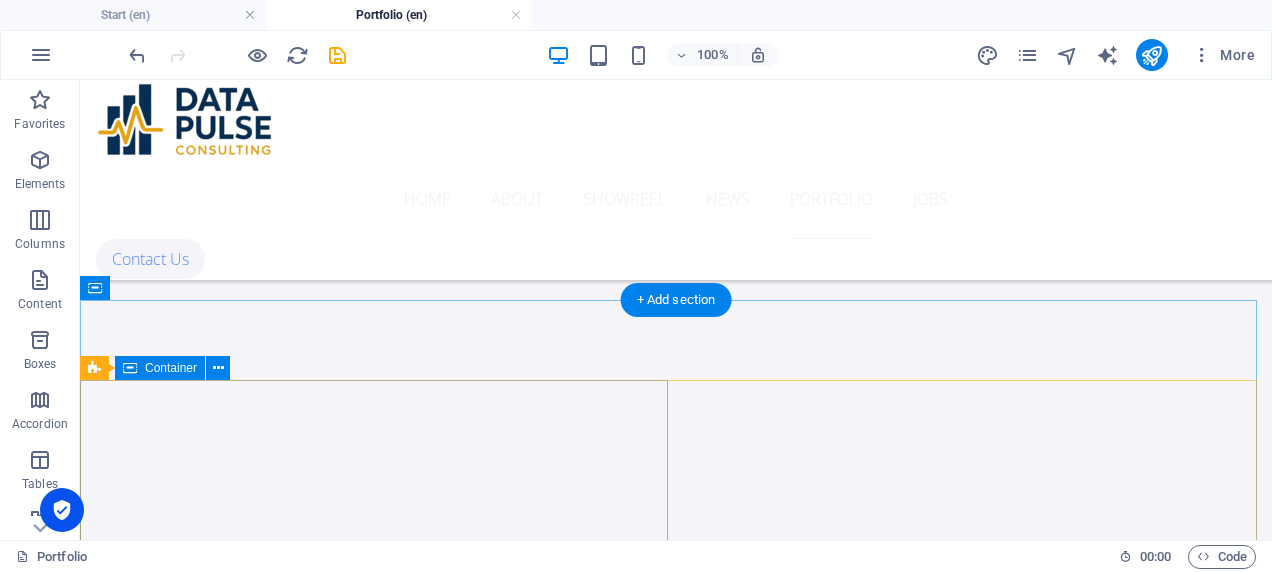 scroll, scrollTop: 1096, scrollLeft: 0, axis: vertical 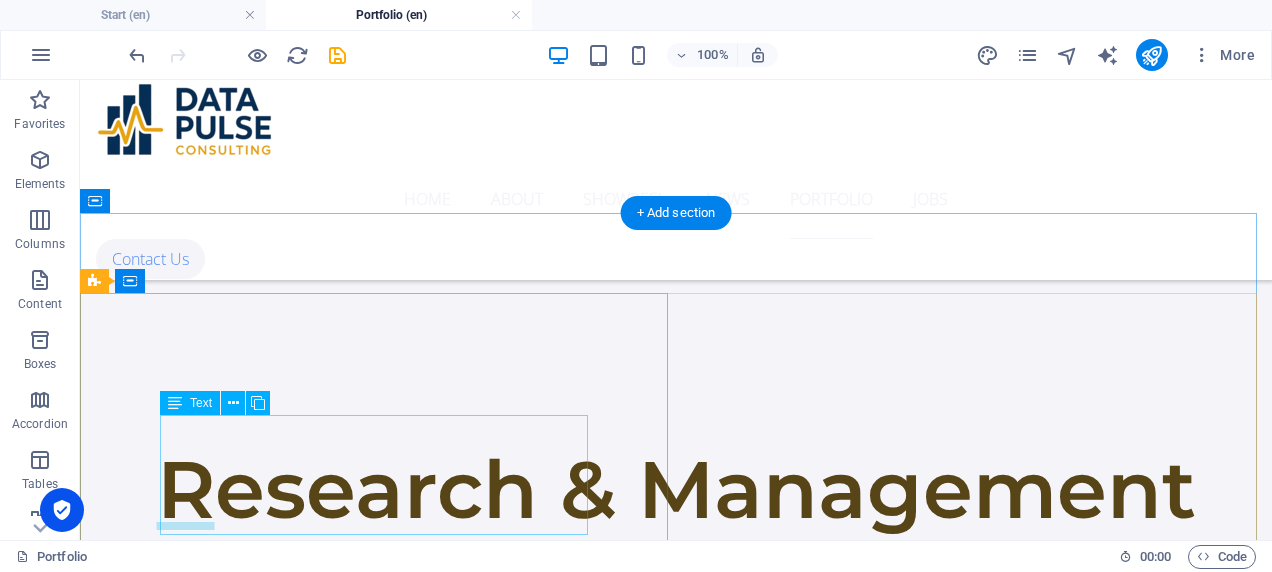 click on "Our service includes proficient oversight of on the ground data collection processes, ensuring accuracy, quality, and adherence to research protocols. We provide meticulous supervision to guarantee reliable and high-quality data collection for insightful market research." at bounding box center [676, 1502] 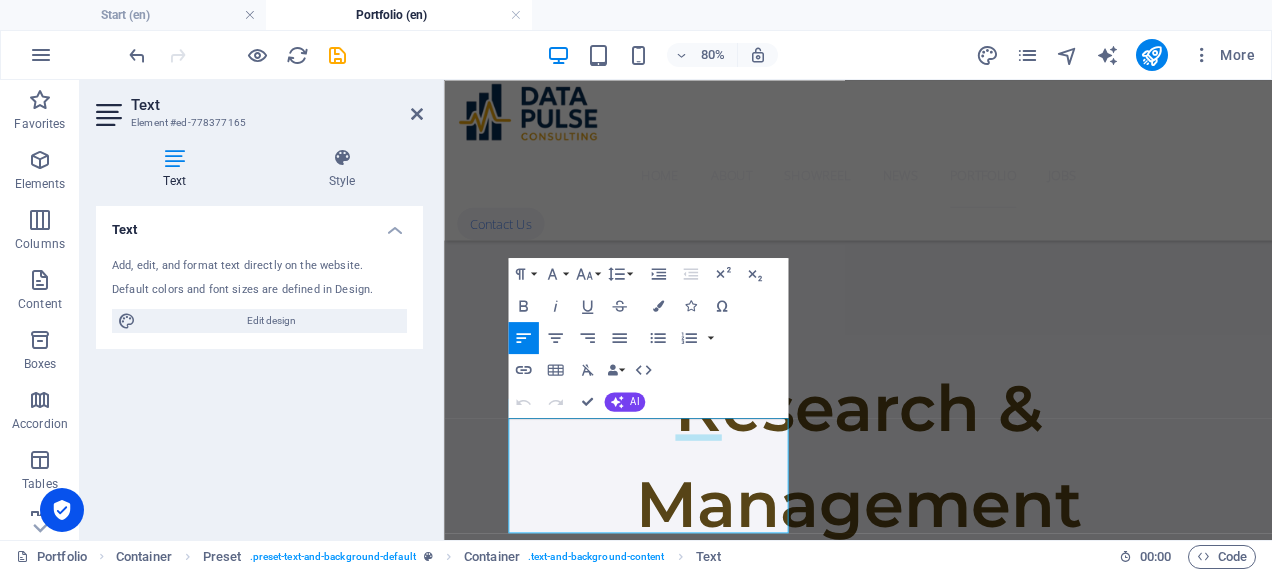 scroll, scrollTop: 1237, scrollLeft: 0, axis: vertical 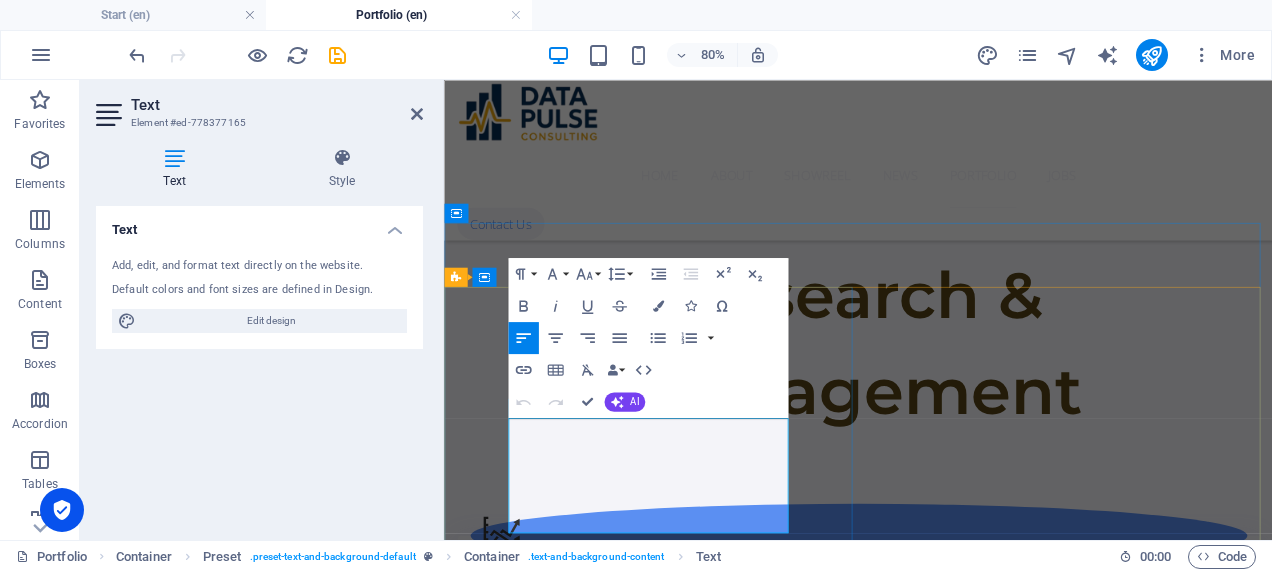 click on "Our service includes proficient oversight of on the ground data collection processes, ensuring accuracy, quality, and adherence to research protocols. We provide meticulous supervision to guarantee reliable and high-quality data collection for insightful market research." at bounding box center [961, 1493] 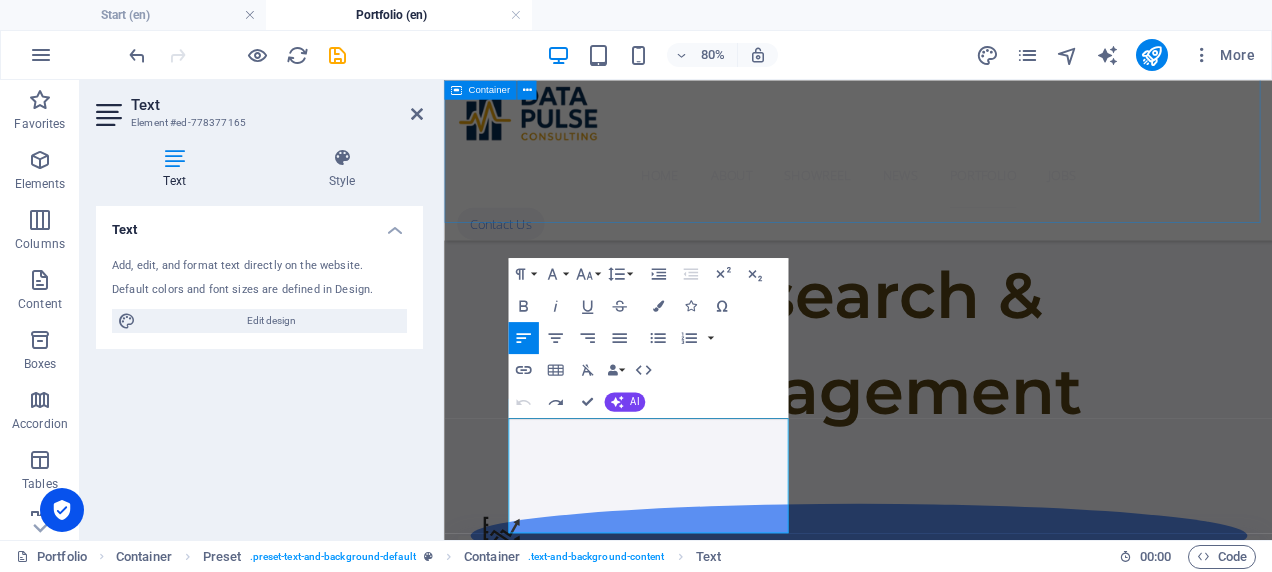 click on "Market Research Market analysis and data integrity services to support informed decision-making and accurate research outcomes Project Management Strategic planning, coordination, and execution of projects to ensure successful delivery within scope, time, and budget .fa-secondary{opacity:.4} Innovation & Research Lorem ipsum dolor sit amet, consectetur adipisicing elit. Veritatis, dolorem!" at bounding box center (961, 892) 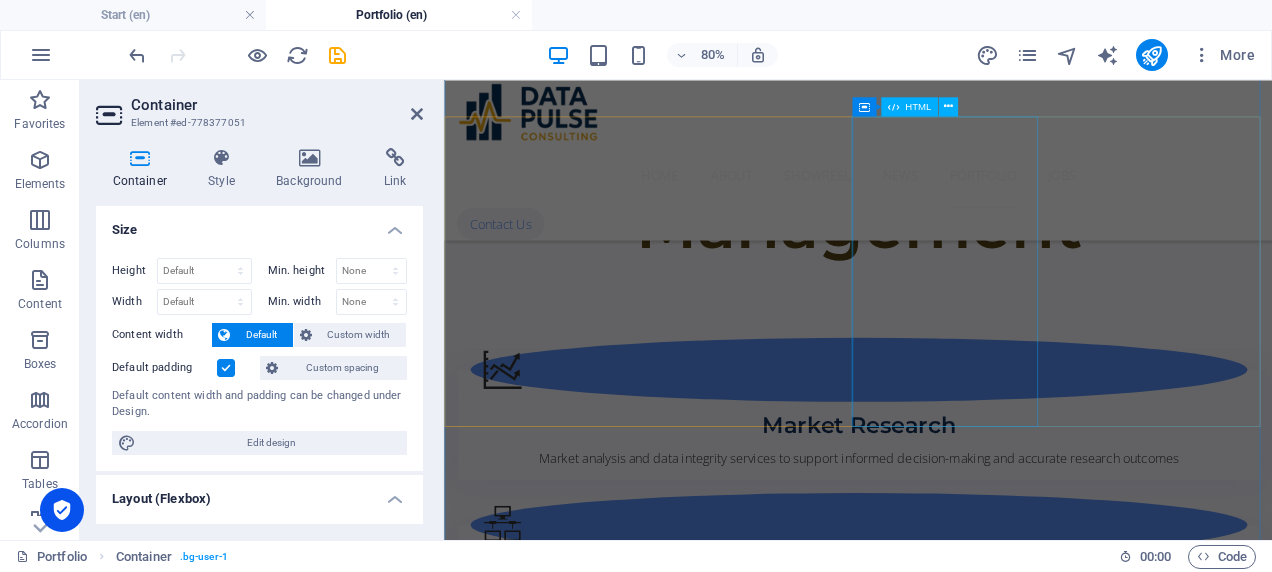 scroll, scrollTop: 1452, scrollLeft: 0, axis: vertical 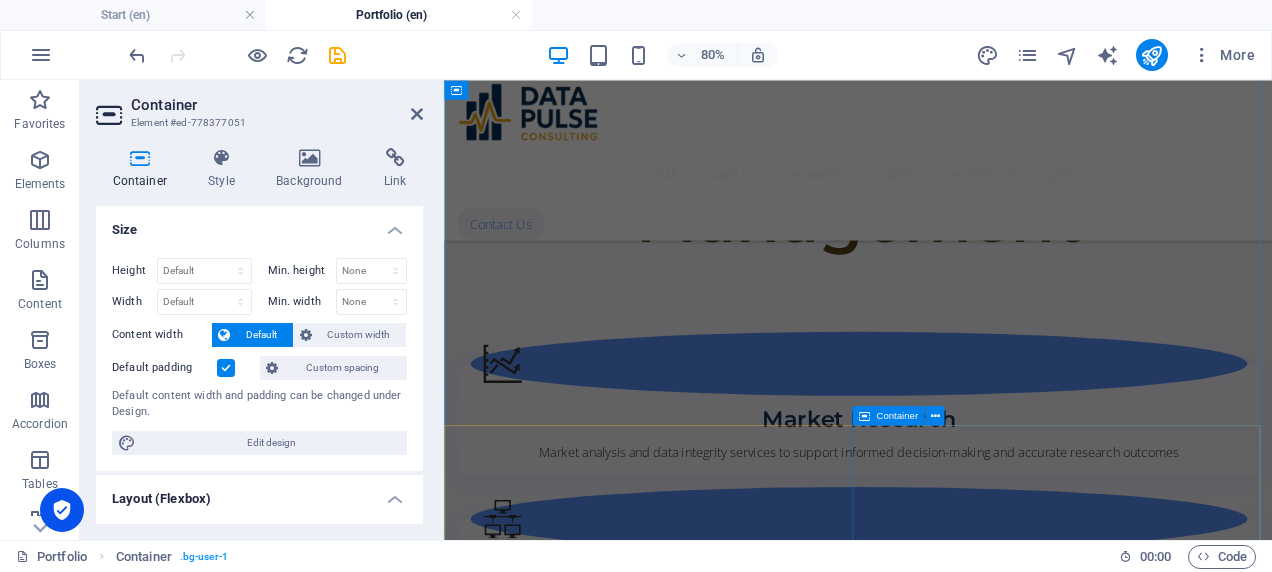 click on "Data Validation Our expert service involves meticulous scrutiny and thorough verification of all collected data sets to ensure accuracy, consistency, and reliability. Through rigorous validation techniques, we guarantee dependable insights crucial for informed and confident decision-making." at bounding box center [961, 2289] 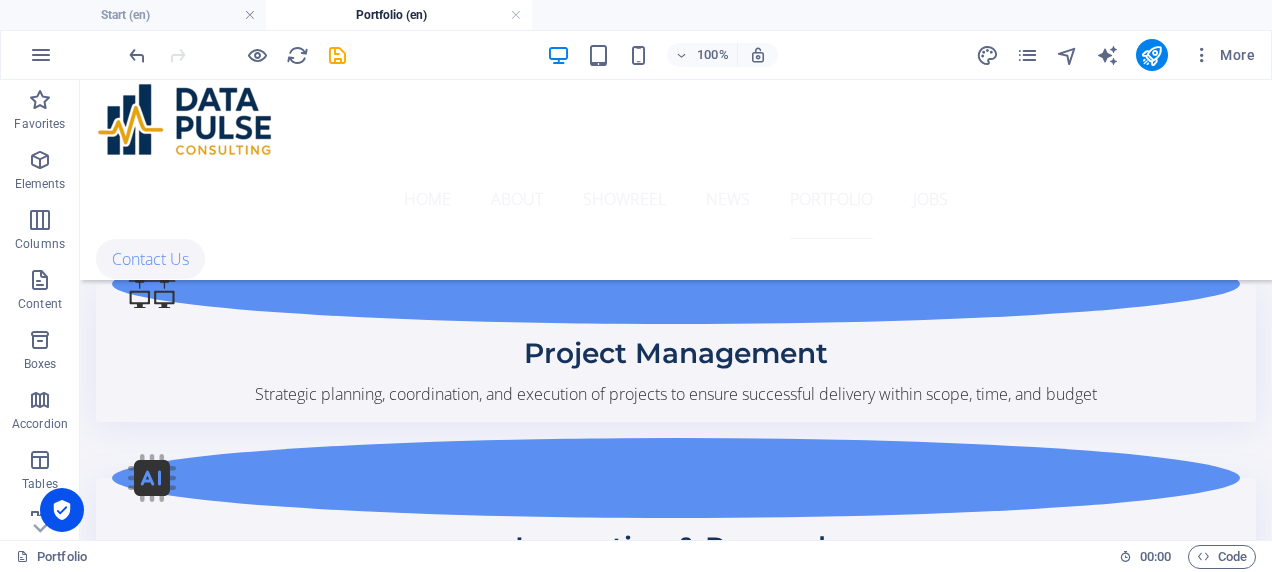 scroll, scrollTop: 1748, scrollLeft: 0, axis: vertical 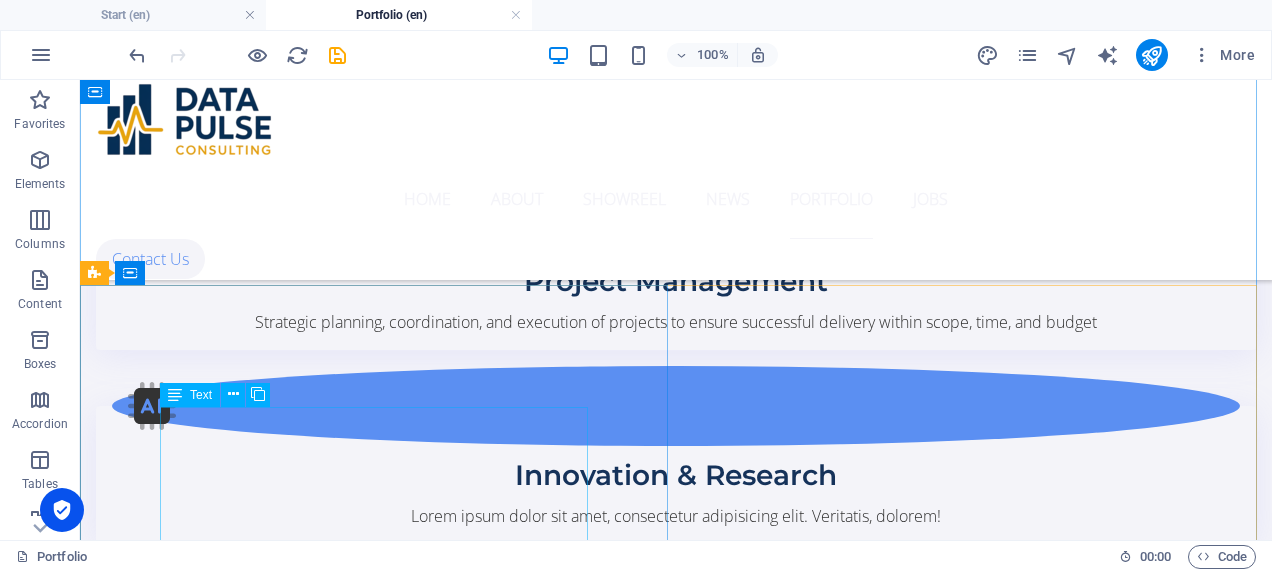 click on "Lorem ipsum dolor sit amet, consectetur adipisicing elit. Vitae, eos, voluptatem, et sequi distinctio adipisci omnis in error quas fuga tempore fugit incidunt quos. Atque, debitis architecto ducimus eligendi dignissimos modi ut non officiis repudiandae maiores. Fugit sit atque eaque dolorum autem reprehenderit porro omnis obcaecati laborum? Obcaecati, laboriosam, ex, deserunt, harum libero a voluptatem possimus culpa nisi eos quas dolore omnis debitis consequatur fugiat eaque nostrum excepturi nulla. Qui, molestias, nobis dicta enim voluptas repellendus tempore mollitia hic tempora natus ipsam sed quo distinctio suscipit officiis consectetur omnis odit saepe soluta atque magni consequuntur unde nemo voluptatem similique porro." at bounding box center [676, 2066] 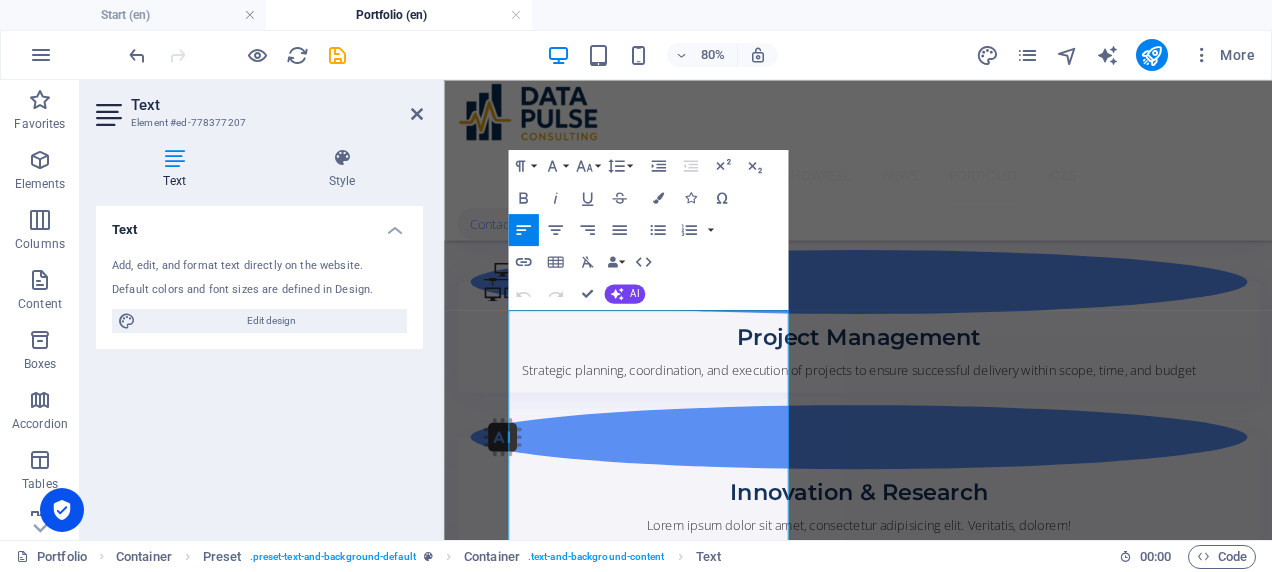 scroll, scrollTop: 2088, scrollLeft: 0, axis: vertical 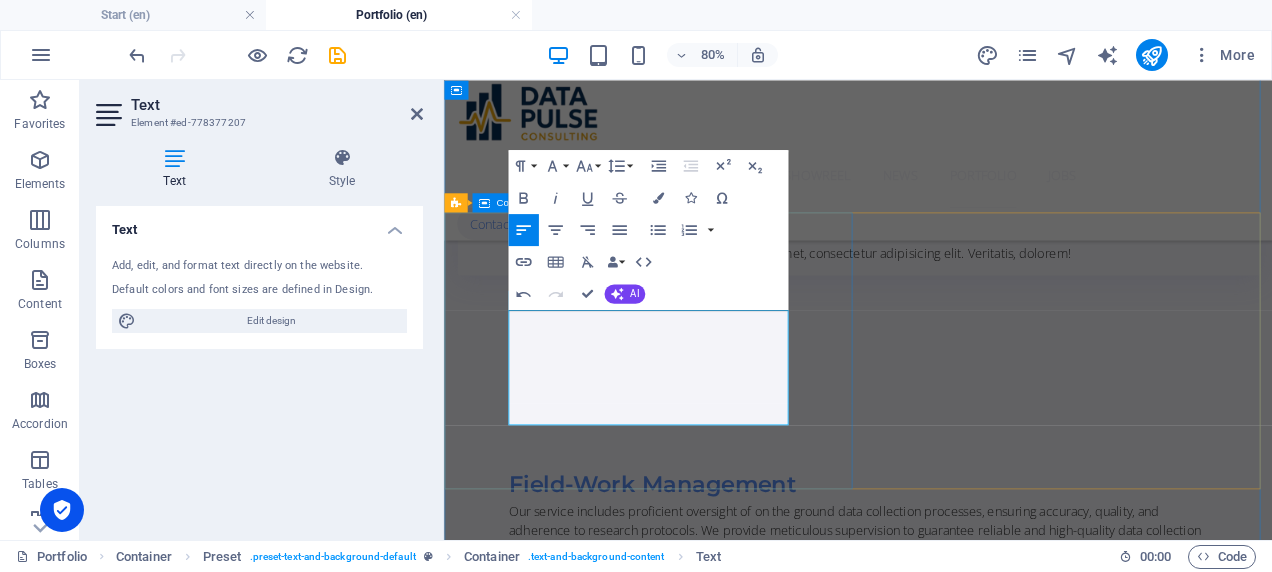 click on "Springy Penguin Our proficiency lies in expertly crafting abbreviated, yet comprehensive reports from extensive market research data sources and analysis. These concise reports clearly highlight critical findings and emerging trends, facilitating informed decision-making with ease and clarity" at bounding box center [961, 1927] 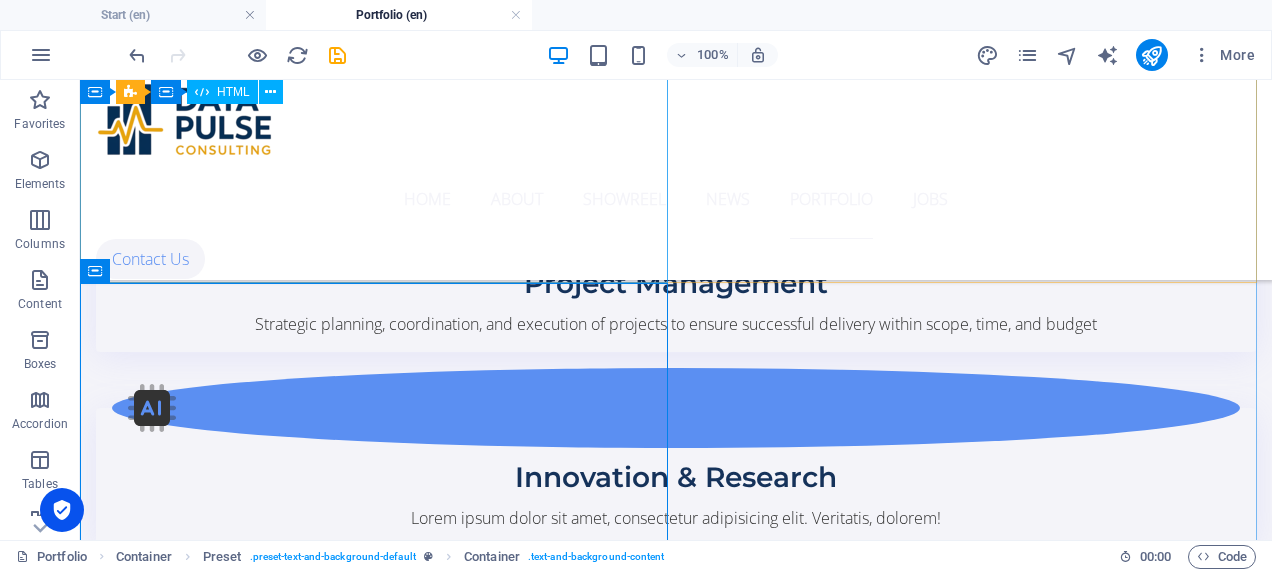 scroll, scrollTop: 1753, scrollLeft: 0, axis: vertical 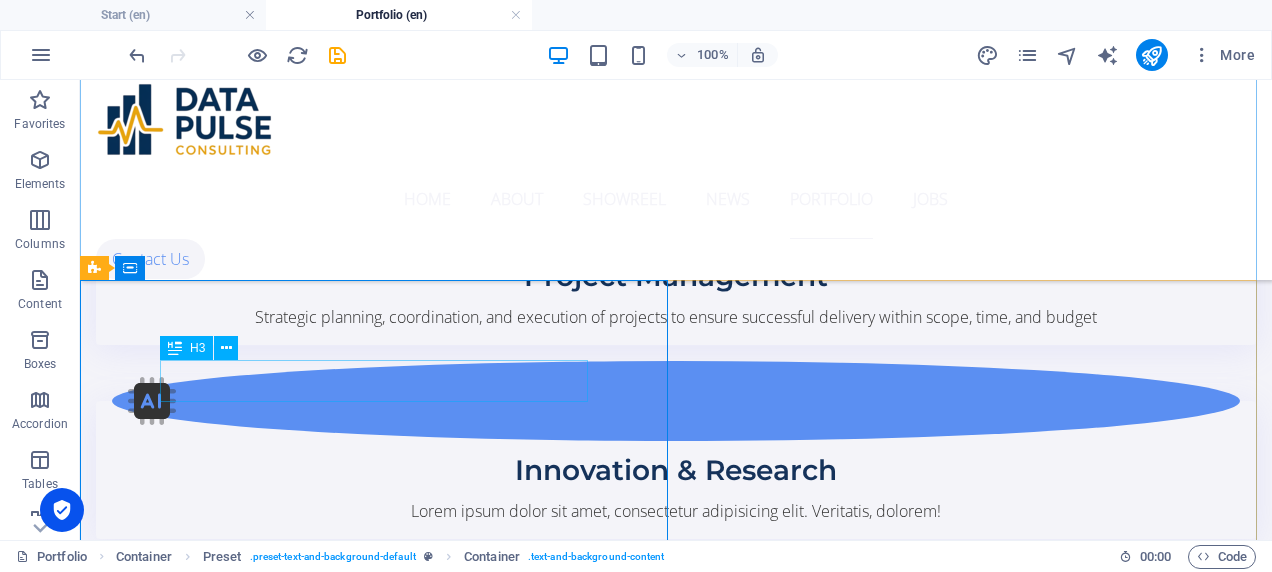 click on "Springy Penguin" at bounding box center [676, 1968] 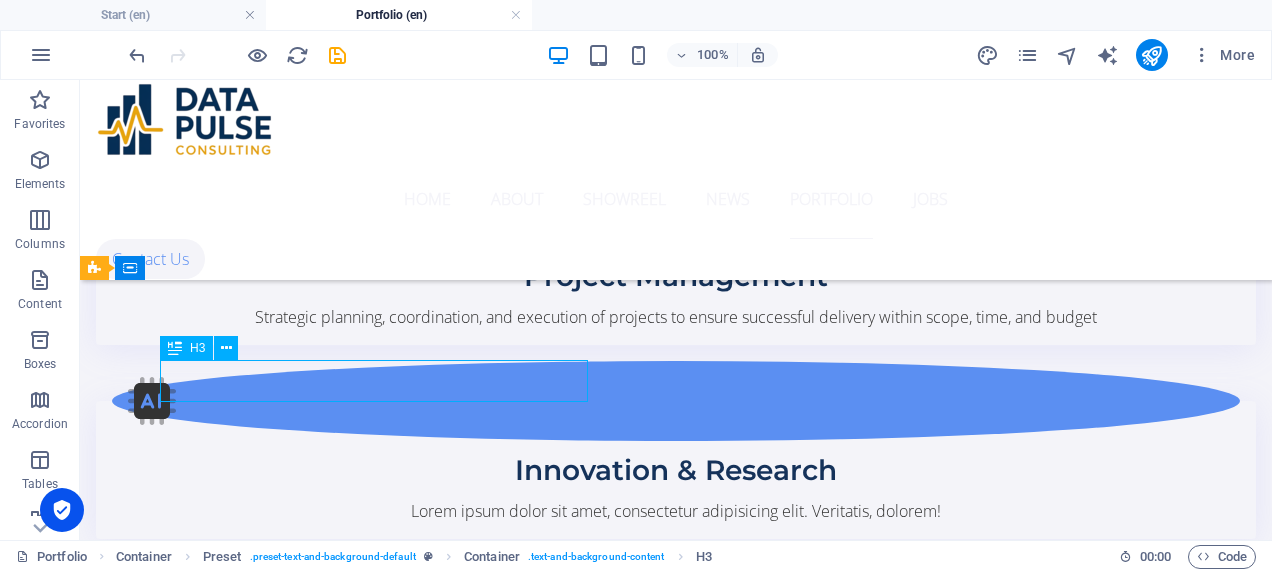 click on "Springy Penguin" at bounding box center (676, 1968) 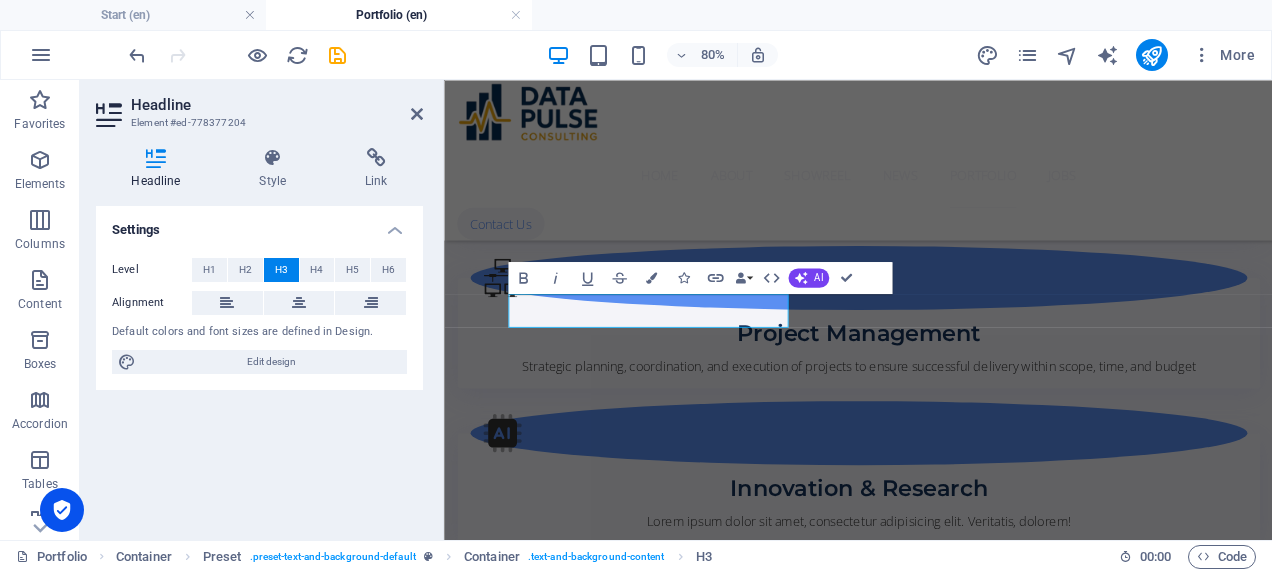 scroll, scrollTop: 2066, scrollLeft: 0, axis: vertical 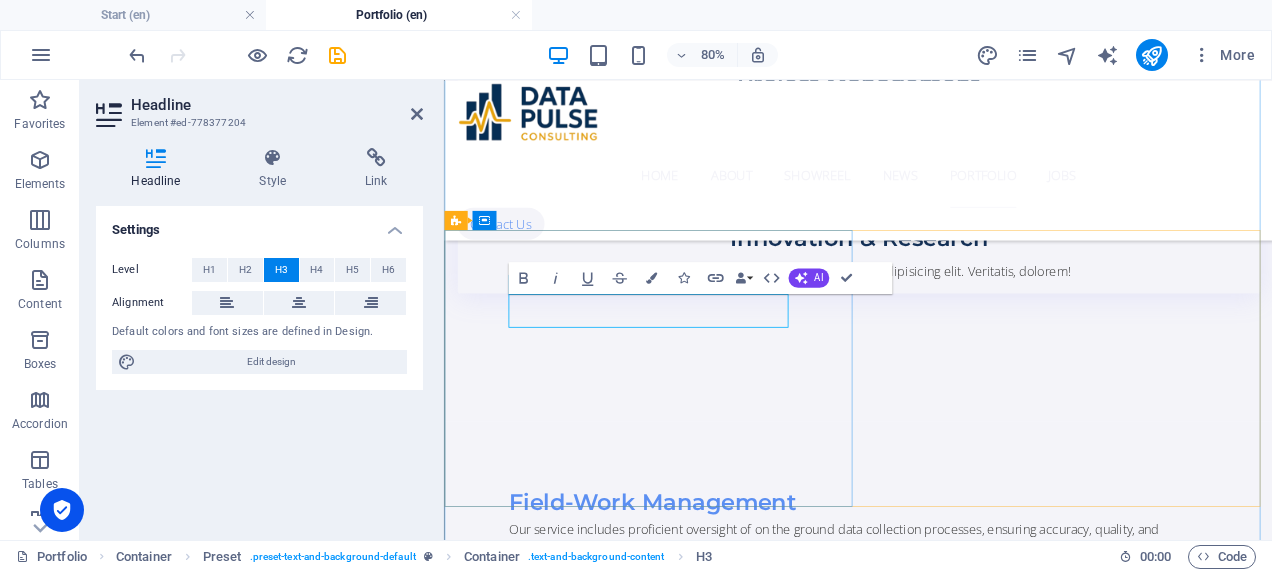 type 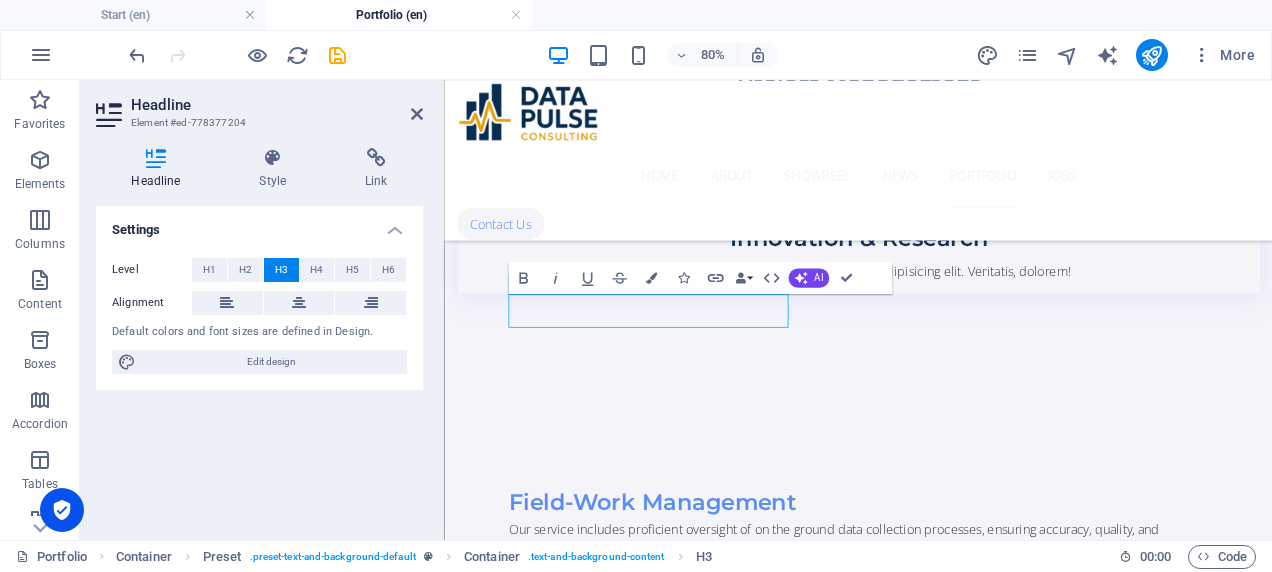 click at bounding box center (961, 2259) 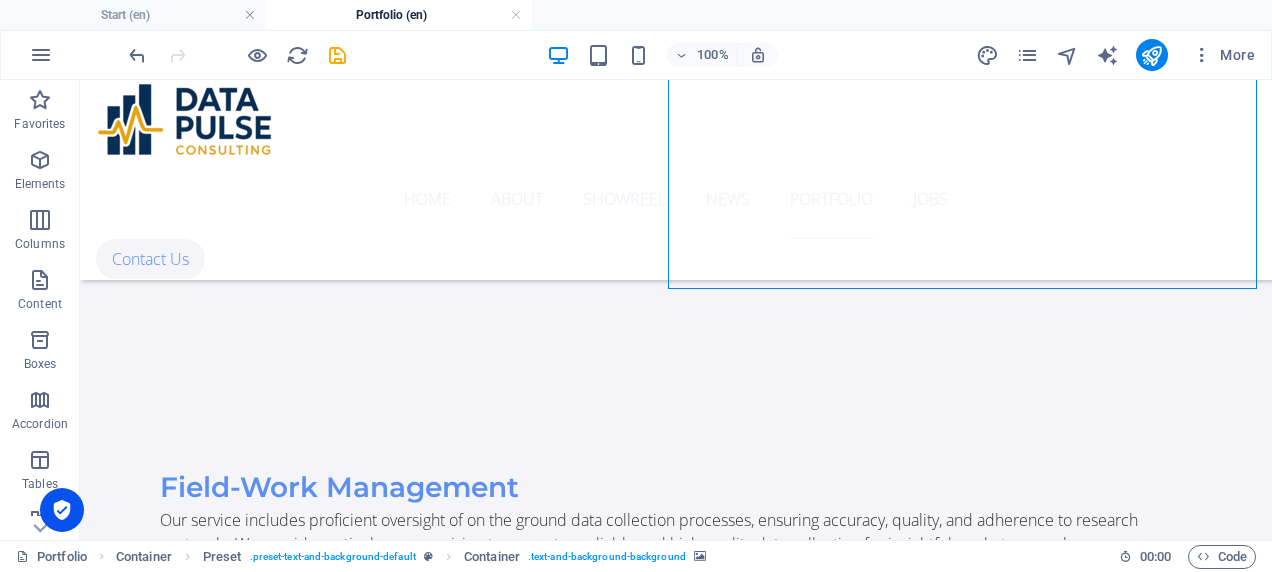 click at bounding box center [676, 1965] 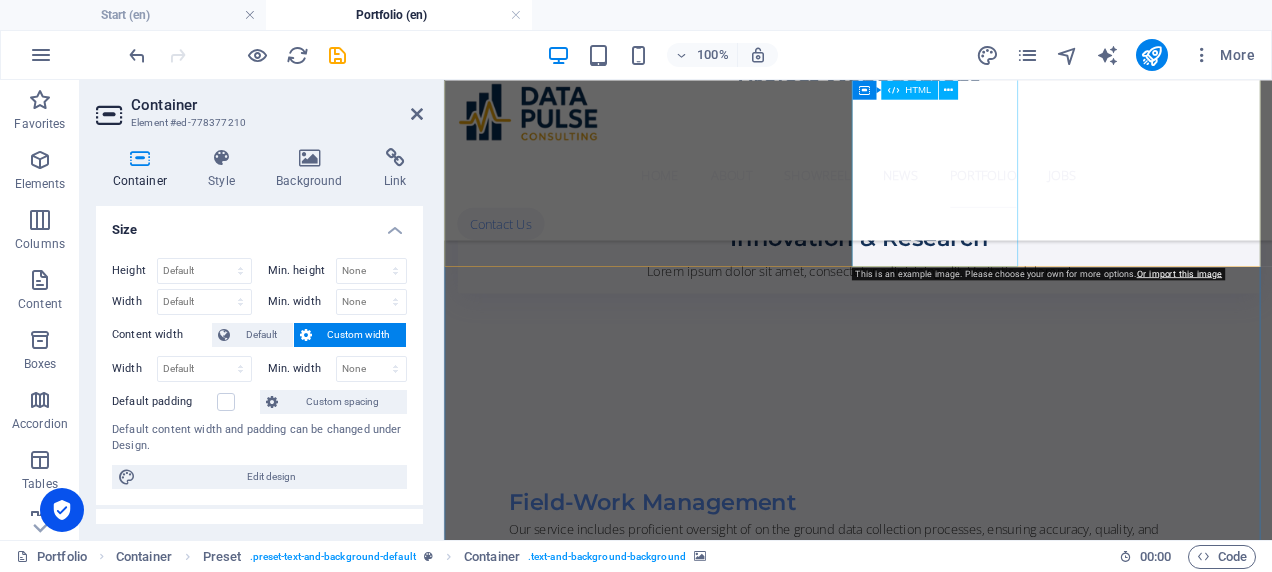 scroll, scrollTop: 2366, scrollLeft: 0, axis: vertical 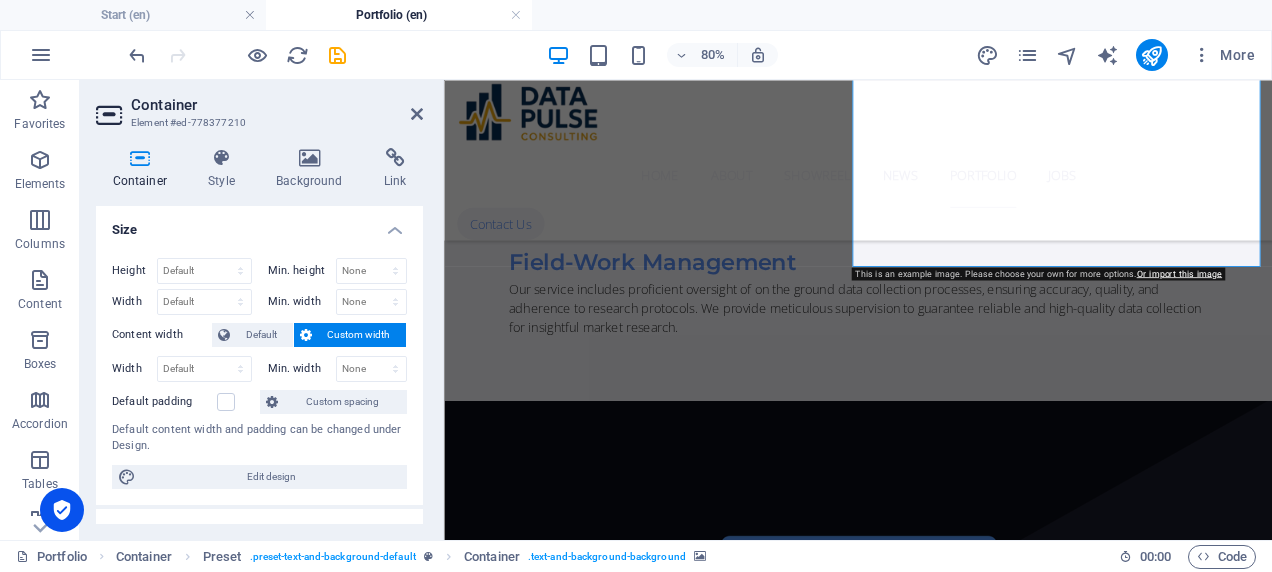 click at bounding box center (961, 1959) 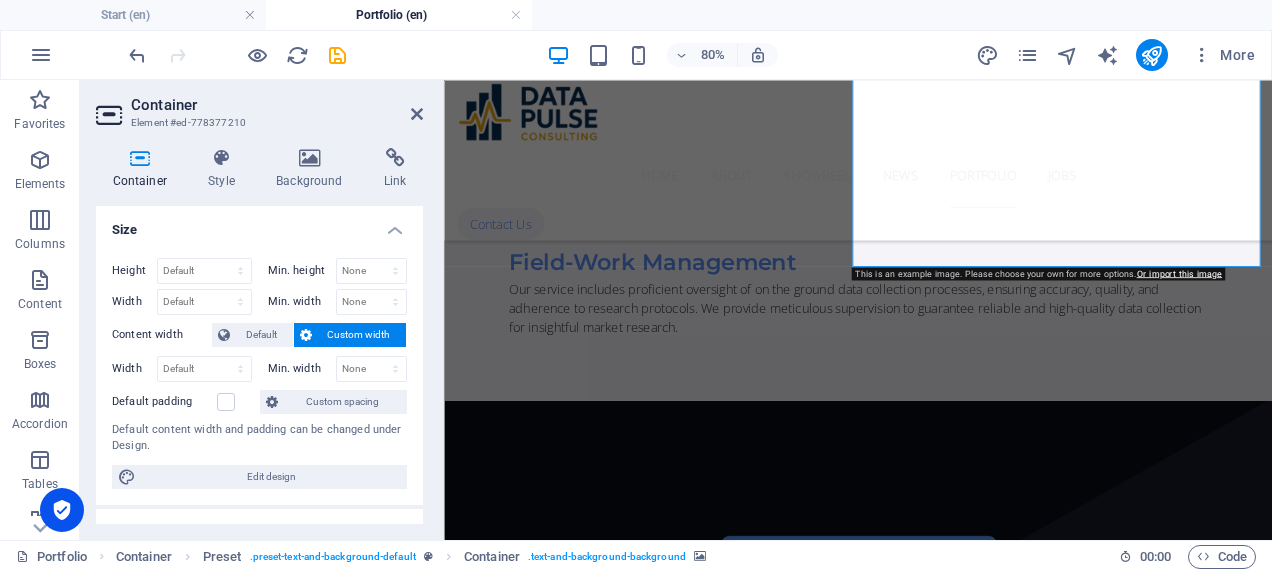 click at bounding box center (961, 1959) 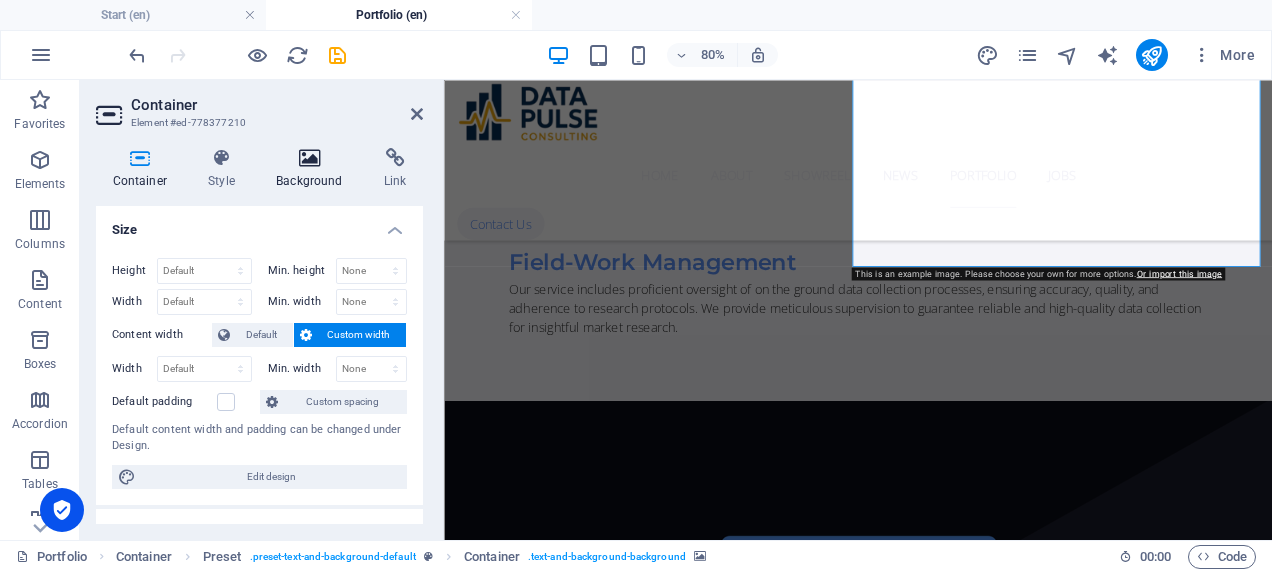 click at bounding box center (310, 158) 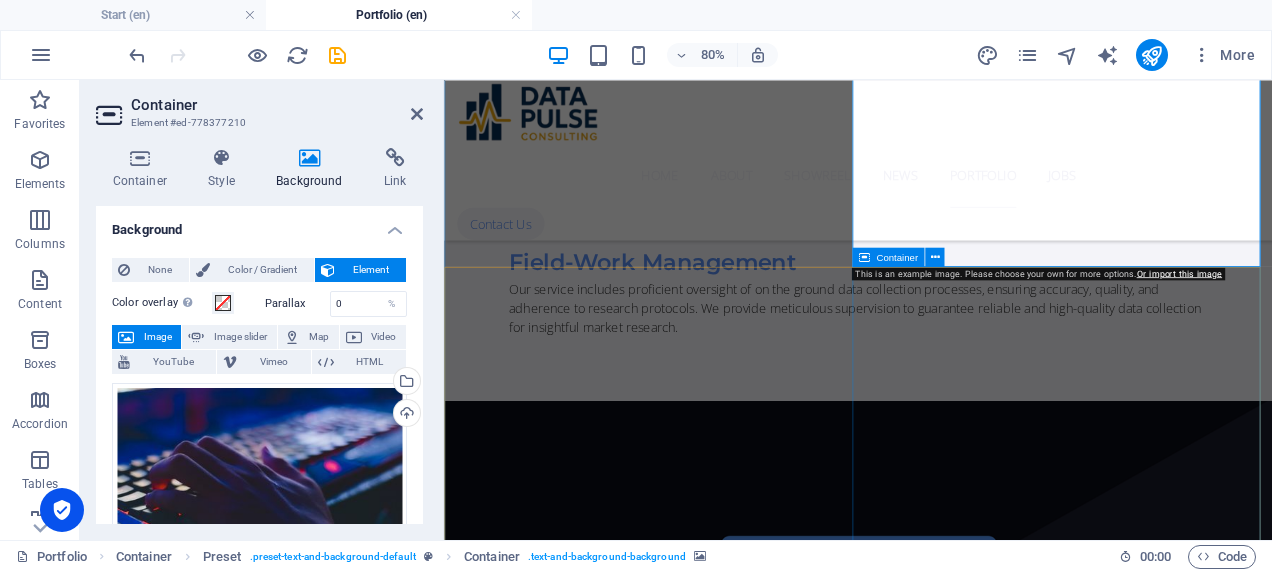 click on "Conduit Lorem ipsum dolor sit amet, consectetur adipisicing elit. Vitae, eos, voluptatem, et sequi distinctio adipisci omnis in error quas fuga tempore fugit incidunt quos. Atque, debitis architecto ducimus eligendi dignissimos modi ut non officiis repudiandae maiores. Fugit sit atque eaque dolorum autem reprehenderit porro omnis obcaecati laborum? Obcaecati, laboriosam, ex, deserunt, harum libero a voluptatem possimus culpa nisi eos quas dolore omnis debitis consequatur fugiat eaque nostrum excepturi nulla. Qui, molestias, nobis dicta enim voluptas repellendus tempore mollitia hic tempora natus ipsam sed quo distinctio suscipit officiis consectetur omnis odit saepe soluta atque magni consequuntur unde nemo voluptatem similique porro." at bounding box center (961, 2927) 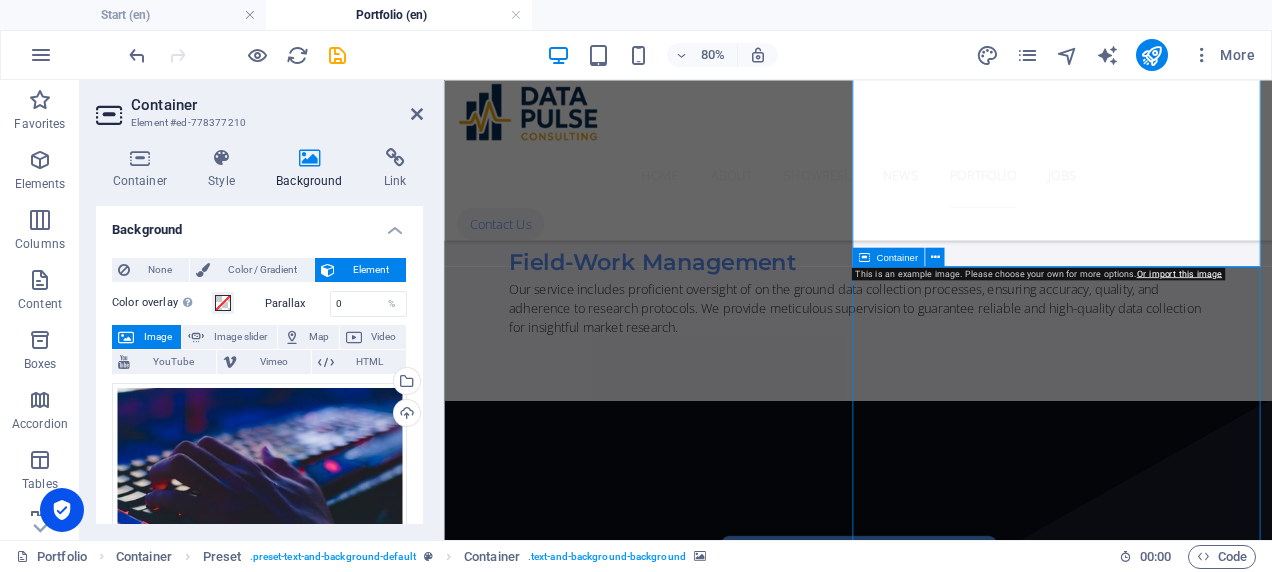 click on "Conduit Lorem ipsum dolor sit amet, consectetur adipisicing elit. Vitae, eos, voluptatem, et sequi distinctio adipisci omnis in error quas fuga tempore fugit incidunt quos. Atque, debitis architecto ducimus eligendi dignissimos modi ut non officiis repudiandae maiores. Fugit sit atque eaque dolorum autem reprehenderit porro omnis obcaecati laborum? Obcaecati, laboriosam, ex, deserunt, harum libero a voluptatem possimus culpa nisi eos quas dolore omnis debitis consequatur fugiat eaque nostrum excepturi nulla. Qui, molestias, nobis dicta enim voluptas repellendus tempore mollitia hic tempora natus ipsam sed quo distinctio suscipit officiis consectetur omnis odit saepe soluta atque magni consequuntur unde nemo voluptatem similique porro." at bounding box center (961, 2927) 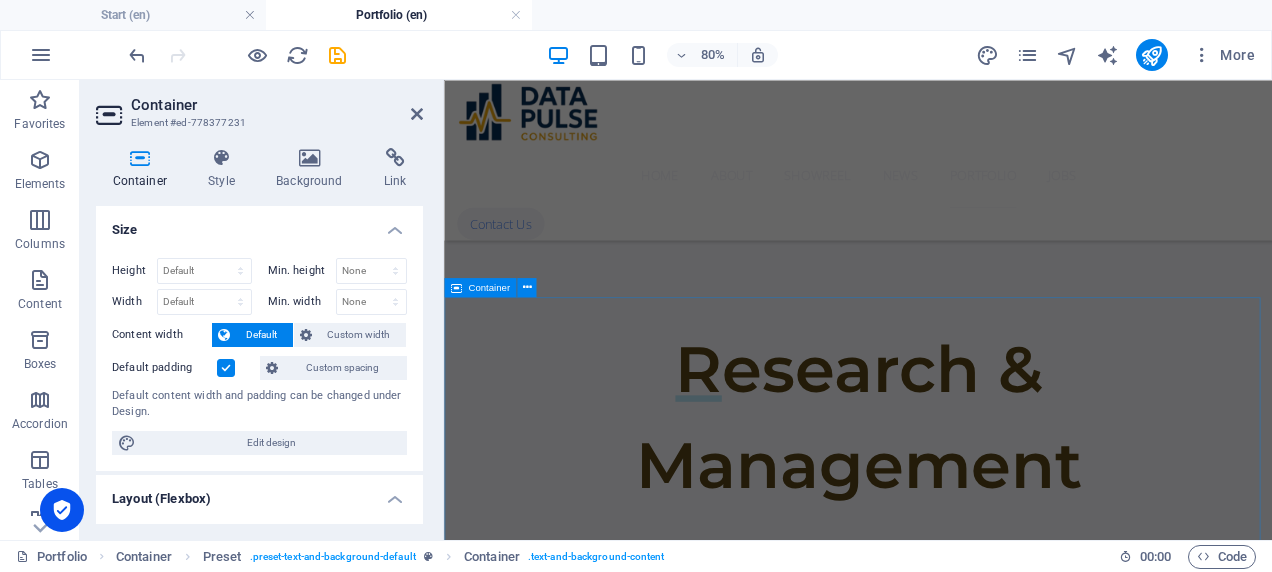 scroll, scrollTop: 1270, scrollLeft: 0, axis: vertical 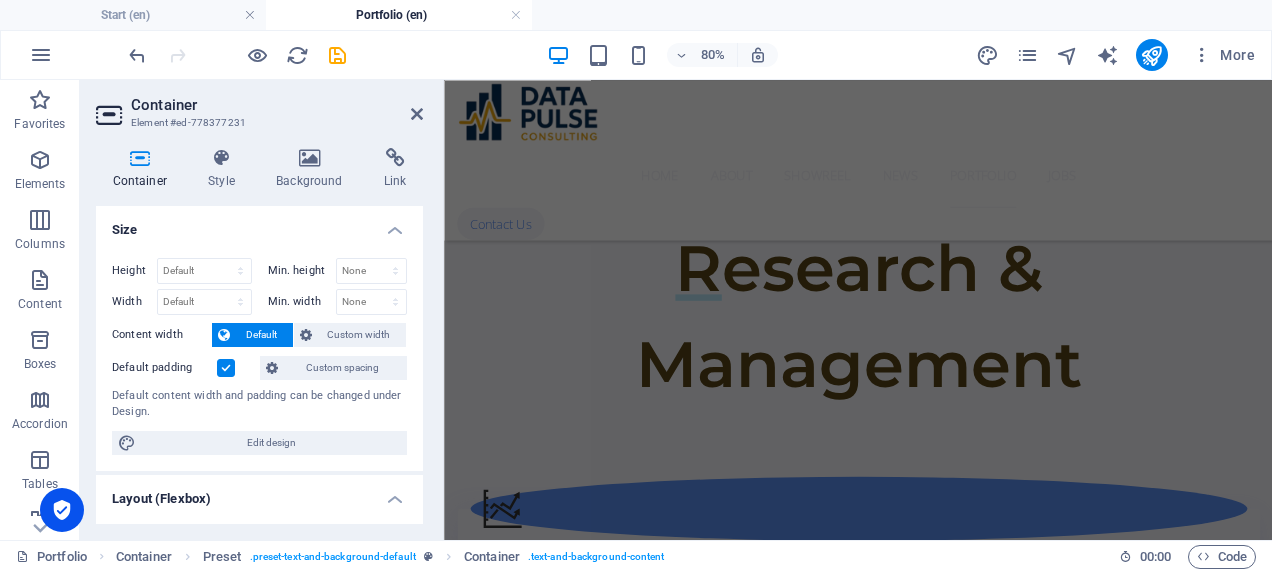click at bounding box center (961, 1770) 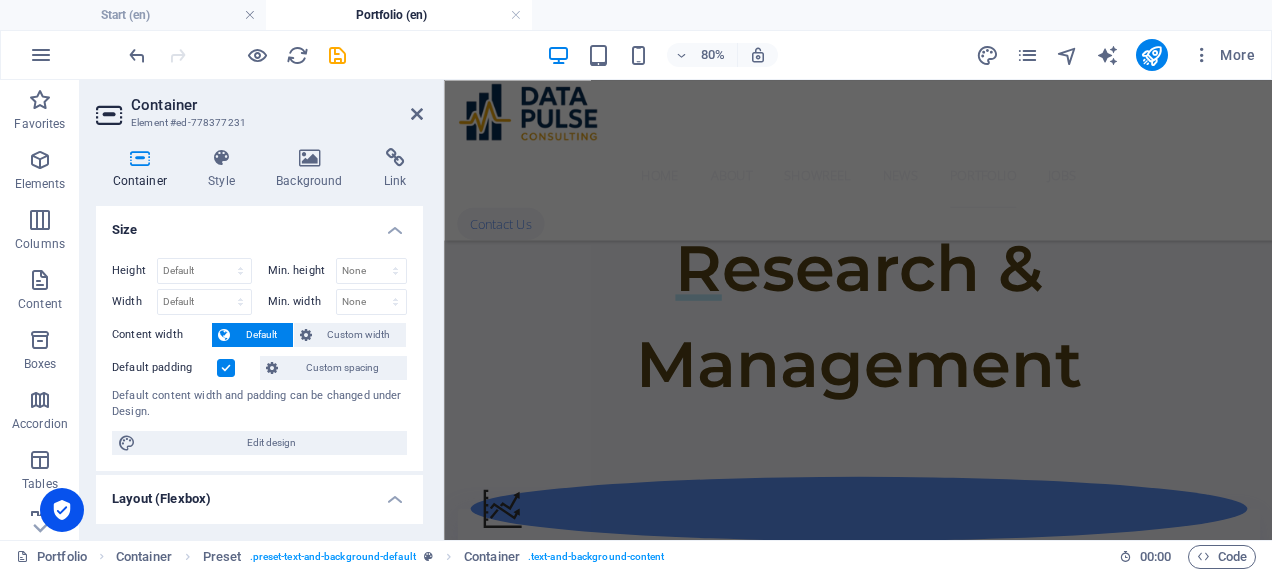click at bounding box center (961, 1770) 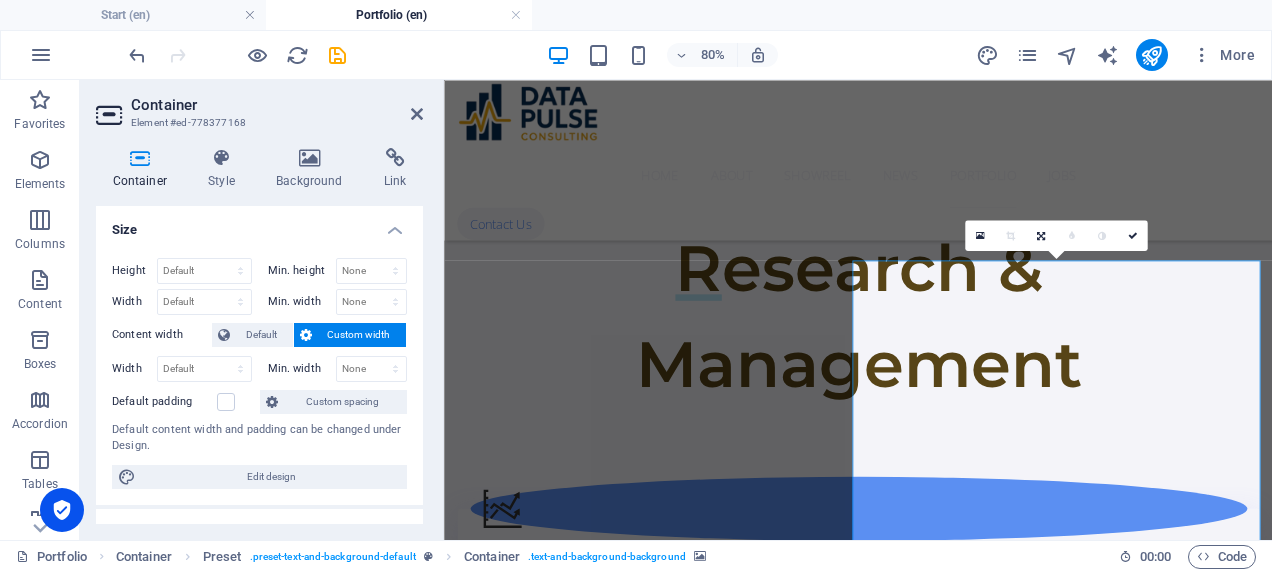 click at bounding box center [961, 1770] 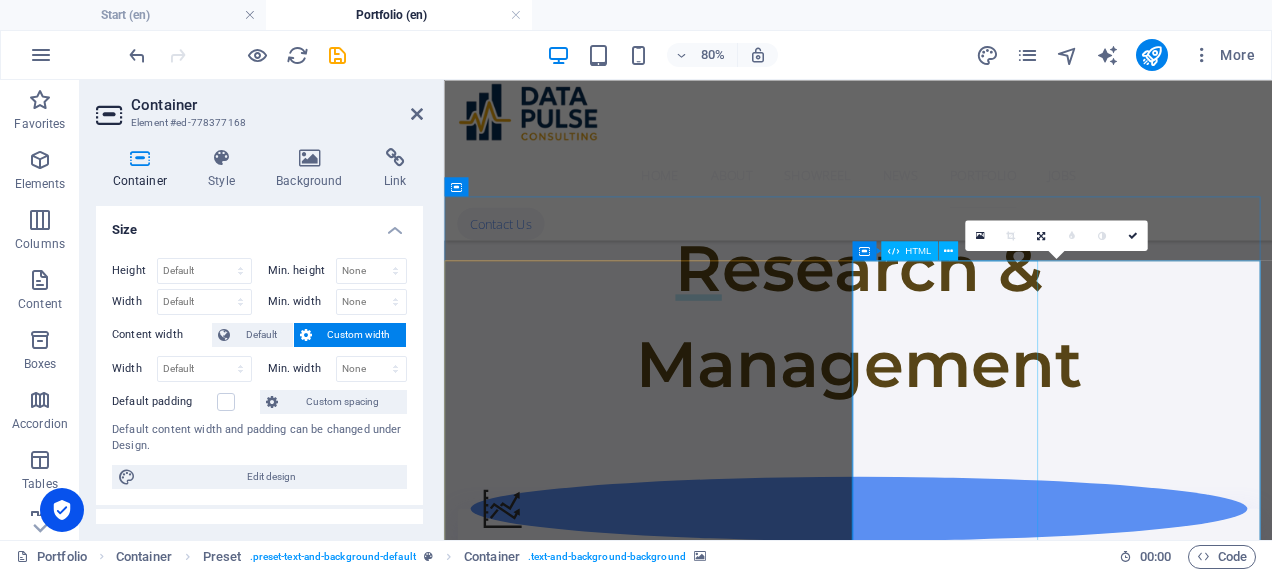 click at bounding box center [615, 2251] 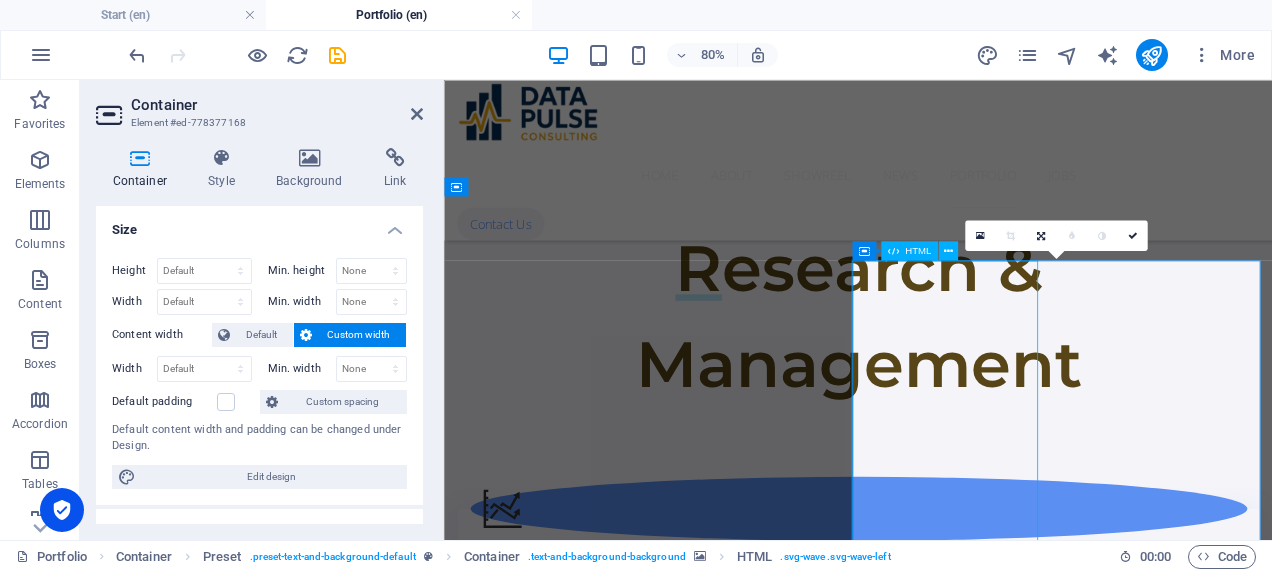 click at bounding box center [615, 2251] 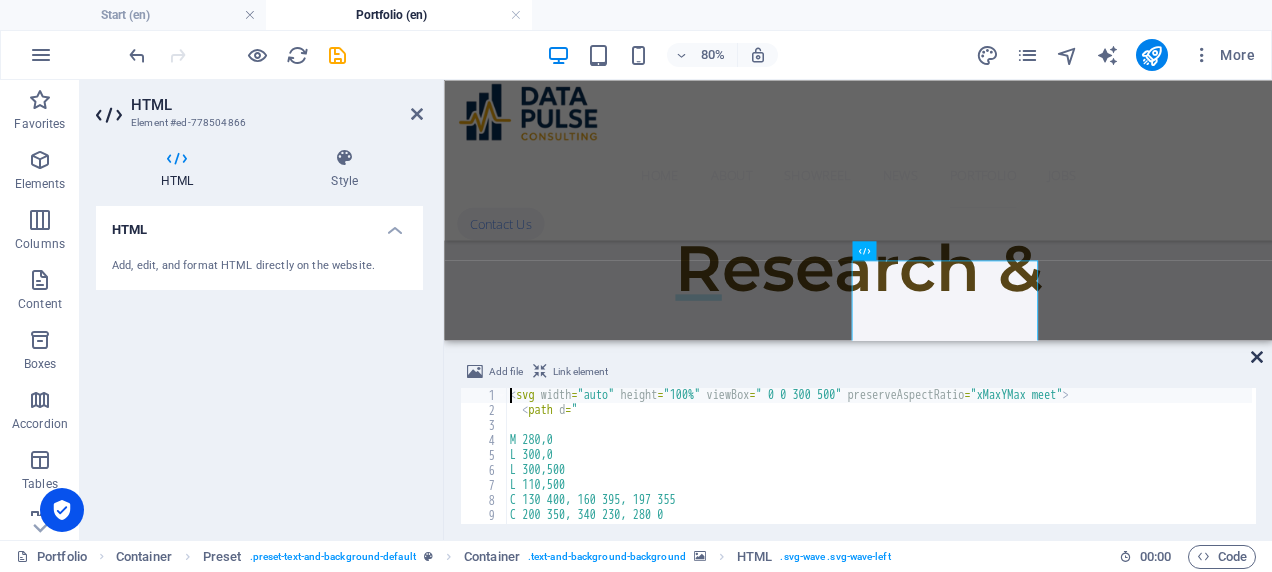 click at bounding box center [1257, 357] 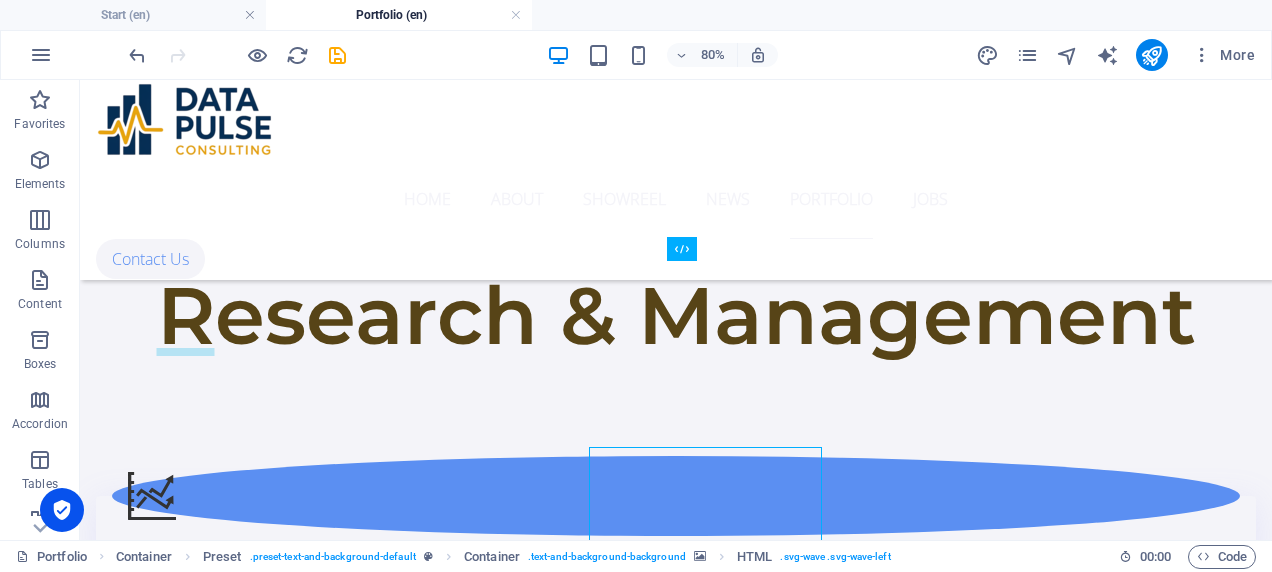 scroll, scrollTop: 1128, scrollLeft: 0, axis: vertical 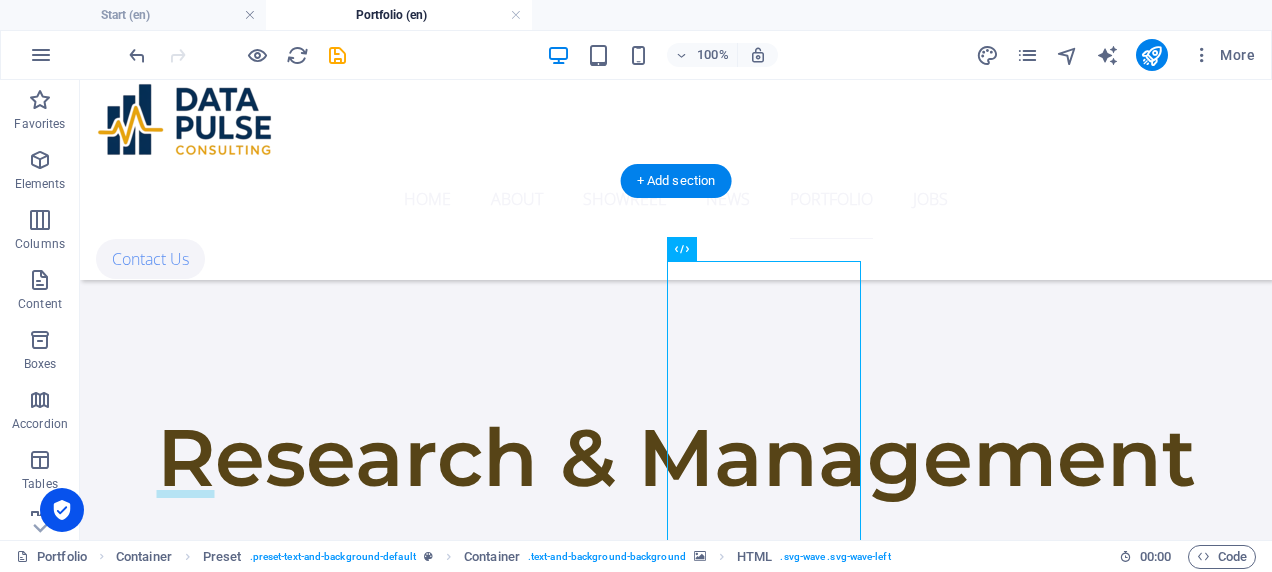 click at bounding box center (676, 1735) 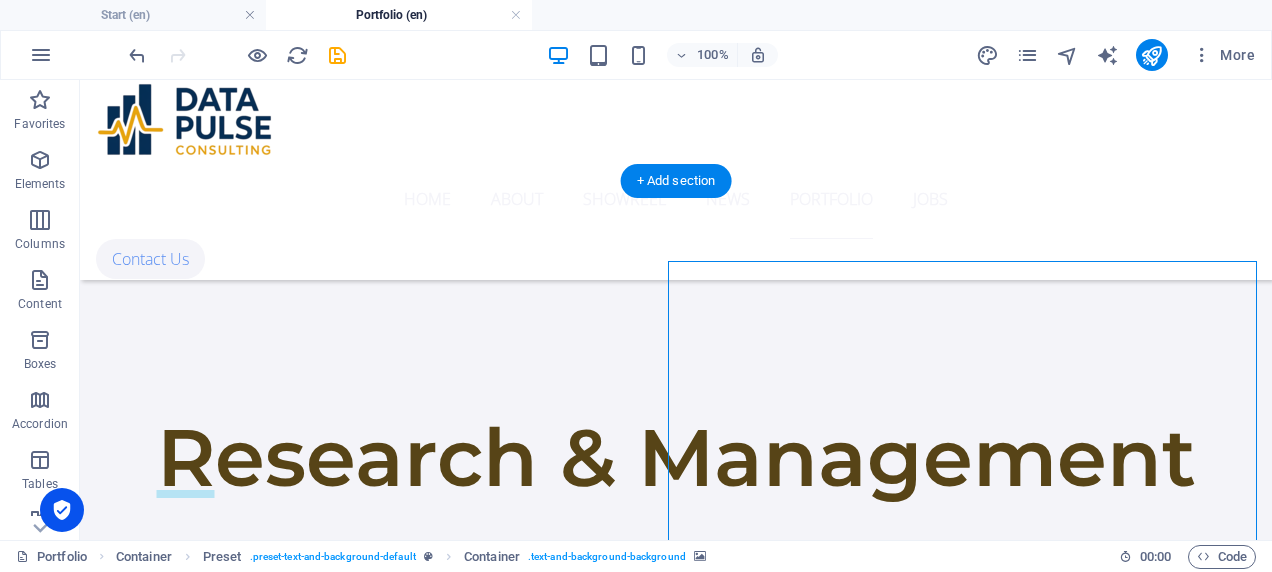 click at bounding box center [676, 1735] 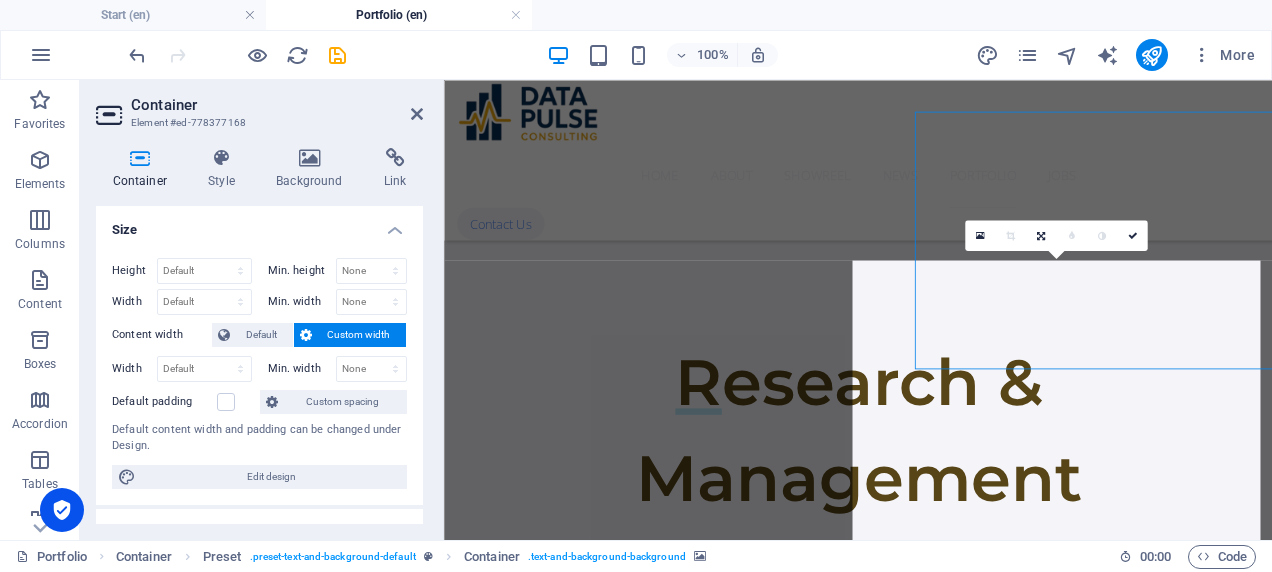 scroll, scrollTop: 1270, scrollLeft: 0, axis: vertical 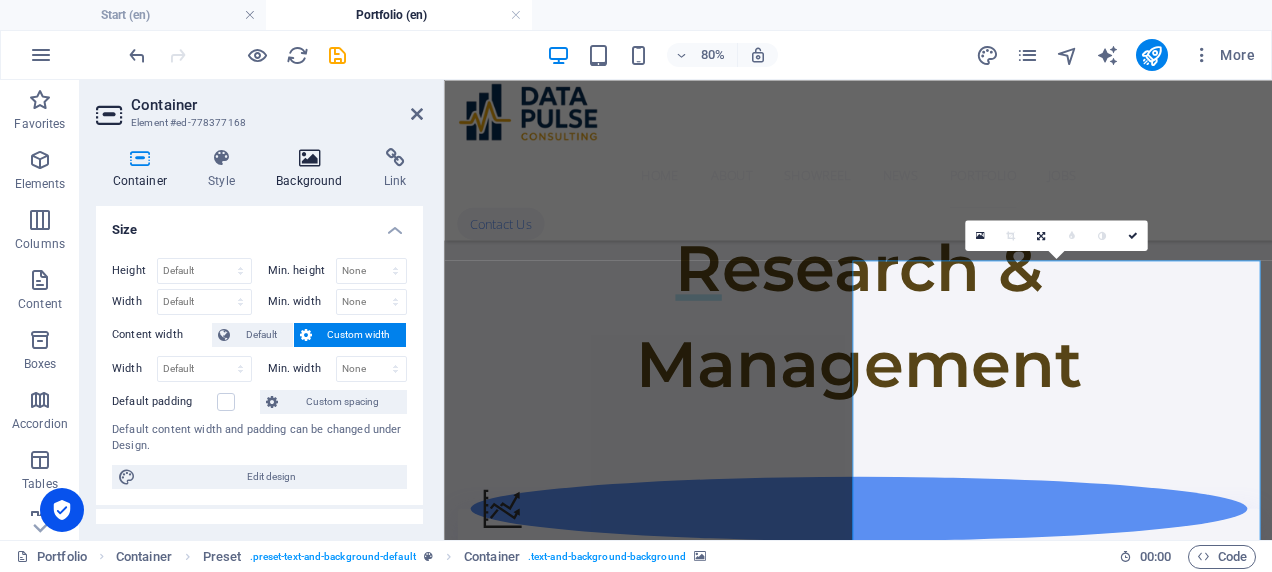 click at bounding box center (310, 158) 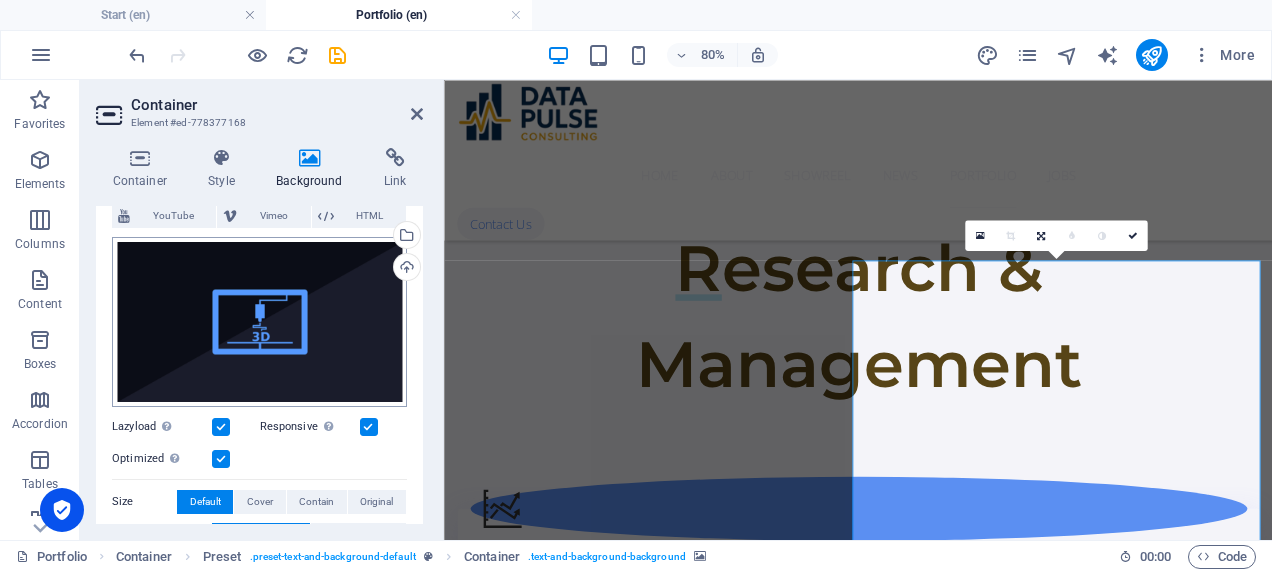 scroll, scrollTop: 148, scrollLeft: 0, axis: vertical 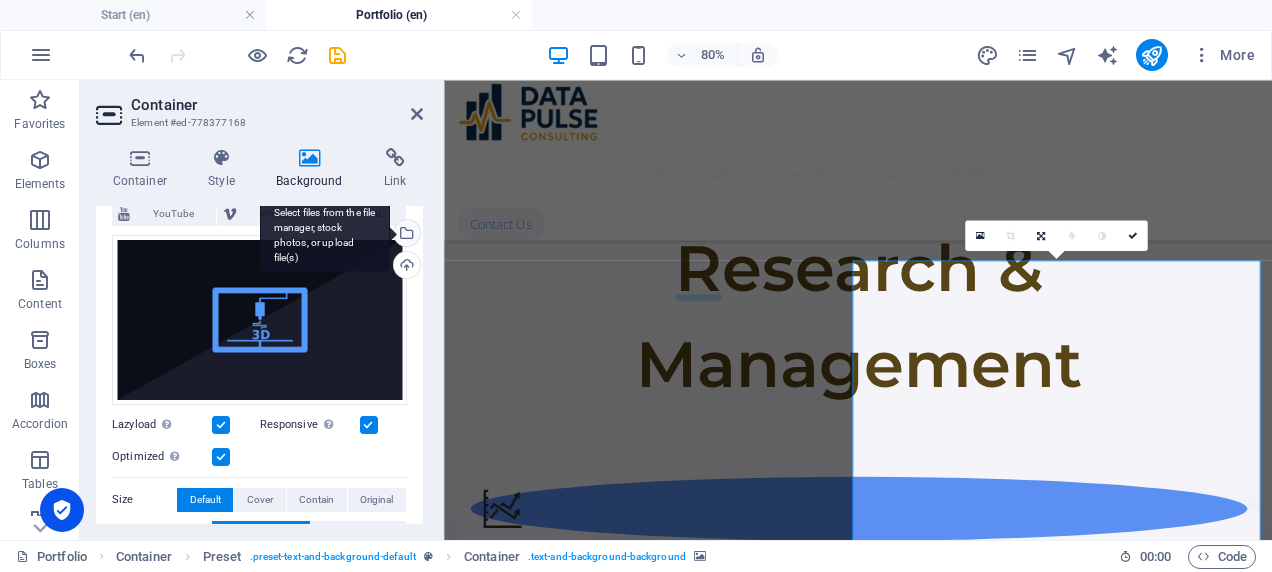 click on "Select files from the file manager, stock photos, or upload file(s)" at bounding box center (405, 235) 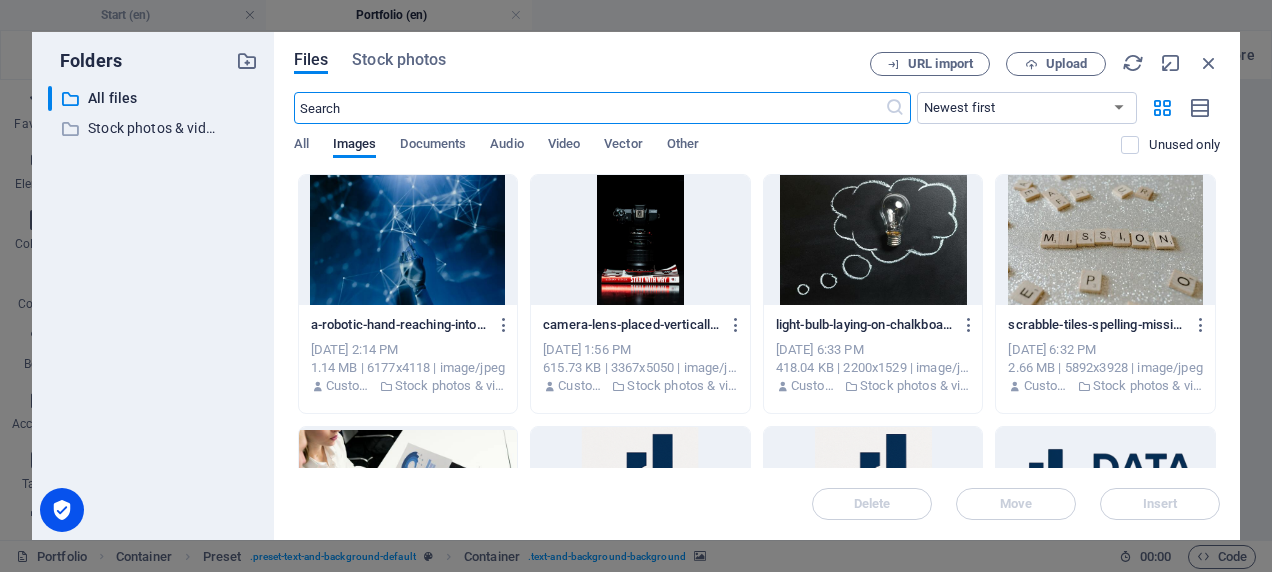 scroll, scrollTop: 1794, scrollLeft: 0, axis: vertical 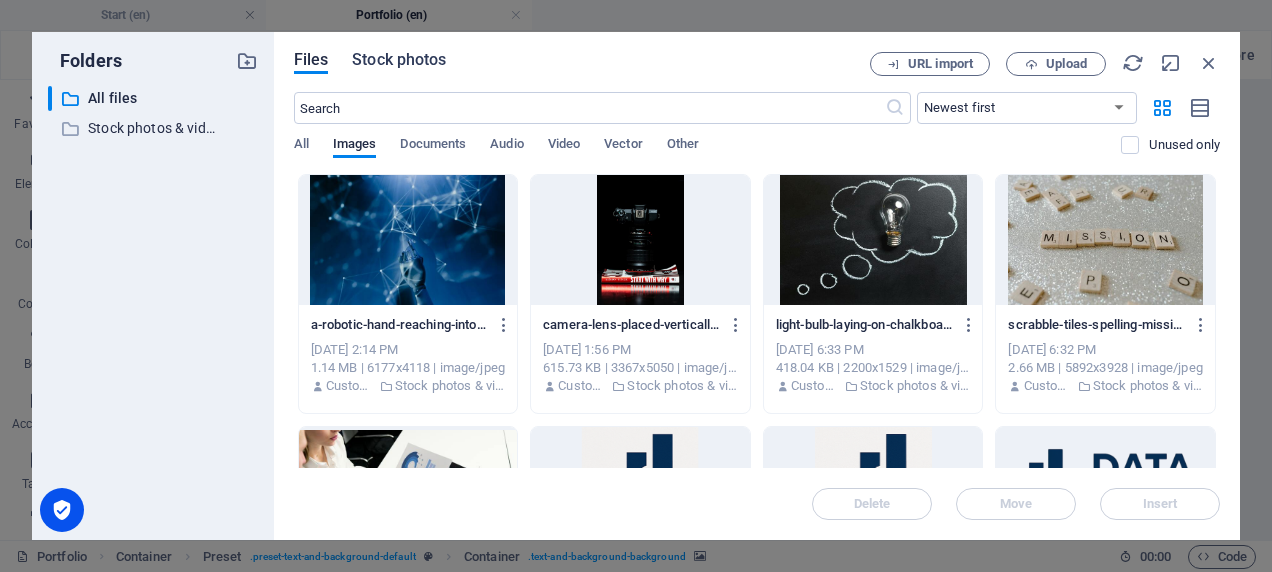 click on "Stock photos" at bounding box center (399, 60) 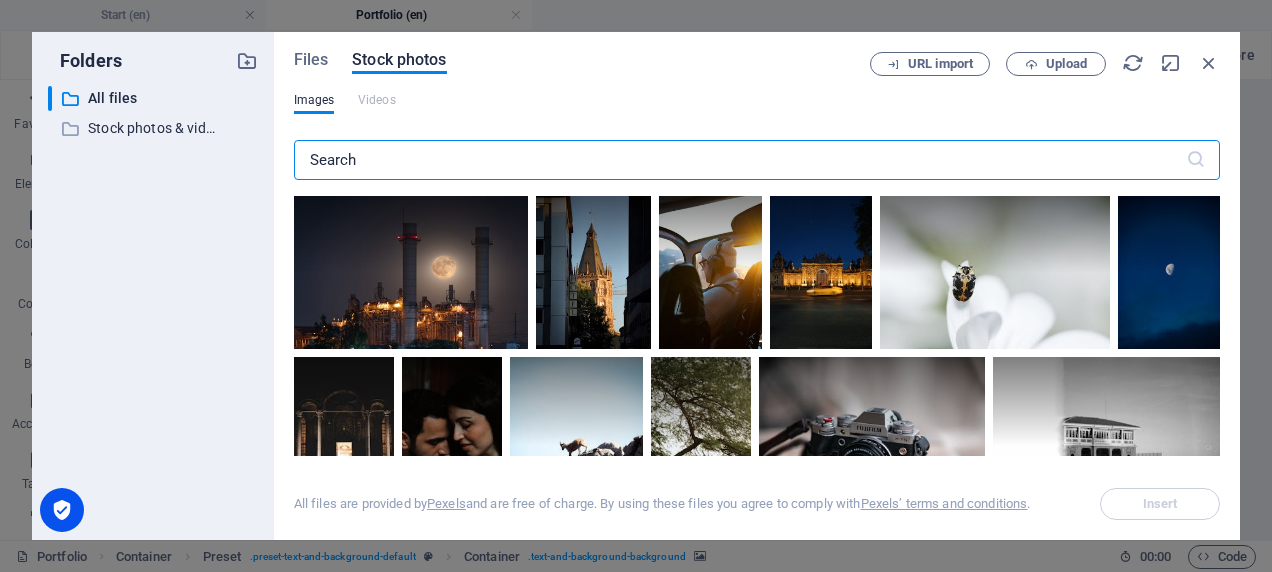 click at bounding box center (740, 160) 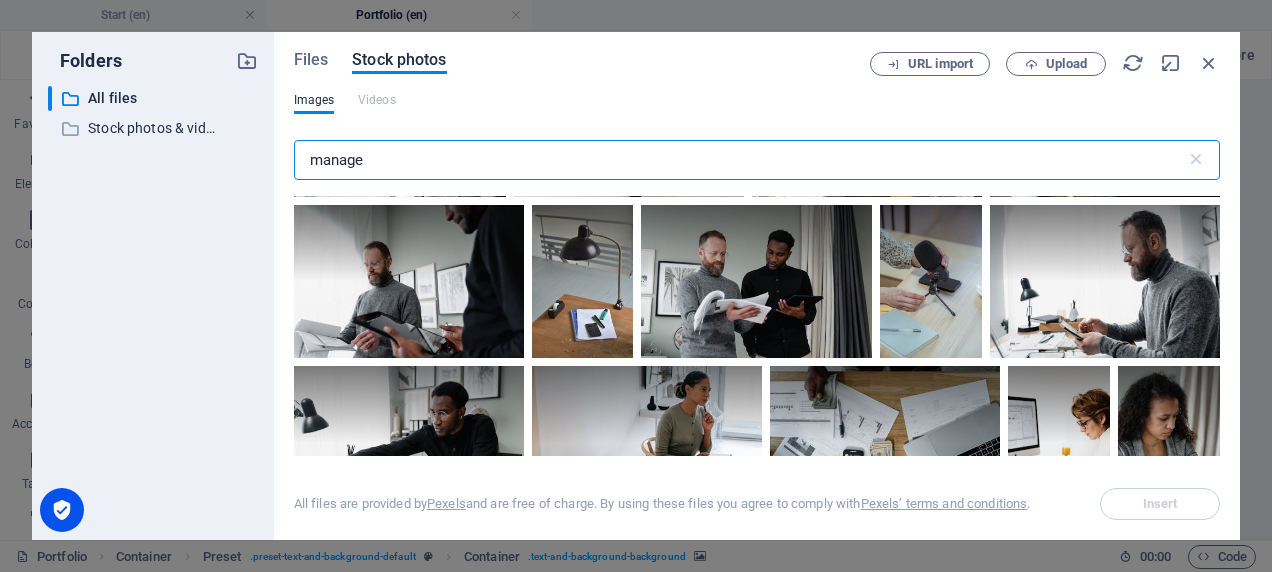scroll, scrollTop: 1003, scrollLeft: 0, axis: vertical 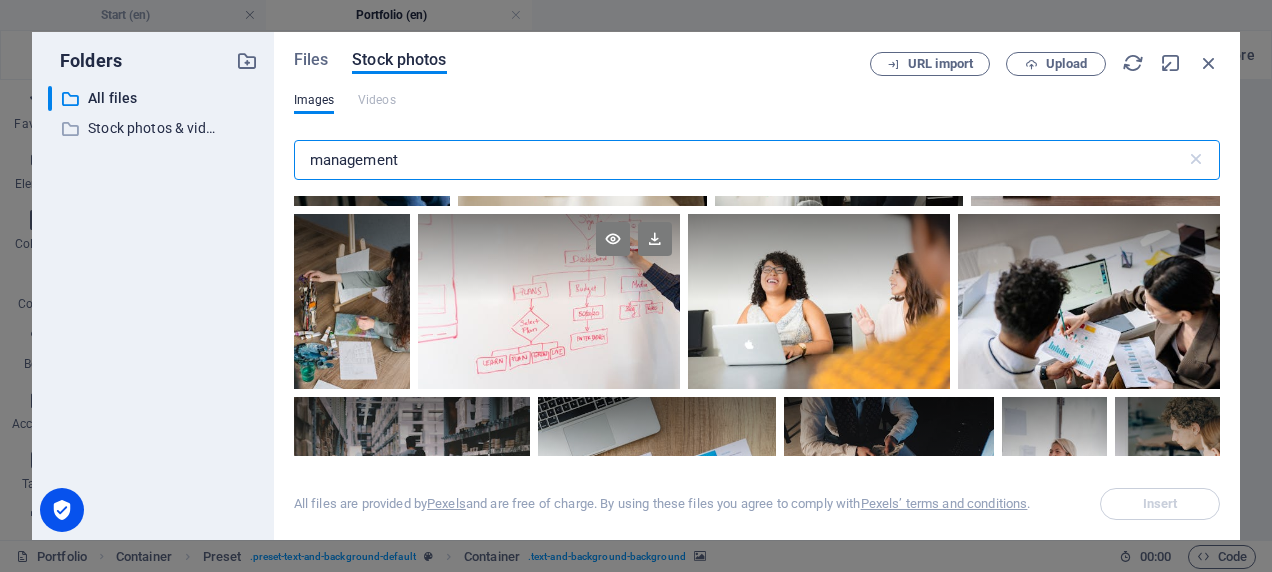 type on "management" 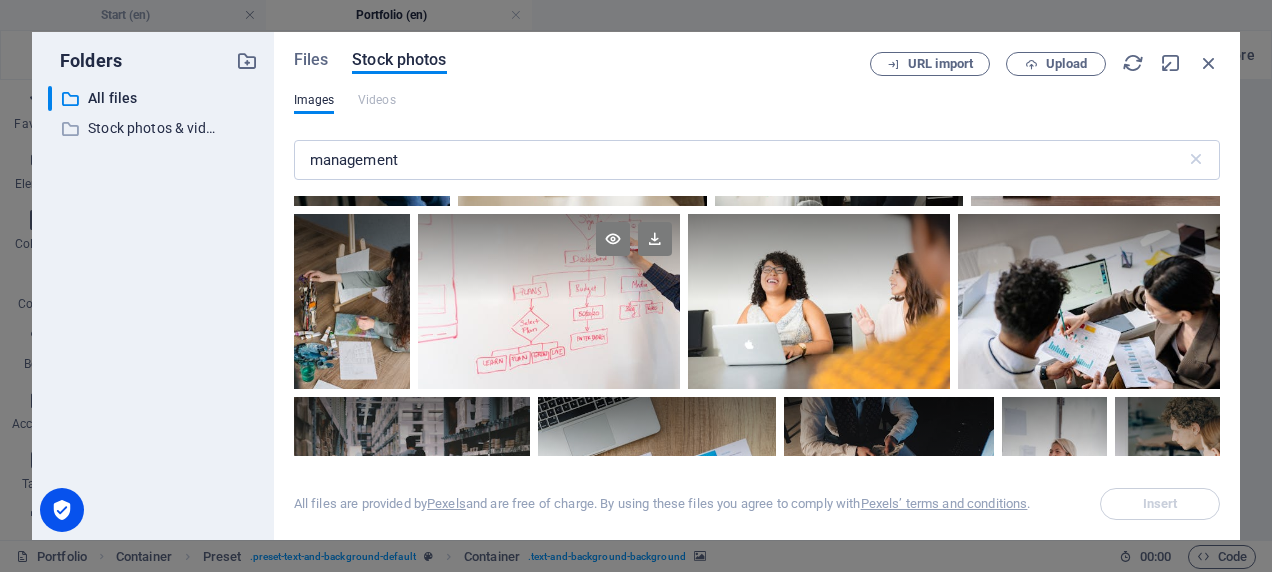click at bounding box center [549, 257] 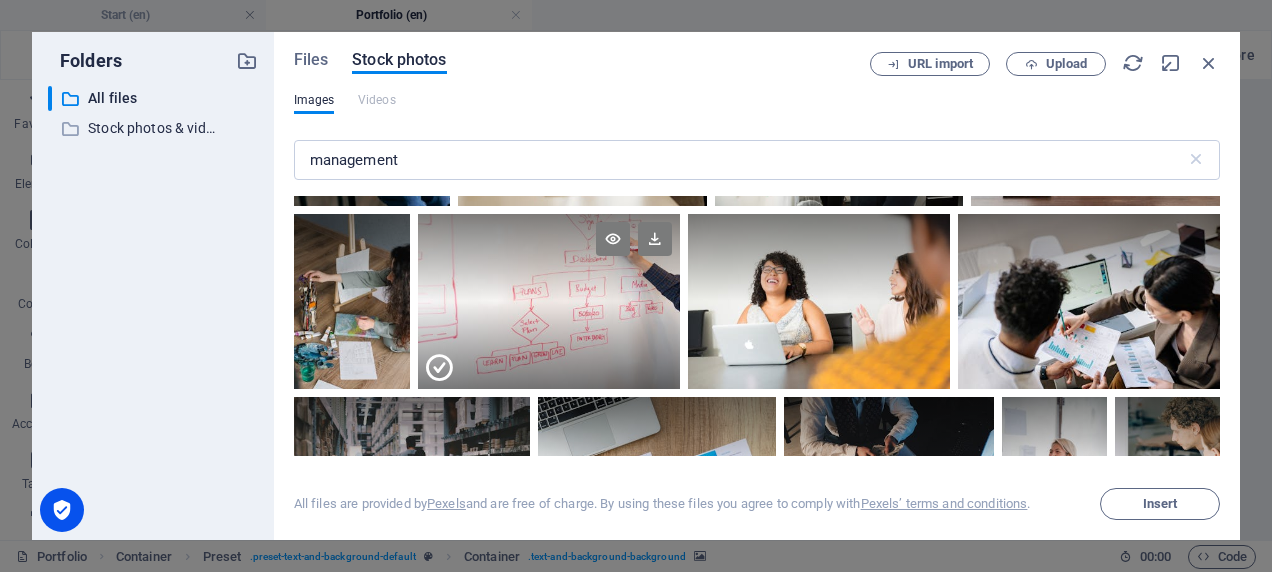 click at bounding box center (549, 344) 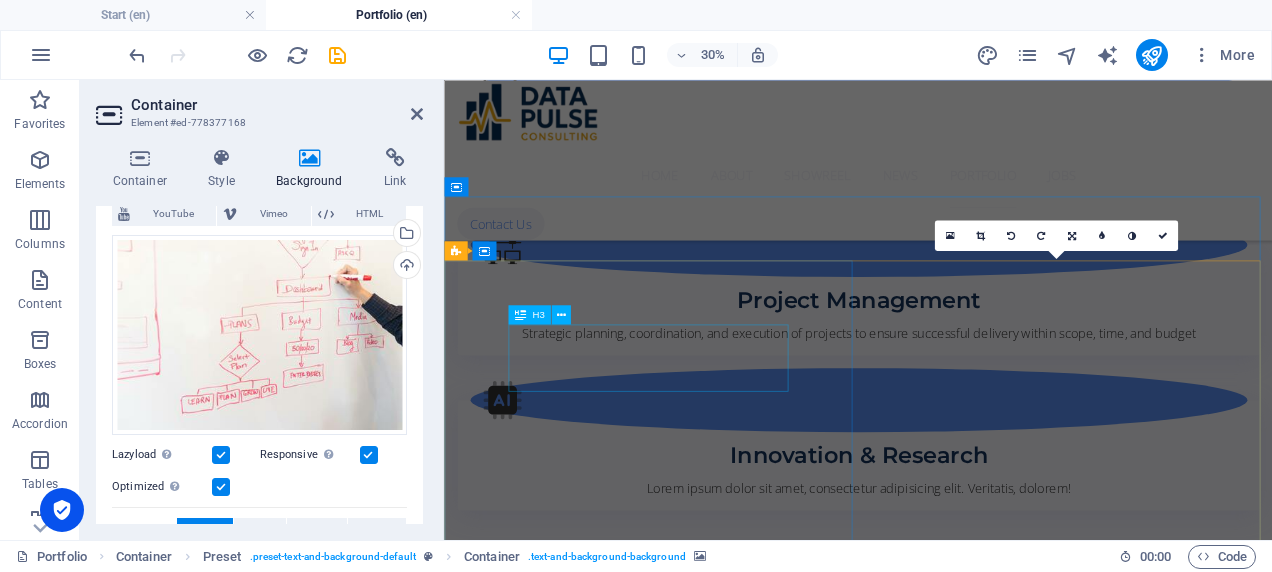 scroll, scrollTop: 1270, scrollLeft: 0, axis: vertical 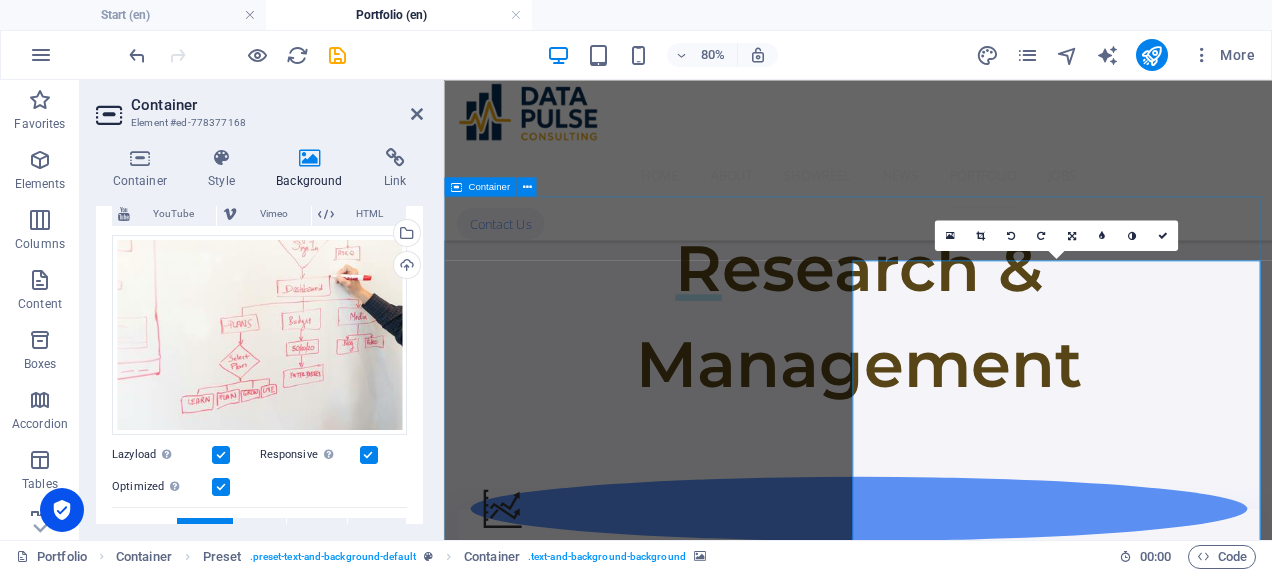 click on "Field-Work Management Our service includes proficient oversight of on the ground data collection processes, ensuring accuracy, quality, and adherence to research protocols. We provide meticulous supervision to guarantee reliable and high-quality data collection for insightful market research.
Data Validation Our expert service involves meticulous scrutiny and thorough verification of all collected data sets to ensure accuracy, consistency, and reliability. Through rigorous validation techniques, we guarantee dependable insights crucial for informed and confident decision-making. Summary Reports Our proficiency lies in expertly crafting abbreviated, yet comprehensive reports from extensive market research data sources and analysis. These concise reports clearly highlight critical findings and emerging trends, facilitating informed decision-making with ease and clarity
Conduit The Weird Web" at bounding box center (961, 3245) 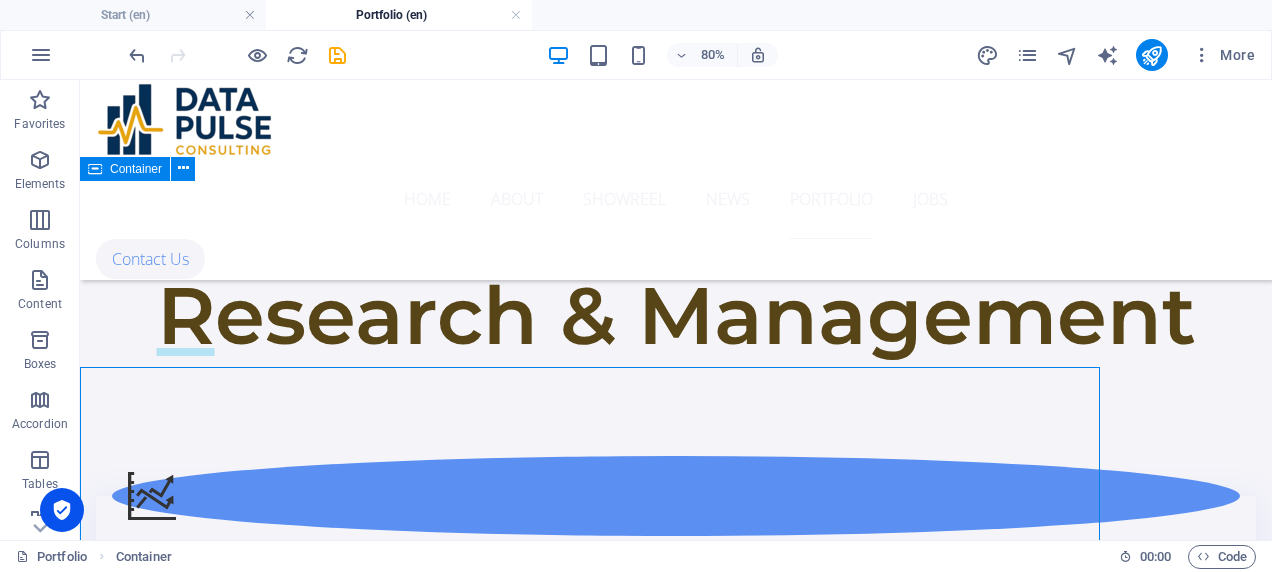 scroll, scrollTop: 1128, scrollLeft: 0, axis: vertical 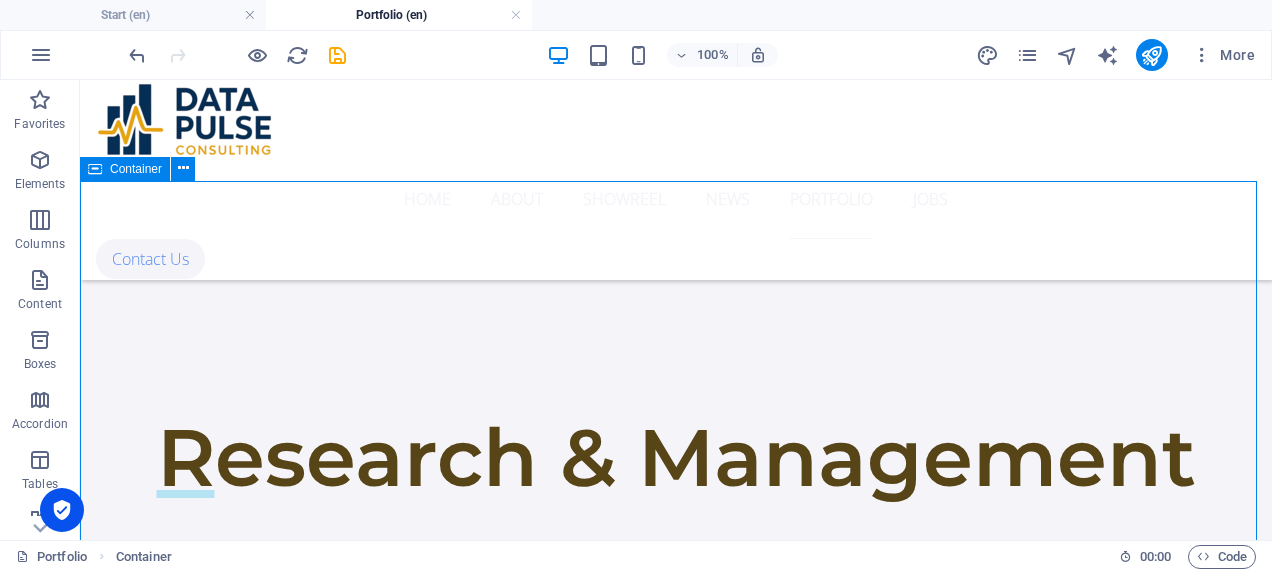 click on "Field-Work Management Our service includes proficient oversight of on the ground data collection processes, ensuring accuracy, quality, and adherence to research protocols. We provide meticulous supervision to guarantee reliable and high-quality data collection for insightful market research.
Data Validation Our expert service involves meticulous scrutiny and thorough verification of all collected data sets to ensure accuracy, consistency, and reliability. Through rigorous validation techniques, we guarantee dependable insights crucial for informed and confident decision-making. Summary Reports Our proficiency lies in expertly crafting abbreviated, yet comprehensive reports from extensive market research data sources and analysis. These concise reports clearly highlight critical findings and emerging trends, facilitating informed decision-making with ease and clarity
Conduit The Weird Web" at bounding box center (676, 3078) 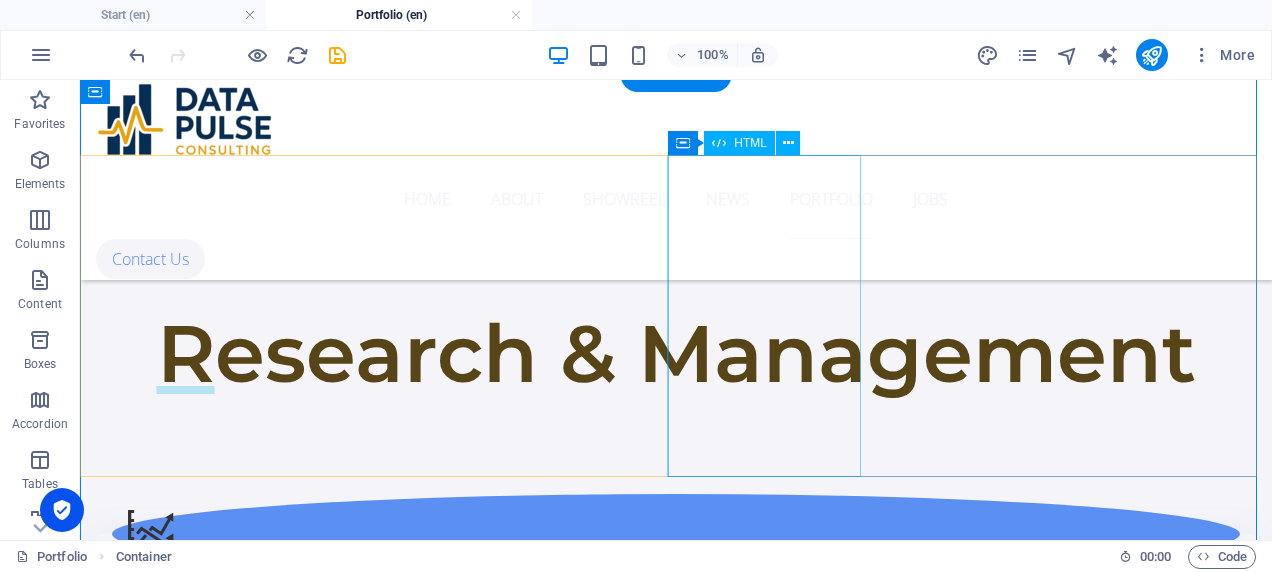 scroll, scrollTop: 1268, scrollLeft: 0, axis: vertical 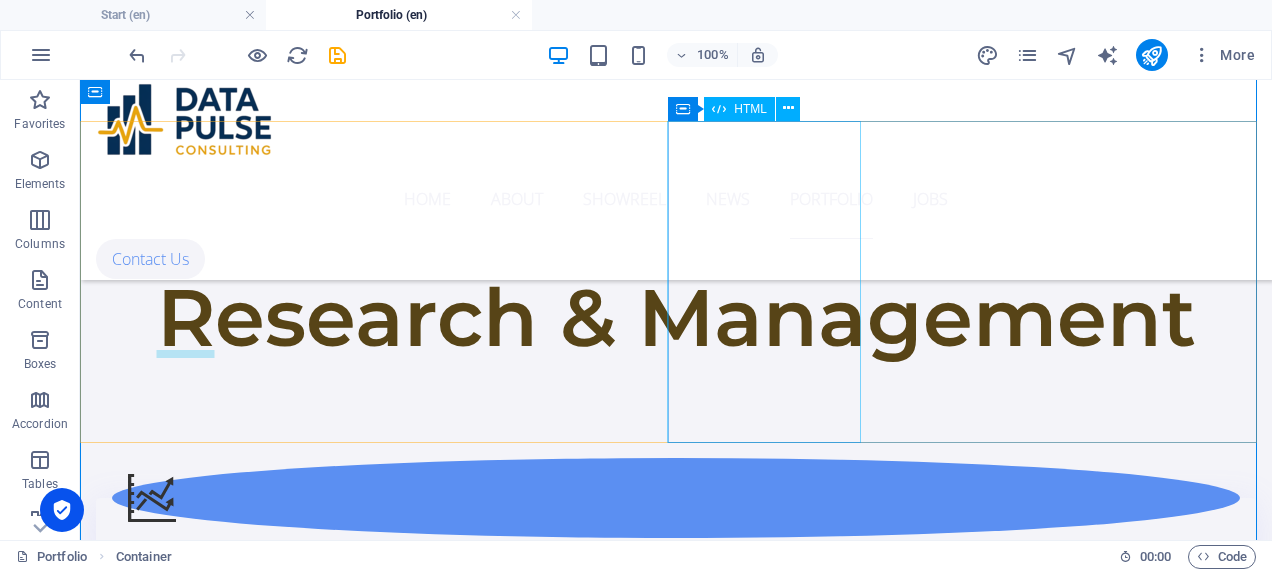 click at bounding box center [217, 1986] 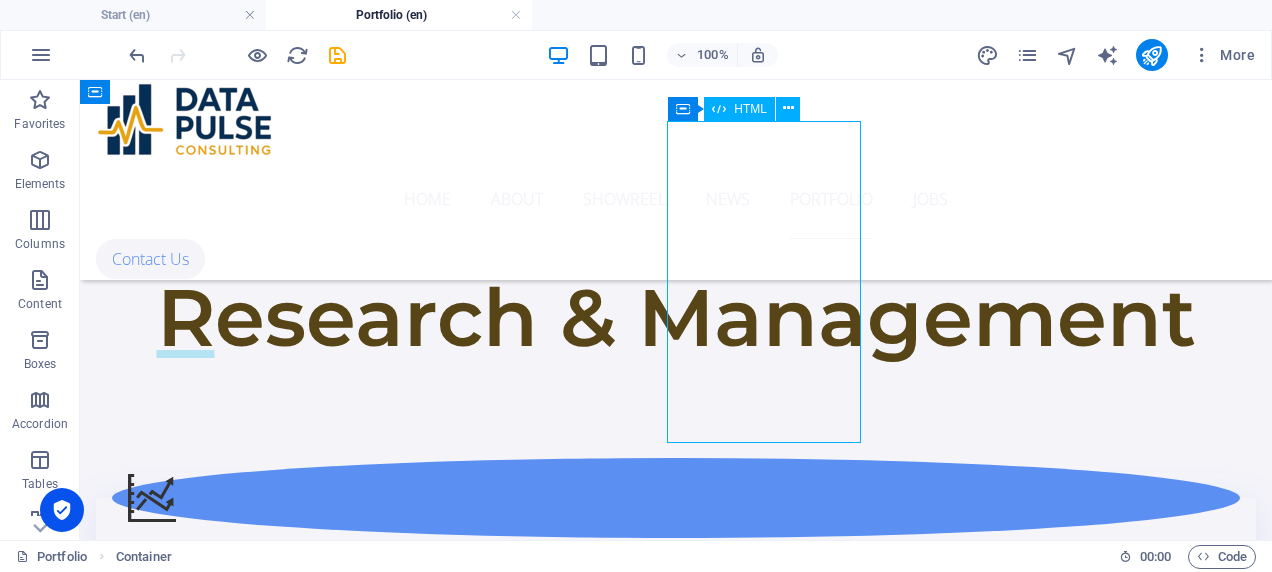 click at bounding box center (217, 1986) 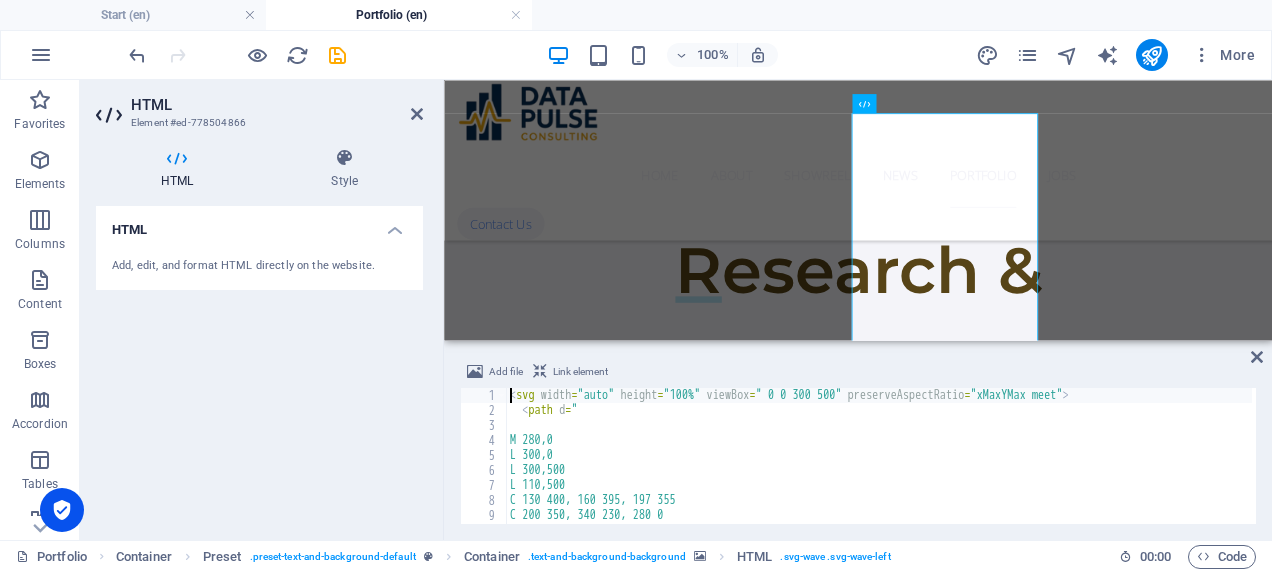 scroll, scrollTop: 1454, scrollLeft: 0, axis: vertical 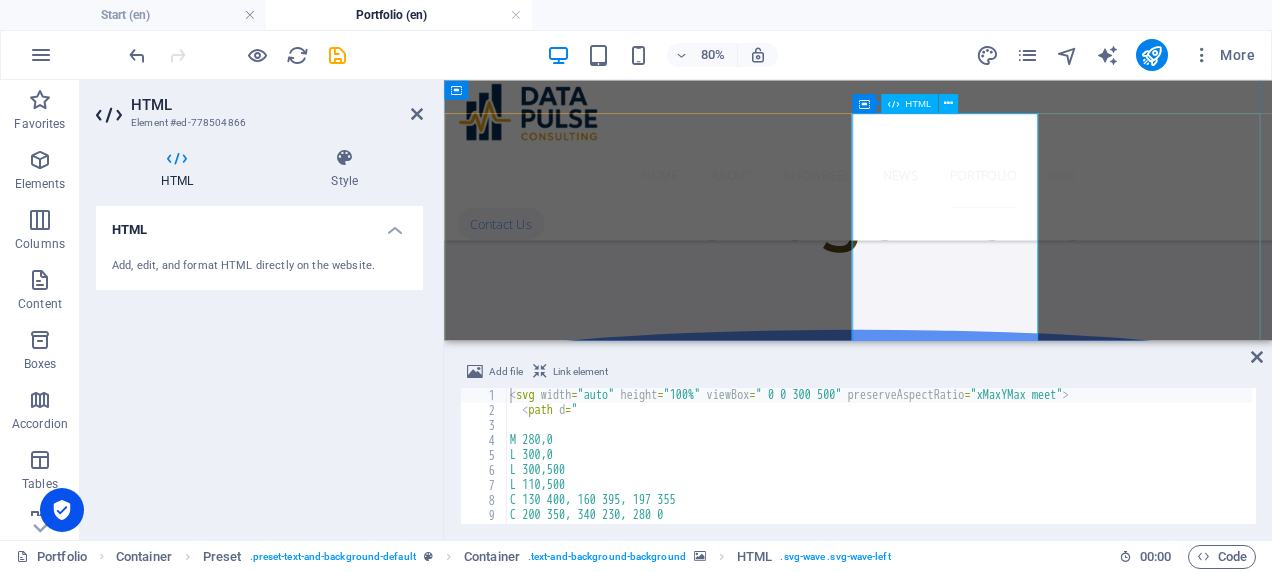 click at bounding box center (540, 1942) 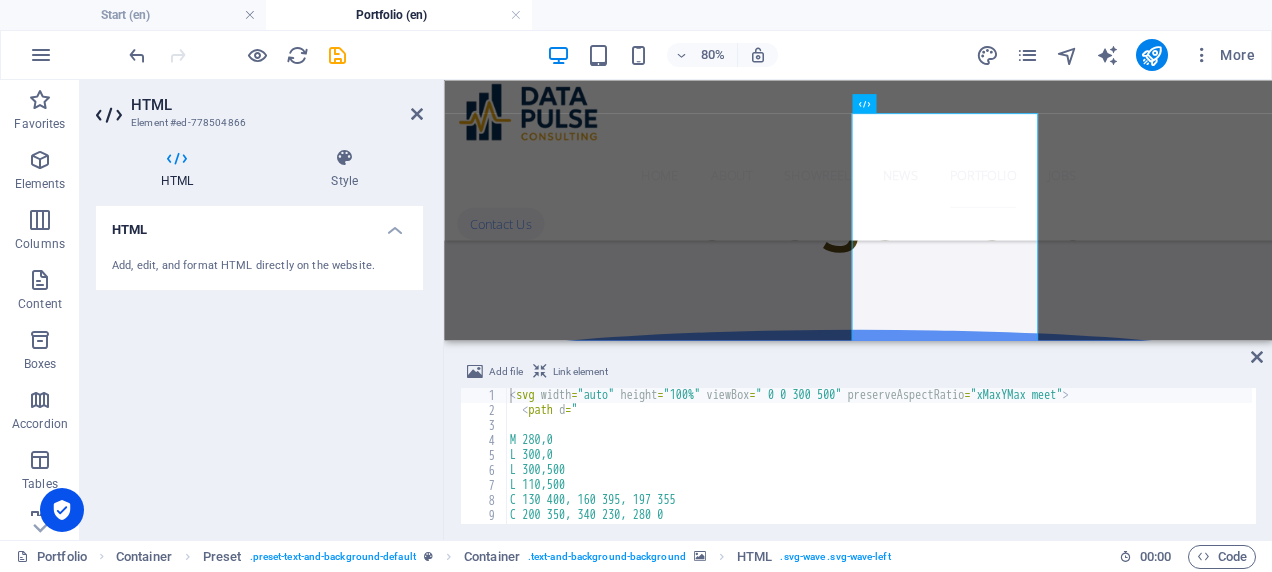 click at bounding box center (961, 1586) 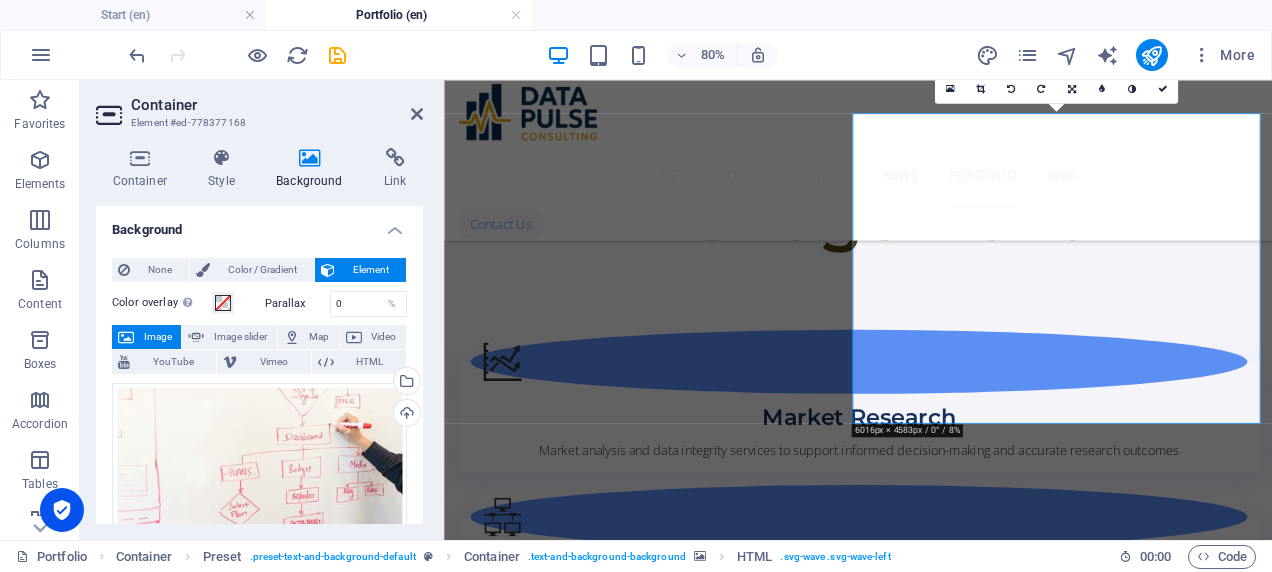 click at bounding box center [961, 1586] 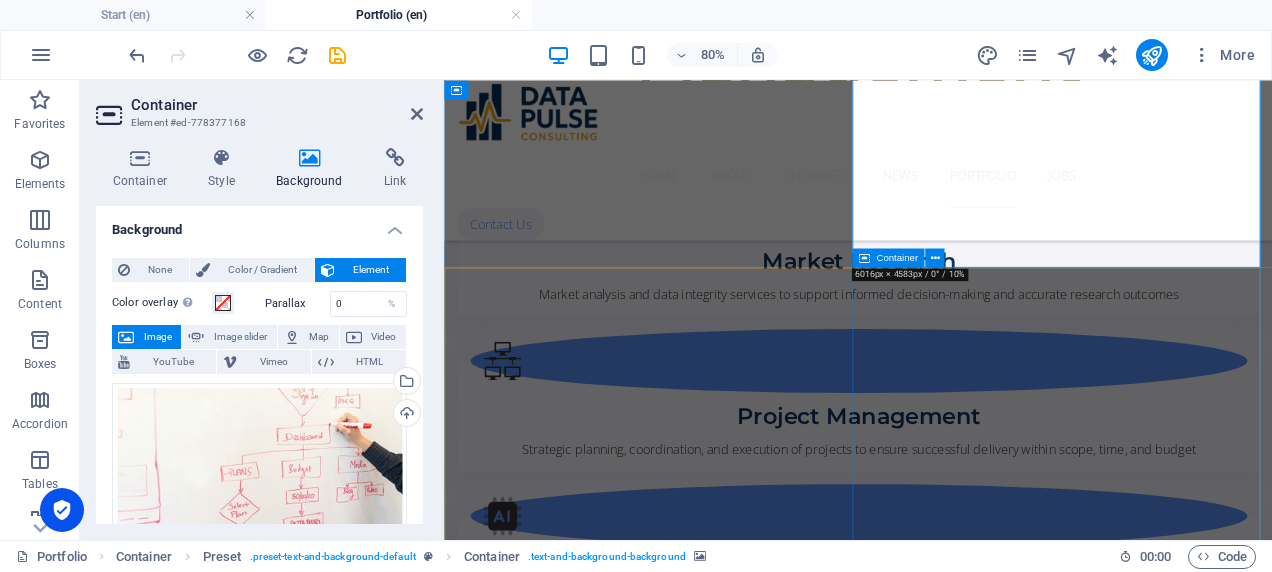 click on "Data Validation Our expert service involves meticulous scrutiny and thorough verification of all collected data sets to ensure accuracy, consistency, and reliability. Through rigorous validation techniques, we guarantee dependable insights crucial for informed and confident decision-making." at bounding box center [961, 2092] 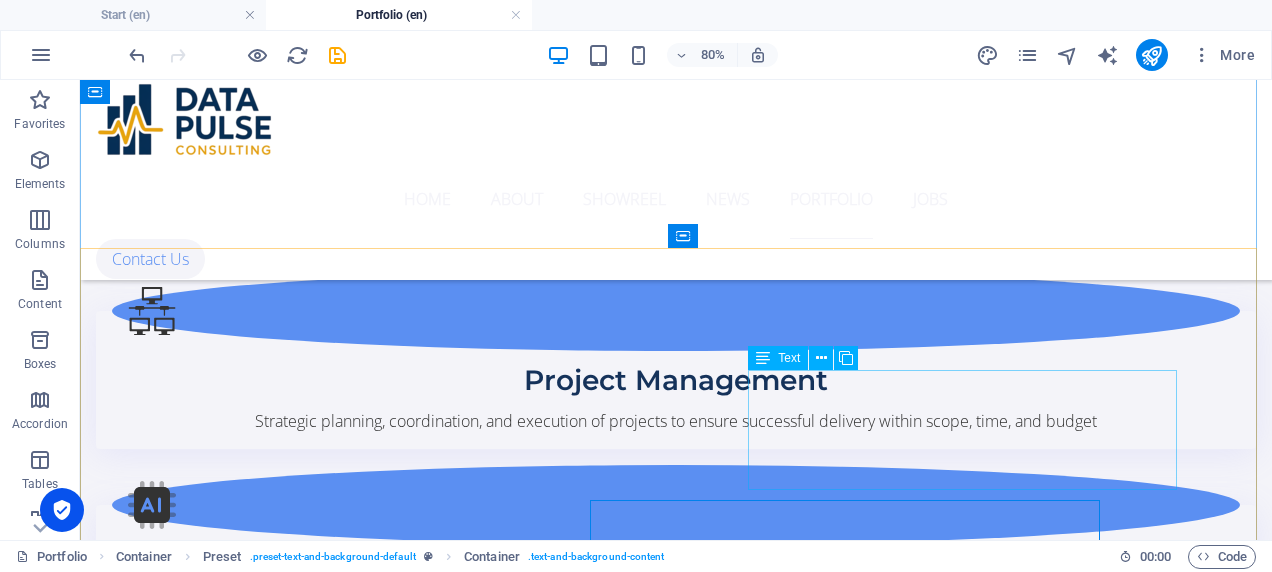 scroll, scrollTop: 1463, scrollLeft: 0, axis: vertical 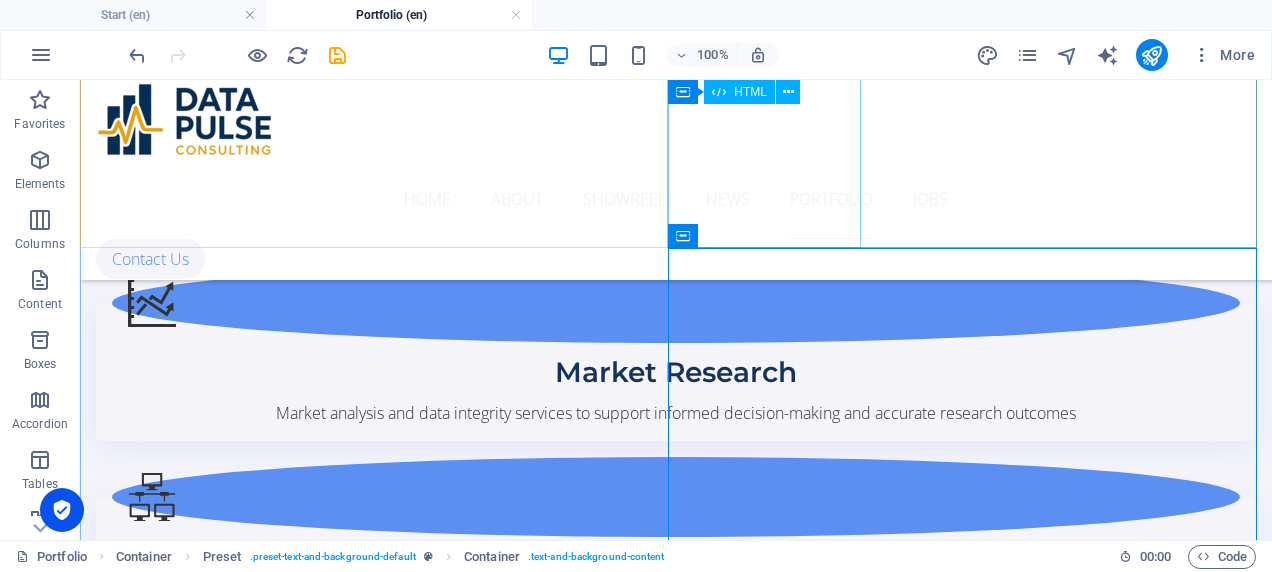click at bounding box center (217, 1857) 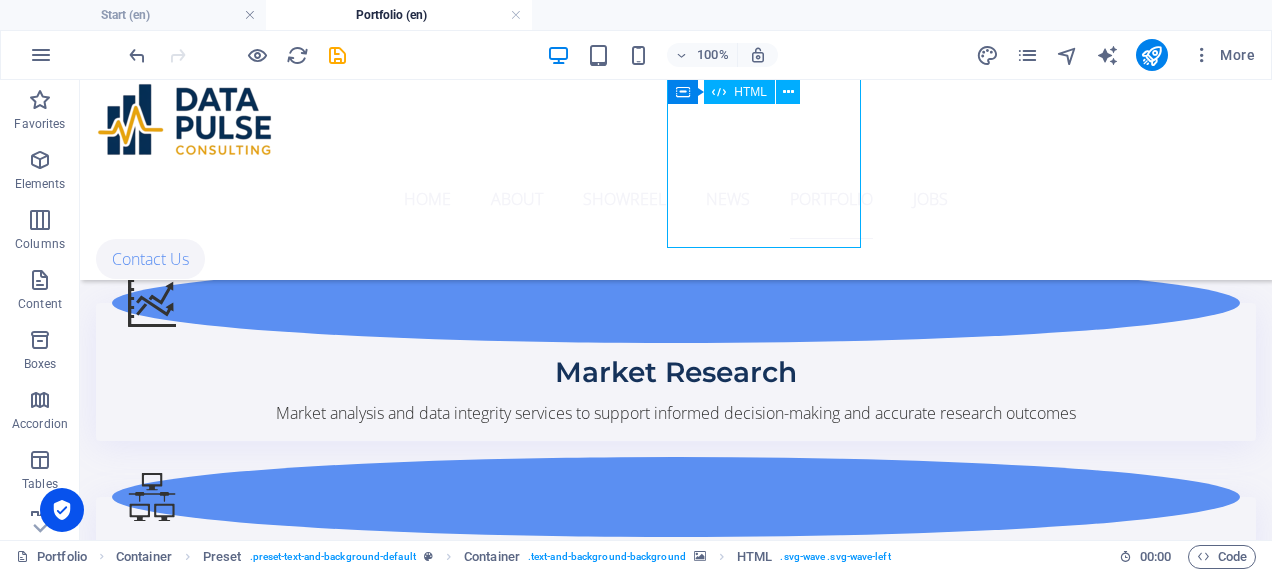 click at bounding box center [217, 1857] 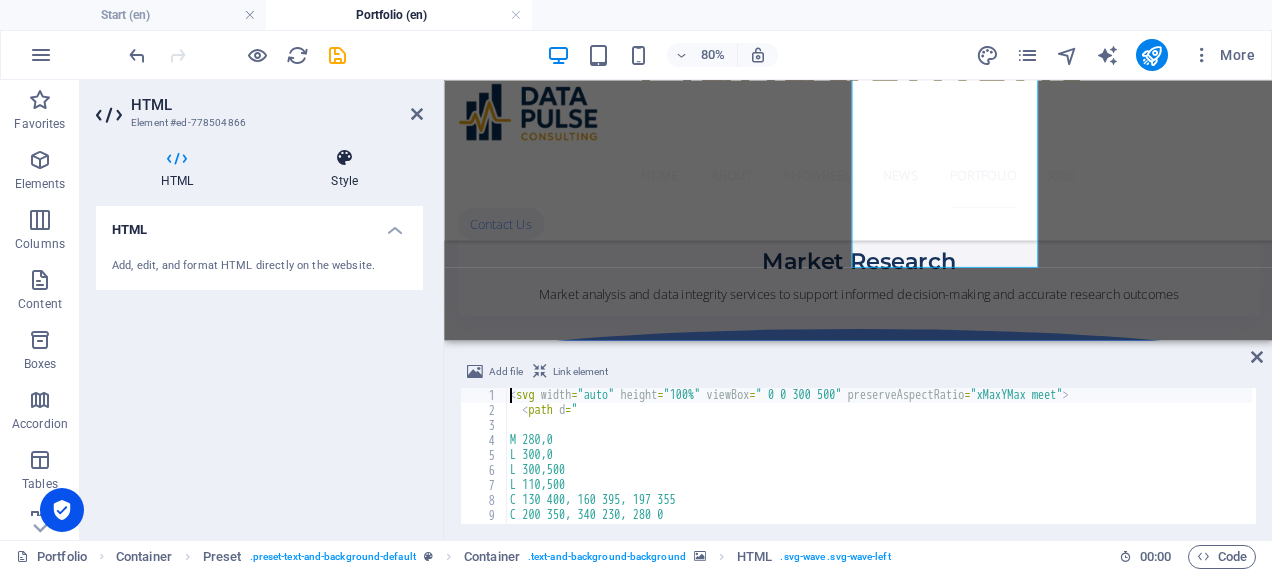 click on "Style" at bounding box center (344, 169) 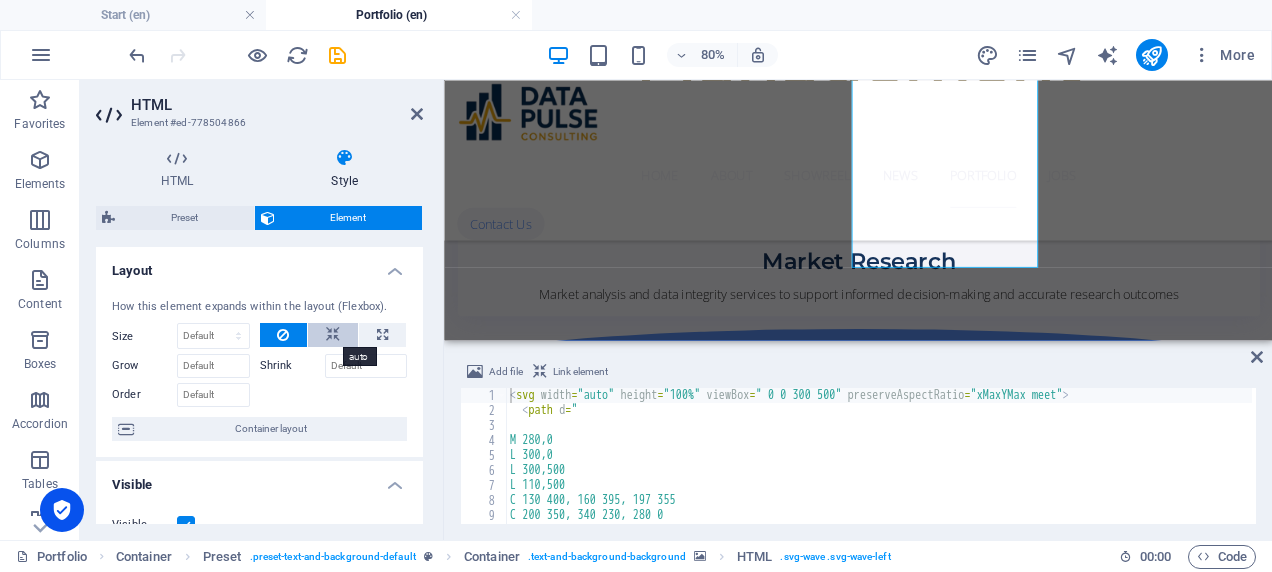 click at bounding box center [333, 335] 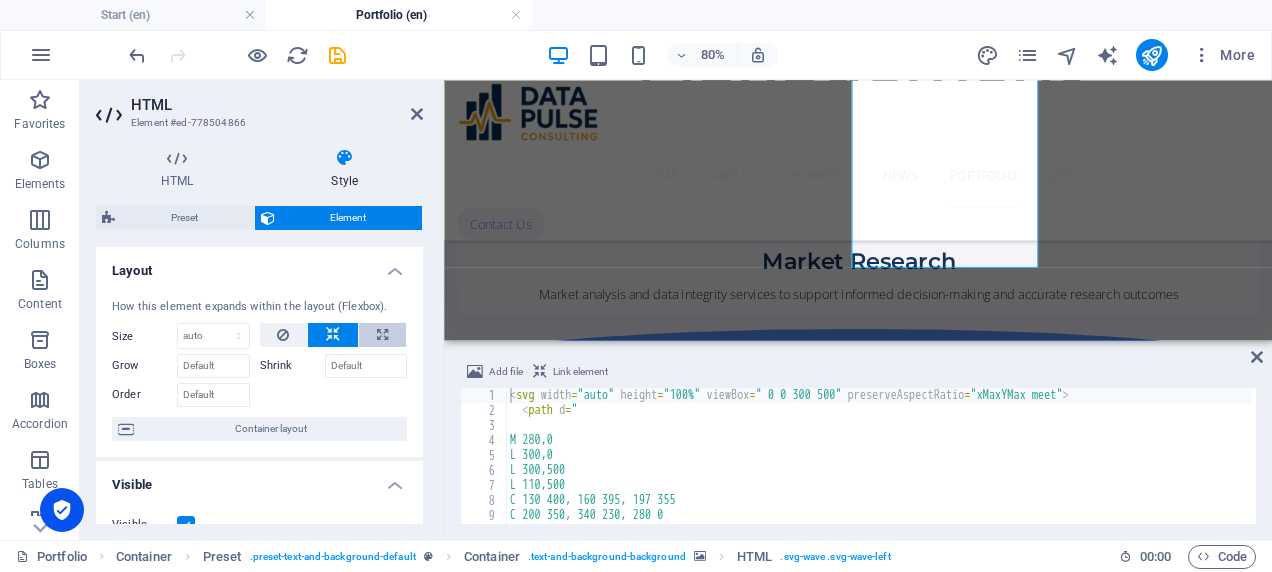 click at bounding box center (382, 335) 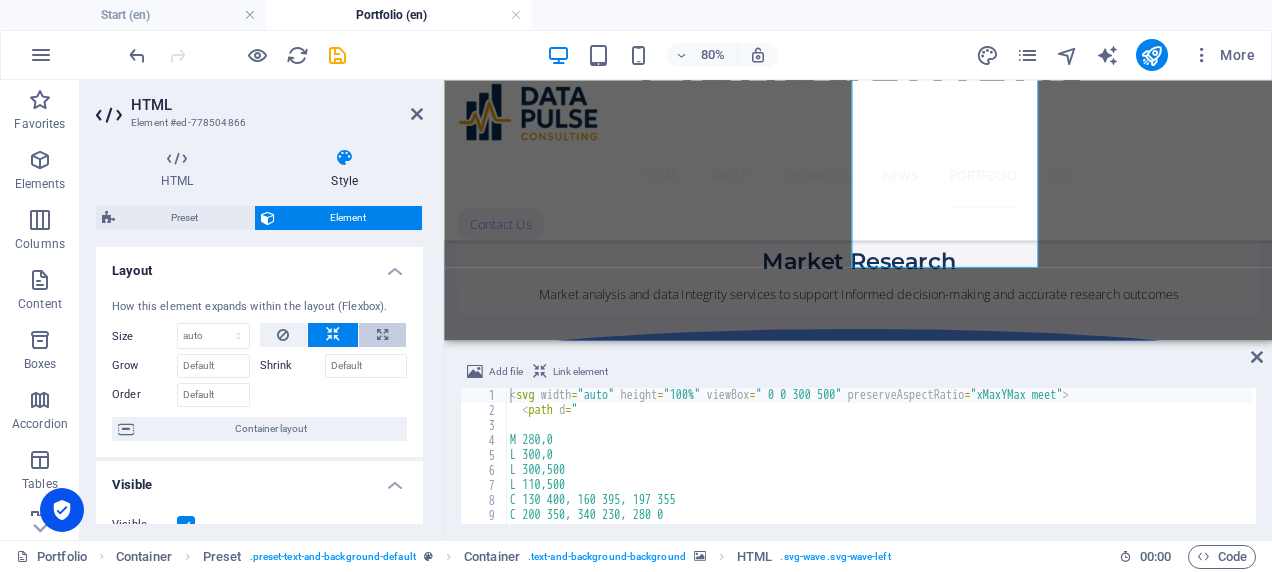 type on "100" 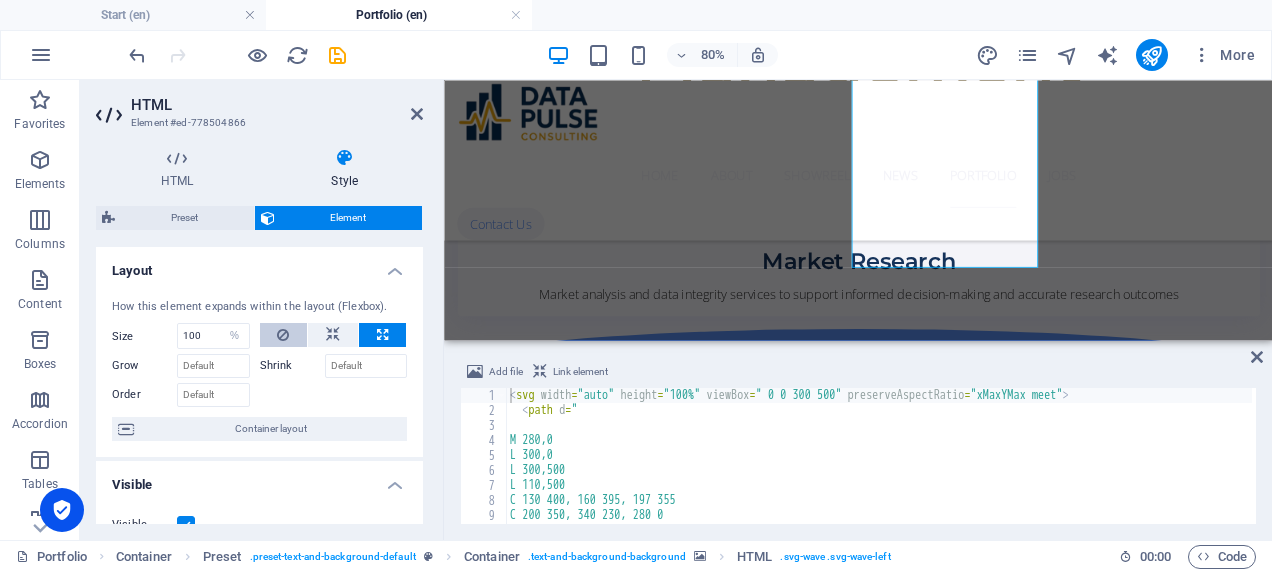click at bounding box center [284, 335] 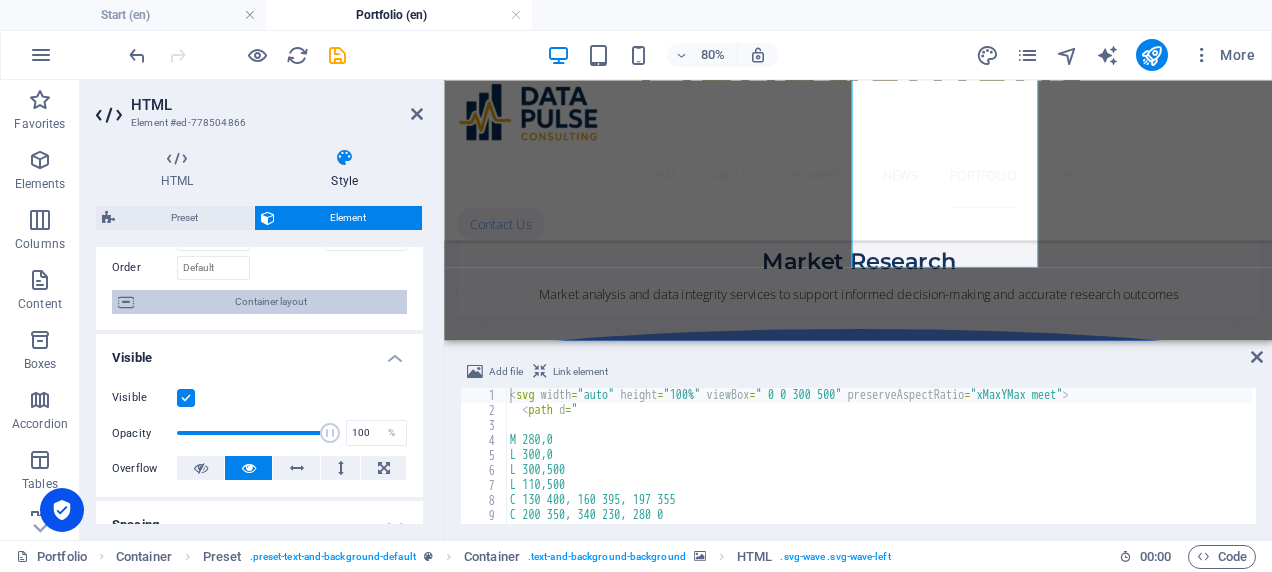 scroll, scrollTop: 163, scrollLeft: 0, axis: vertical 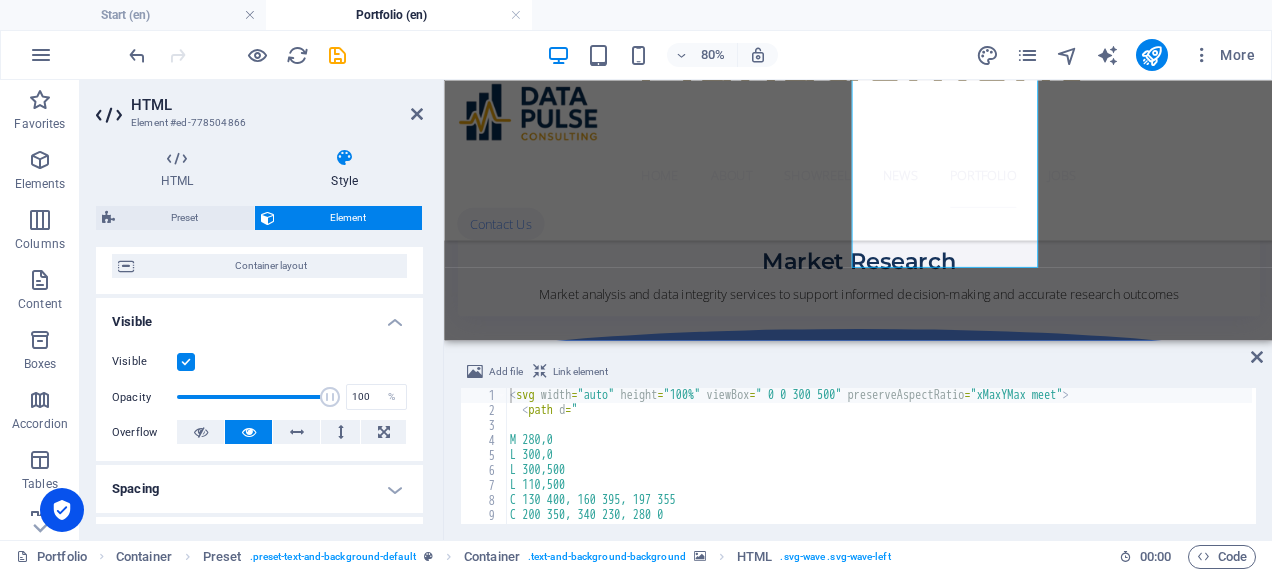 click at bounding box center [186, 362] 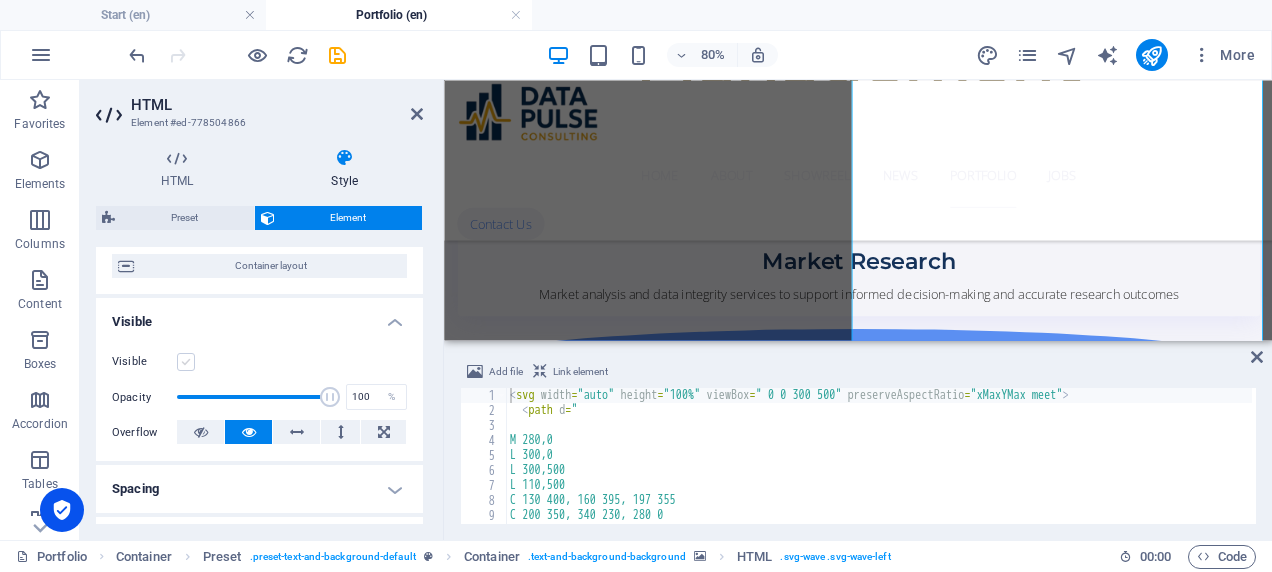 click at bounding box center [186, 362] 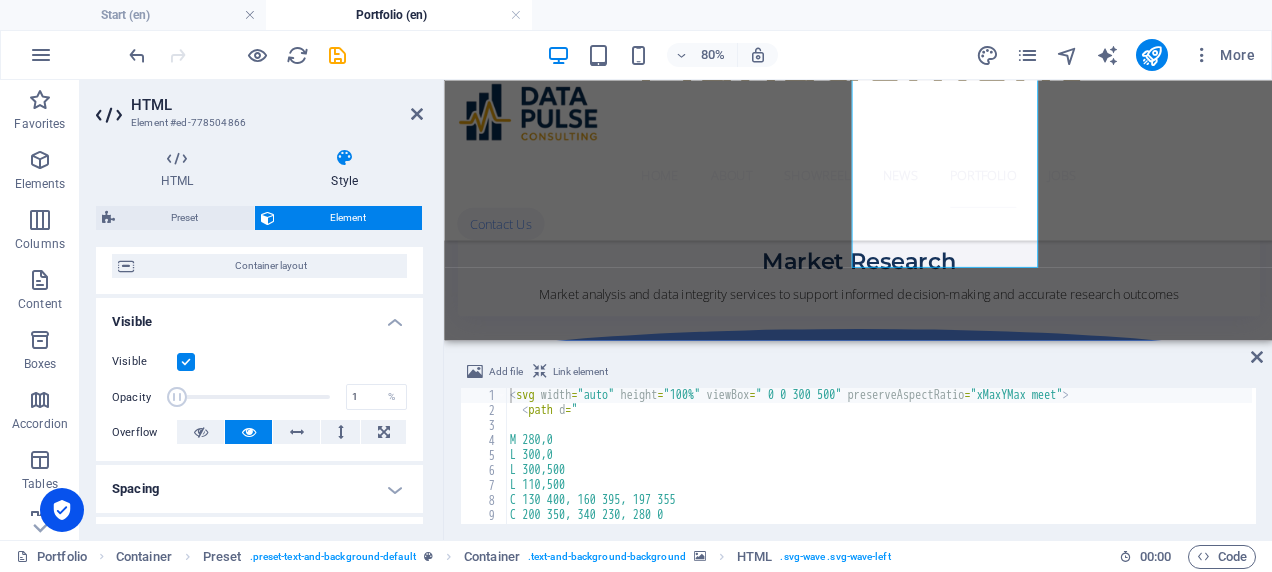 drag, startPoint x: 330, startPoint y: 400, endPoint x: 150, endPoint y: 396, distance: 180.04443 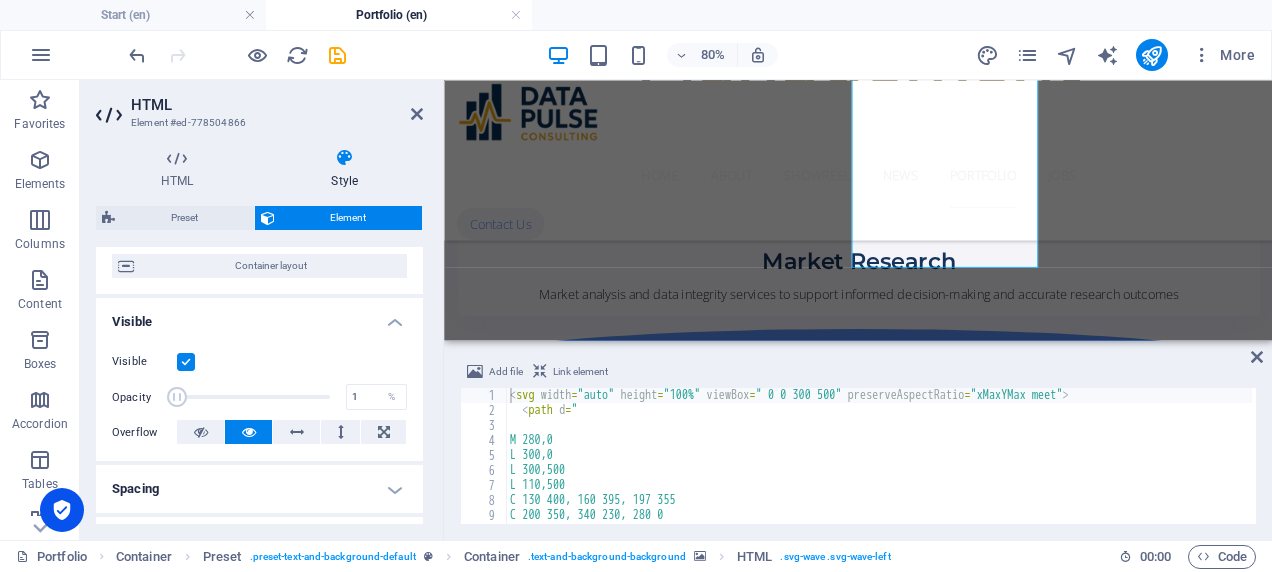 click on "Opacity 1 %" at bounding box center [259, 397] 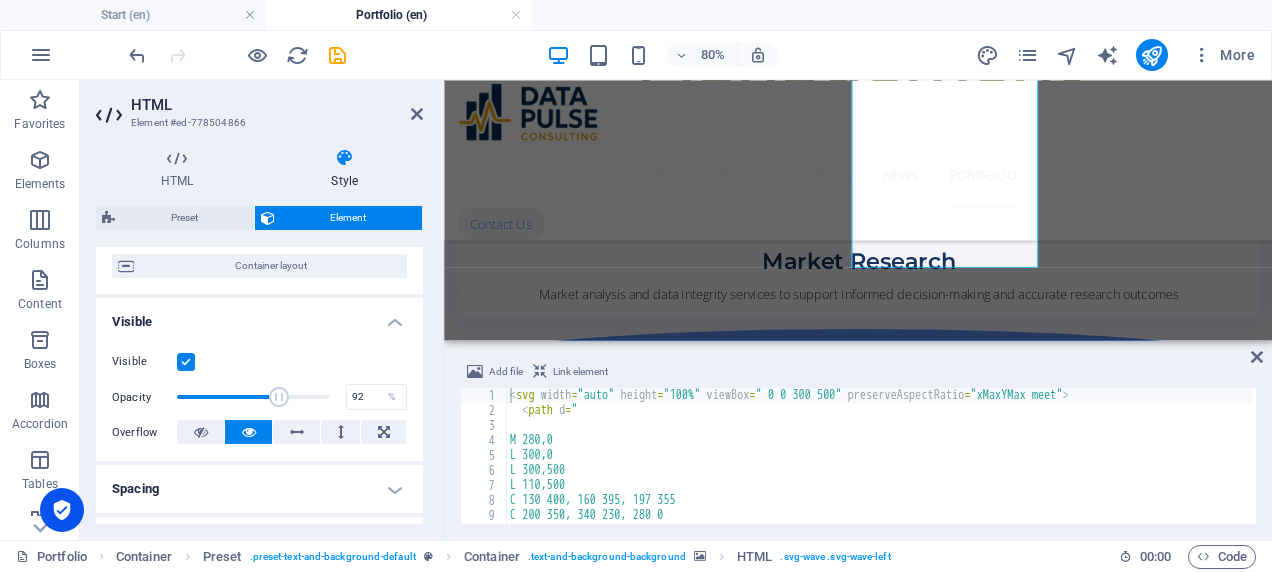 type on "100" 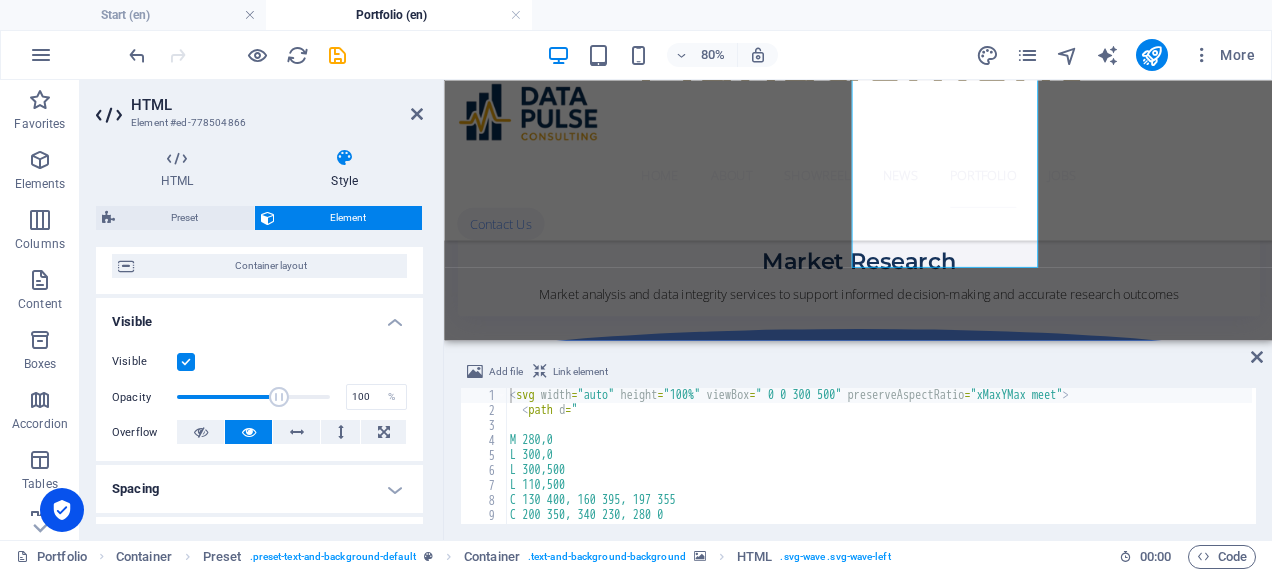 drag, startPoint x: 182, startPoint y: 398, endPoint x: 406, endPoint y: 394, distance: 224.0357 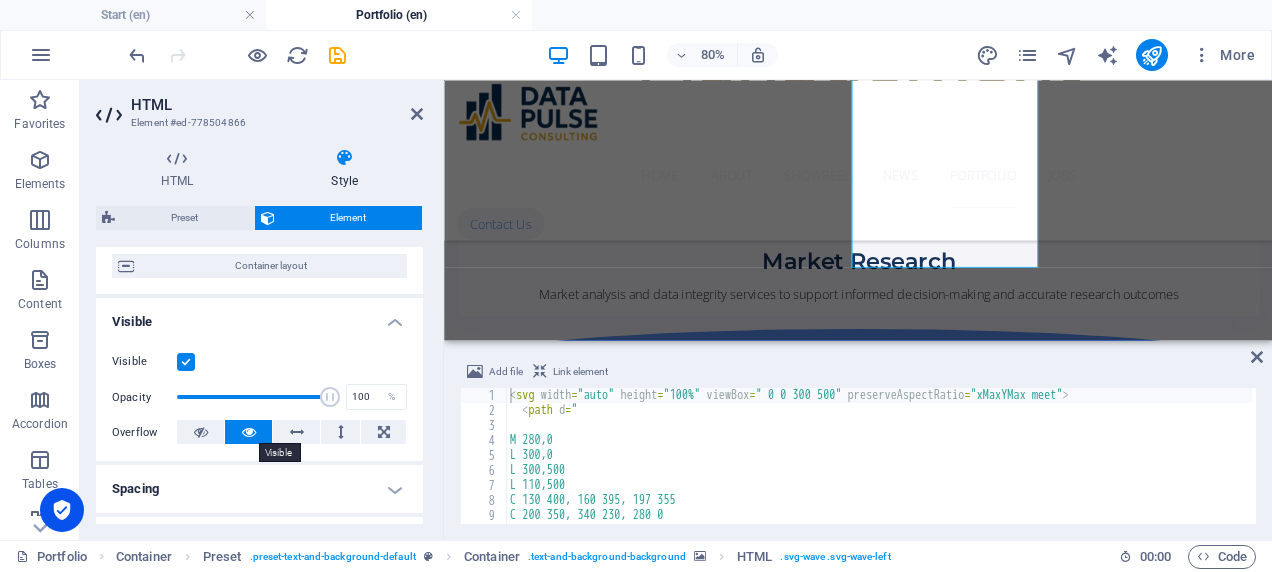 click at bounding box center [249, 432] 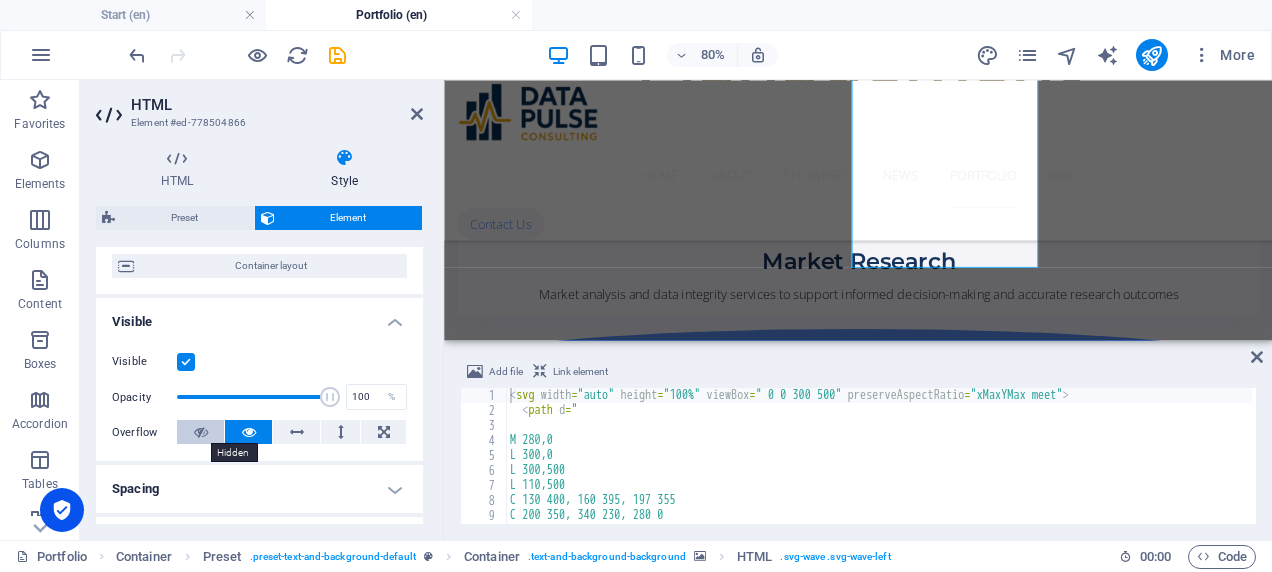 click at bounding box center (200, 432) 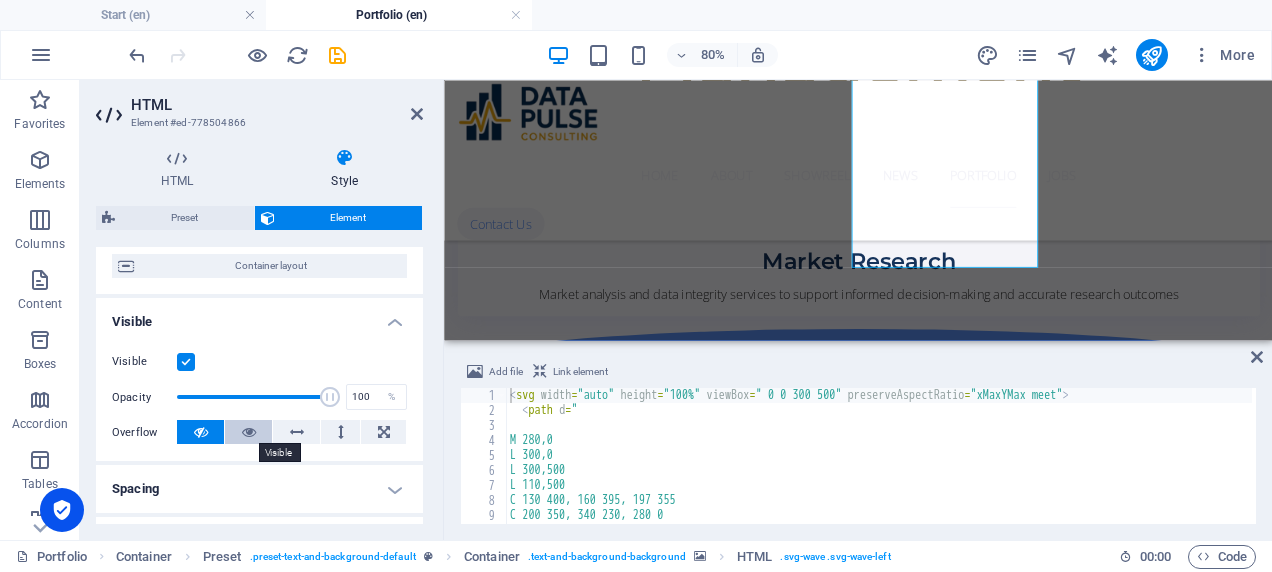click at bounding box center (248, 432) 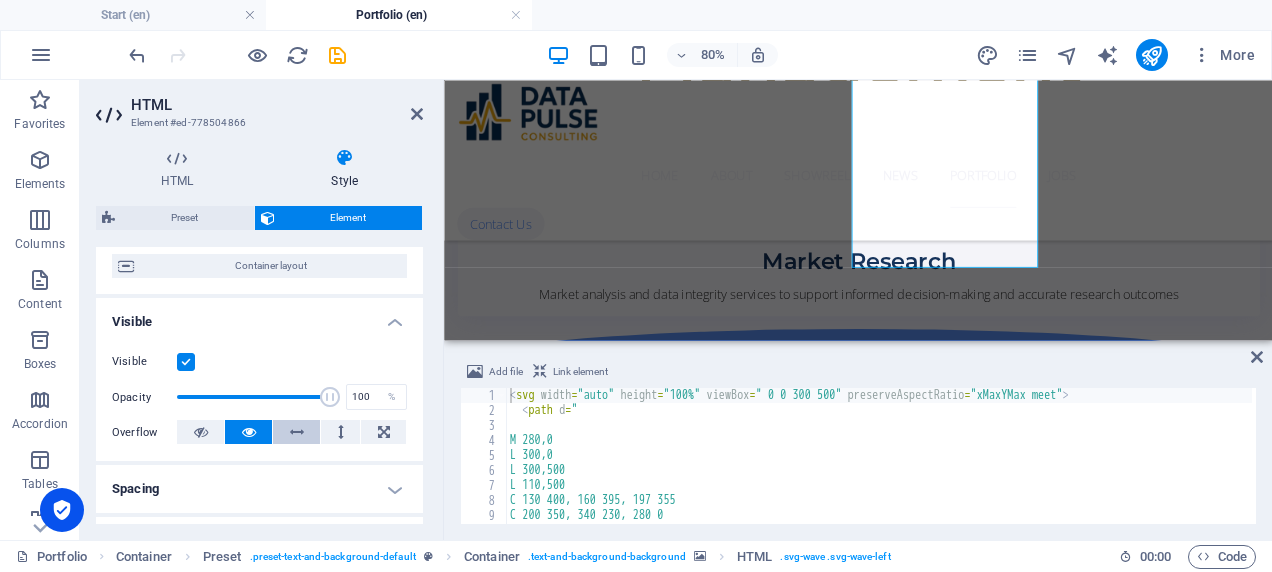 click at bounding box center (296, 432) 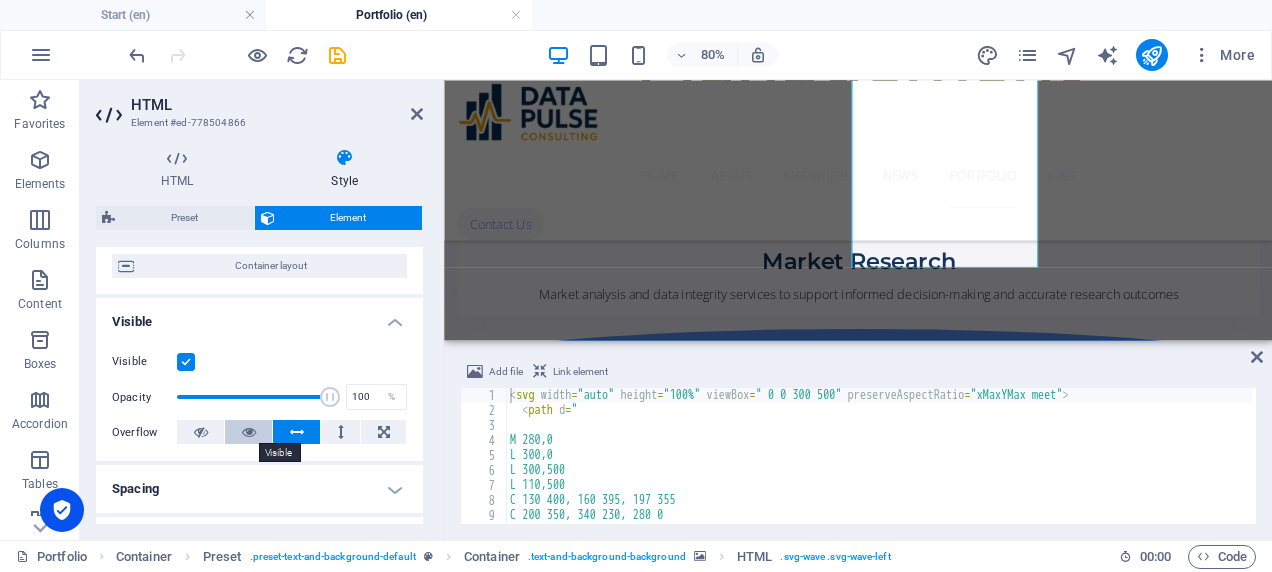 click at bounding box center (249, 432) 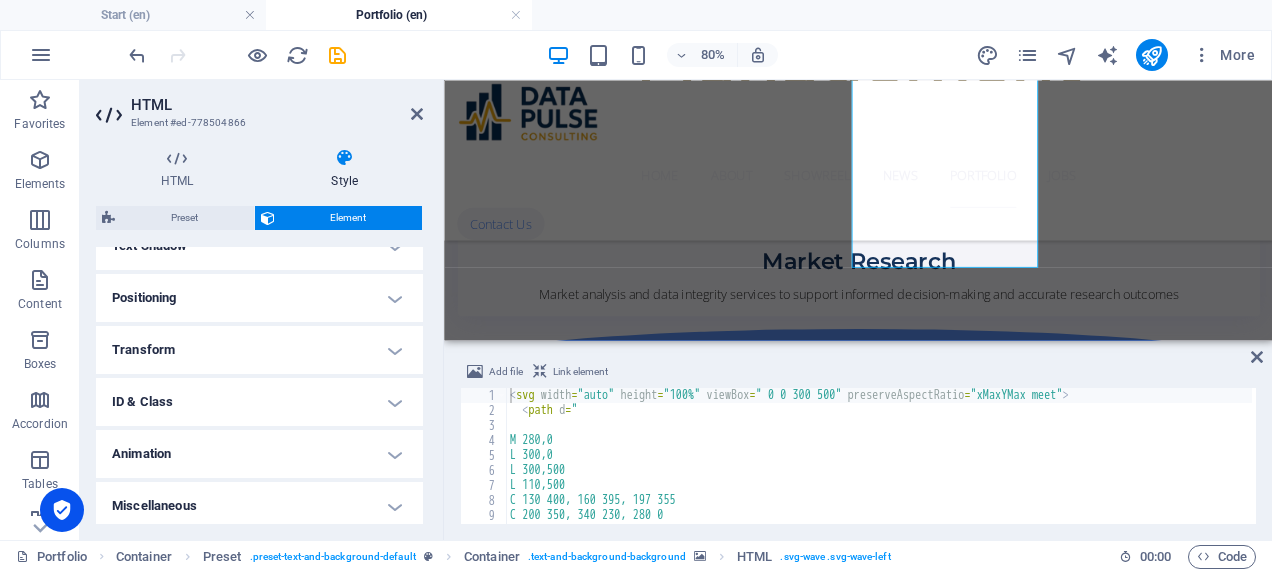 scroll, scrollTop: 567, scrollLeft: 0, axis: vertical 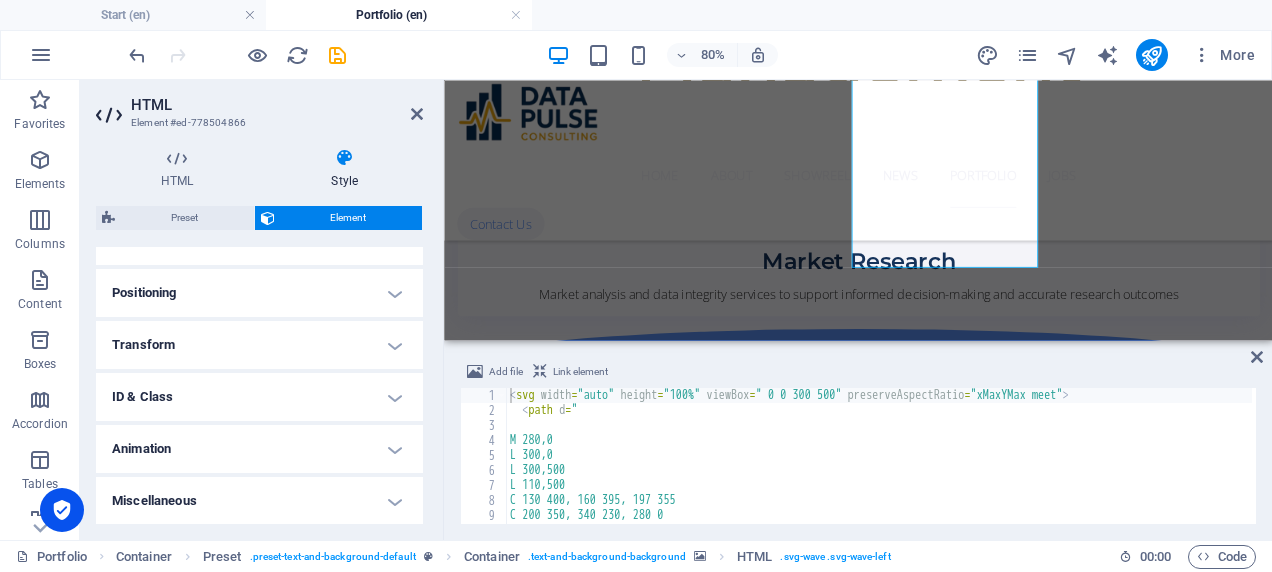 click on "Animation" at bounding box center (259, 449) 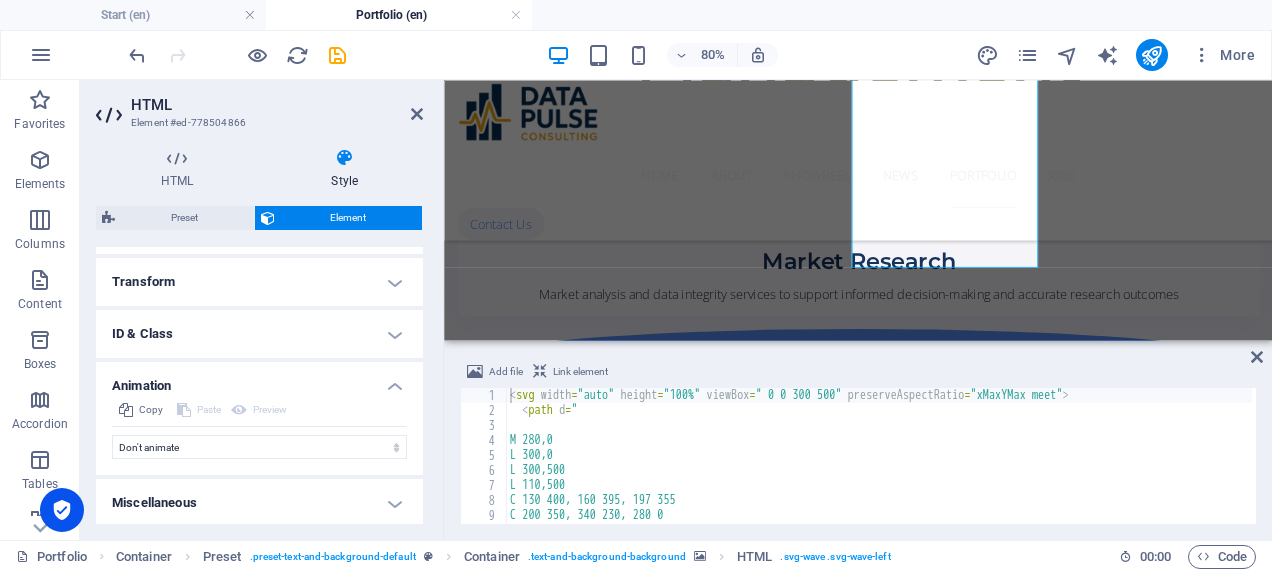 scroll, scrollTop: 632, scrollLeft: 0, axis: vertical 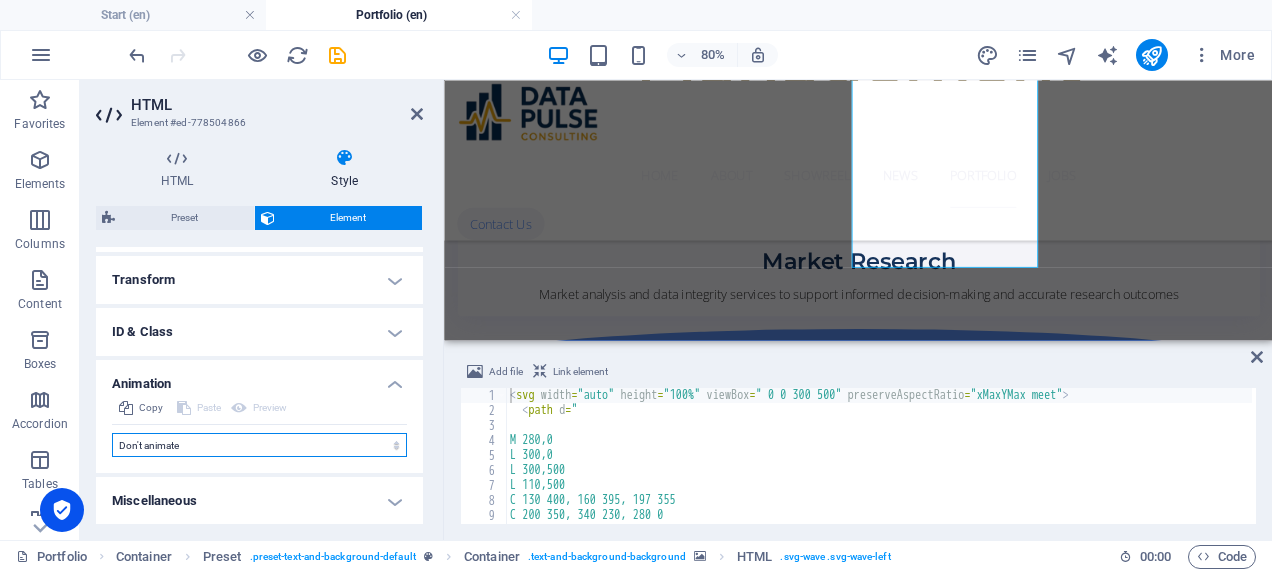 click on "Don't animate Show / Hide Slide up/down Zoom in/out Slide left to right Slide right to left Slide top to bottom Slide bottom to top Pulse Blink Open as overlay" at bounding box center (259, 445) 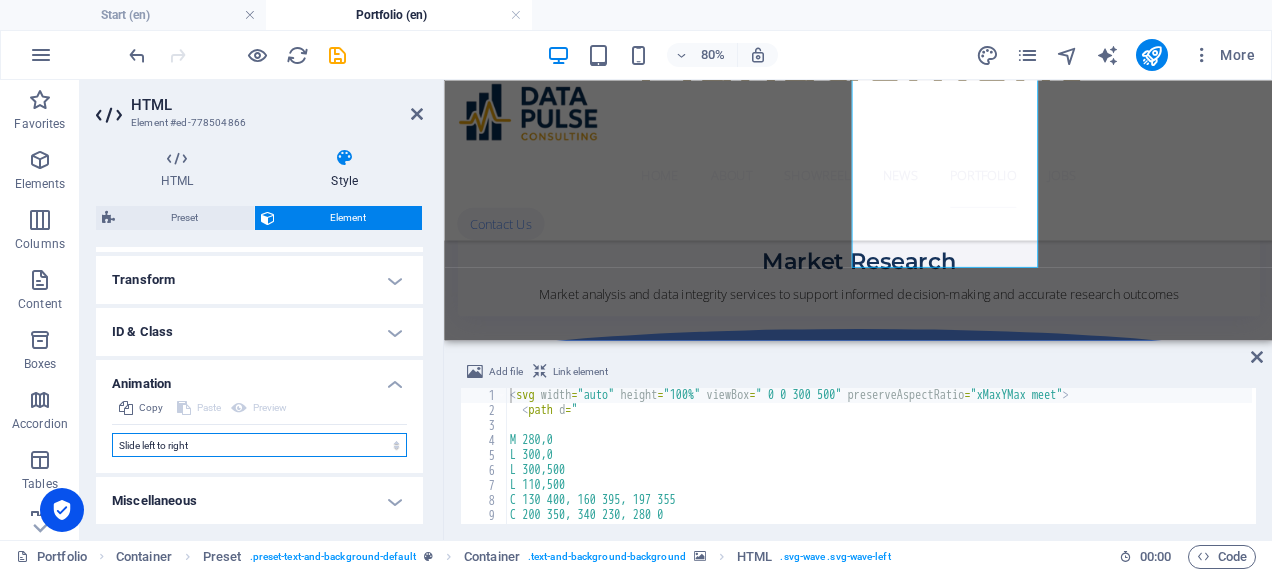 click on "Don't animate Show / Hide Slide up/down Zoom in/out Slide left to right Slide right to left Slide top to bottom Slide bottom to top Pulse Blink Open as overlay" at bounding box center [259, 445] 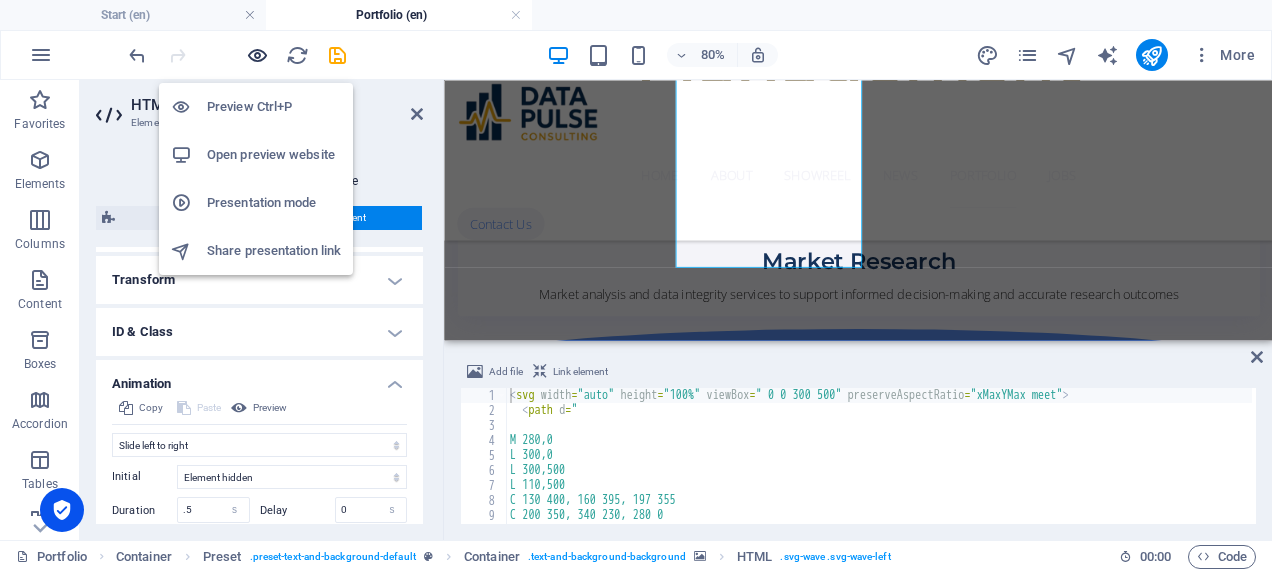 click at bounding box center [257, 55] 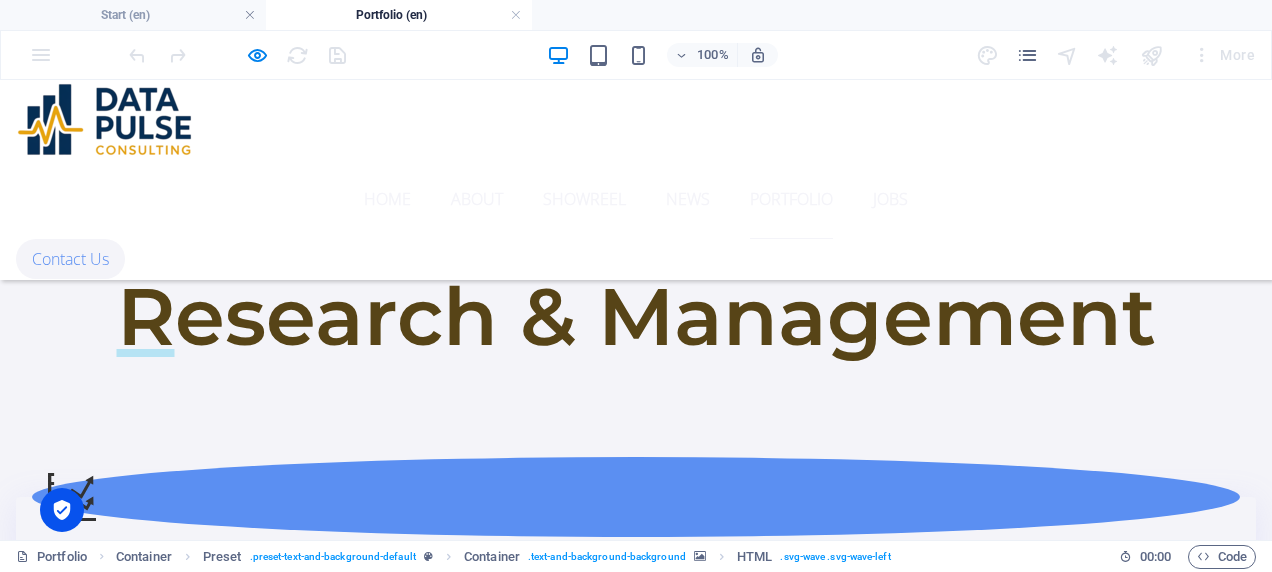 scroll, scrollTop: 1253, scrollLeft: 0, axis: vertical 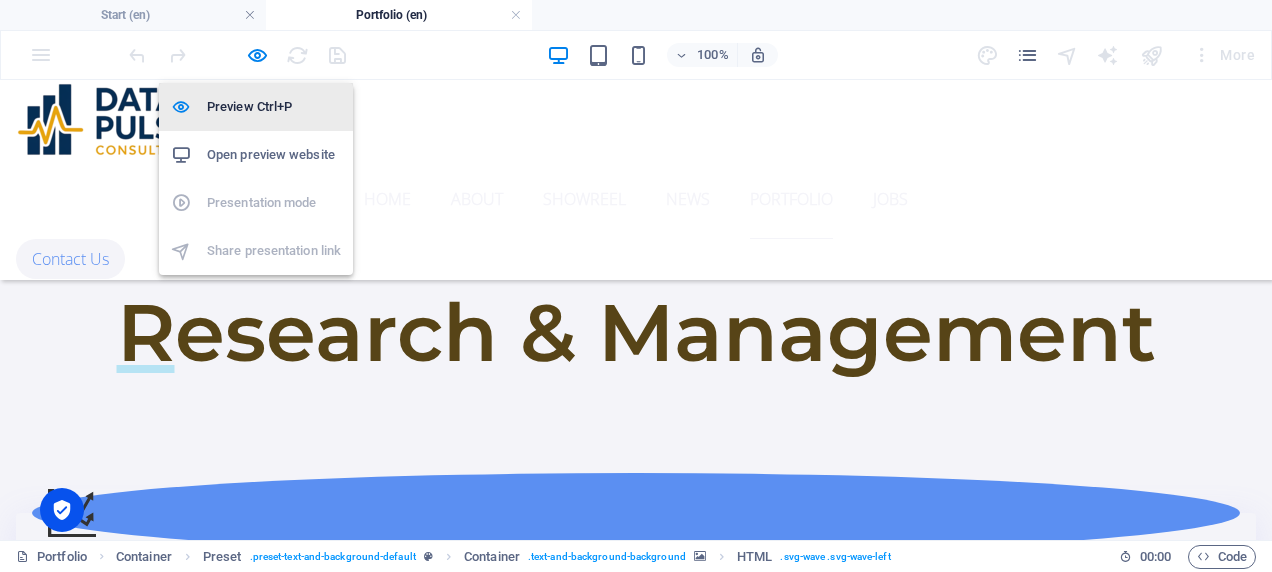 drag, startPoint x: 256, startPoint y: 44, endPoint x: 264, endPoint y: 100, distance: 56.568542 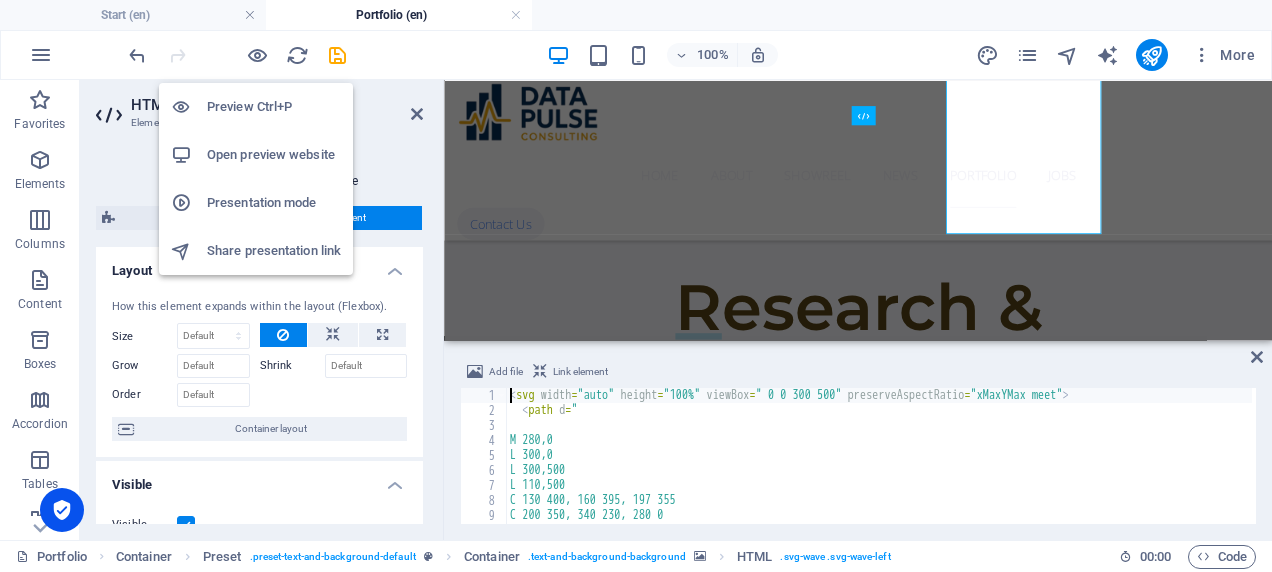 click on "Preview Ctrl+P" at bounding box center (274, 107) 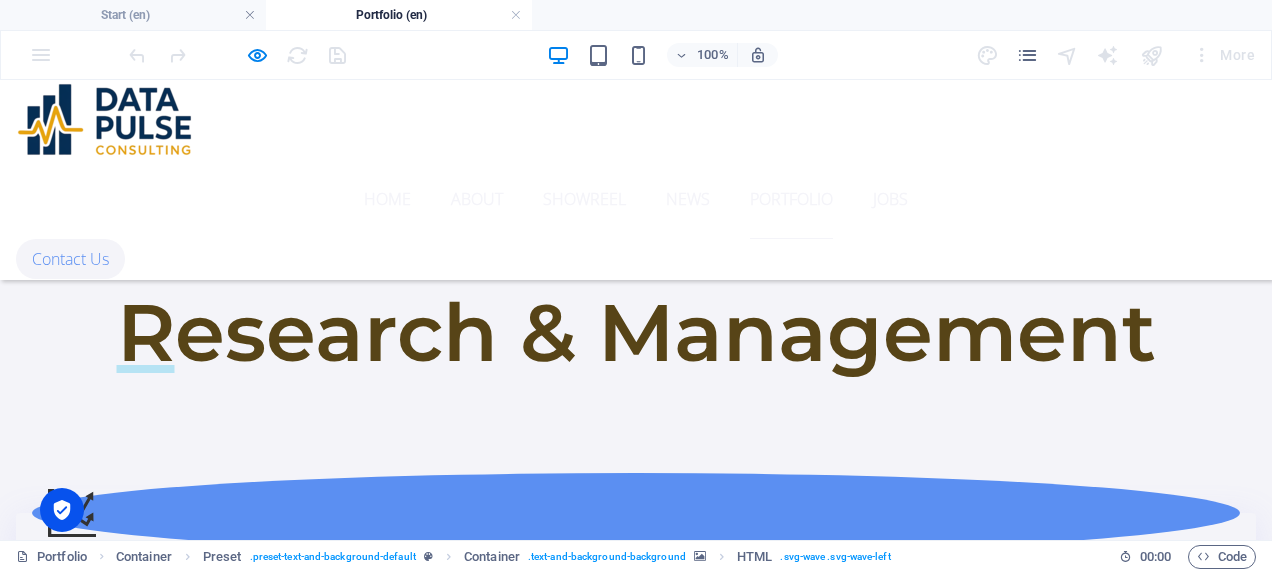 click 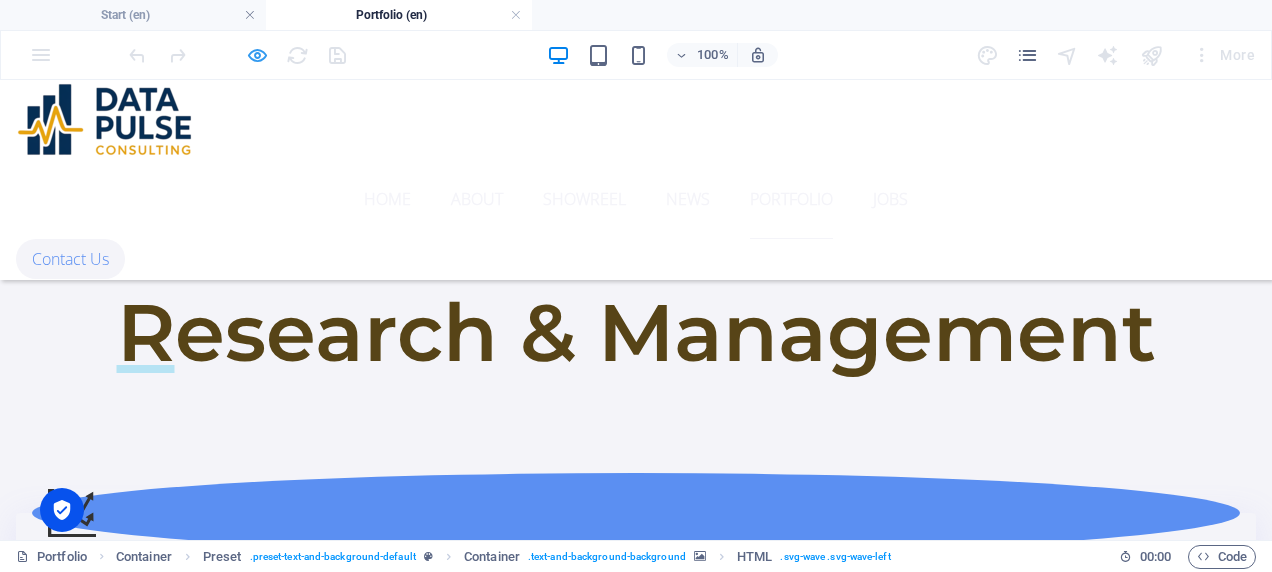click at bounding box center (257, 55) 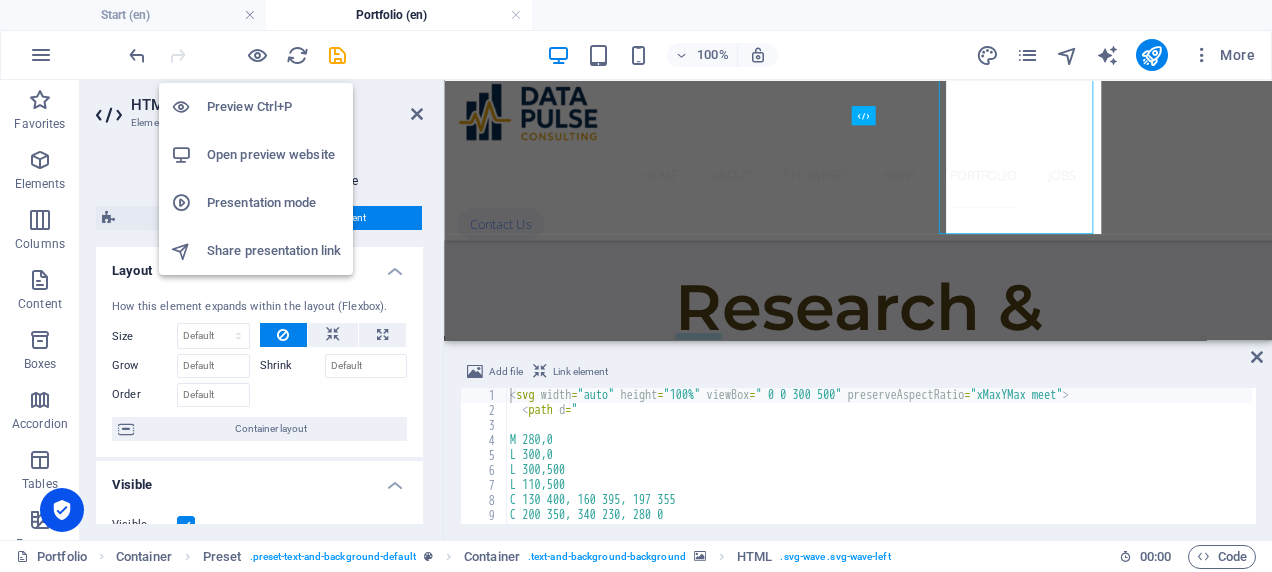 scroll, scrollTop: 1439, scrollLeft: 0, axis: vertical 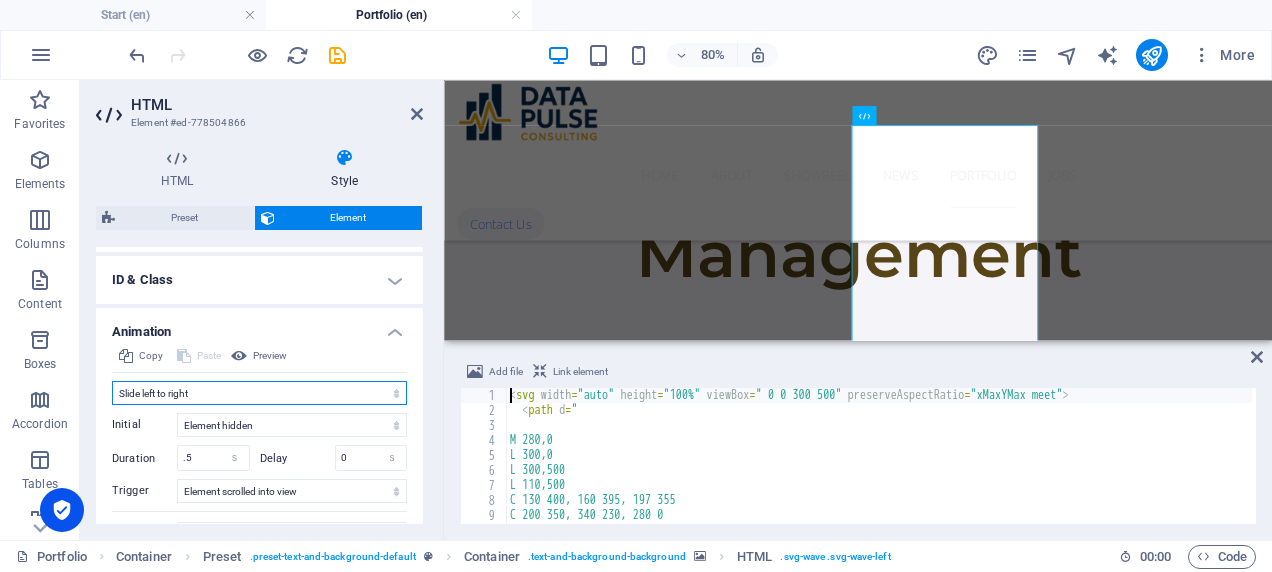 click on "Don't animate Show / Hide Slide up/down Zoom in/out Slide left to right Slide right to left Slide top to bottom Slide bottom to top Pulse Blink Open as overlay" at bounding box center [259, 393] 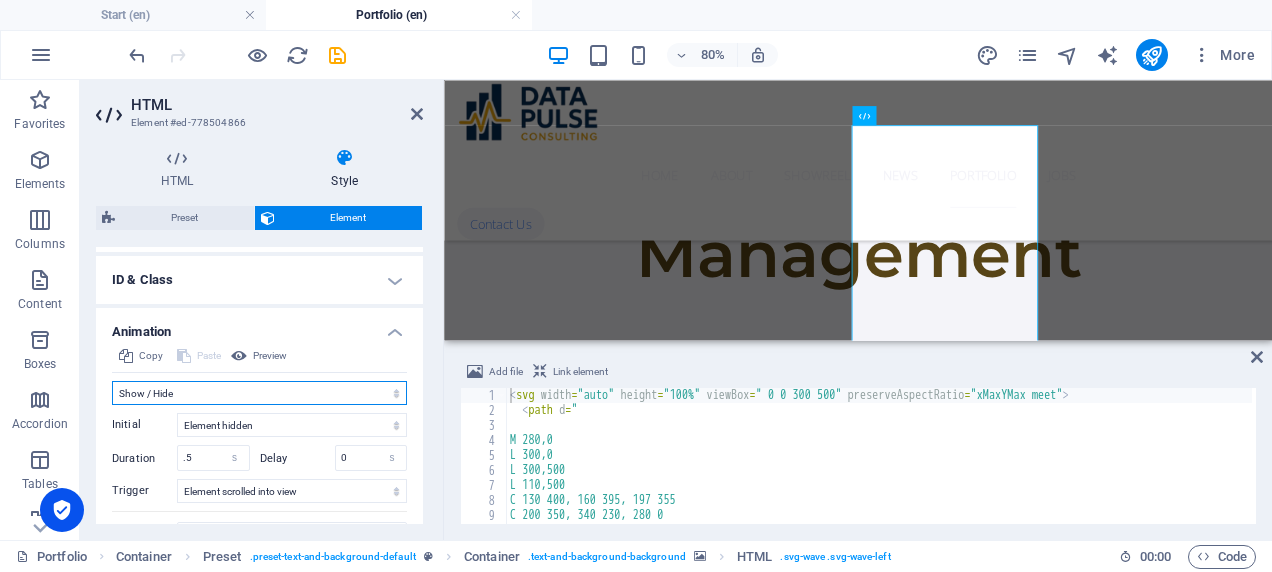 click on "Don't animate Show / Hide Slide up/down Zoom in/out Slide left to right Slide right to left Slide top to bottom Slide bottom to top Pulse Blink Open as overlay" at bounding box center [259, 393] 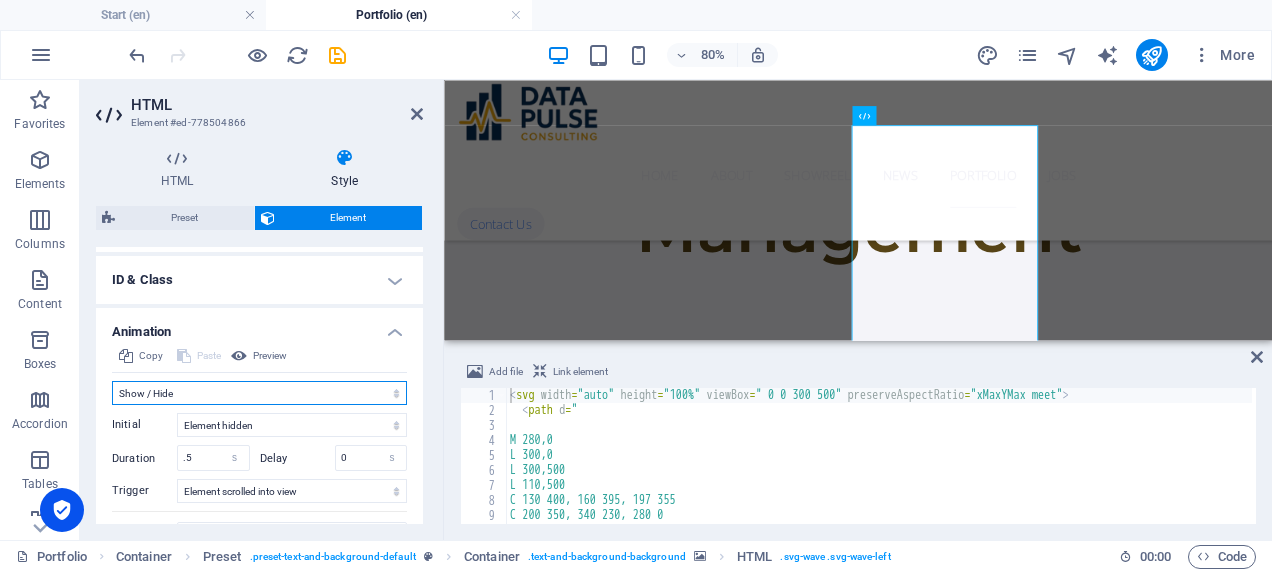 click on "Don't animate Show / Hide Slide up/down Zoom in/out Slide left to right Slide right to left Slide top to bottom Slide bottom to top Pulse Blink Open as overlay" at bounding box center (259, 393) 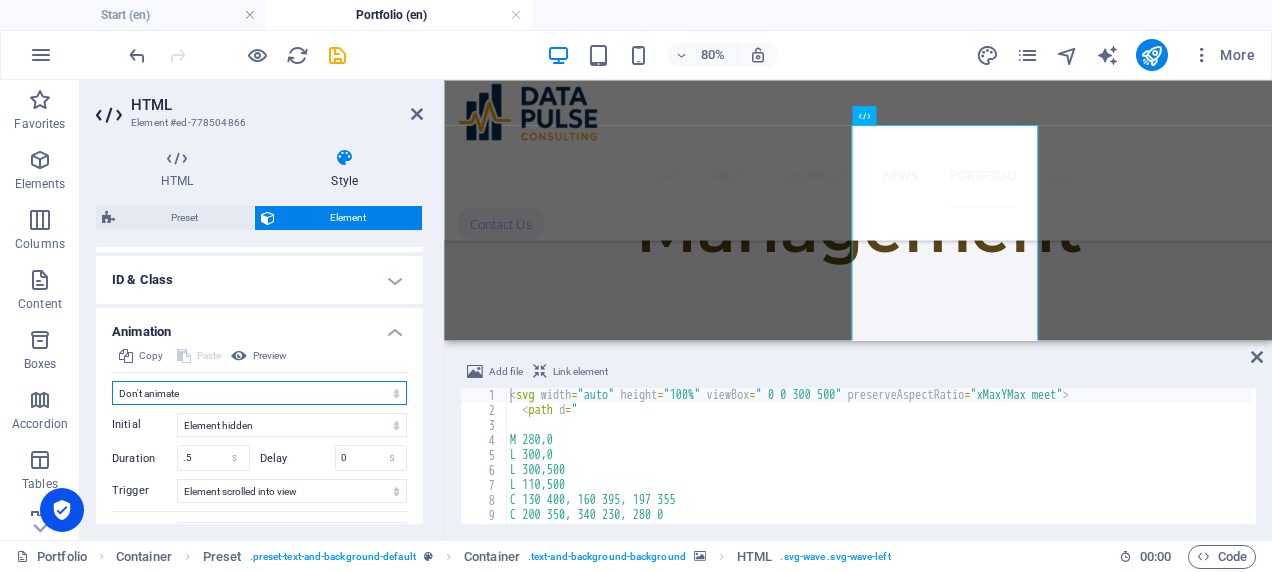click on "Don't animate Show / Hide Slide up/down Zoom in/out Slide left to right Slide right to left Slide top to bottom Slide bottom to top Pulse Blink Open as overlay" at bounding box center (259, 393) 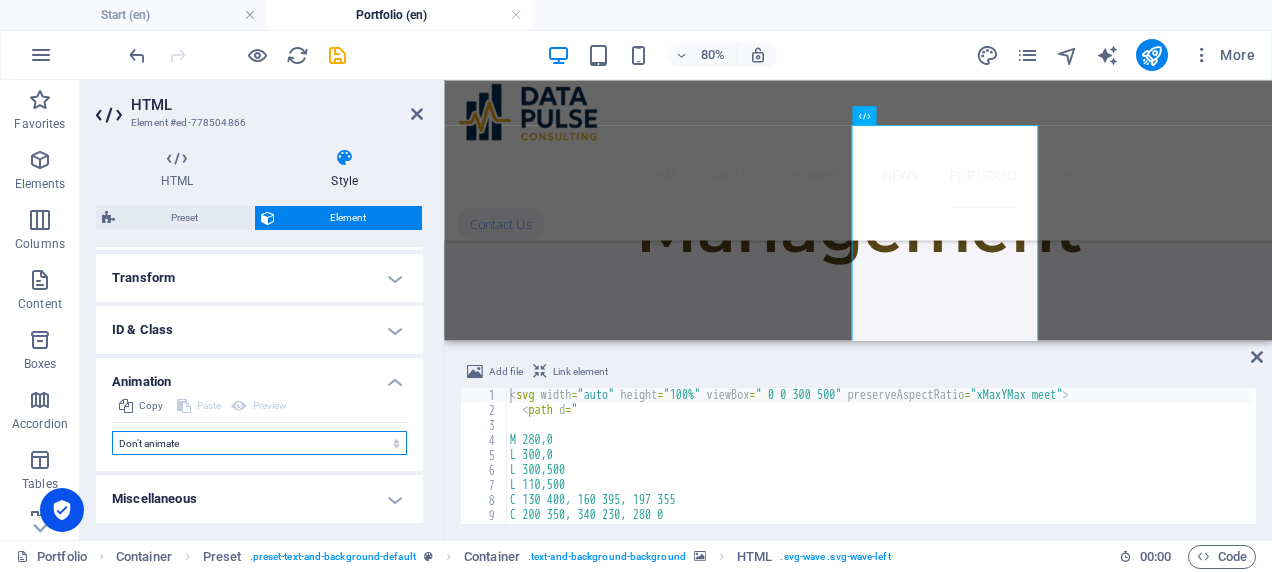 scroll, scrollTop: 632, scrollLeft: 0, axis: vertical 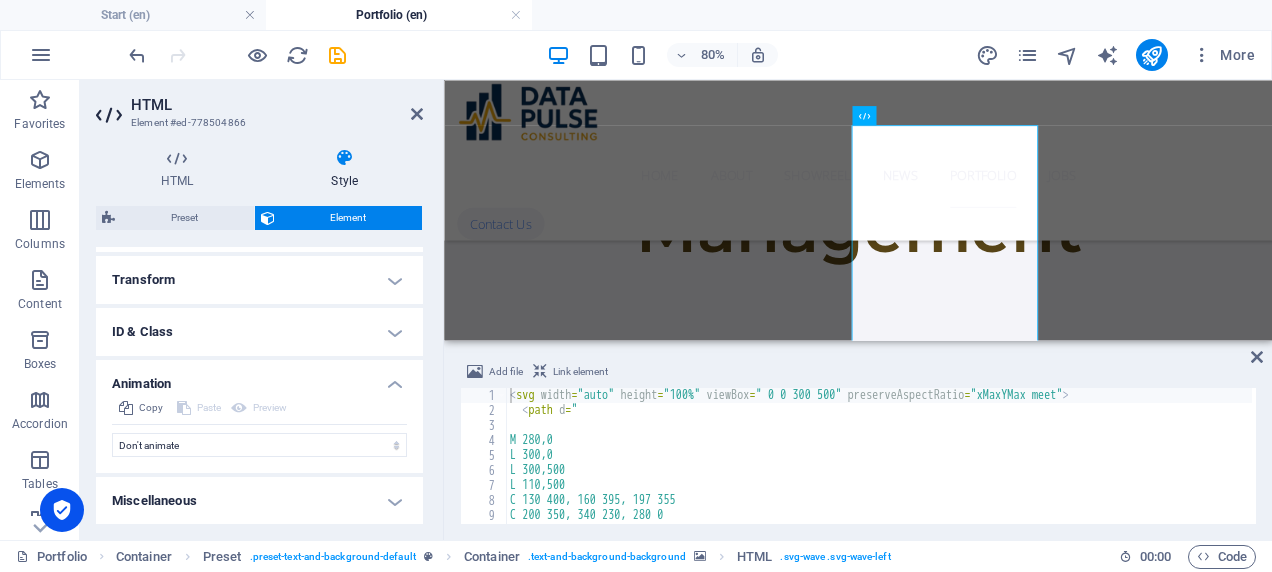 click on "Miscellaneous" at bounding box center (259, 501) 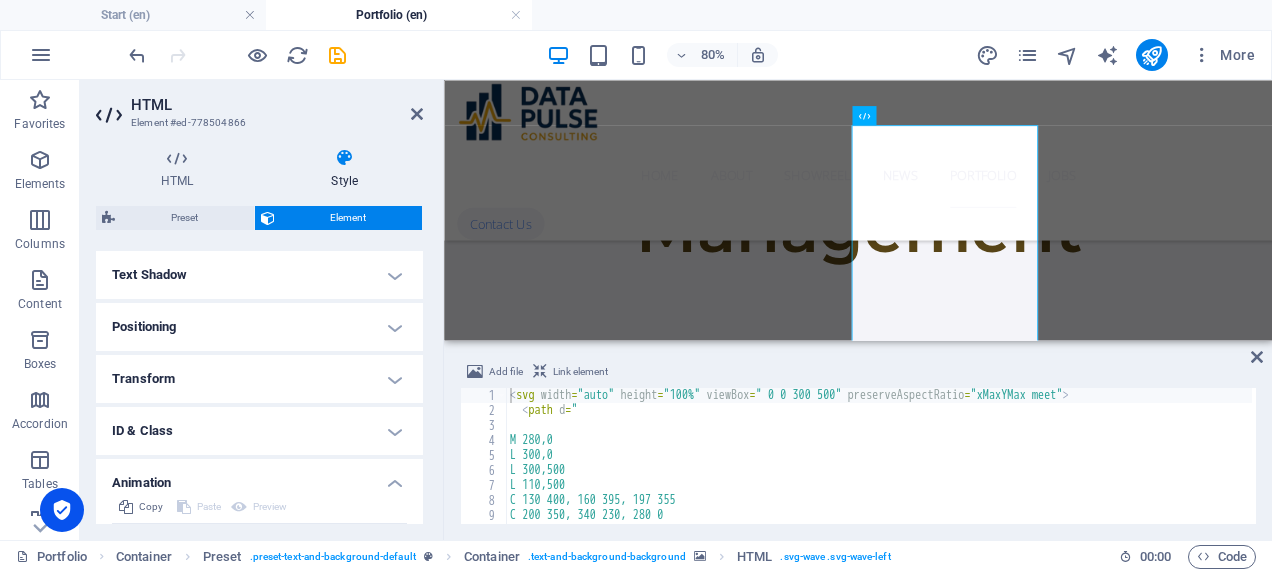 scroll, scrollTop: 428, scrollLeft: 0, axis: vertical 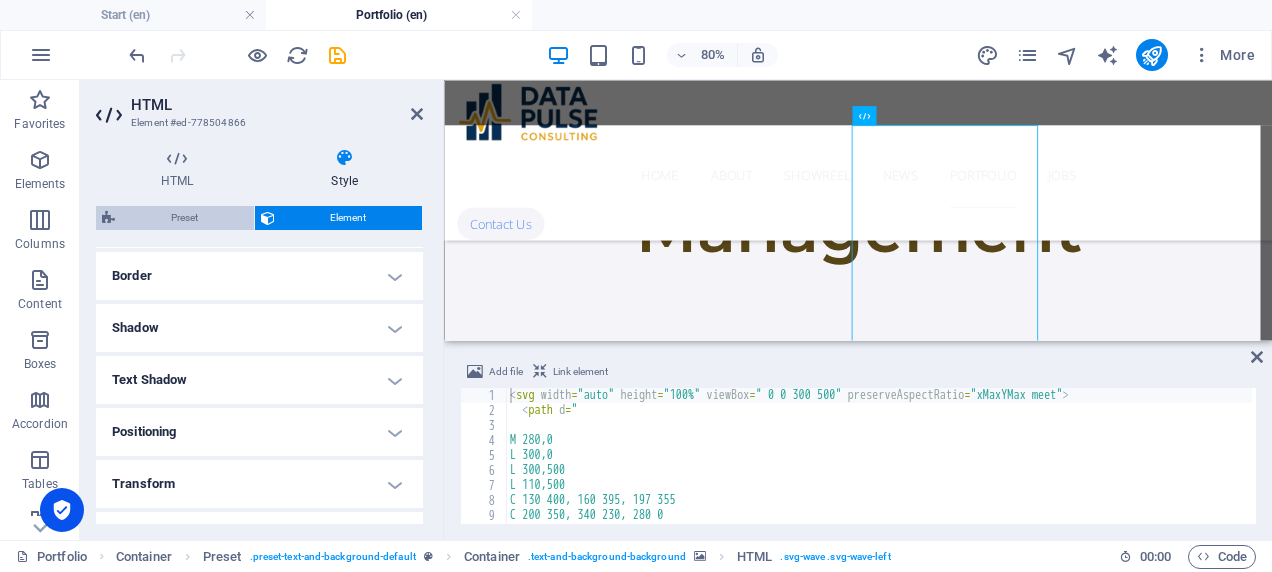 click on "Preset" at bounding box center (184, 218) 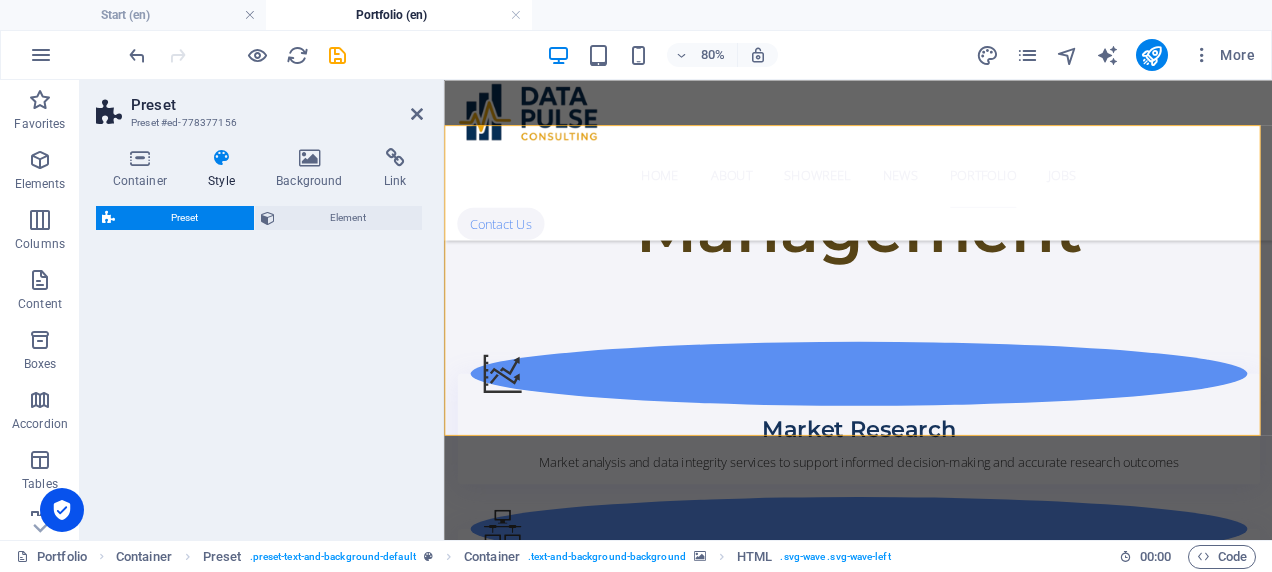 select on "px" 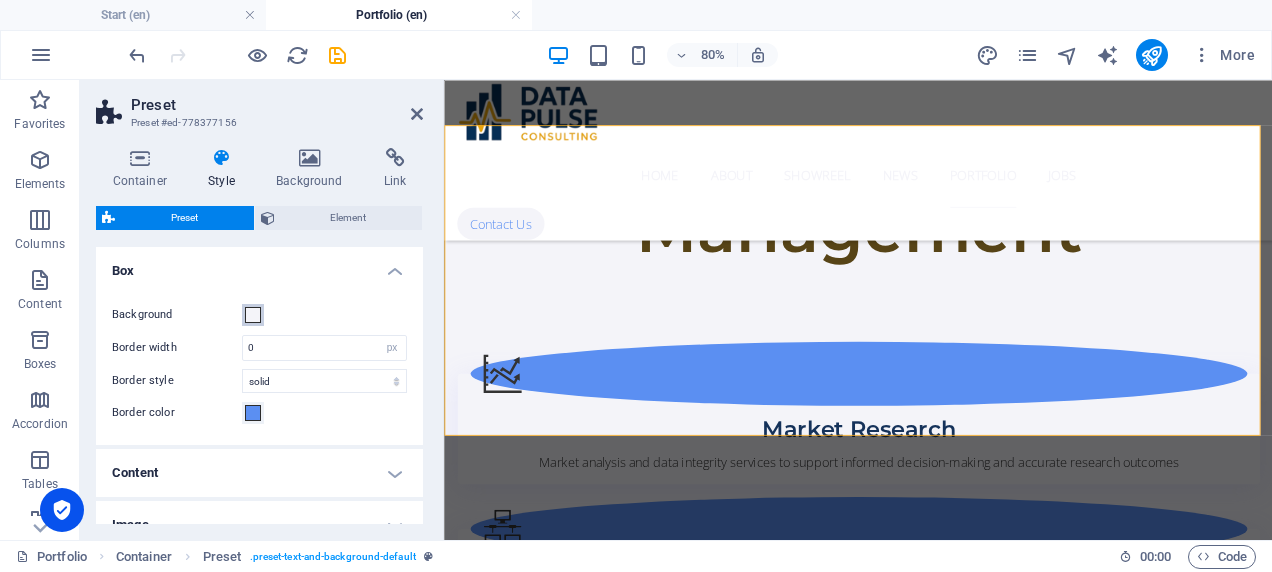 click at bounding box center [253, 315] 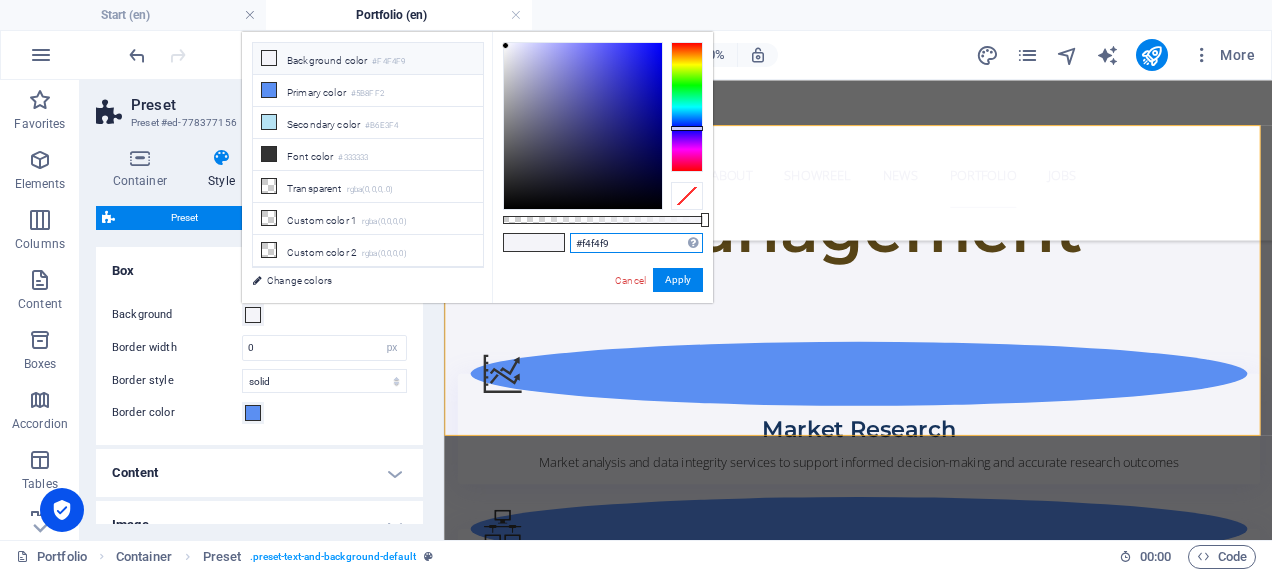 click on "#f4f4f9" at bounding box center (636, 243) 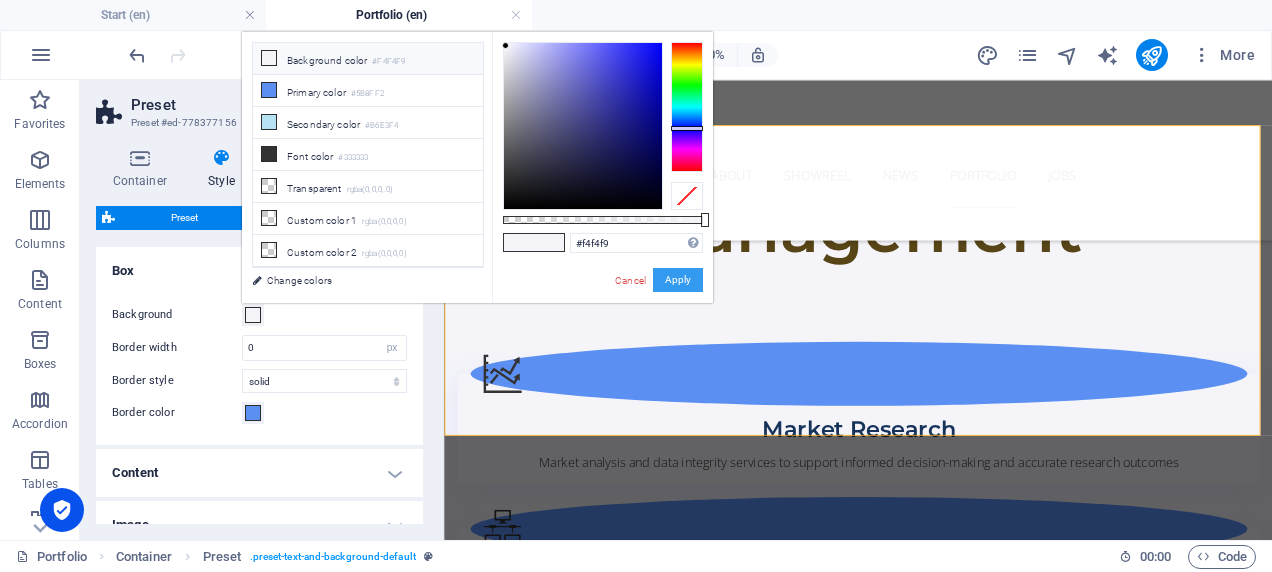 click on "Apply" at bounding box center (678, 280) 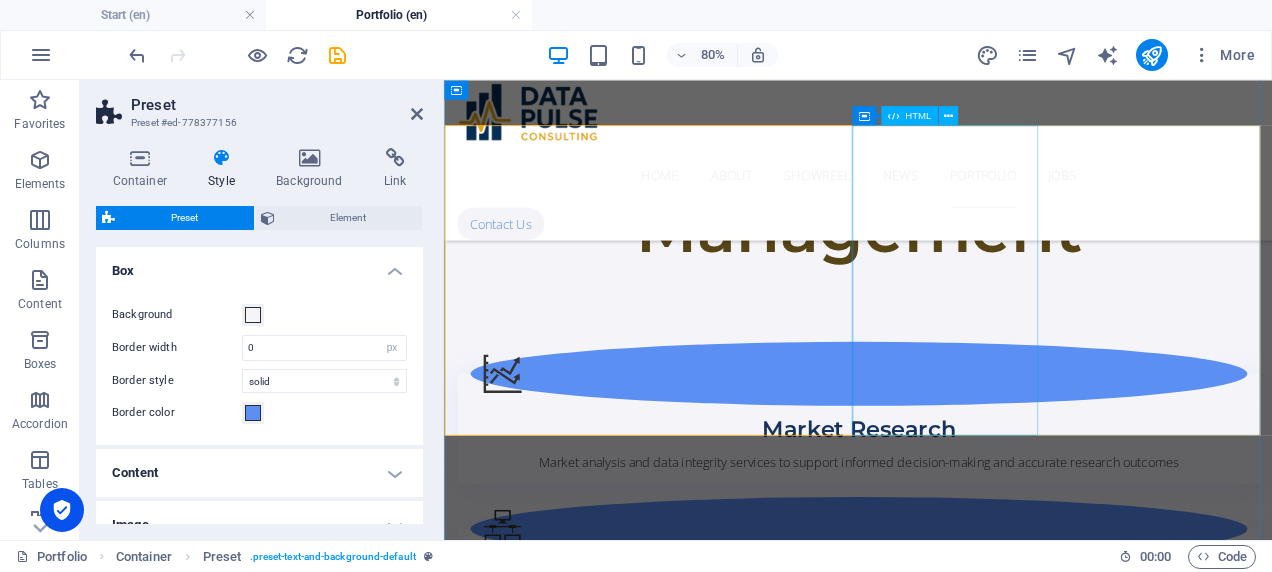 click at bounding box center [615, 2082] 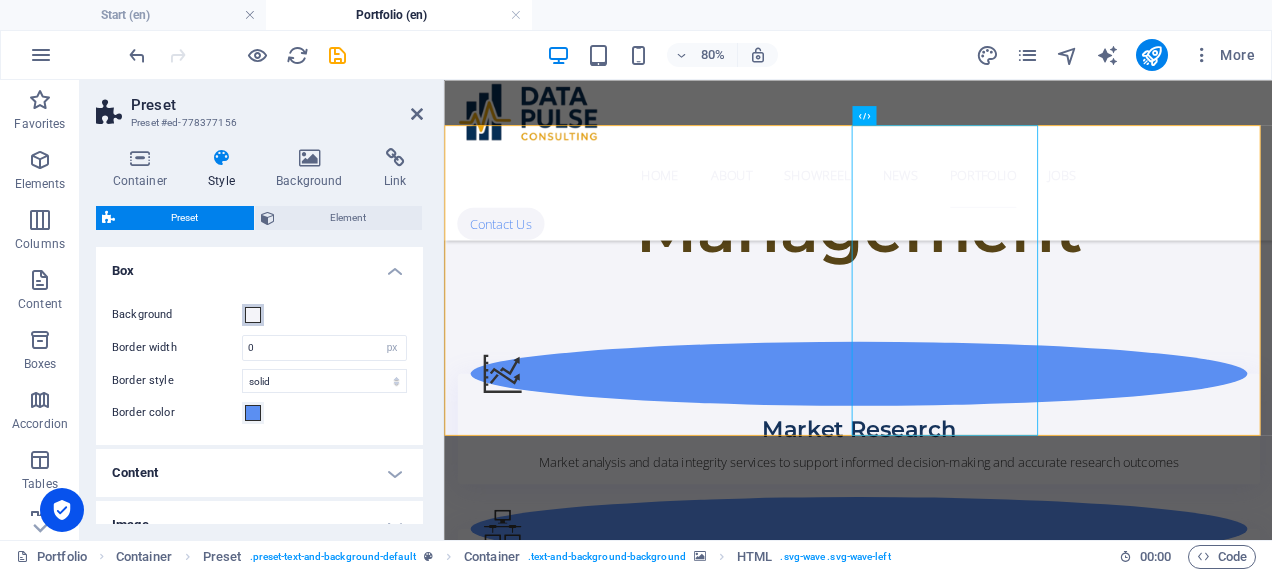 click at bounding box center (253, 315) 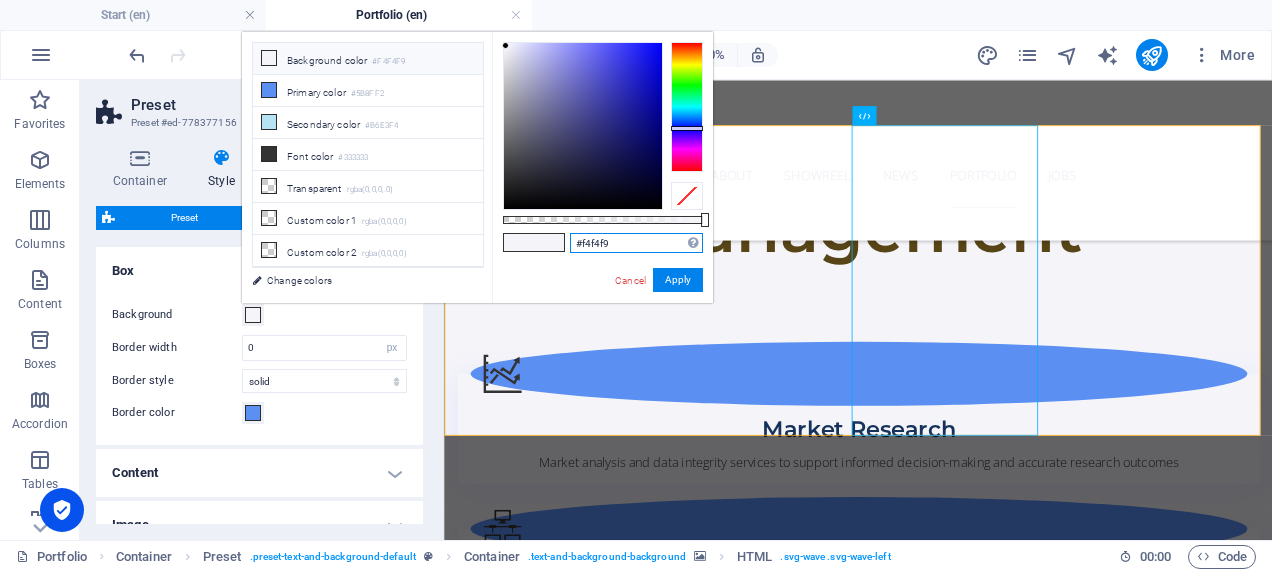 click on "#f4f4f9" at bounding box center (636, 243) 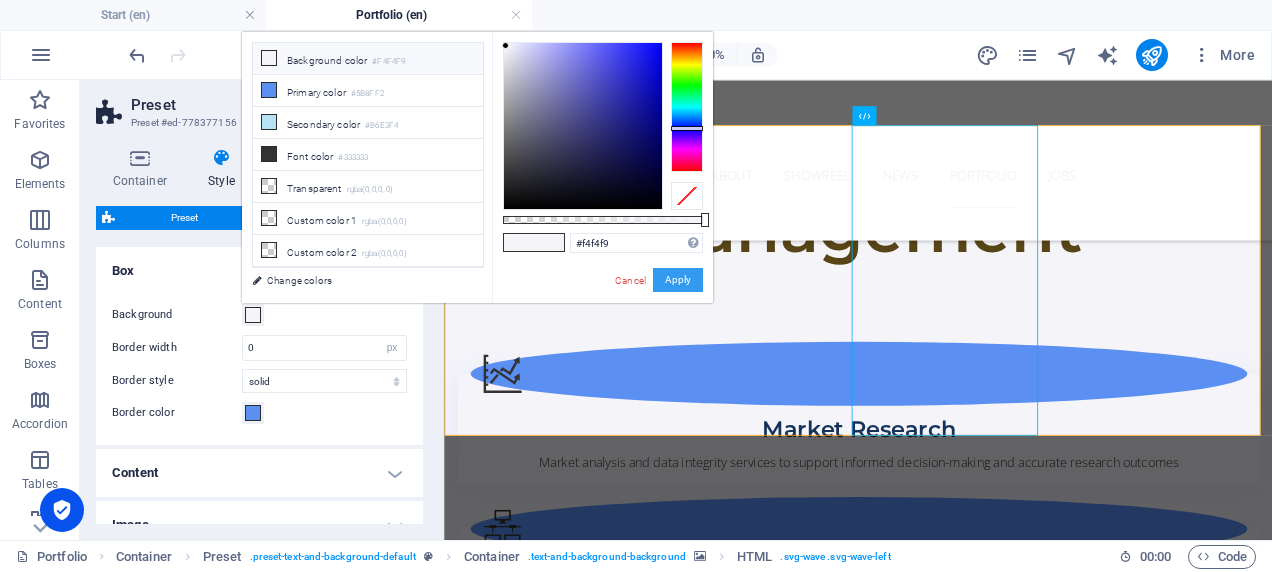 click on "Apply" at bounding box center [678, 280] 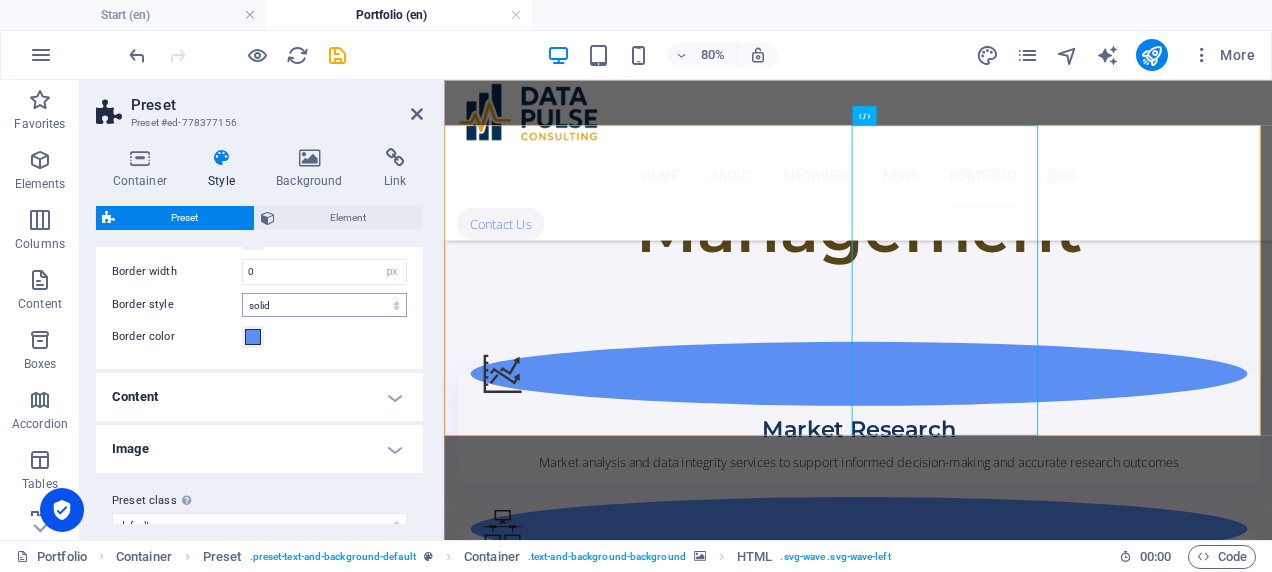 scroll, scrollTop: 104, scrollLeft: 0, axis: vertical 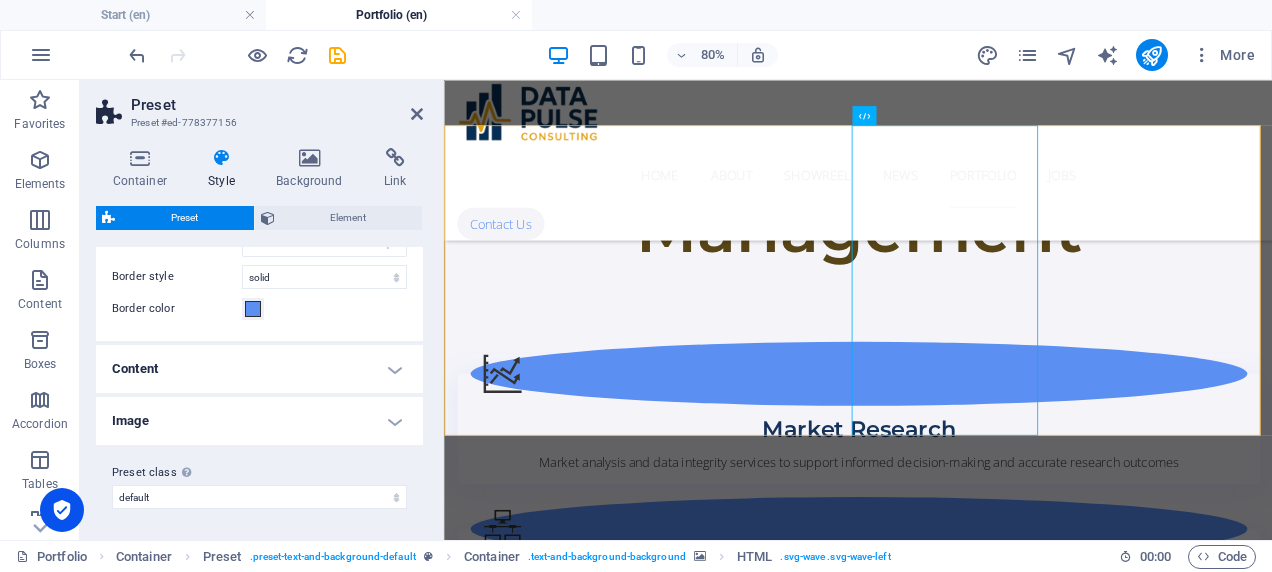 click on "Image" at bounding box center (259, 421) 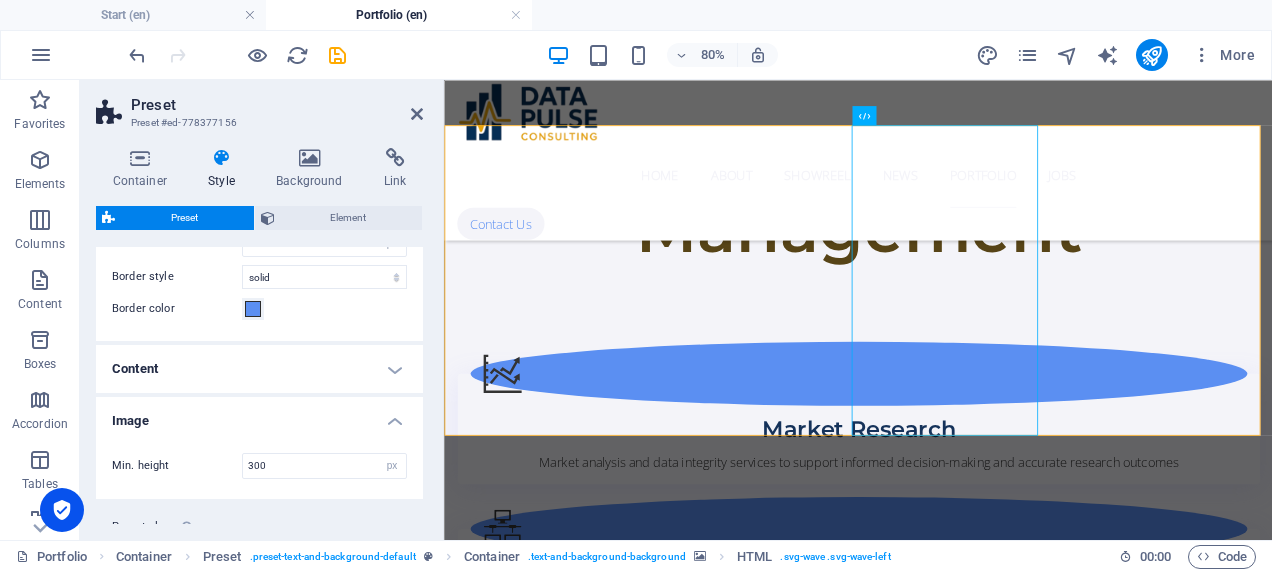 scroll, scrollTop: 157, scrollLeft: 0, axis: vertical 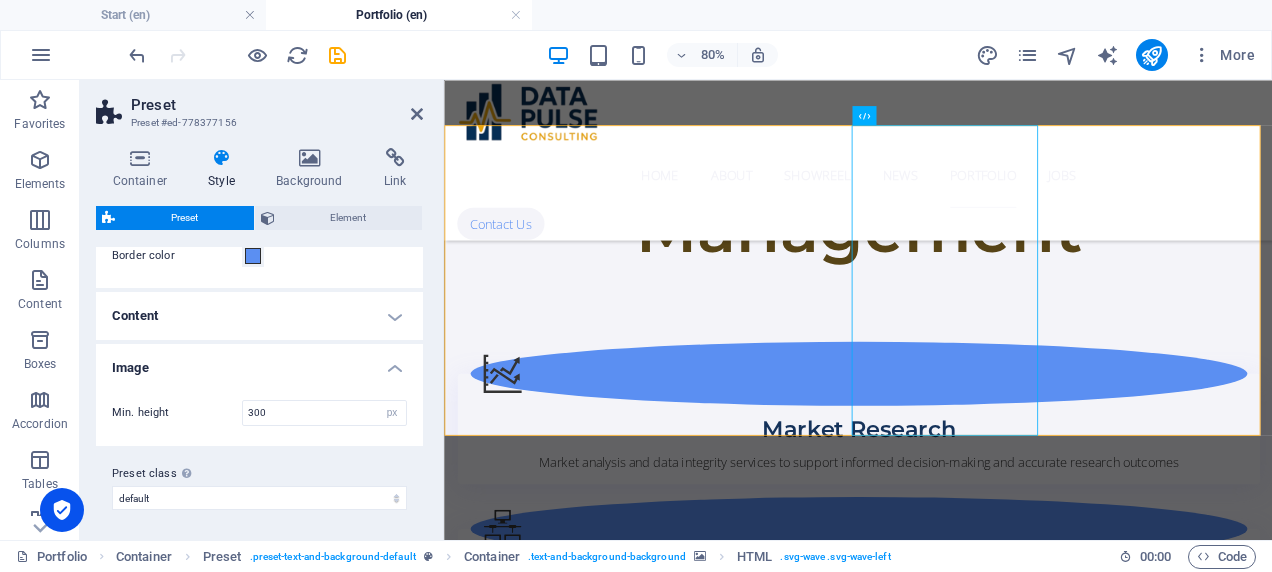 click on "Content" at bounding box center [259, 316] 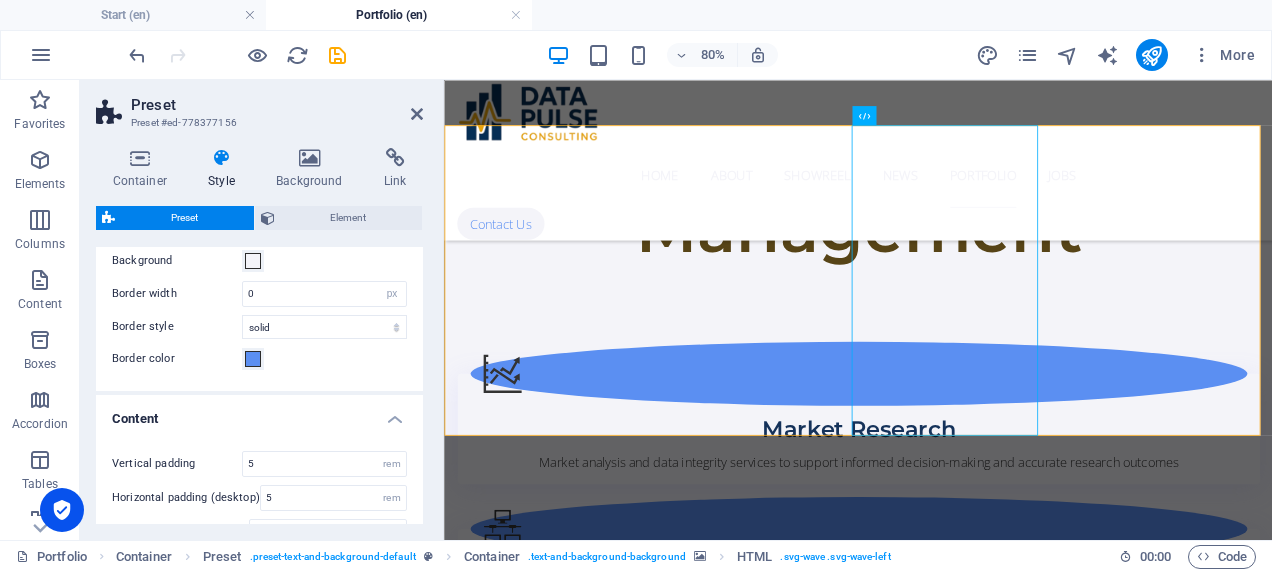 scroll, scrollTop: 0, scrollLeft: 0, axis: both 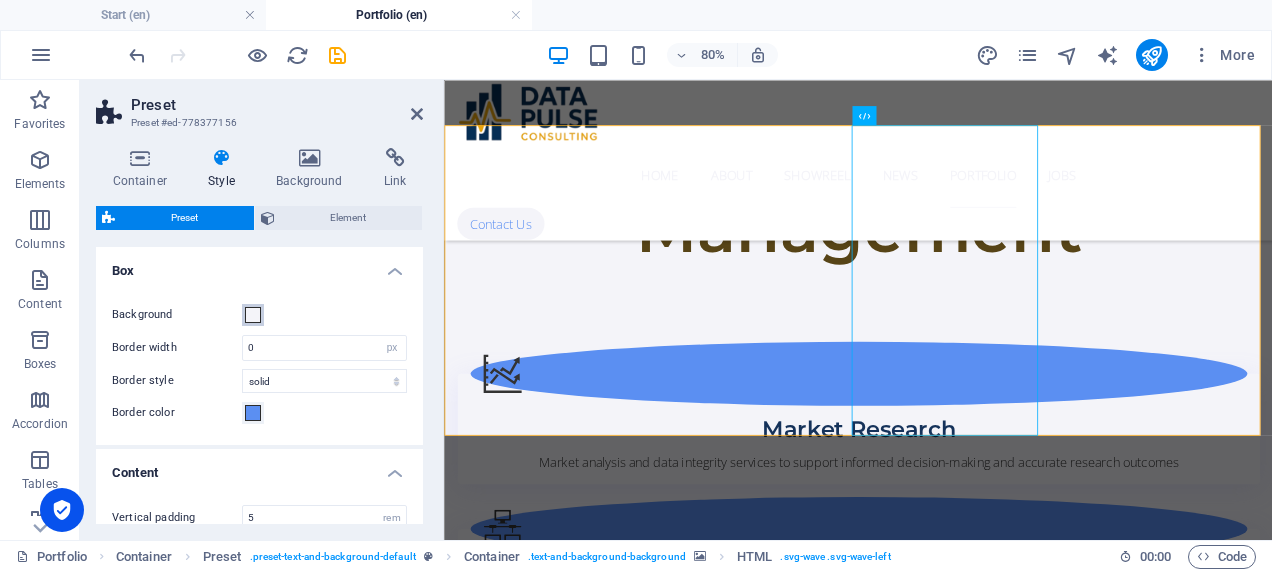 click at bounding box center (253, 315) 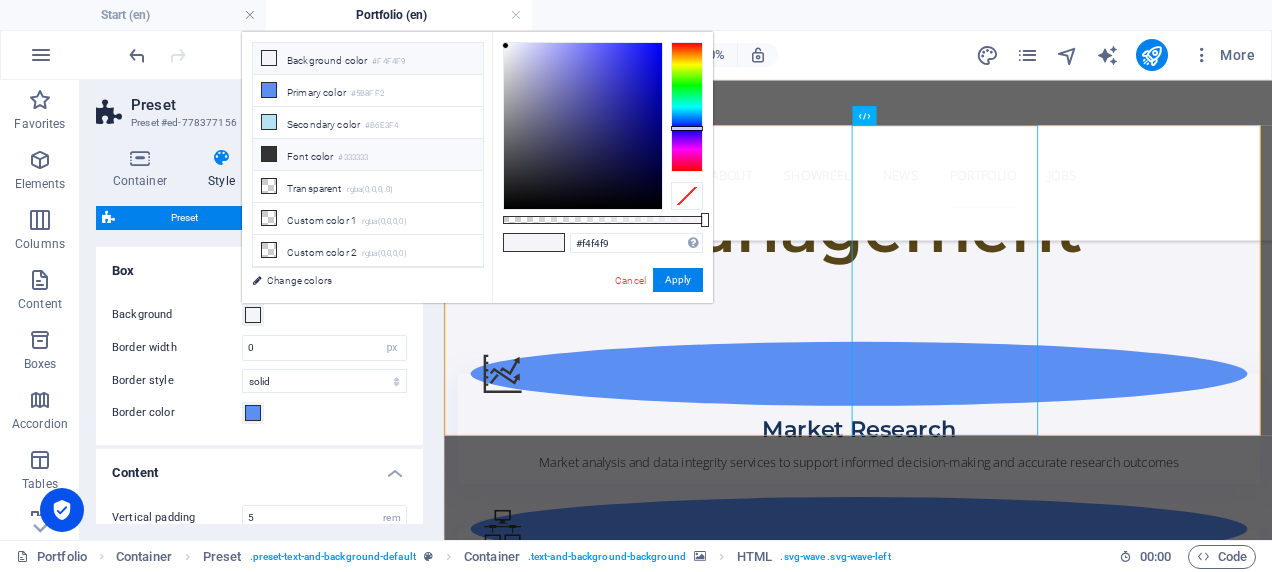 click on "Font color
#333333" at bounding box center (368, 155) 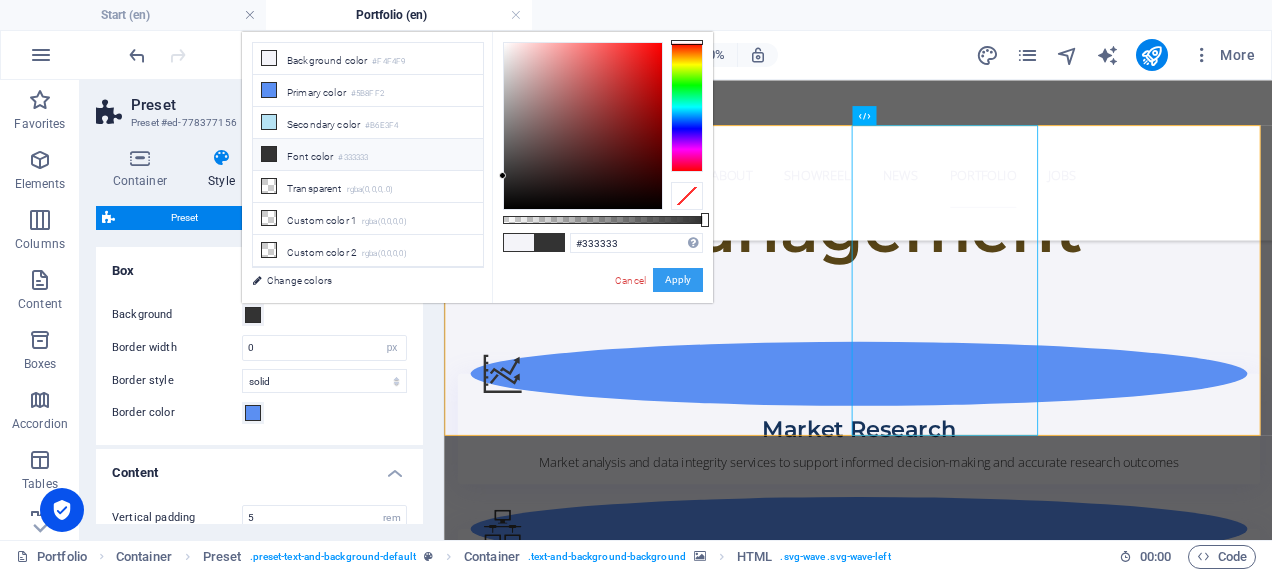 click on "Apply" at bounding box center [678, 280] 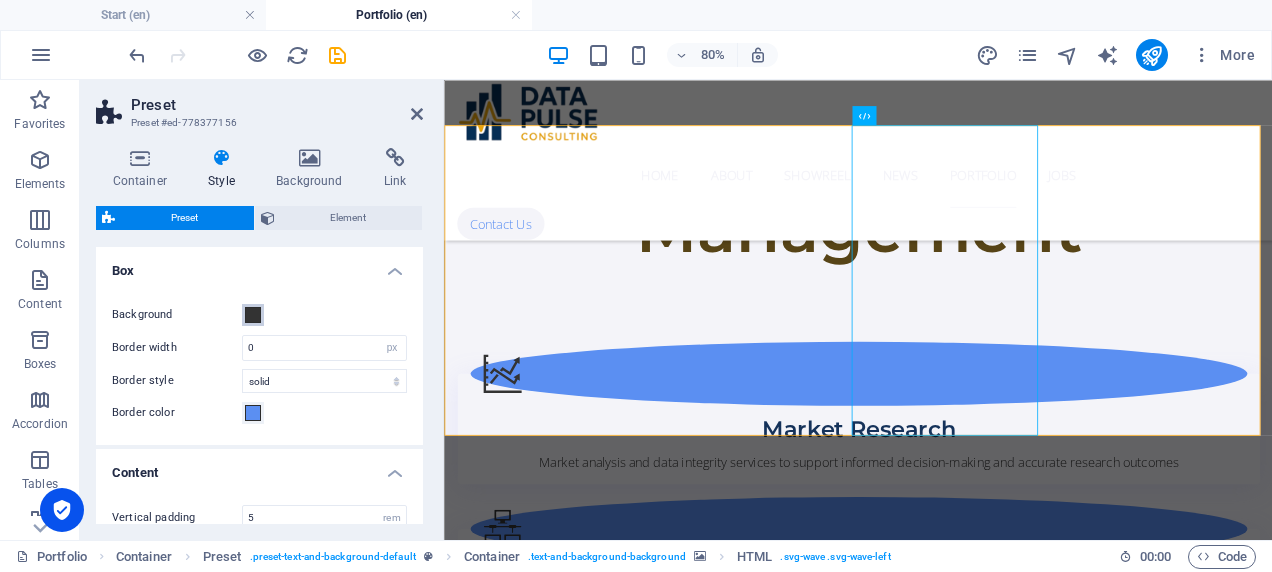 click at bounding box center (253, 315) 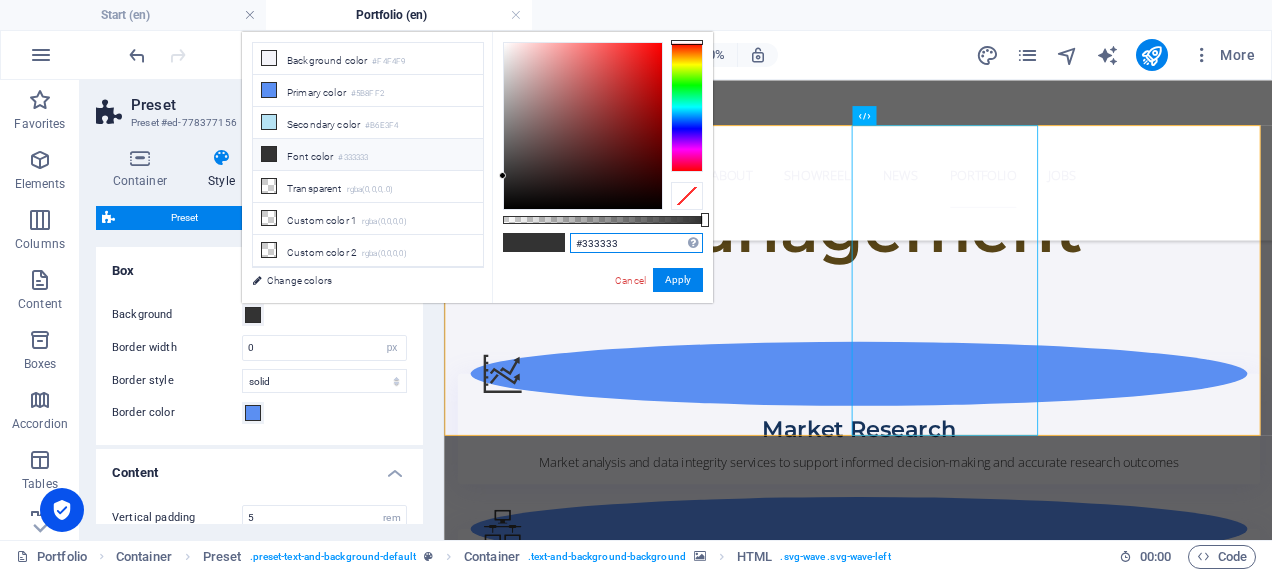 click on "#333333" at bounding box center [636, 243] 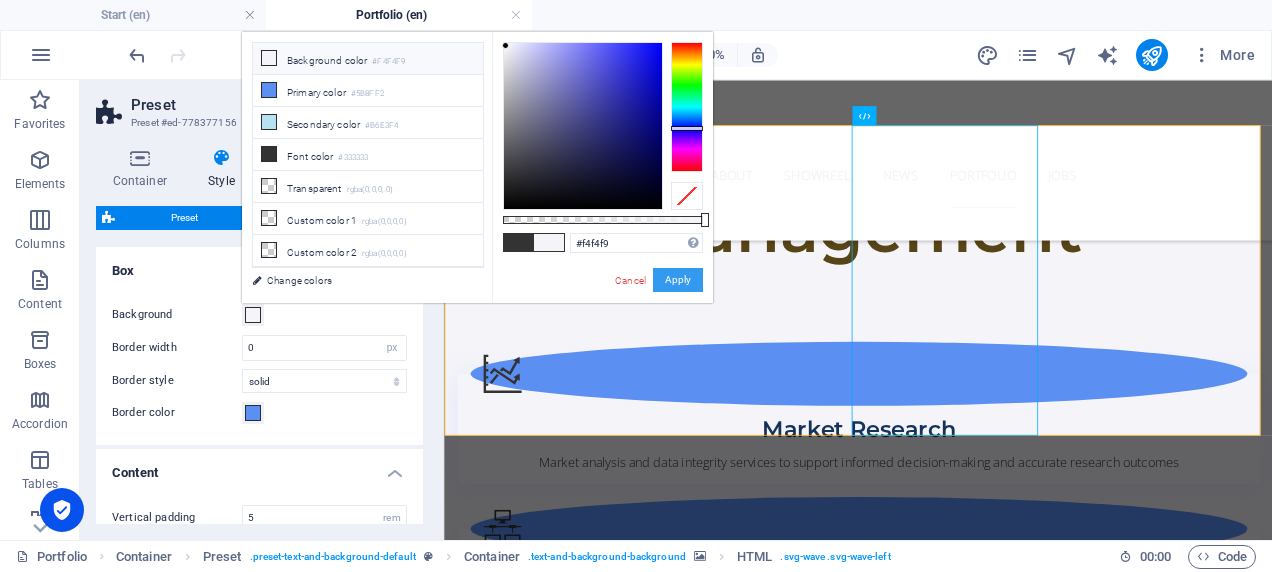 click on "Apply" at bounding box center [678, 280] 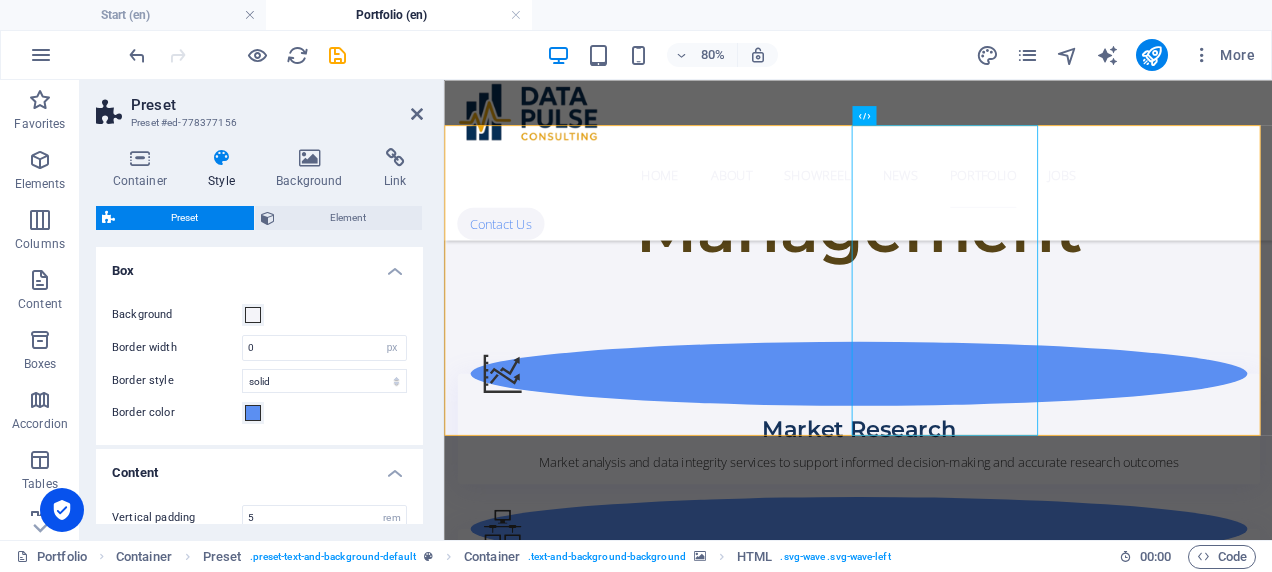 click at bounding box center [961, 1601] 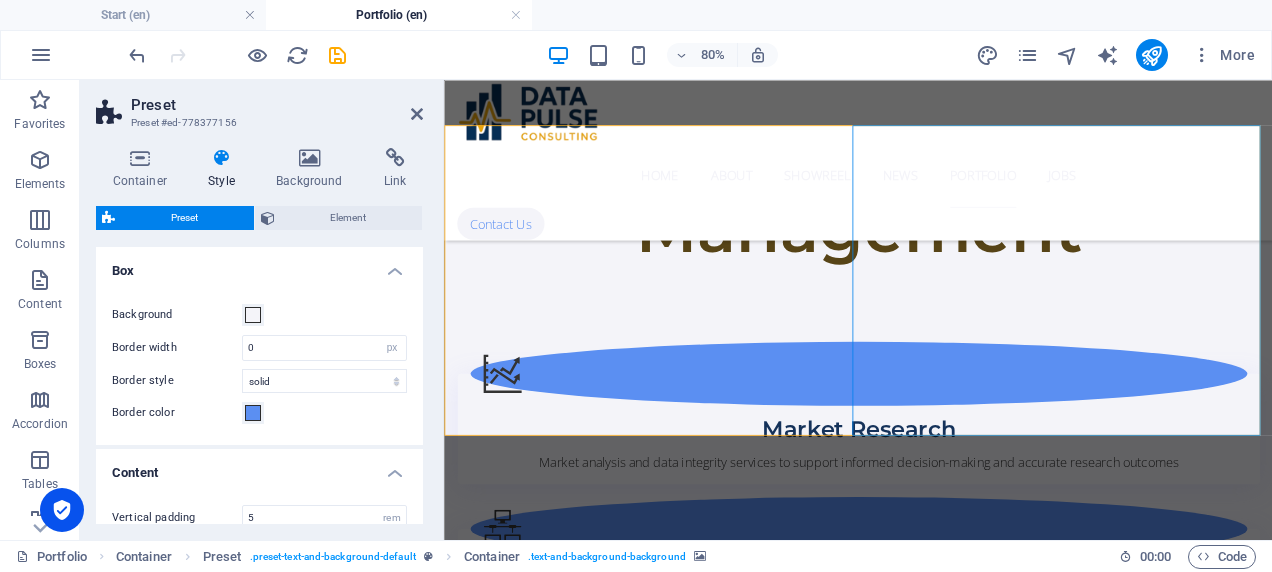 click at bounding box center [961, 1601] 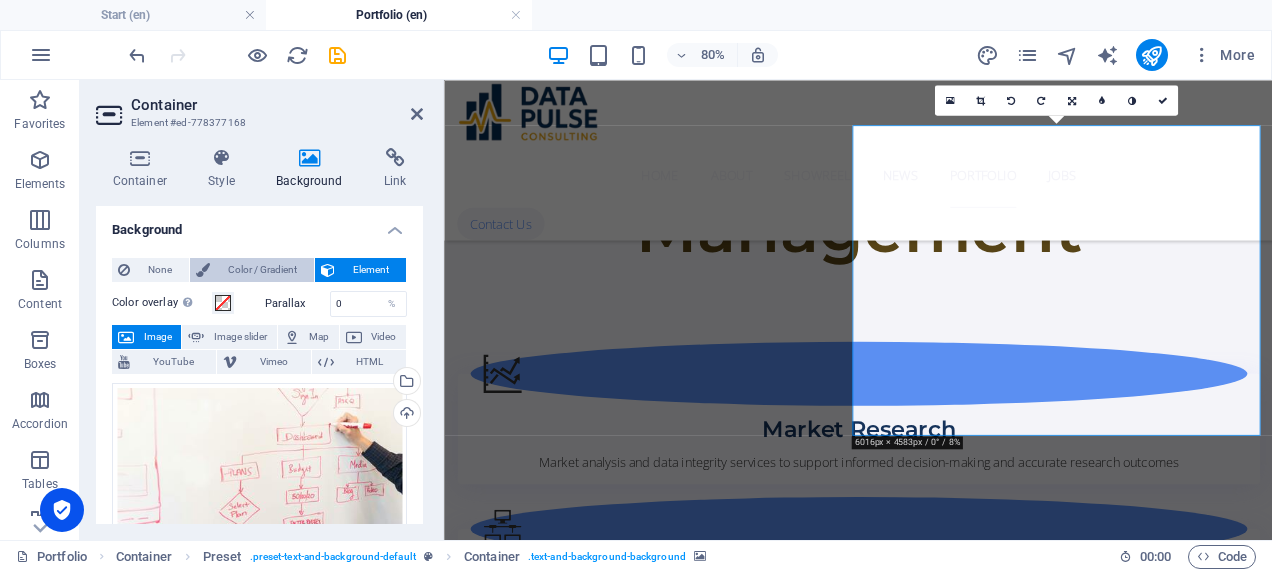click on "Color / Gradient" at bounding box center (262, 270) 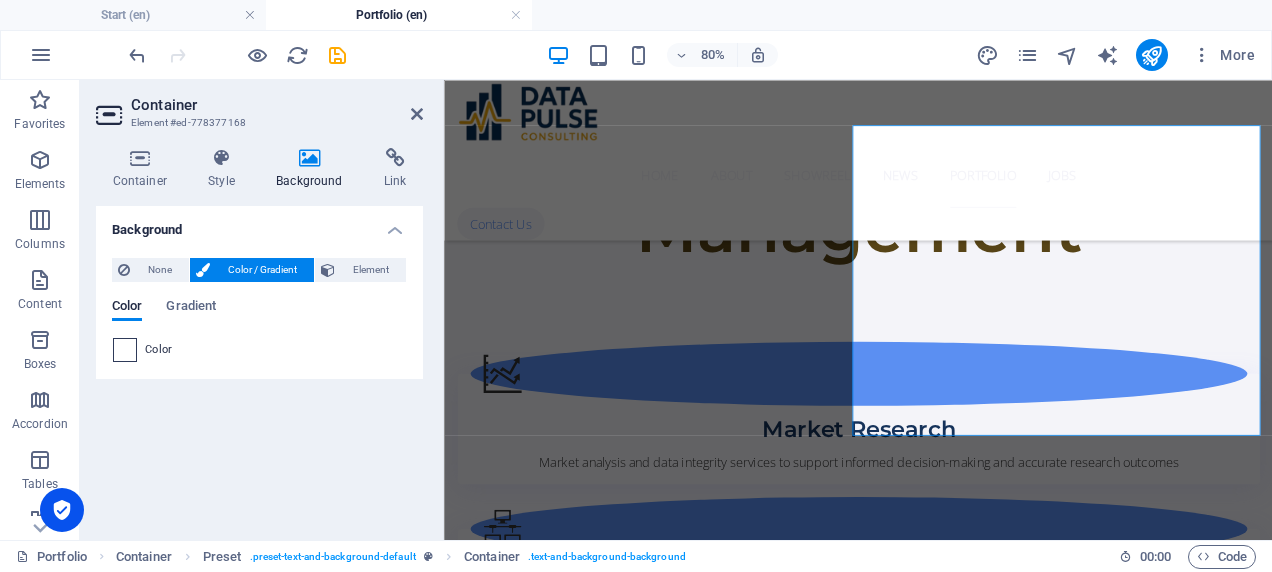 click at bounding box center [125, 350] 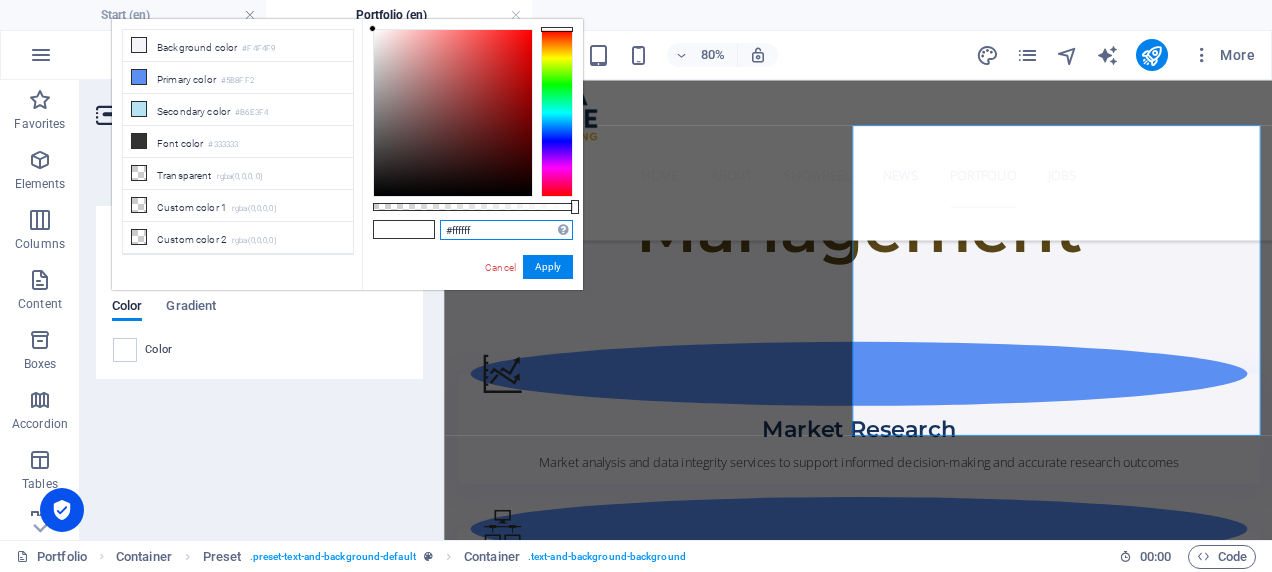 click on "#ffffff" at bounding box center (506, 230) 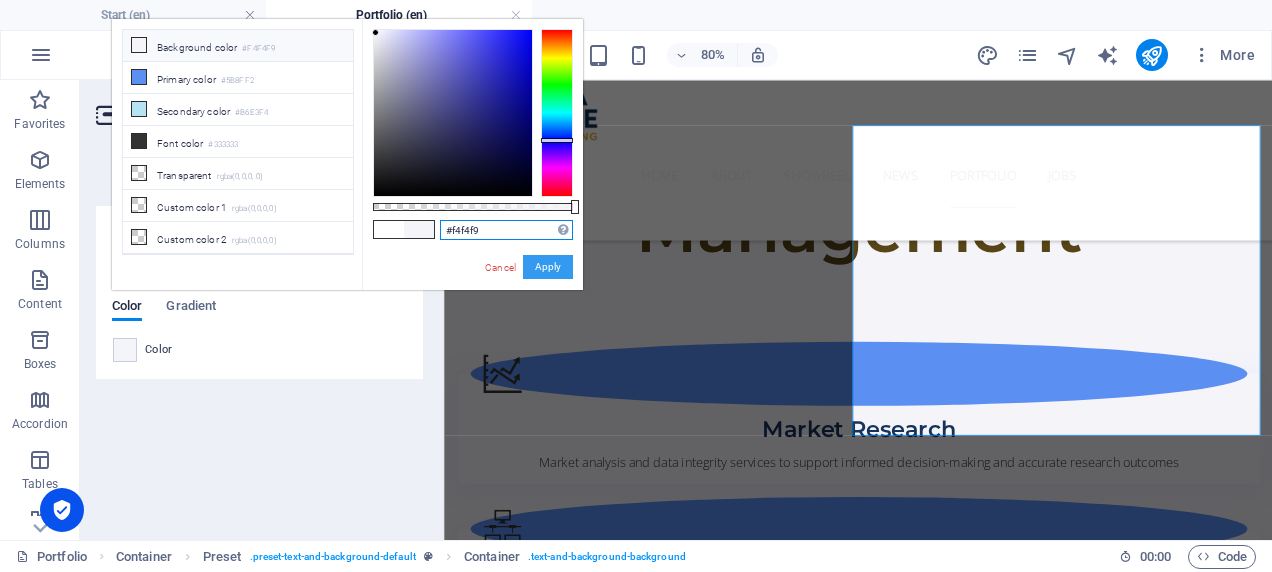 type on "#f4f4f9" 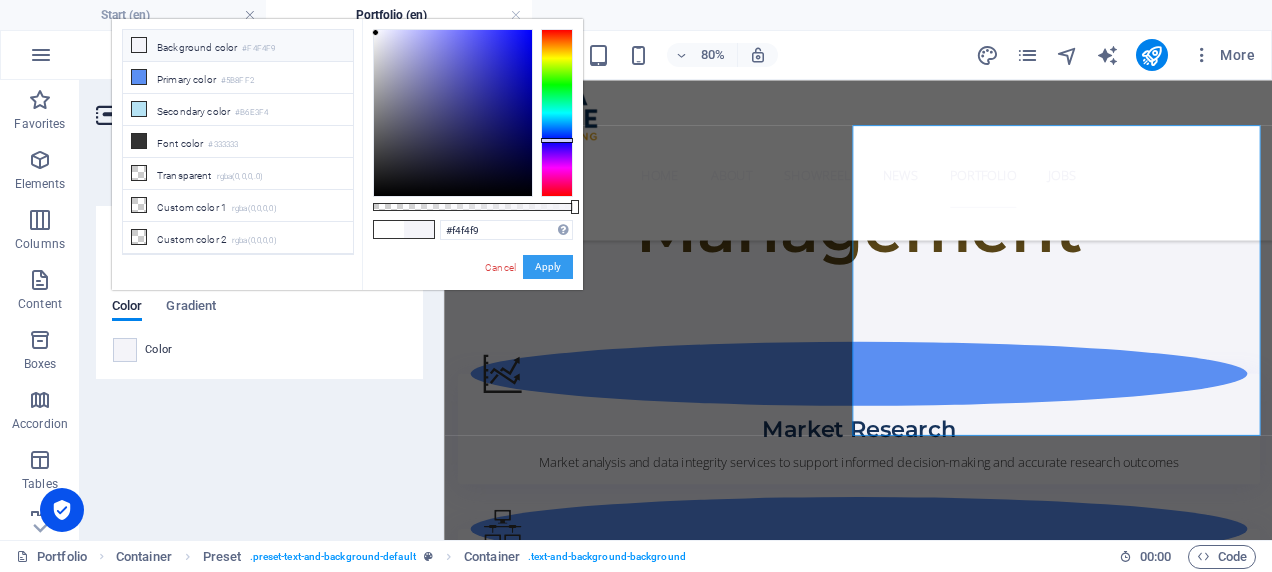 click on "Apply" at bounding box center (548, 267) 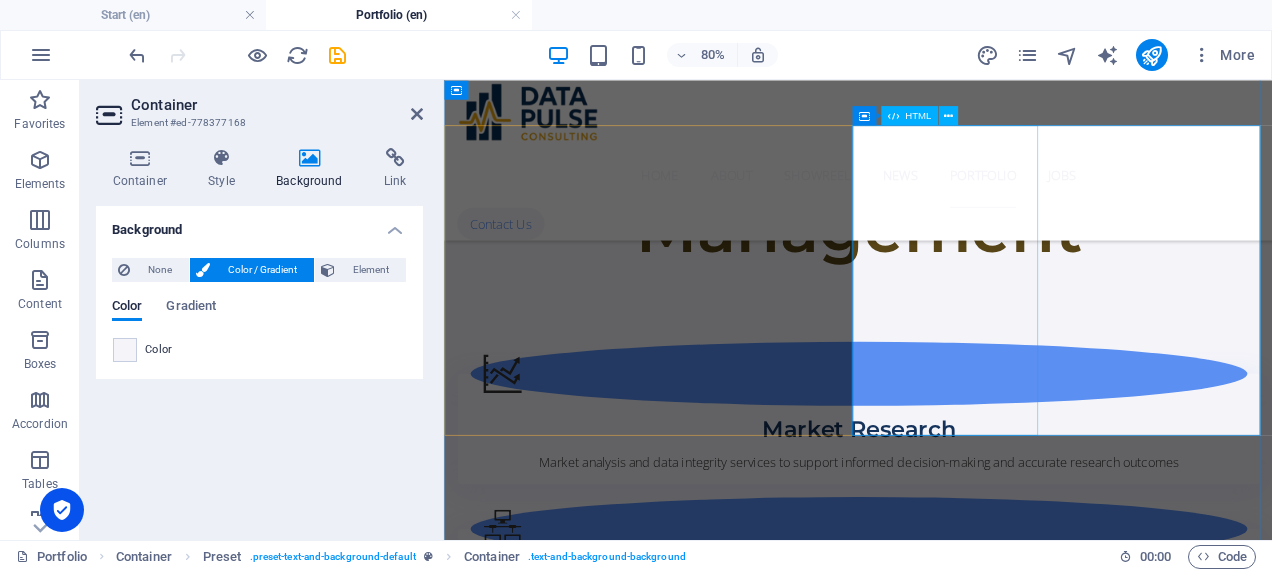 click at bounding box center [615, 1694] 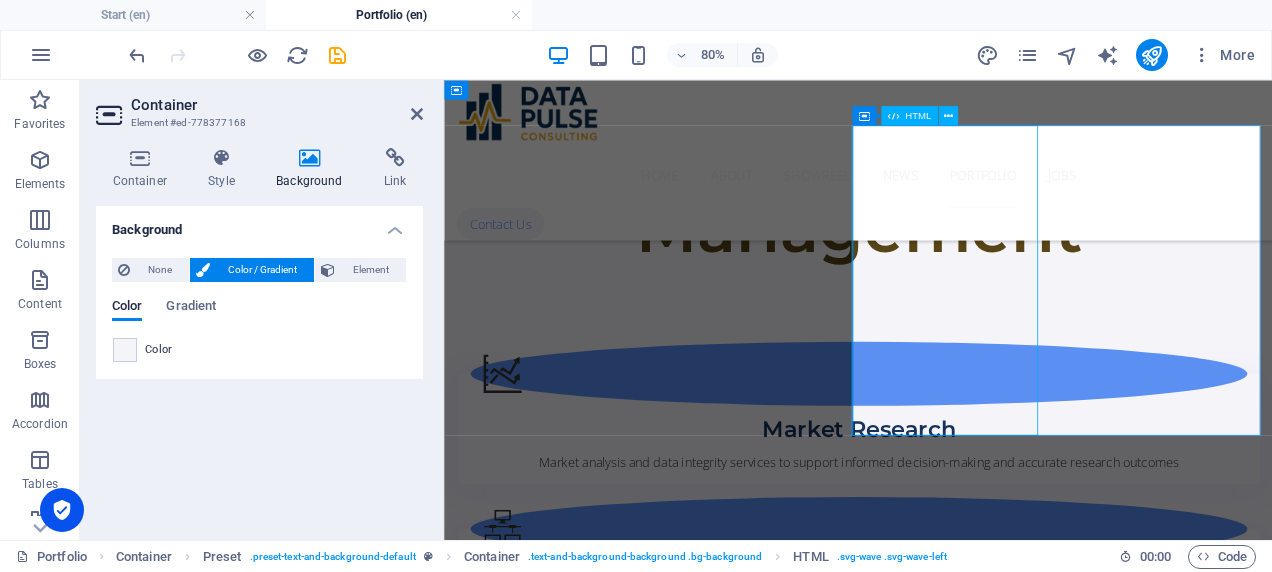 click at bounding box center [615, 1694] 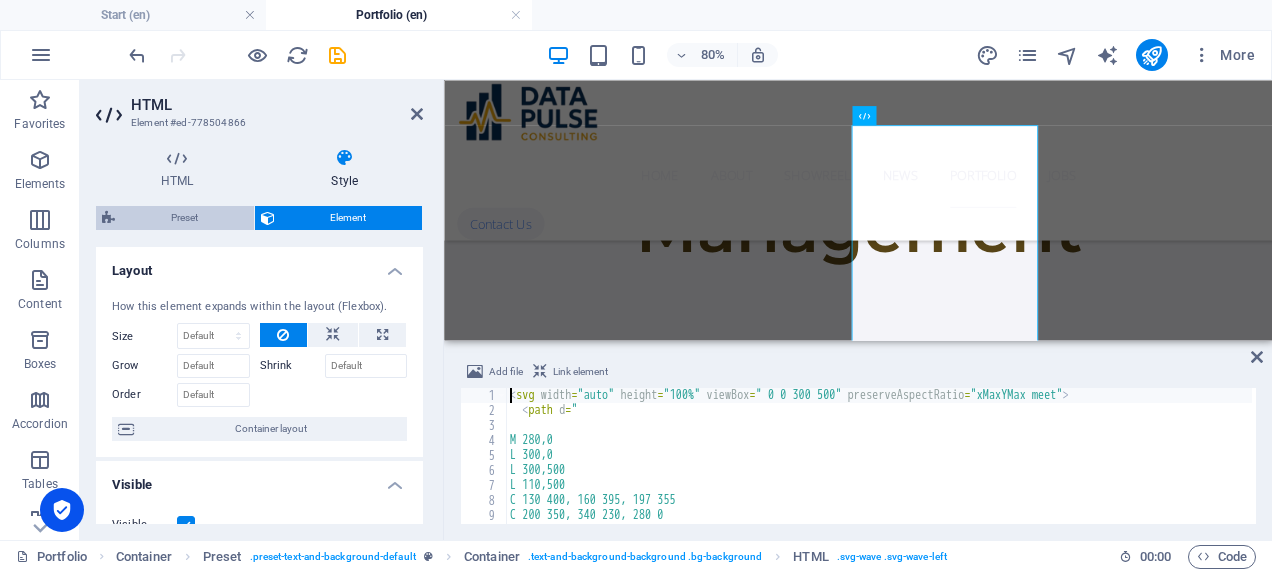 click on "HTML Style HTML Add, edit, and format HTML directly on the website. Preset Element Layout How this element expands within the layout (Flexbox). Size Default auto px % 1/1 1/2 1/3 1/4 1/5 1/6 1/7 1/8 1/9 1/10 Grow Shrink Order Container layout Visible Visible Opacity 100 % Overflow Spacing Margin Default auto px % rem vw vh Custom Custom auto px % rem vw vh auto px % rem vw vh auto px % rem vw vh auto px % rem vw vh Padding Default px rem % vh vw Custom Custom px rem % vh vw px rem % vh vw px rem % vh vw px rem % vh vw Border Style              - Width 1 auto px rem % vh vw Custom Custom 1 auto px rem % vh vw 1 auto px rem % vh vw 1 auto px rem % vh vw 1 auto px rem % vh vw  - Color Round corners Default px rem % vh vw Custom Custom px rem % vh vw px rem % vh vw px rem % vh vw px rem % vh vw Shadow Default None Outside Inside Color X offset 0 px rem vh vw Y offset 0 px rem vh vw Blur 0 px rem % vh vw Spread 0 px rem vh vw Text Shadow Default None Outside Color X offset 0 px rem vh vw Y offset 0 px vh" at bounding box center [259, 336] 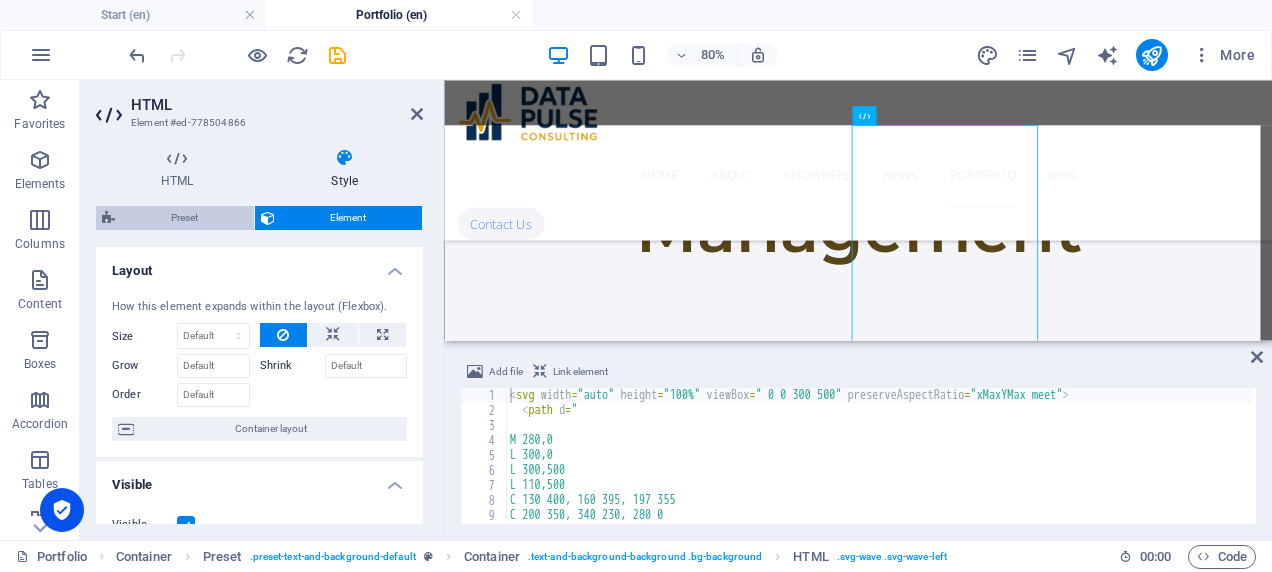 click on "Preset" at bounding box center (184, 218) 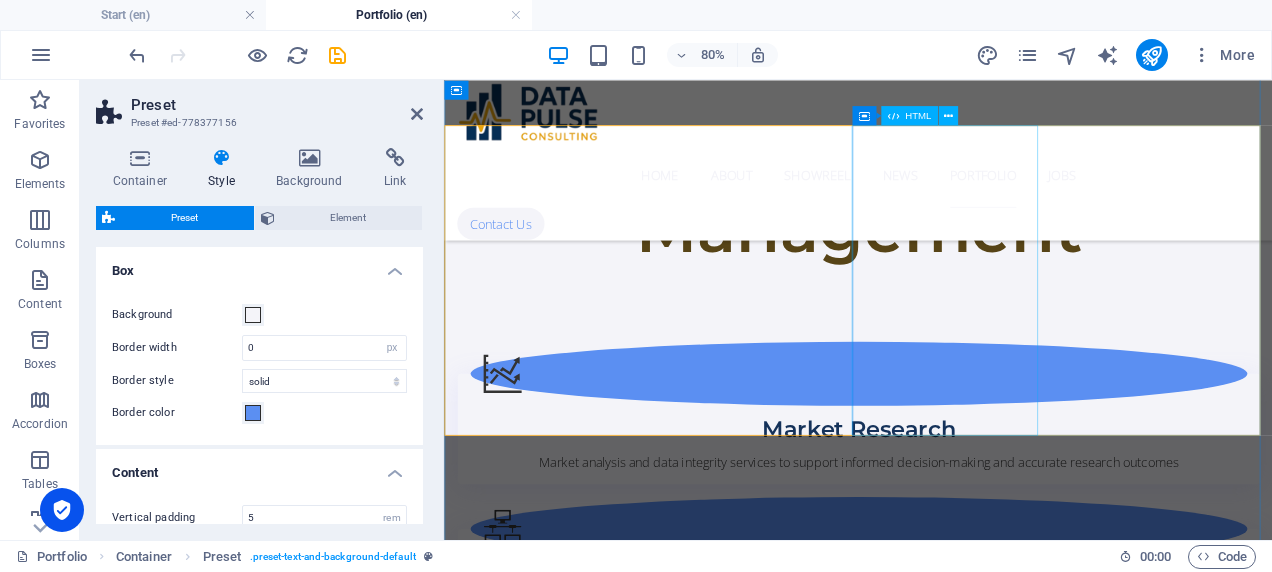 click at bounding box center [615, 1694] 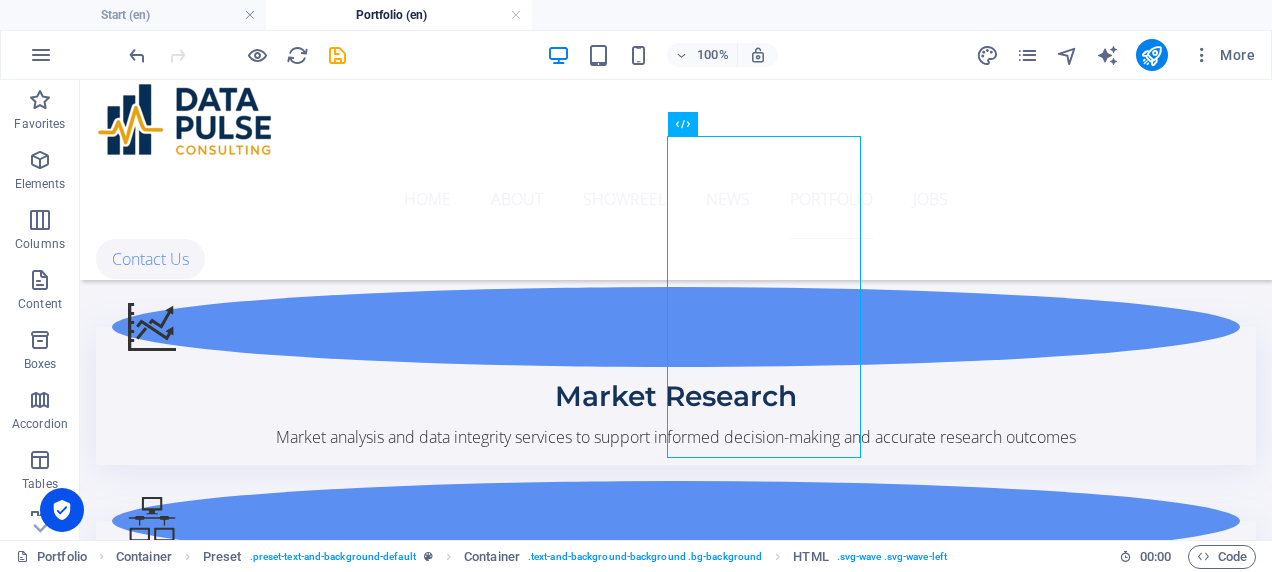 scroll, scrollTop: 1253, scrollLeft: 0, axis: vertical 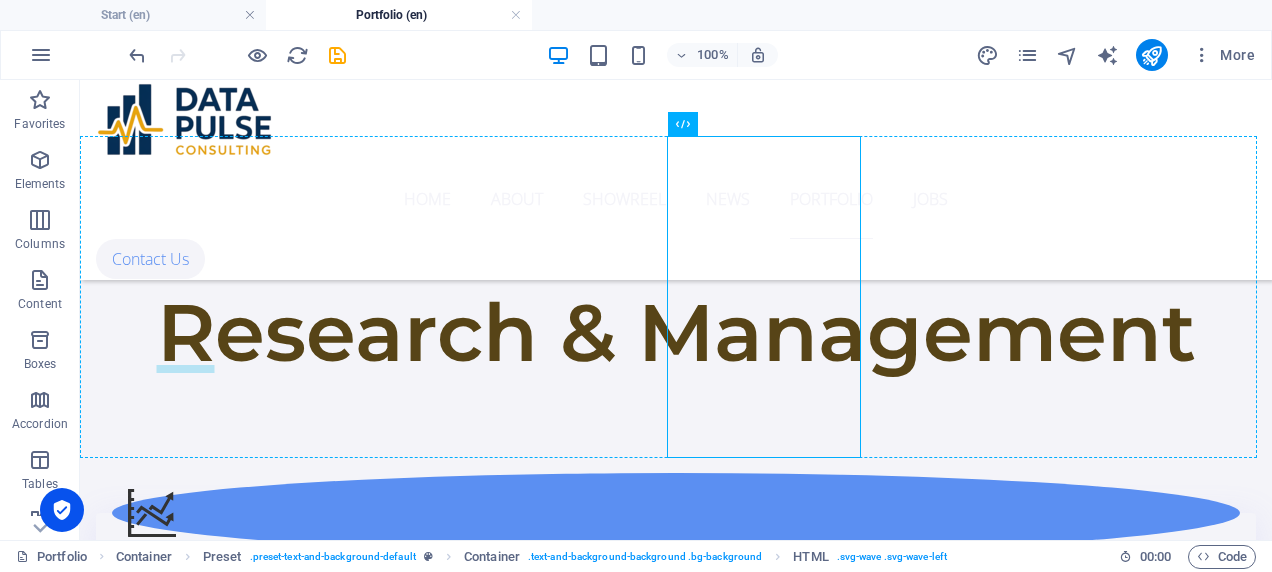 drag, startPoint x: 683, startPoint y: 393, endPoint x: 889, endPoint y: 354, distance: 209.65924 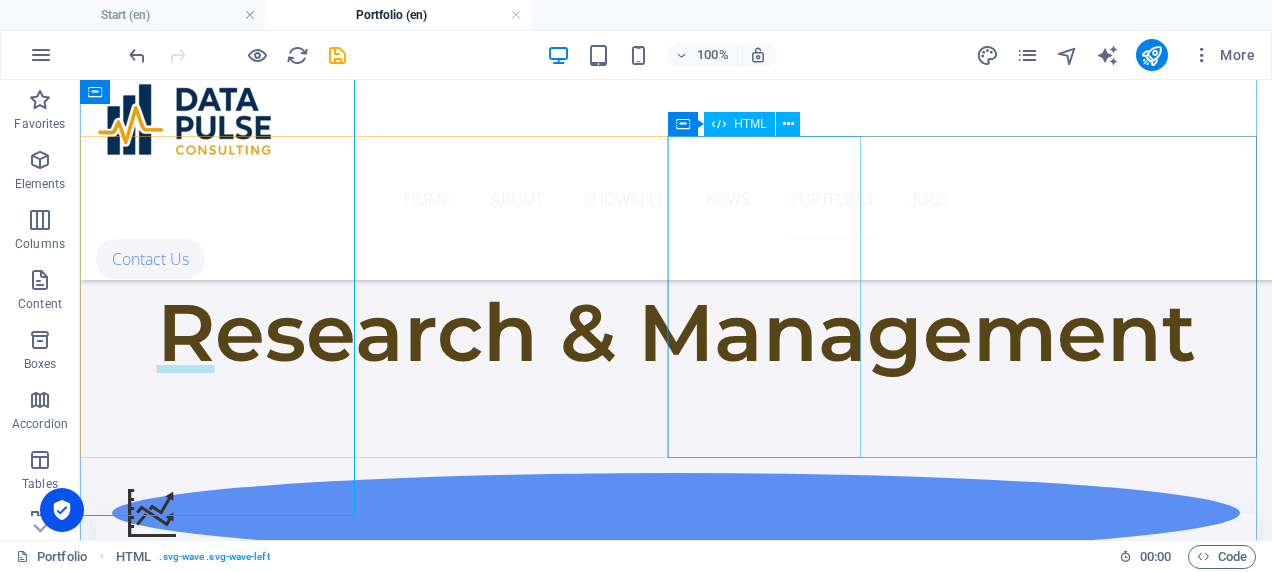 click at bounding box center (217, 1679) 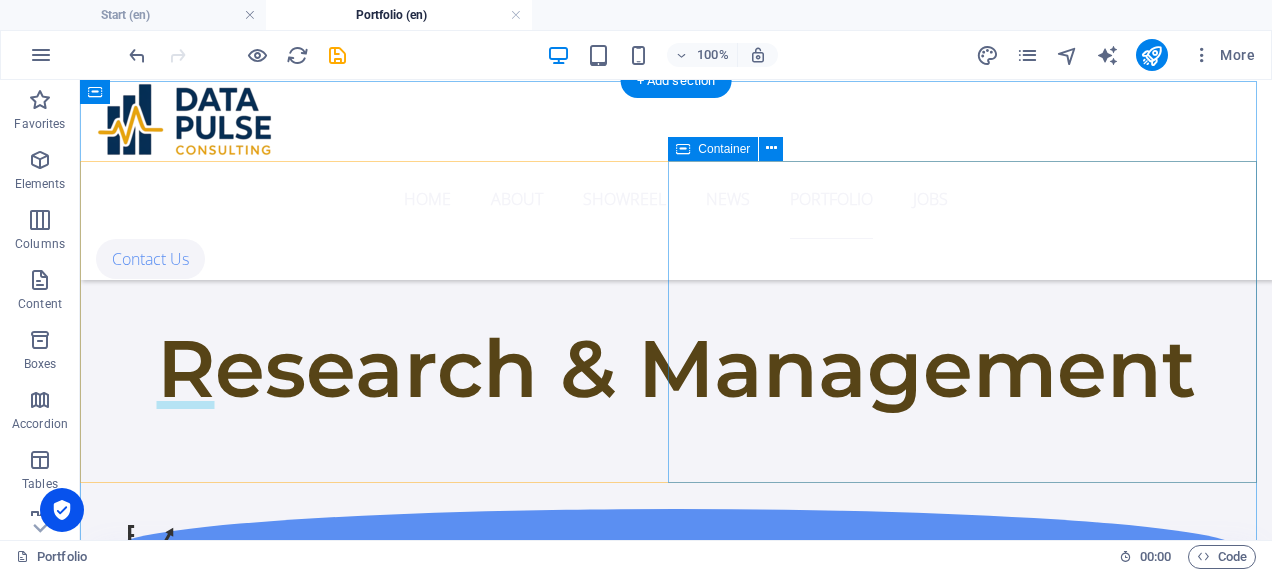 scroll, scrollTop: 1160, scrollLeft: 0, axis: vertical 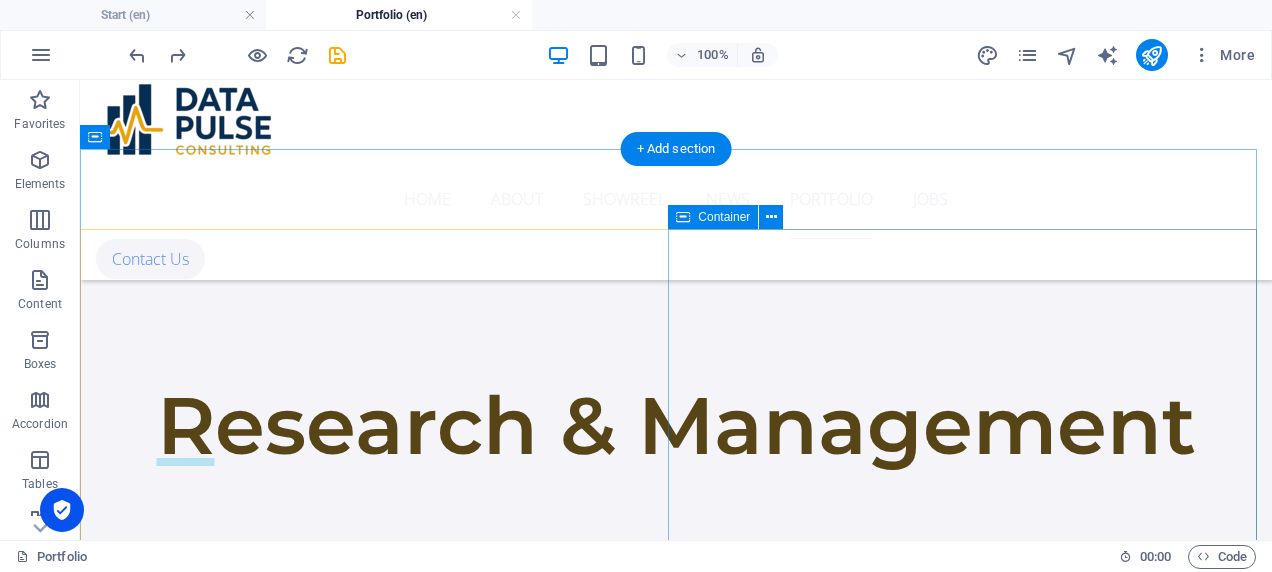 click at bounding box center [676, 1692] 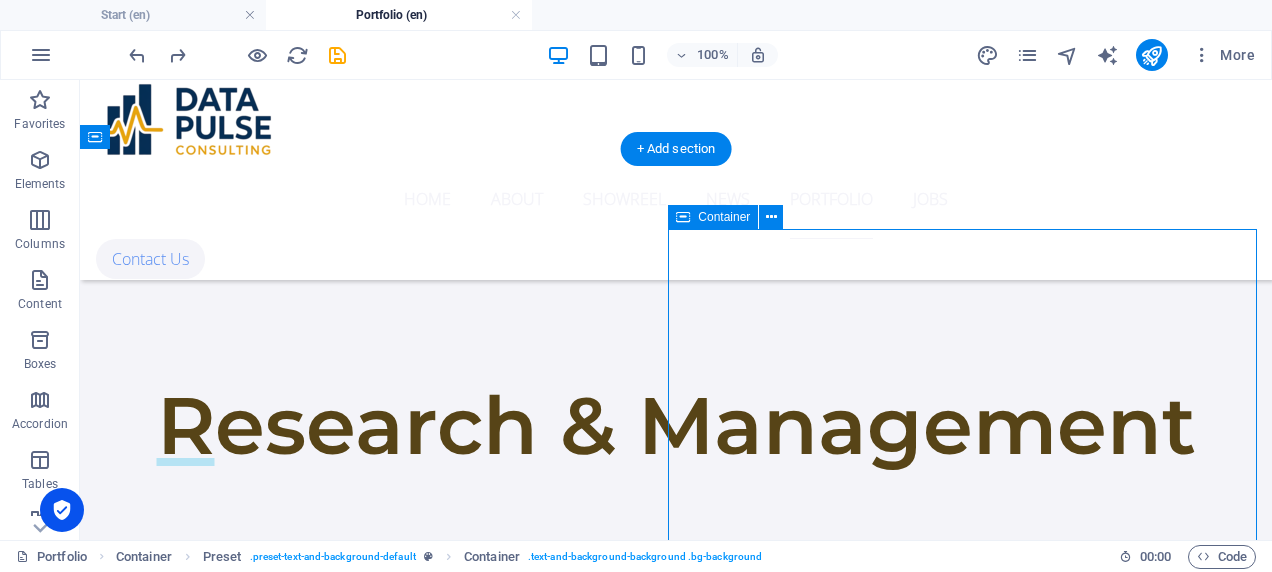 click at bounding box center [676, 1692] 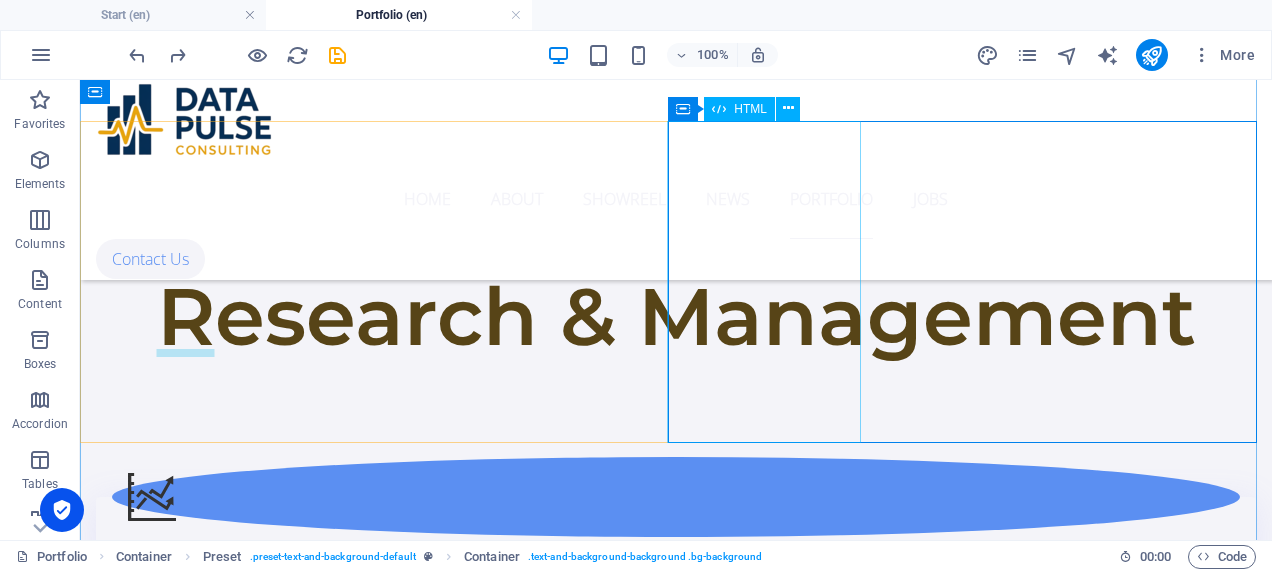 scroll, scrollTop: 1268, scrollLeft: 0, axis: vertical 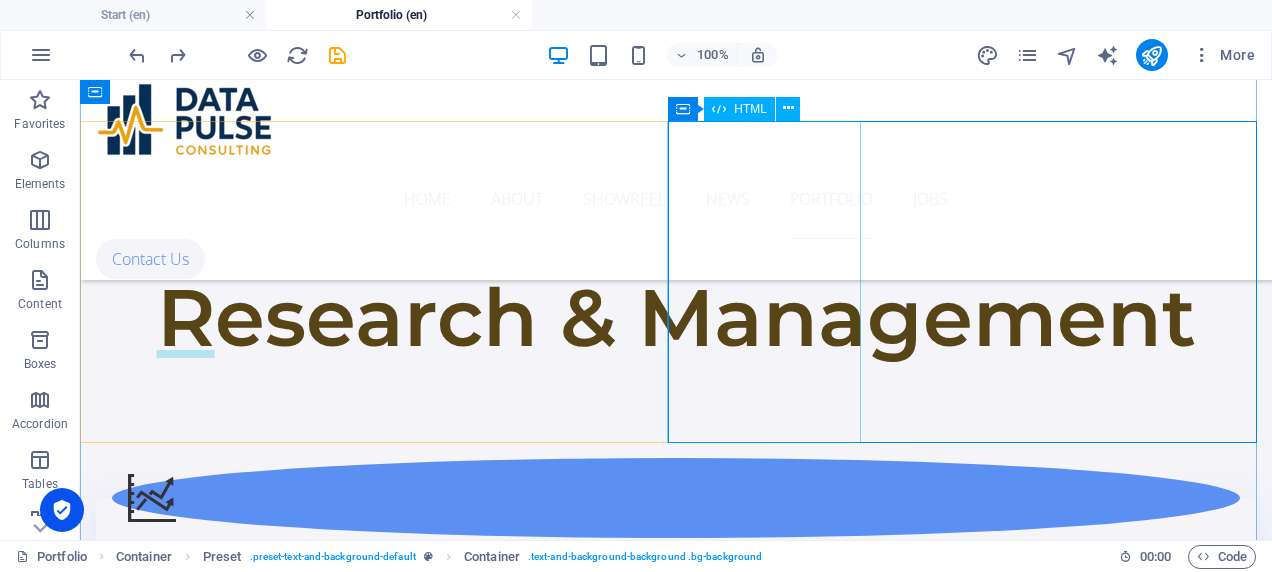 click at bounding box center (217, 1664) 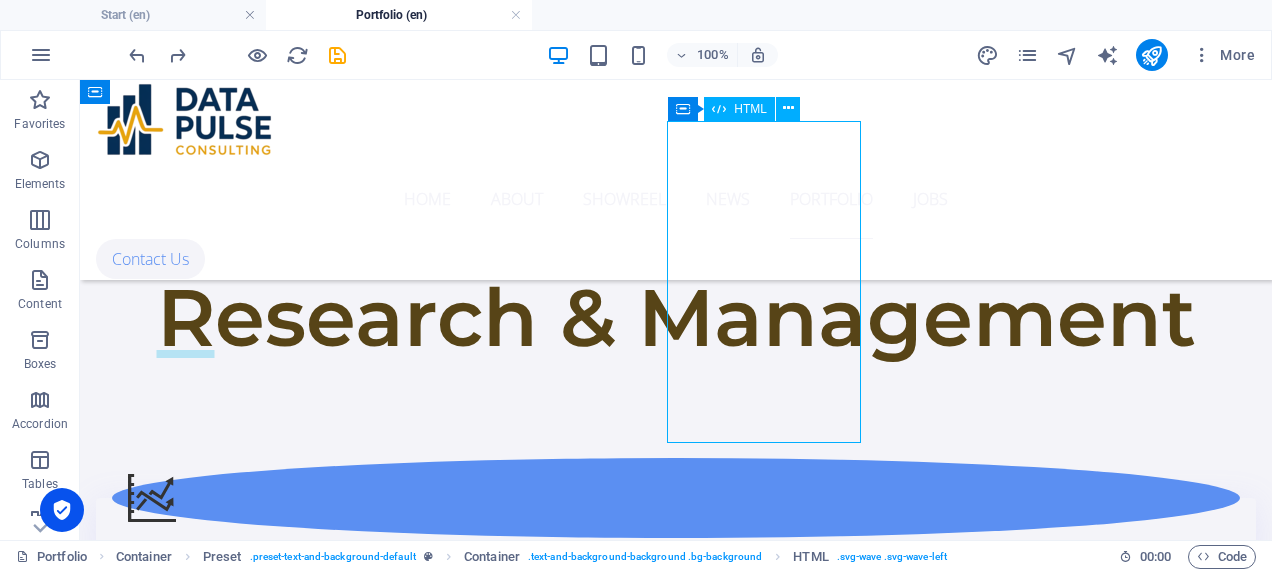 click at bounding box center [217, 1664] 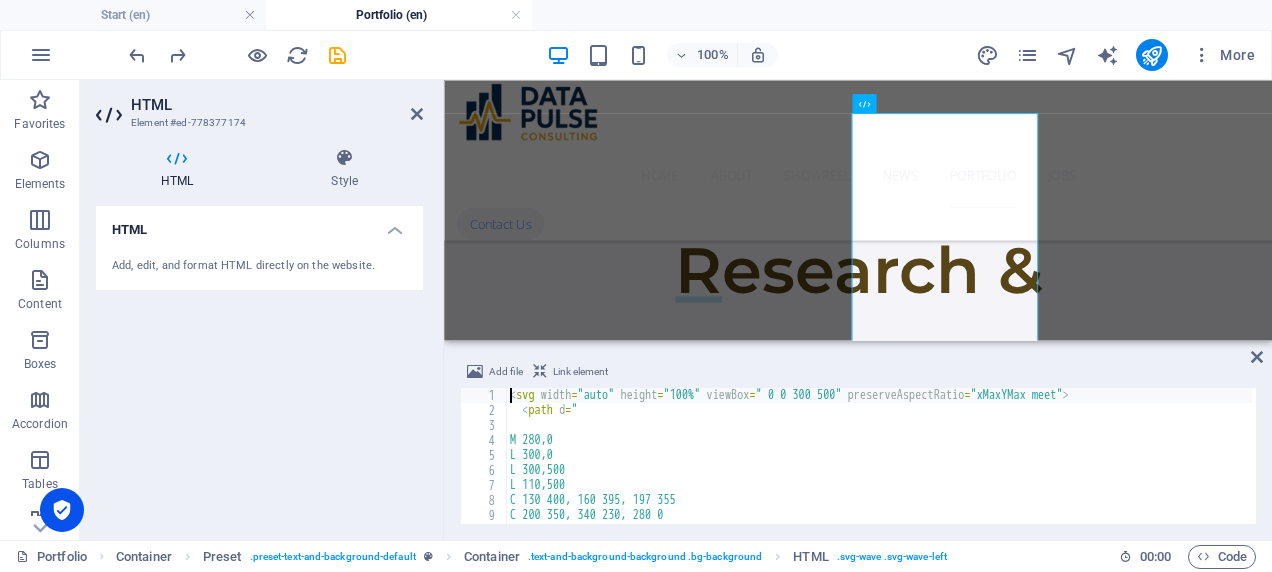 scroll, scrollTop: 1454, scrollLeft: 0, axis: vertical 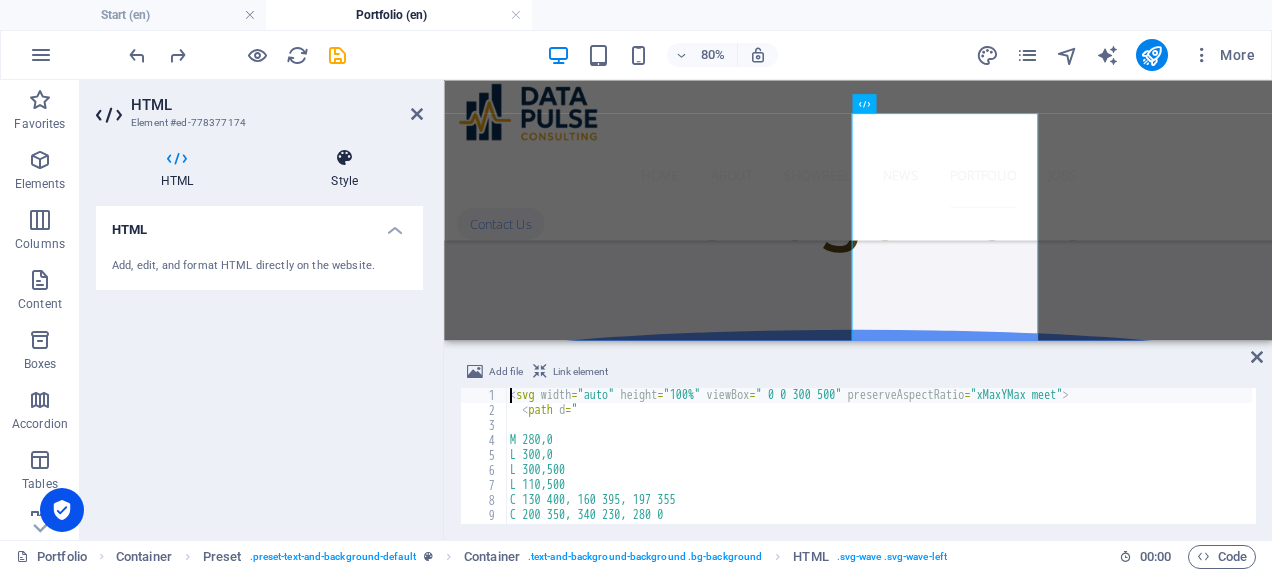 click on "Style" at bounding box center (344, 169) 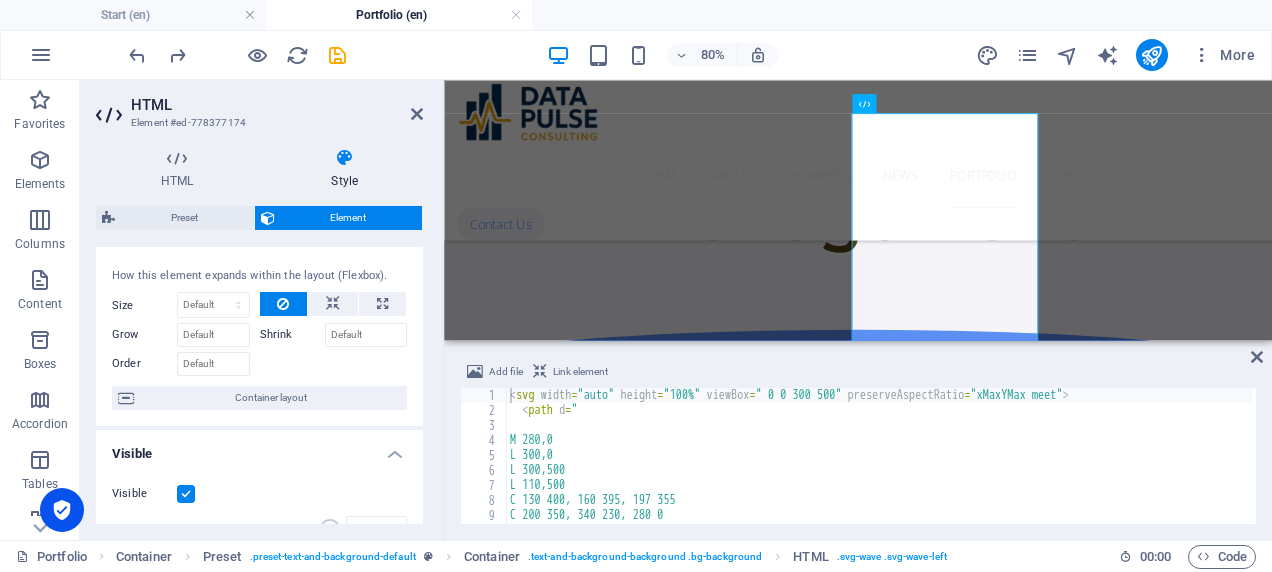 scroll, scrollTop: 46, scrollLeft: 0, axis: vertical 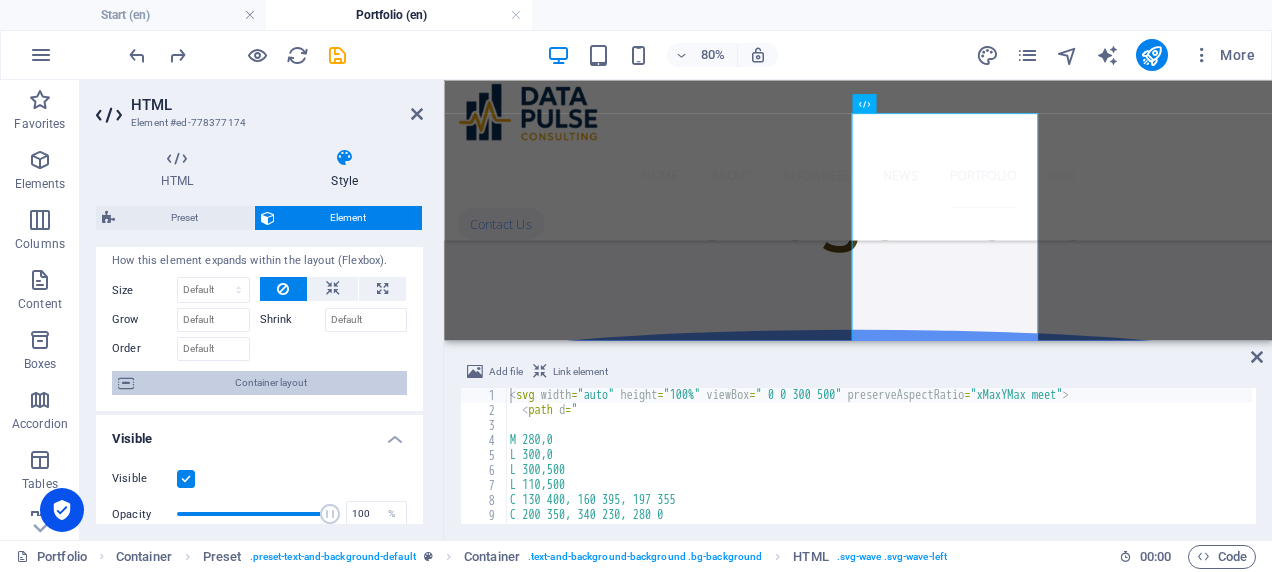 click on "Container layout" at bounding box center (270, 383) 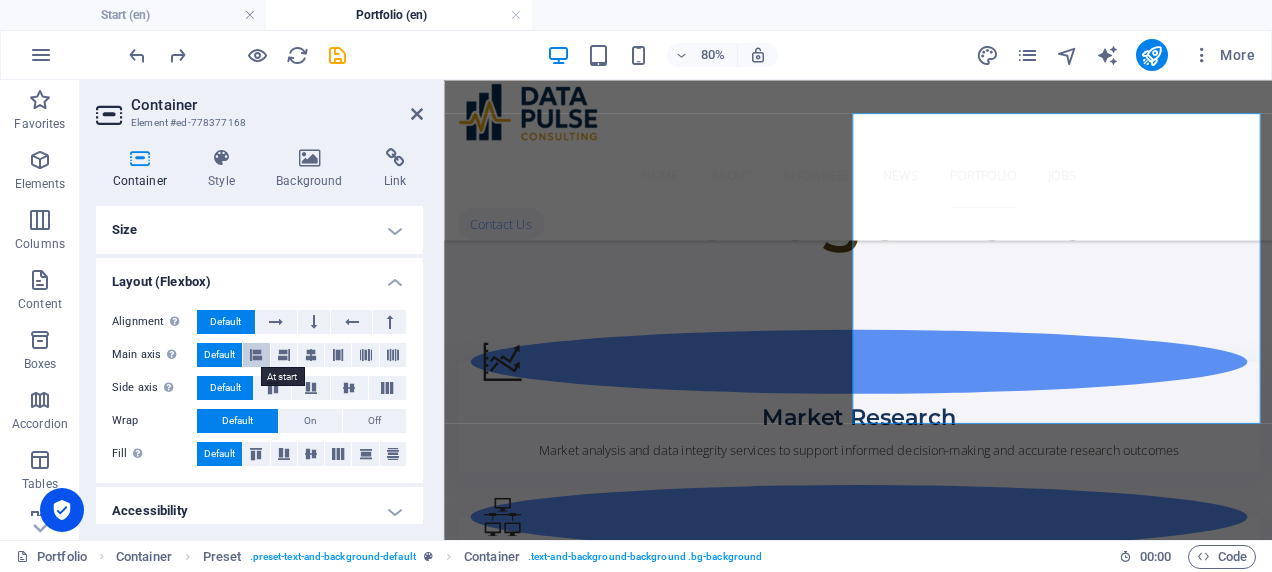 click at bounding box center (256, 355) 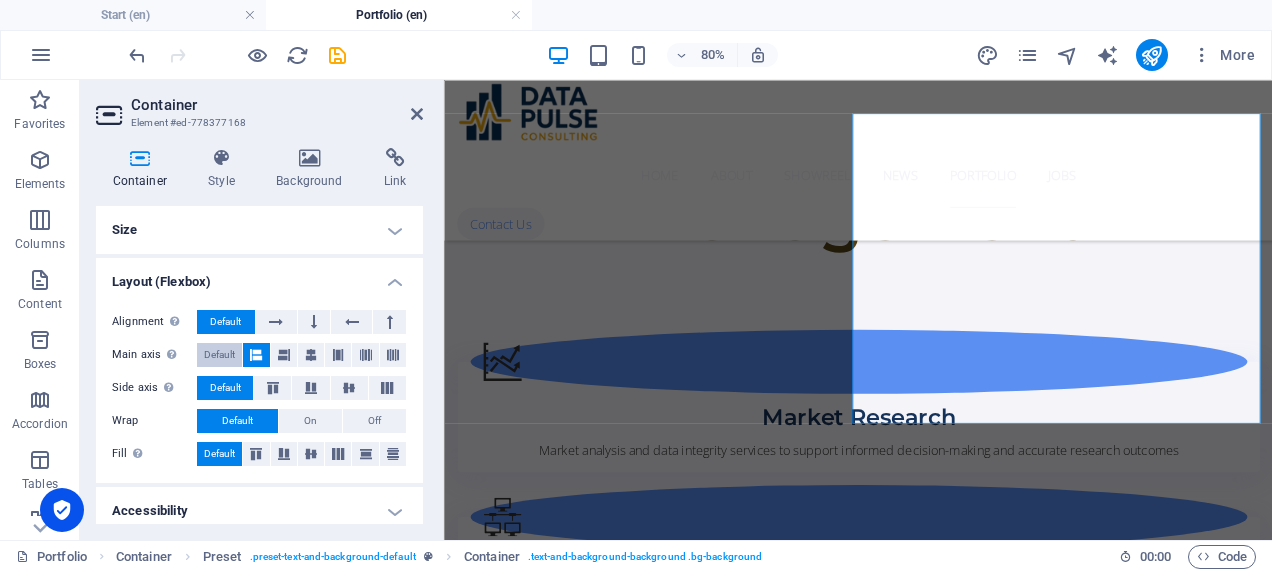 click on "Default" at bounding box center (219, 355) 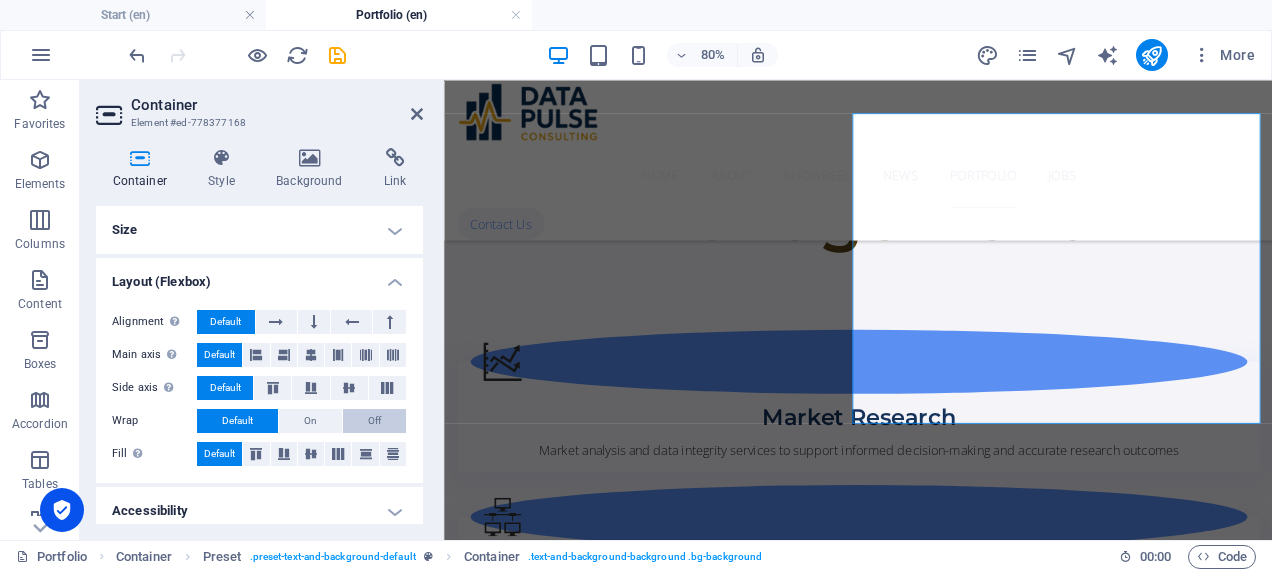 click on "Off" at bounding box center [374, 421] 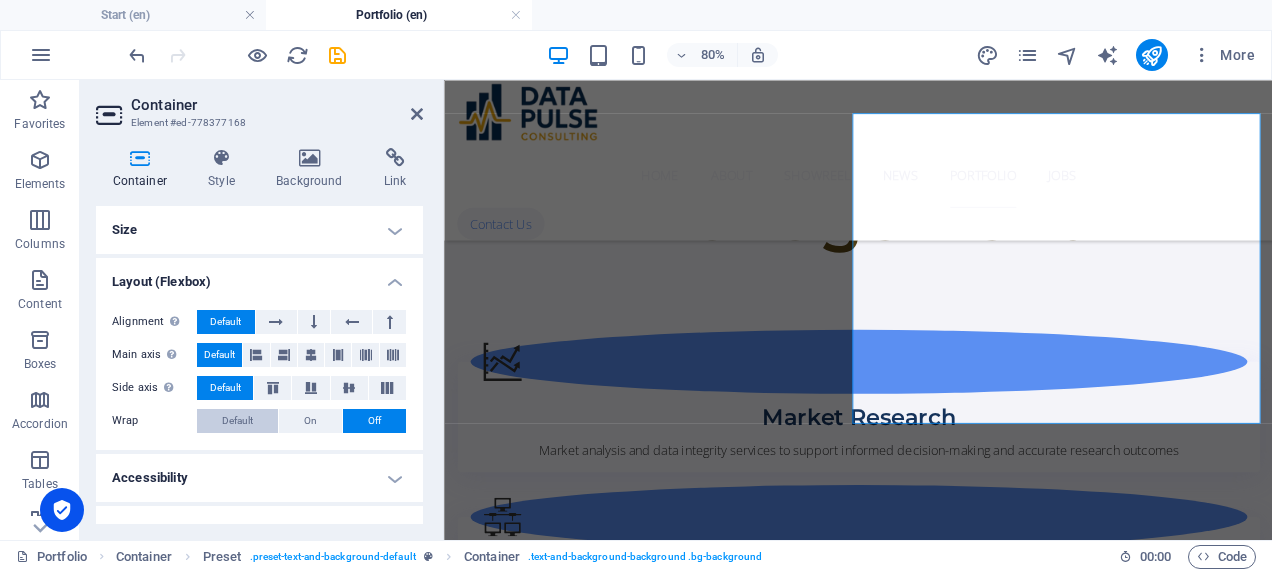 click on "Default" at bounding box center [237, 421] 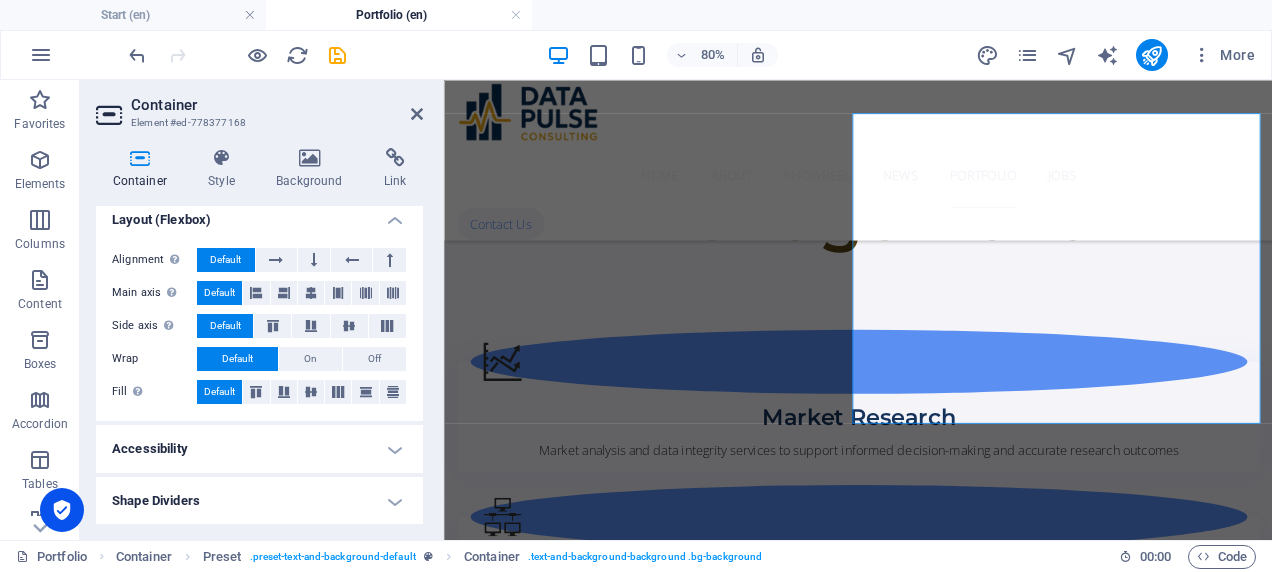 click on "Accessibility" at bounding box center [259, 449] 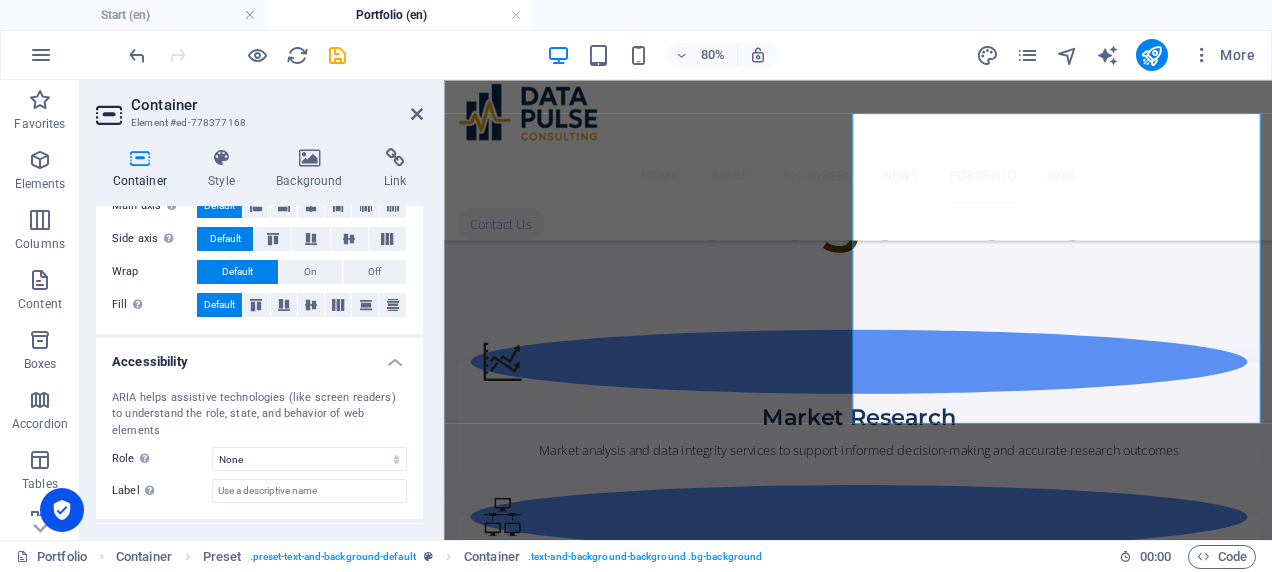 scroll, scrollTop: 179, scrollLeft: 0, axis: vertical 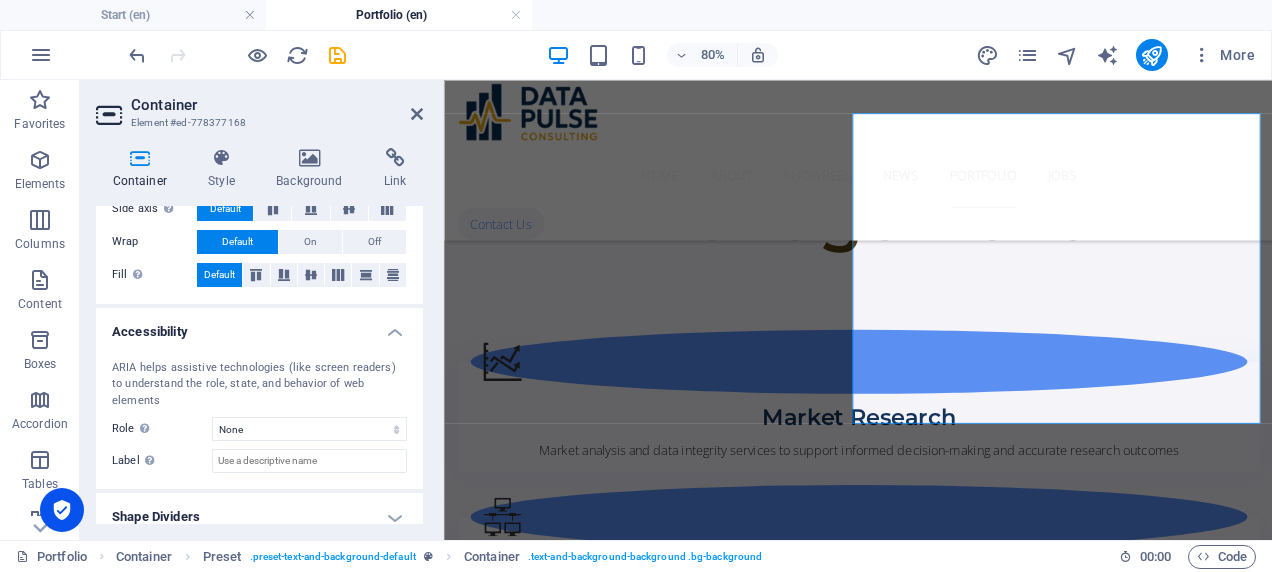 click on "Shape Dividers" at bounding box center (259, 517) 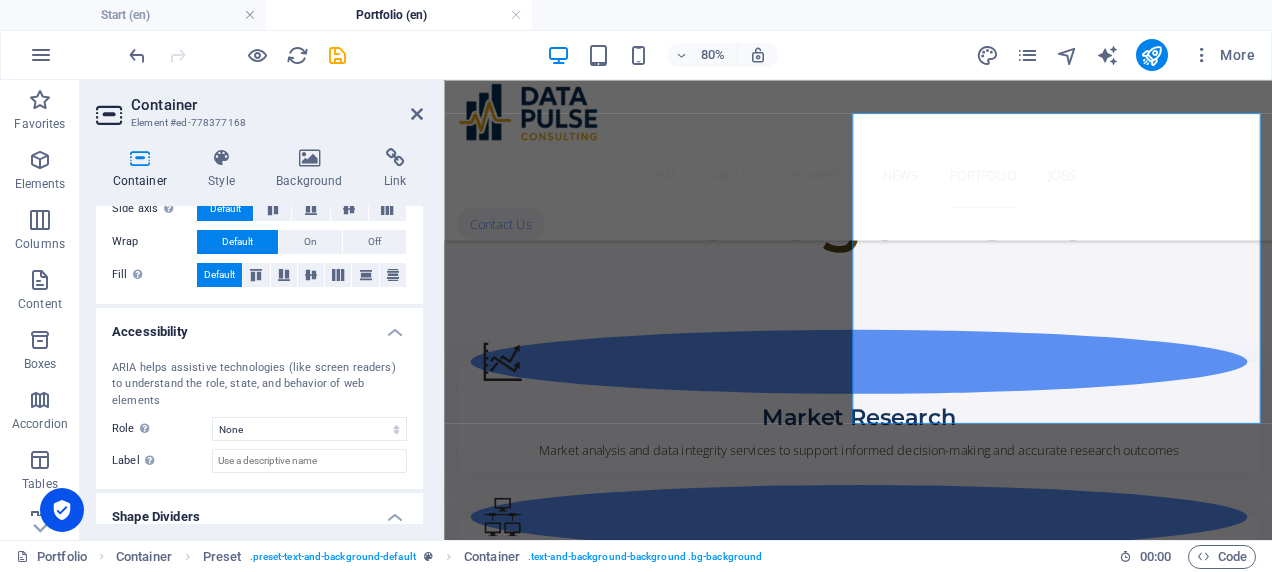scroll, scrollTop: 223, scrollLeft: 0, axis: vertical 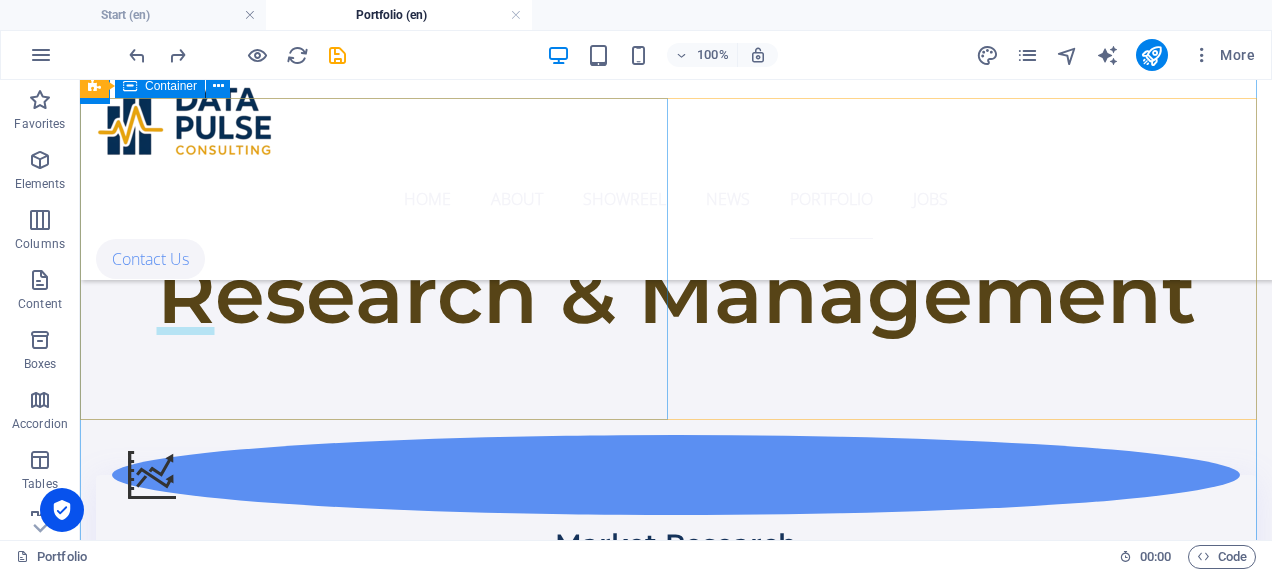 click on "Field-Work Management Our service includes proficient oversight of on the ground data collection processes, ensuring accuracy, quality, and adherence to research protocols. We provide meticulous supervision to guarantee reliable and high-quality data collection for insightful market research." at bounding box center (676, 1286) 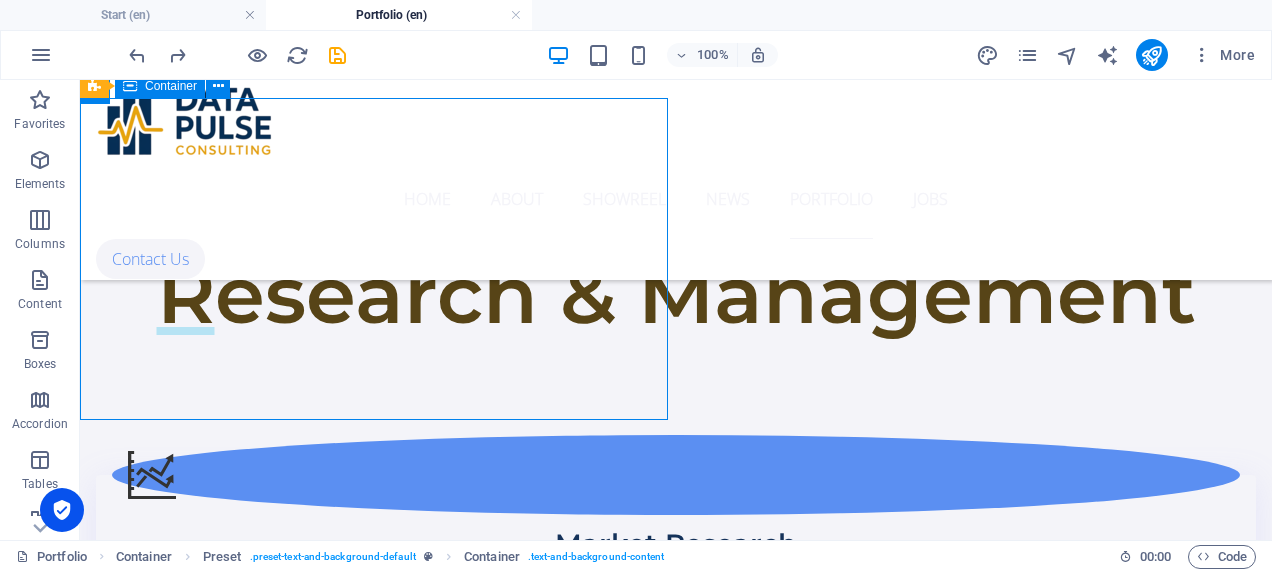 click on "Field-Work Management Our service includes proficient oversight of on the ground data collection processes, ensuring accuracy, quality, and adherence to research protocols. We provide meticulous supervision to guarantee reliable and high-quality data collection for insightful market research." at bounding box center (676, 1286) 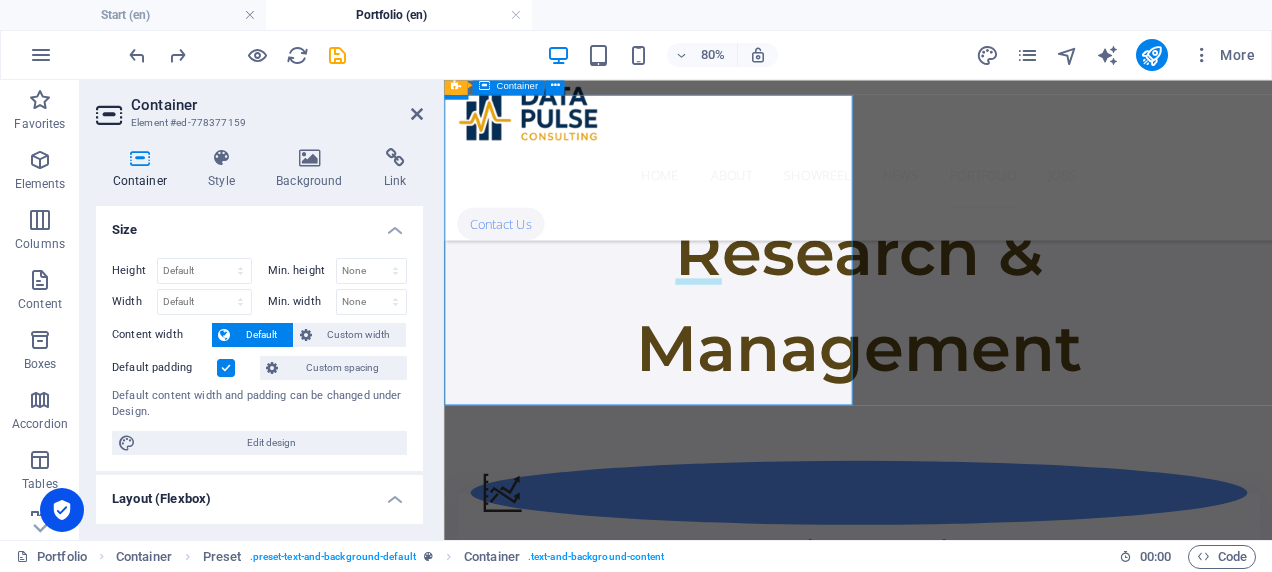 scroll, scrollTop: 1477, scrollLeft: 0, axis: vertical 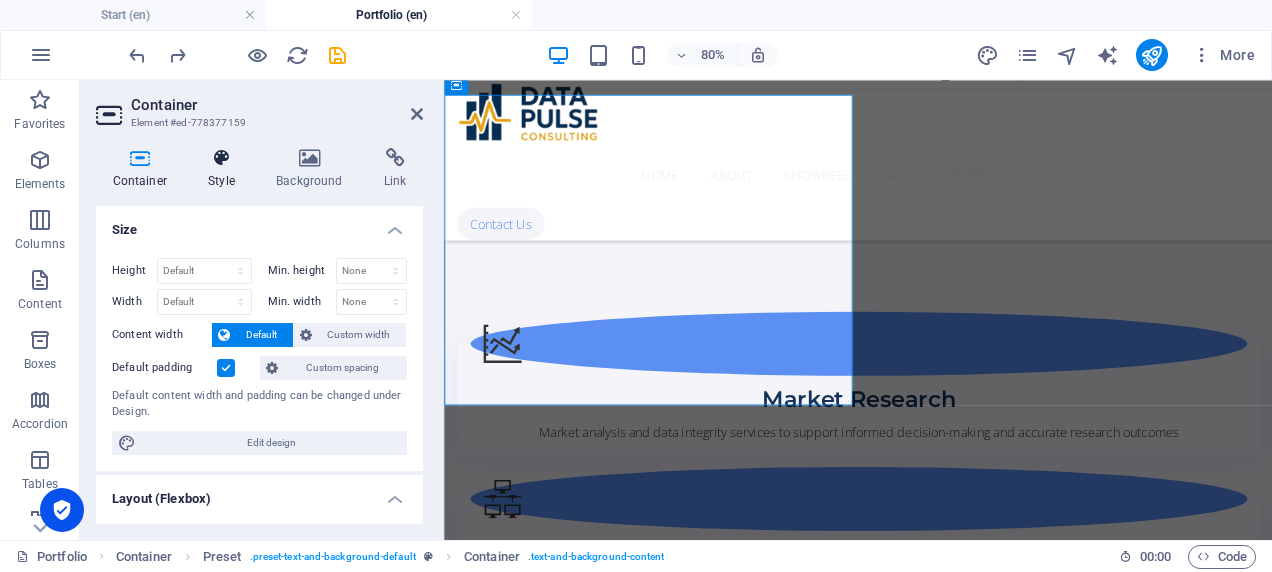 click on "Style" at bounding box center [226, 169] 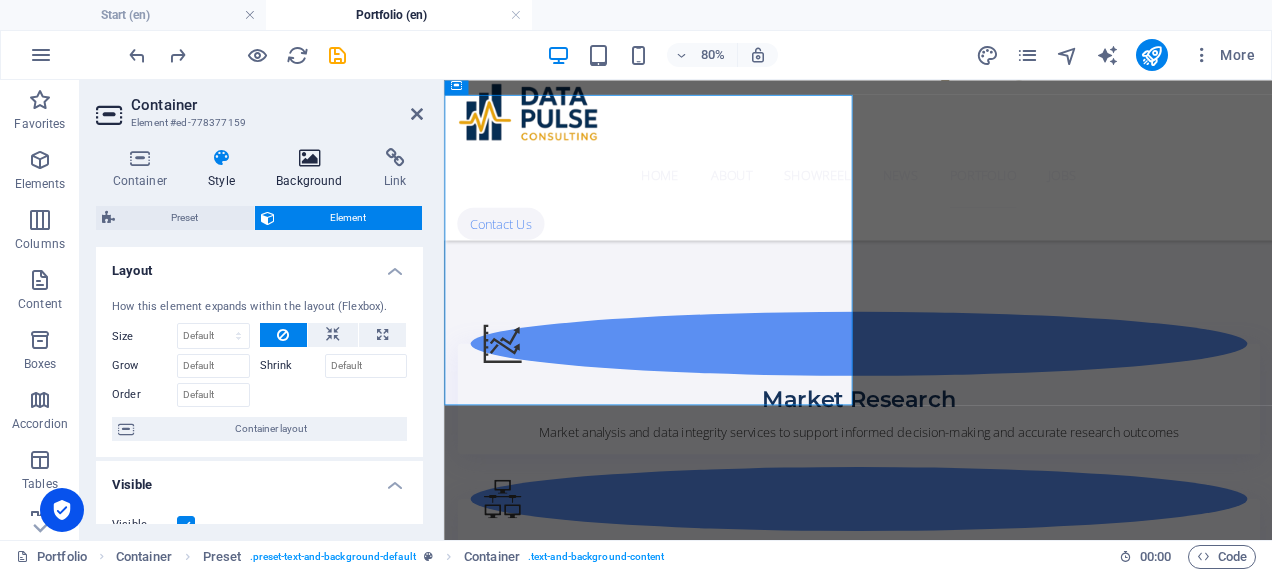 click on "Background" at bounding box center (314, 169) 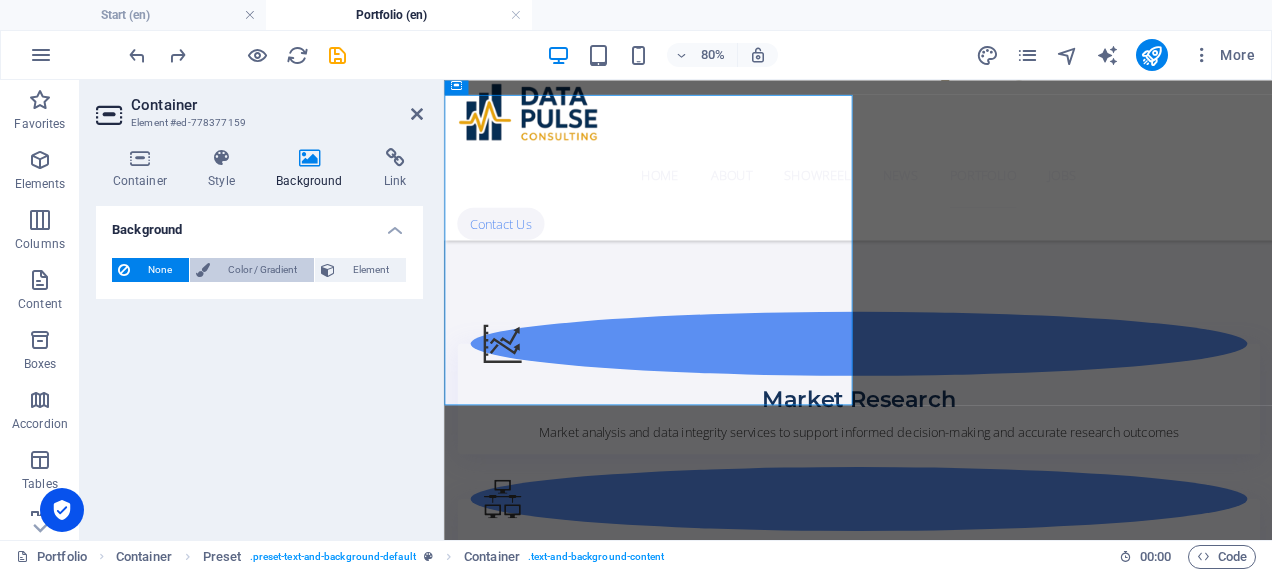 click on "Color / Gradient" at bounding box center [252, 270] 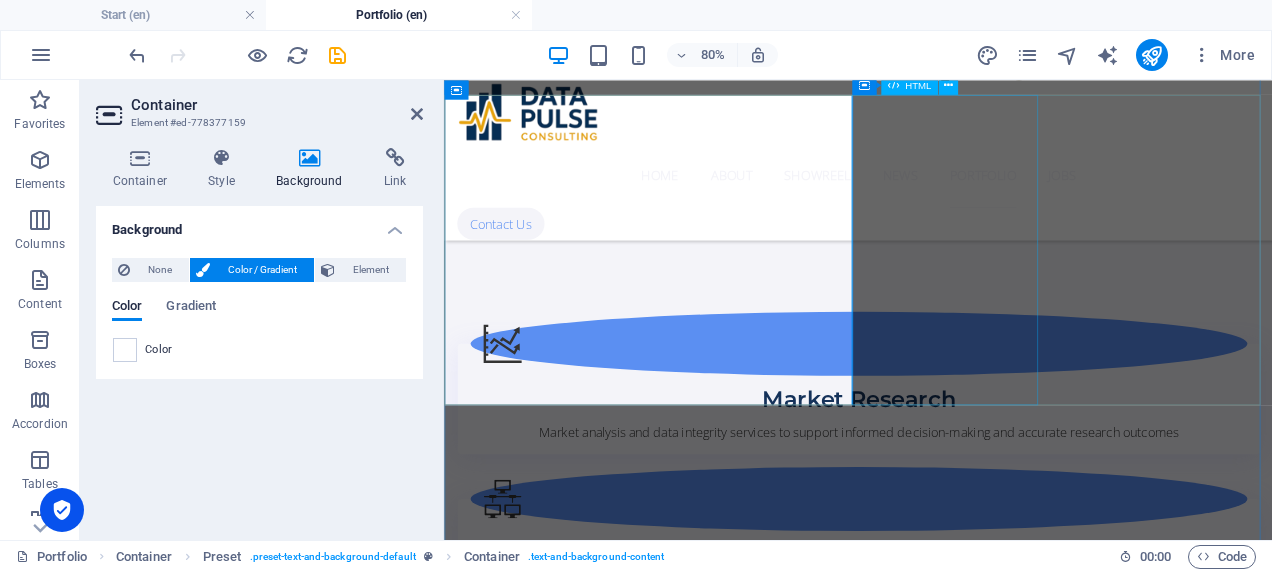 click at bounding box center [615, 2044] 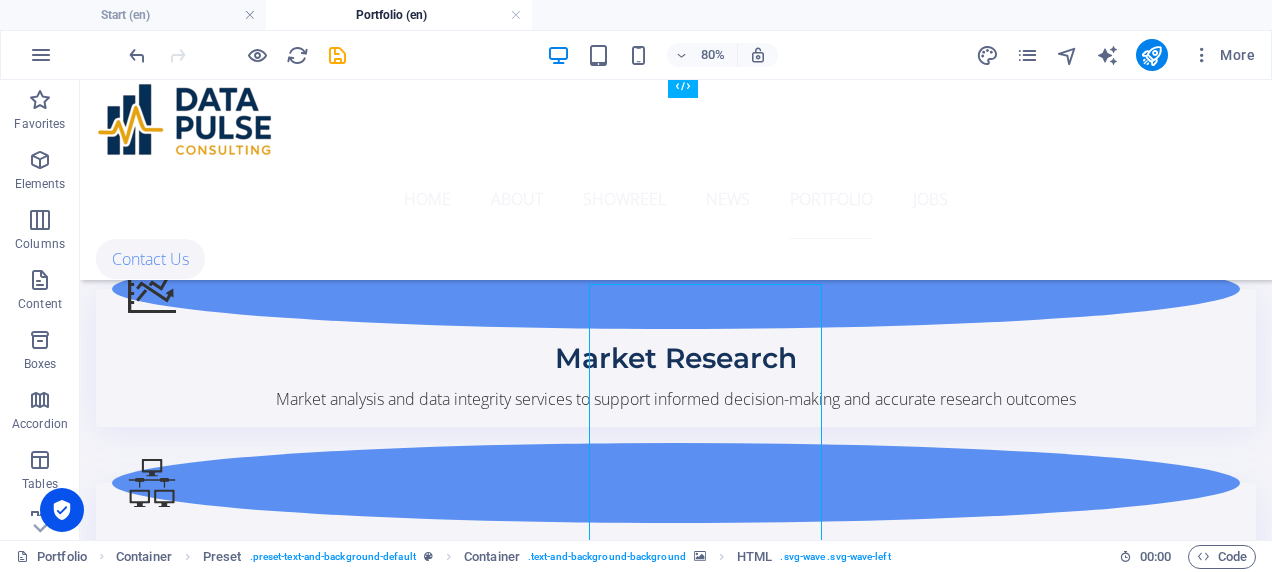 scroll, scrollTop: 1291, scrollLeft: 0, axis: vertical 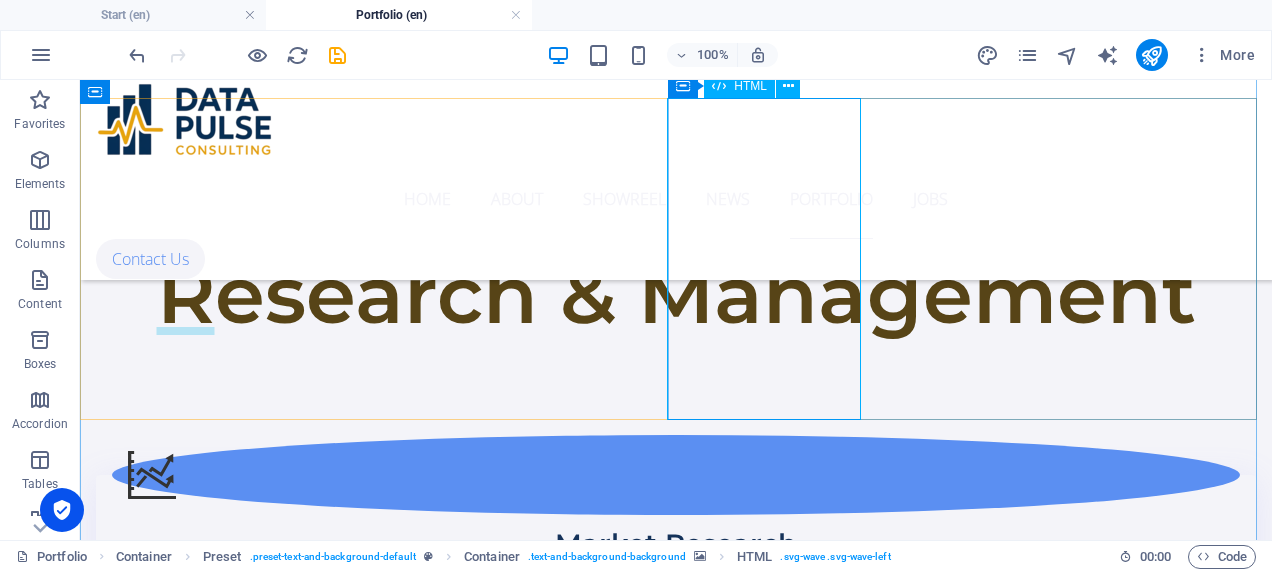 click at bounding box center [217, 1963] 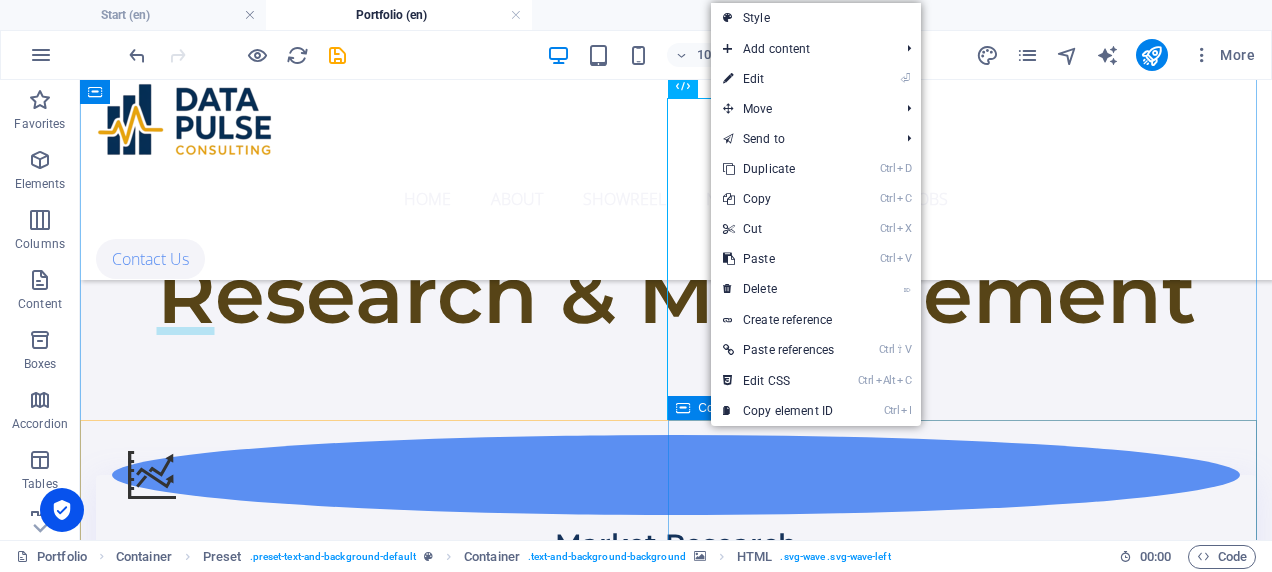 click on "Data Validation Our expert service involves meticulous scrutiny and thorough verification of all collected data sets to ensure accuracy, consistency, and reliability. Through rigorous validation techniques, we guarantee dependable insights crucial for informed and confident decision-making." at bounding box center (676, 2192) 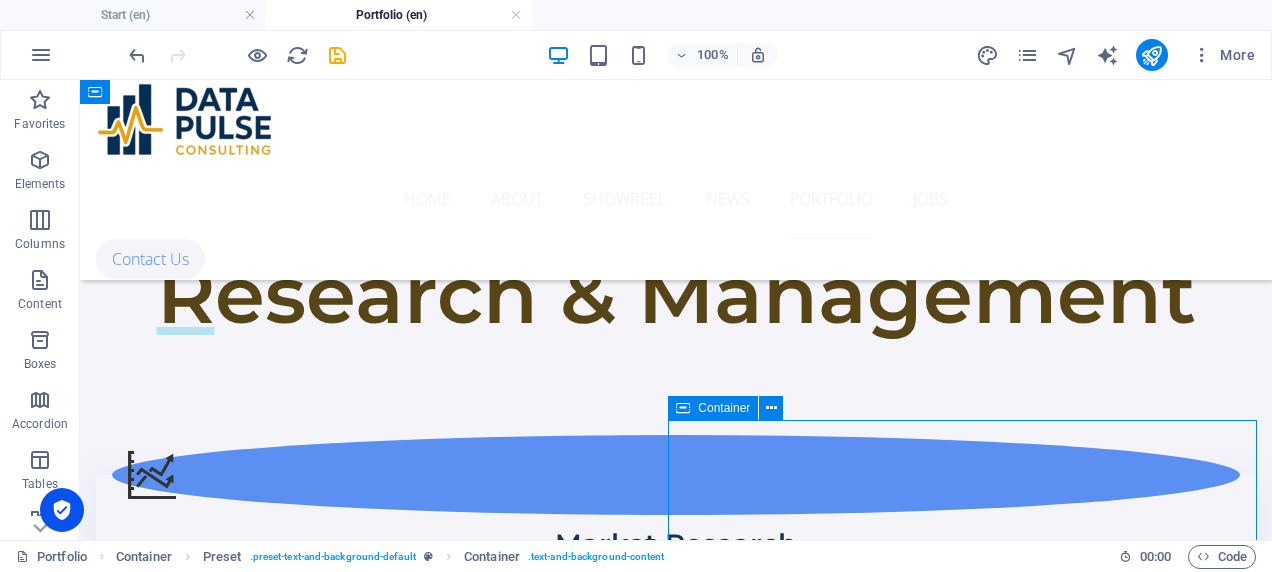 click on "Data Validation Our expert service involves meticulous scrutiny and thorough verification of all collected data sets to ensure accuracy, consistency, and reliability. Through rigorous validation techniques, we guarantee dependable insights crucial for informed and confident decision-making." at bounding box center [676, 2192] 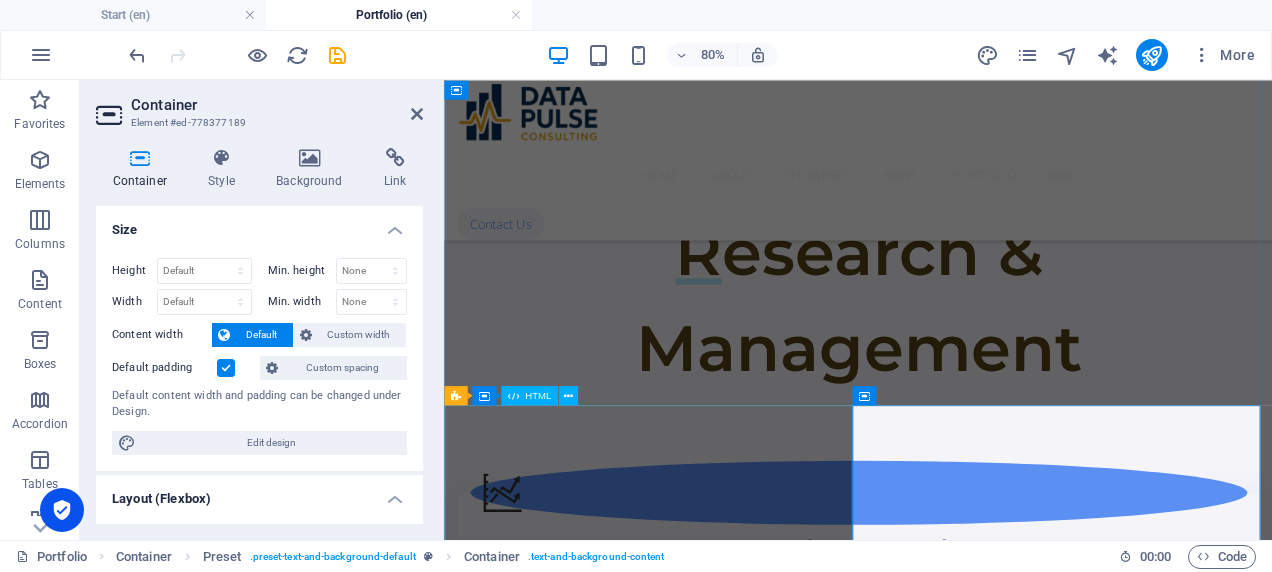 scroll, scrollTop: 1477, scrollLeft: 0, axis: vertical 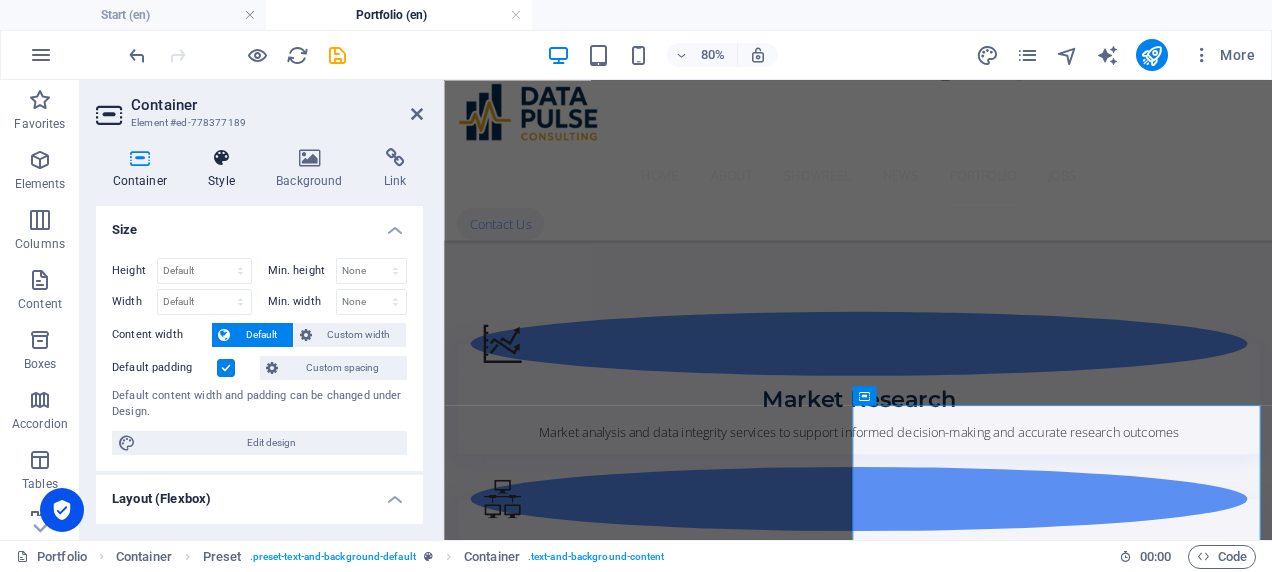 click on "Style" at bounding box center (226, 169) 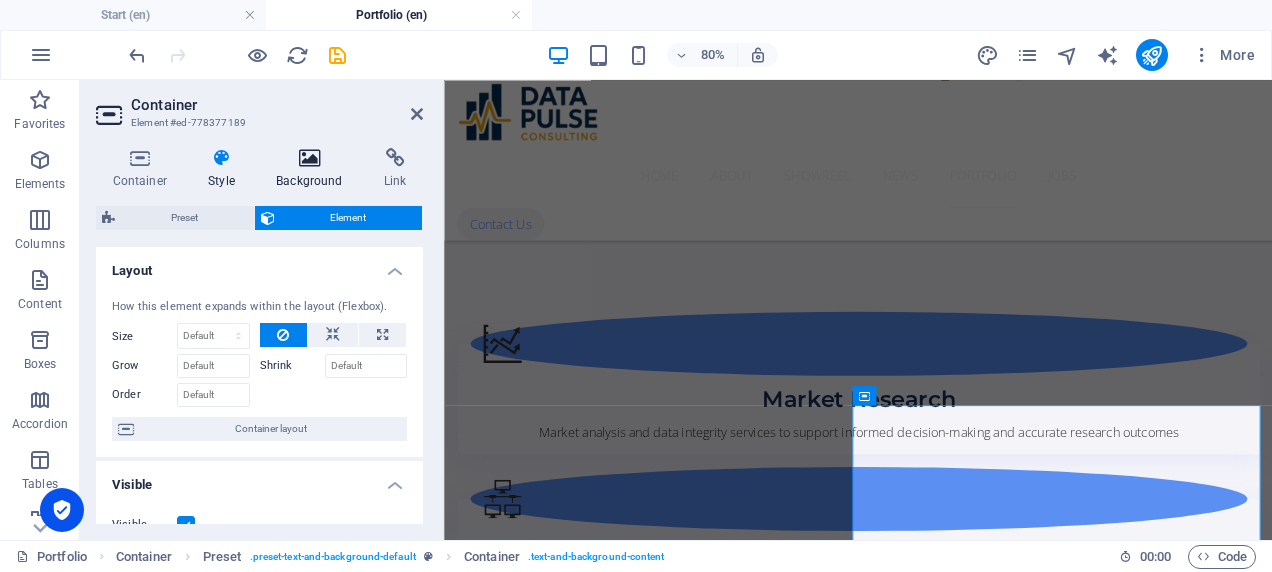 click at bounding box center (310, 158) 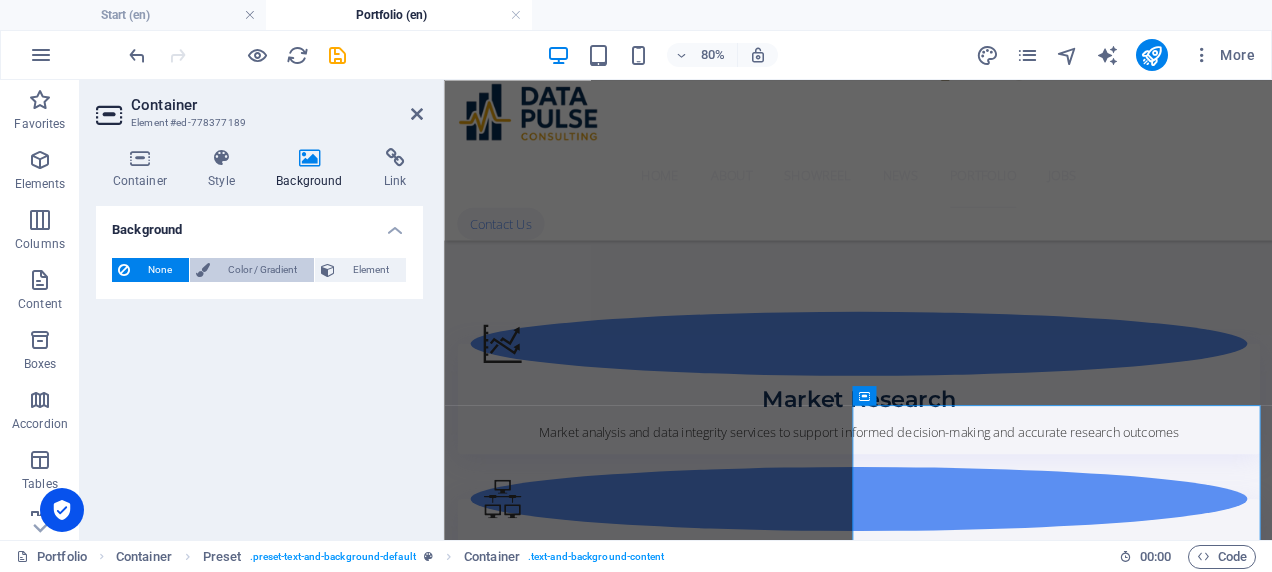click on "Color / Gradient" at bounding box center (262, 270) 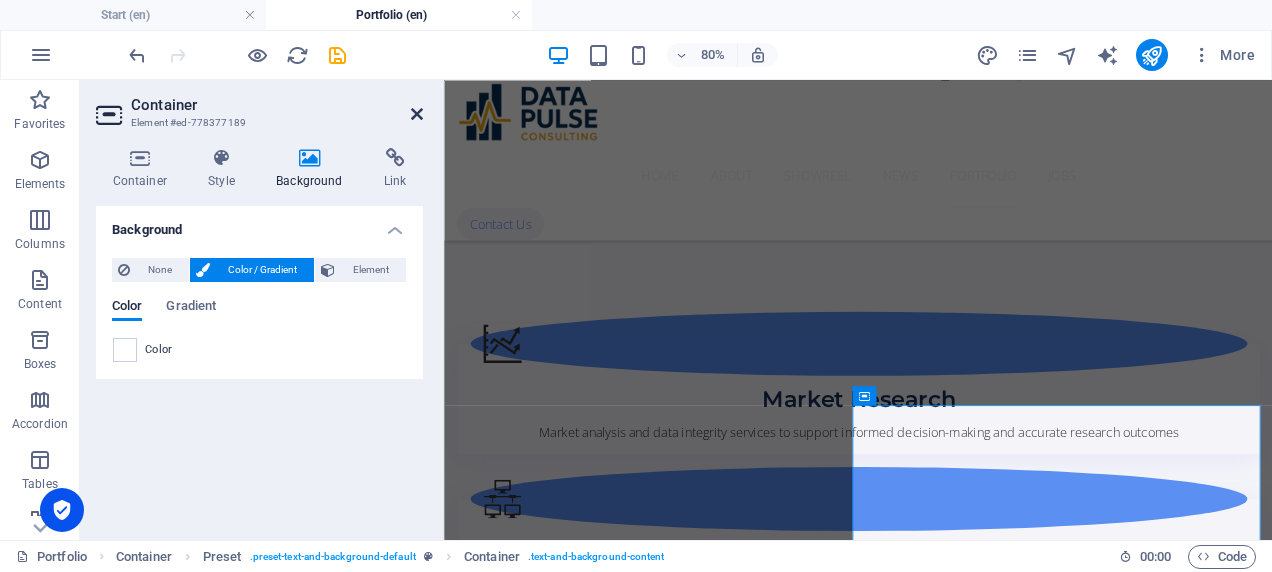 click on "Container Element #ed-778377189" at bounding box center (259, 106) 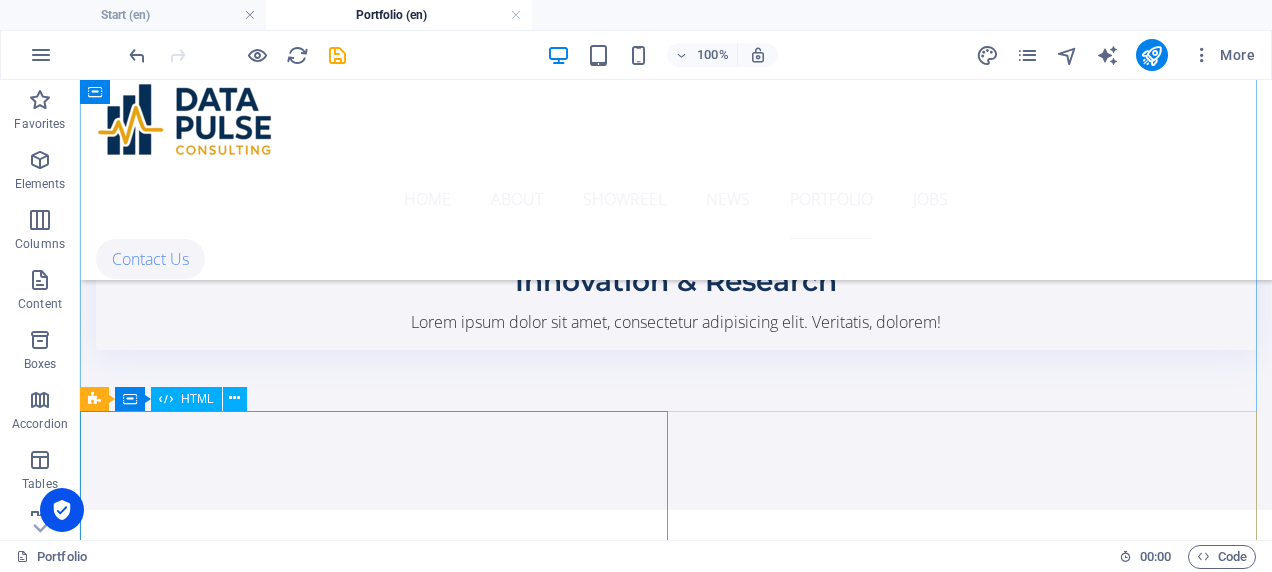 scroll, scrollTop: 1944, scrollLeft: 0, axis: vertical 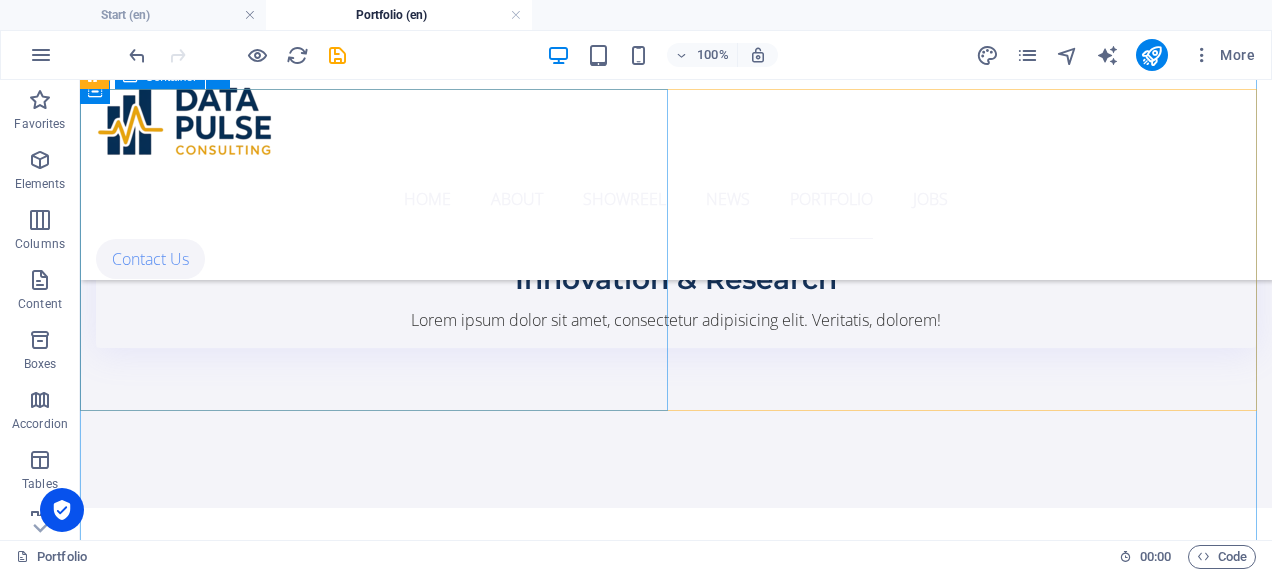 click on "Summary Reports Our proficiency lies in expertly crafting abbreviated, yet comprehensive reports from extensive market research data sources and analysis. These concise reports clearly highlight critical findings and emerging trends, facilitating informed decision-making with ease and clarity" at bounding box center [676, 1801] 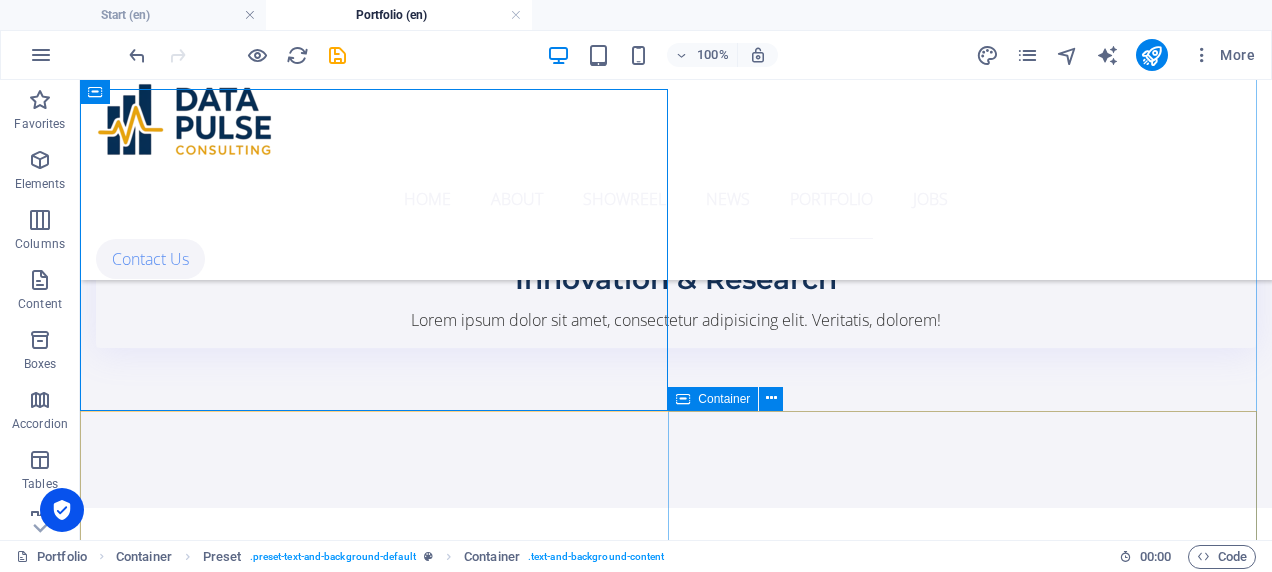 click on "Conduit Lorem ipsum dolor sit amet, consectetur adipisicing elit. Vitae, eos, voluptatem, et sequi distinctio adipisci omnis in error quas fuga tempore fugit incidunt quos. Atque, debitis architecto ducimus eligendi dignissimos modi ut non officiis repudiandae maiores. Fugit sit atque eaque dolorum autem reprehenderit porro omnis obcaecati laborum? Obcaecati, laboriosam, ex, deserunt, harum libero a voluptatem possimus culpa nisi eos quas dolore omnis debitis consequatur fugiat eaque nostrum excepturi nulla. Qui, molestias, nobis dicta enim voluptas repellendus tempore mollitia hic tempora natus ipsam sed quo distinctio suscipit officiis consectetur omnis odit saepe soluta atque magni consequuntur unde nemo voluptatem similique porro." at bounding box center [676, 2959] 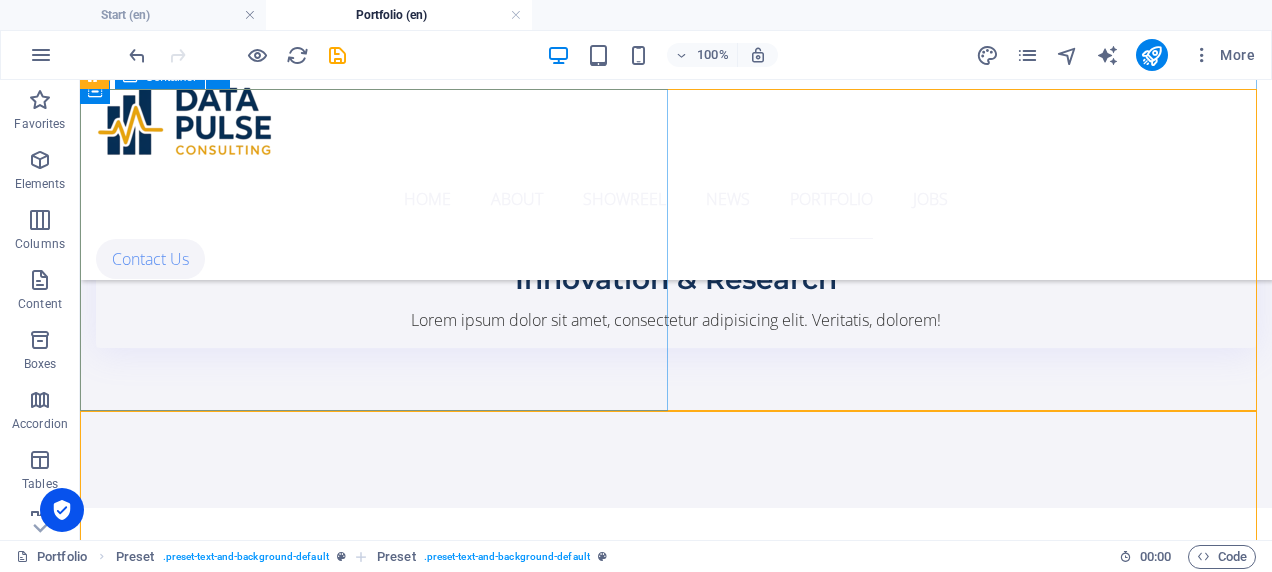 click on "Summary Reports Our proficiency lies in expertly crafting abbreviated, yet comprehensive reports from extensive market research data sources and analysis. These concise reports clearly highlight critical findings and emerging trends, facilitating informed decision-making with ease and clarity" at bounding box center [676, 1801] 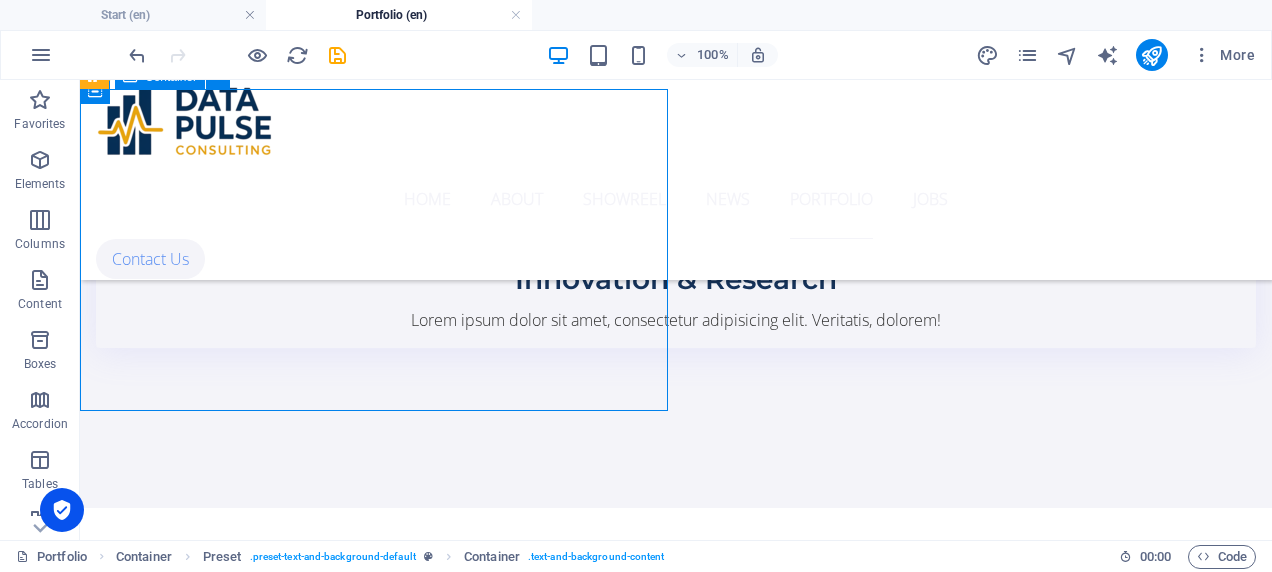 click on "Summary Reports Our proficiency lies in expertly crafting abbreviated, yet comprehensive reports from extensive market research data sources and analysis. These concise reports clearly highlight critical findings and emerging trends, facilitating informed decision-making with ease and clarity" at bounding box center [676, 1801] 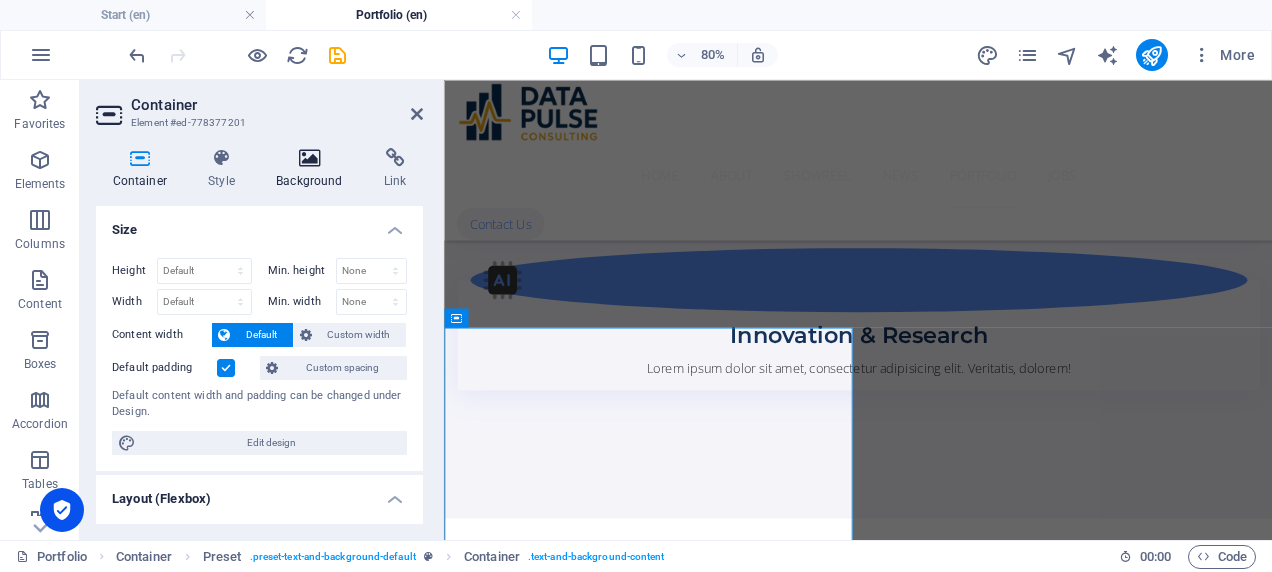 click at bounding box center (310, 158) 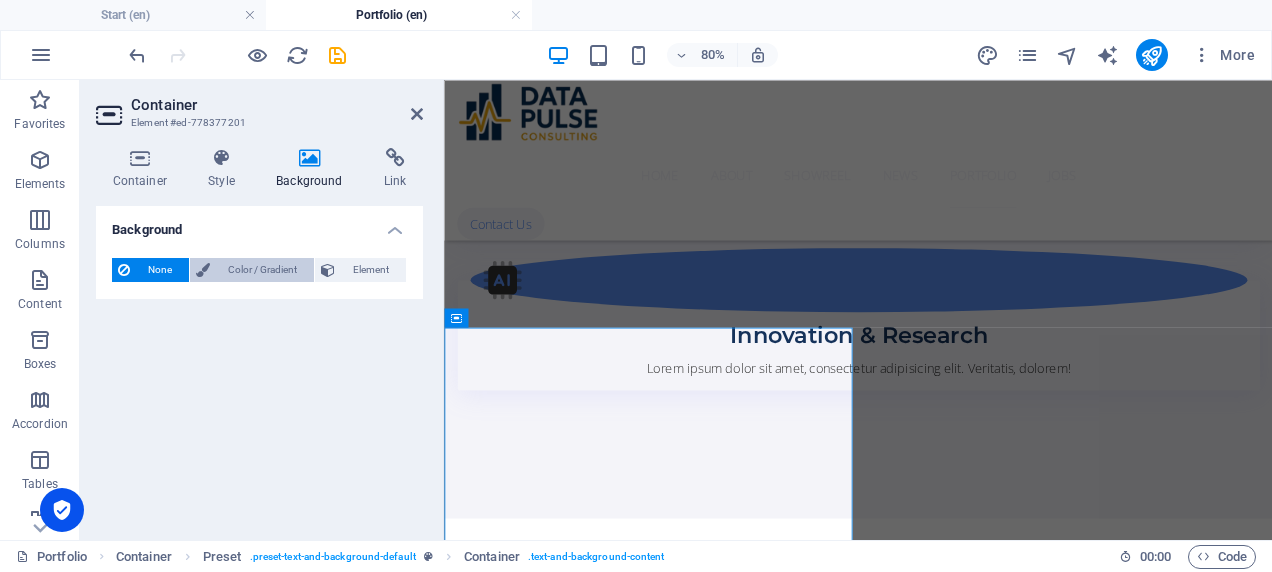 click on "Color / Gradient" at bounding box center [262, 270] 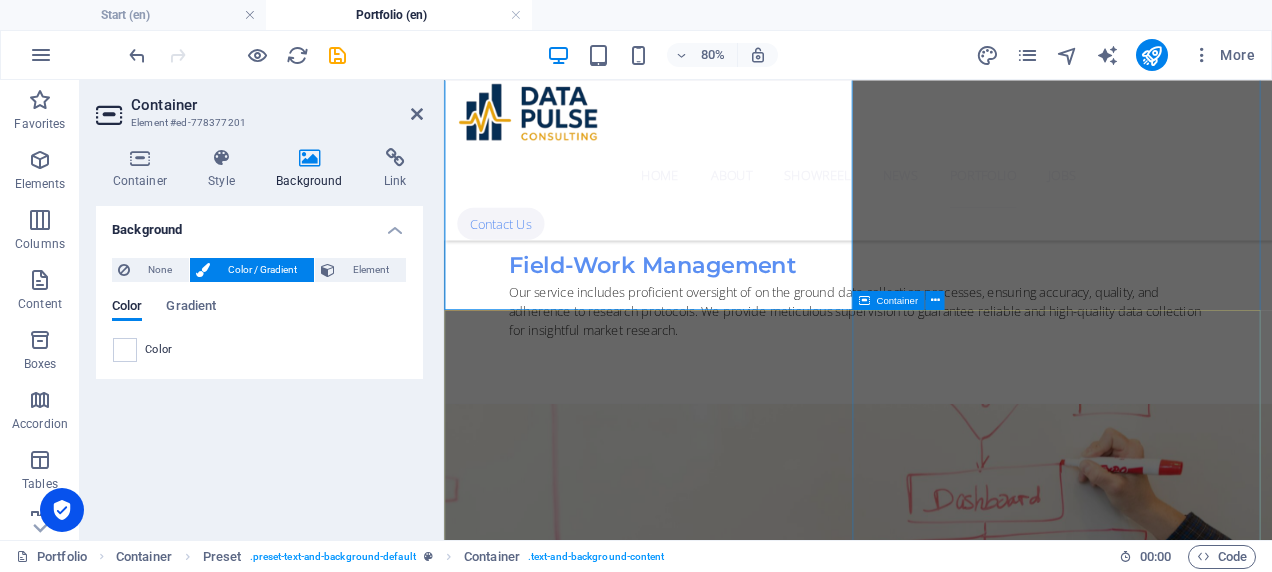 scroll, scrollTop: 2450, scrollLeft: 0, axis: vertical 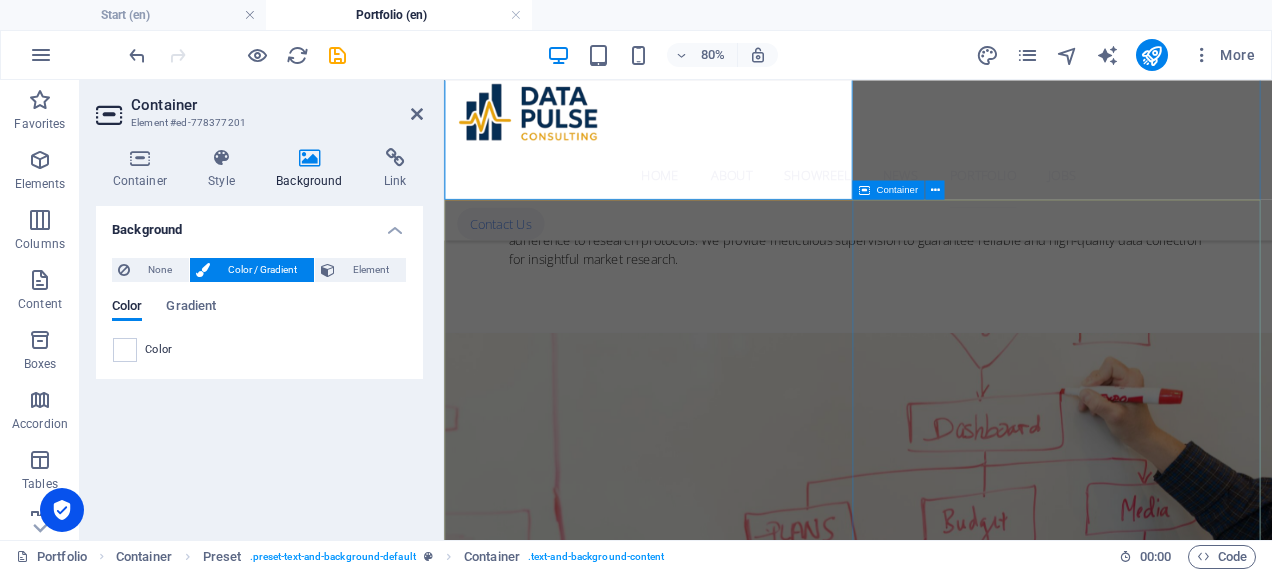 click on "Conduit Lorem ipsum dolor sit amet, consectetur adipisicing elit. Vitae, eos, voluptatem, et sequi distinctio adipisci omnis in error quas fuga tempore fugit incidunt quos. Atque, debitis architecto ducimus eligendi dignissimos modi ut non officiis repudiandae maiores. Fugit sit atque eaque dolorum autem reprehenderit porro omnis obcaecati laborum? Obcaecati, laboriosam, ex, deserunt, harum libero a voluptatem possimus culpa nisi eos quas dolore omnis debitis consequatur fugiat eaque nostrum excepturi nulla. Qui, molestias, nobis dicta enim voluptas repellendus tempore mollitia hic tempora natus ipsam sed quo distinctio suscipit officiis consectetur omnis odit saepe soluta atque magni consequuntur unde nemo voluptatem similique porro." at bounding box center (961, 2843) 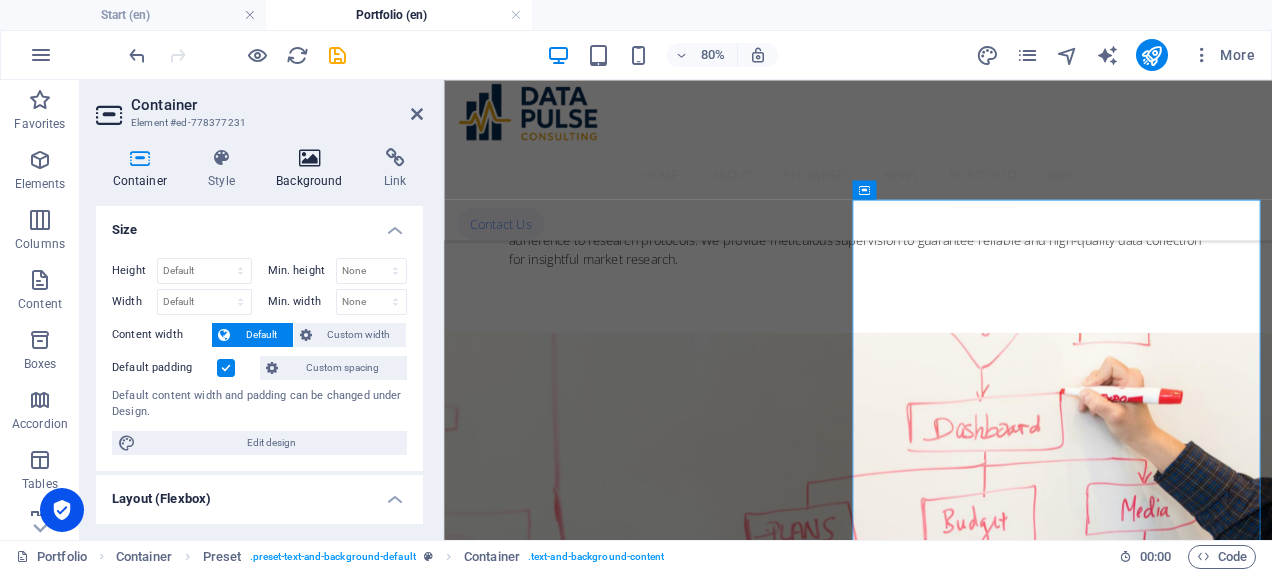 click on "Background" at bounding box center (314, 169) 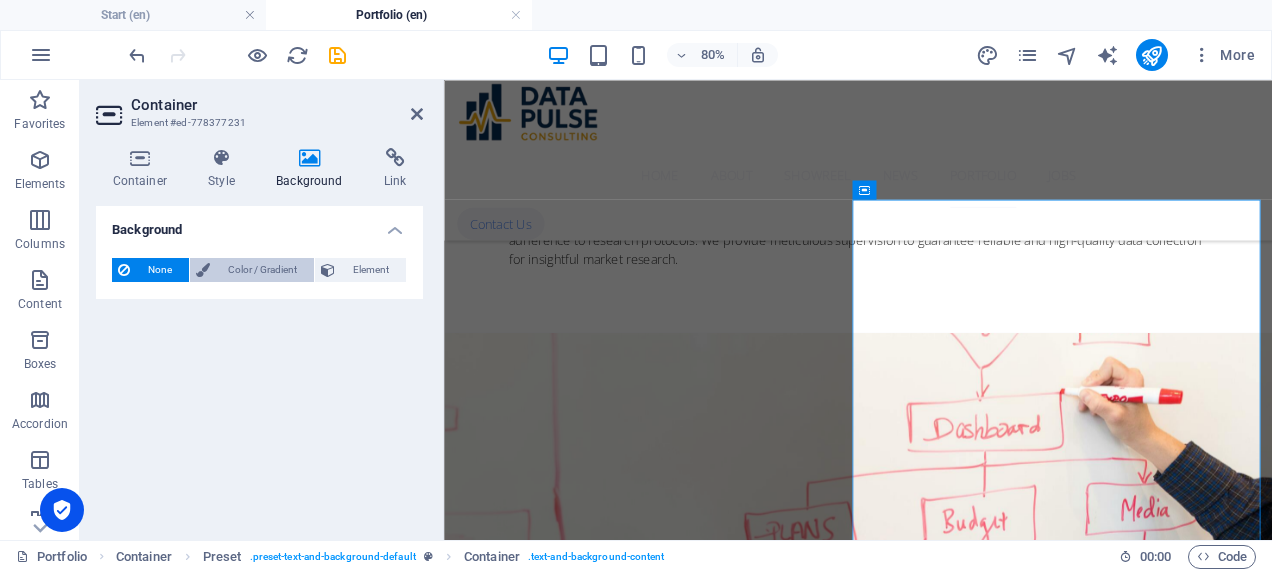 click on "Color / Gradient" at bounding box center (262, 270) 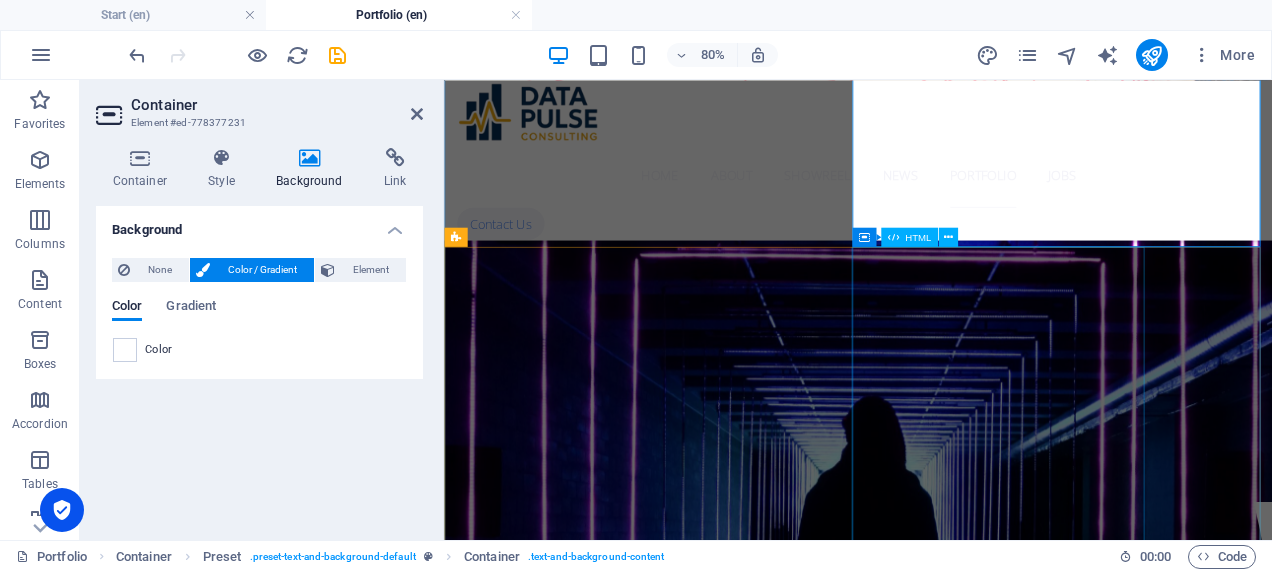 scroll, scrollTop: 3002, scrollLeft: 0, axis: vertical 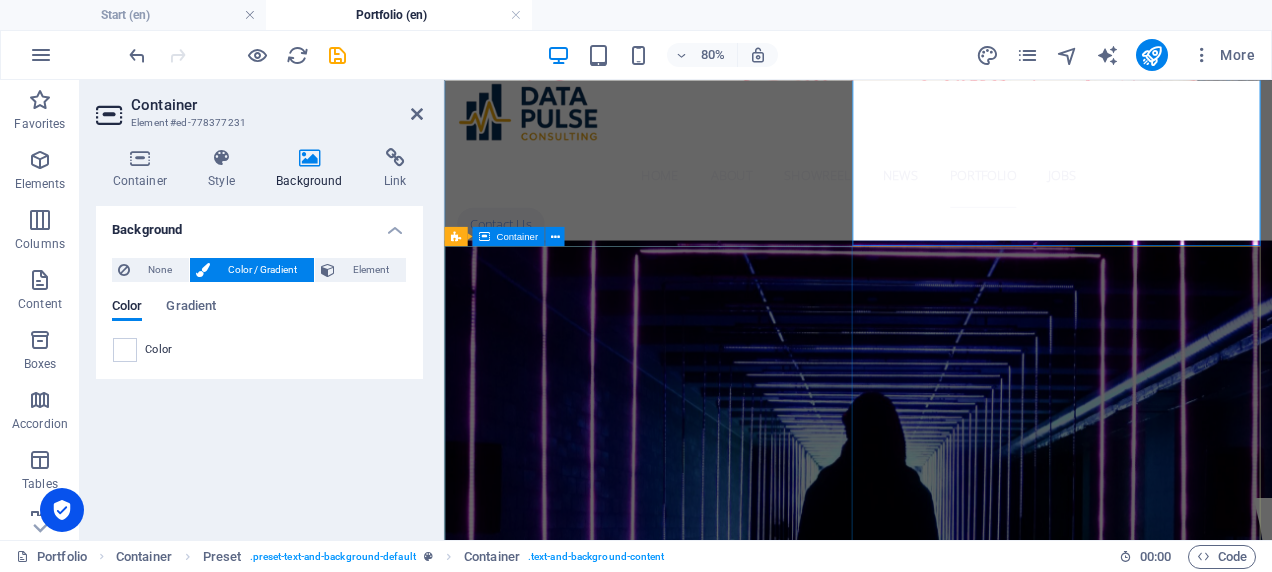 click on "The Weird Web Lorem ipsum dolor sit amet, consectetur adipisicing elit. Vitae, eos, voluptatem, et sequi distinctio adipisci omnis in error quas fuga tempore fugit incidunt quos. Atque, debitis architecto ducimus eligendi dignissimos modi ut non officiis repudiandae maiores. Fugit sit atque eaque dolorum autem reprehenderit porro omnis obcaecati laborum? Obcaecati, laboriosam, ex, deserunt, harum libero a voluptatem possimus culpa nisi eos quas dolore omnis debitis consequatur fugiat eaque nostrum excepturi nulla. Qui, molestias, nobis dicta enim voluptas repellendus tempore mollitia hic tempora natus ipsam sed quo distinctio suscipit officiis consectetur omnis odit saepe soluta atque magni consequuntur unde nemo voluptatem similique porro." at bounding box center [961, 2661] 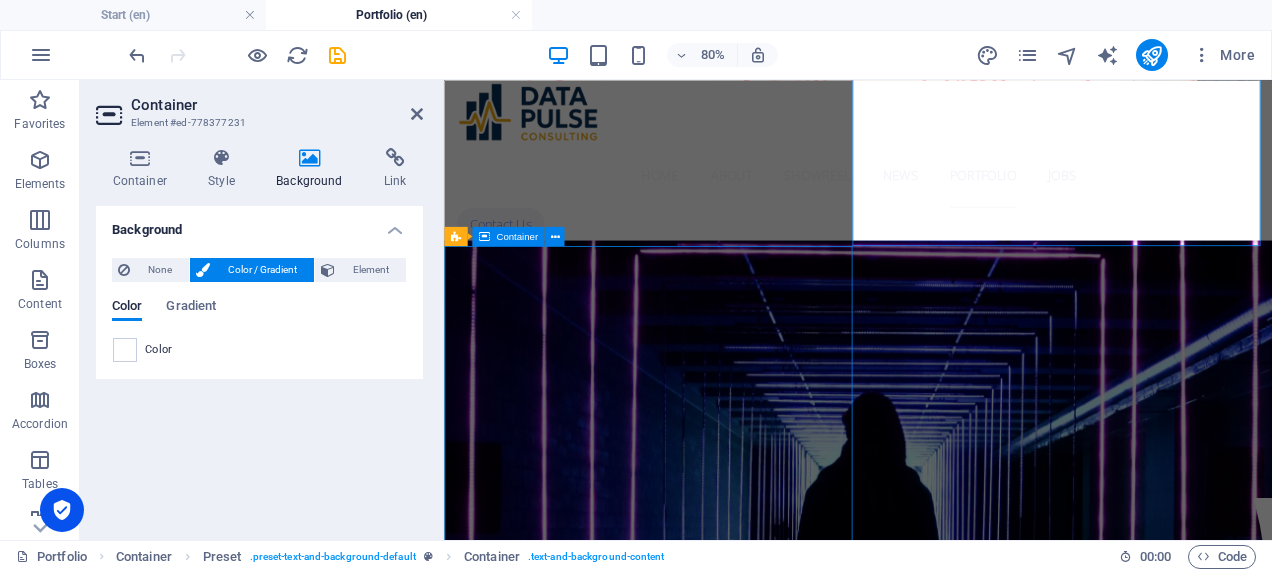 click on "The Weird Web Lorem ipsum dolor sit amet, consectetur adipisicing elit. Vitae, eos, voluptatem, et sequi distinctio adipisci omnis in error quas fuga tempore fugit incidunt quos. Atque, debitis architecto ducimus eligendi dignissimos modi ut non officiis repudiandae maiores. Fugit sit atque eaque dolorum autem reprehenderit porro omnis obcaecati laborum? Obcaecati, laboriosam, ex, deserunt, harum libero a voluptatem possimus culpa nisi eos quas dolore omnis debitis consequatur fugiat eaque nostrum excepturi nulla. Qui, molestias, nobis dicta enim voluptas repellendus tempore mollitia hic tempora natus ipsam sed quo distinctio suscipit officiis consectetur omnis odit saepe soluta atque magni consequuntur unde nemo voluptatem similique porro." at bounding box center [961, 2661] 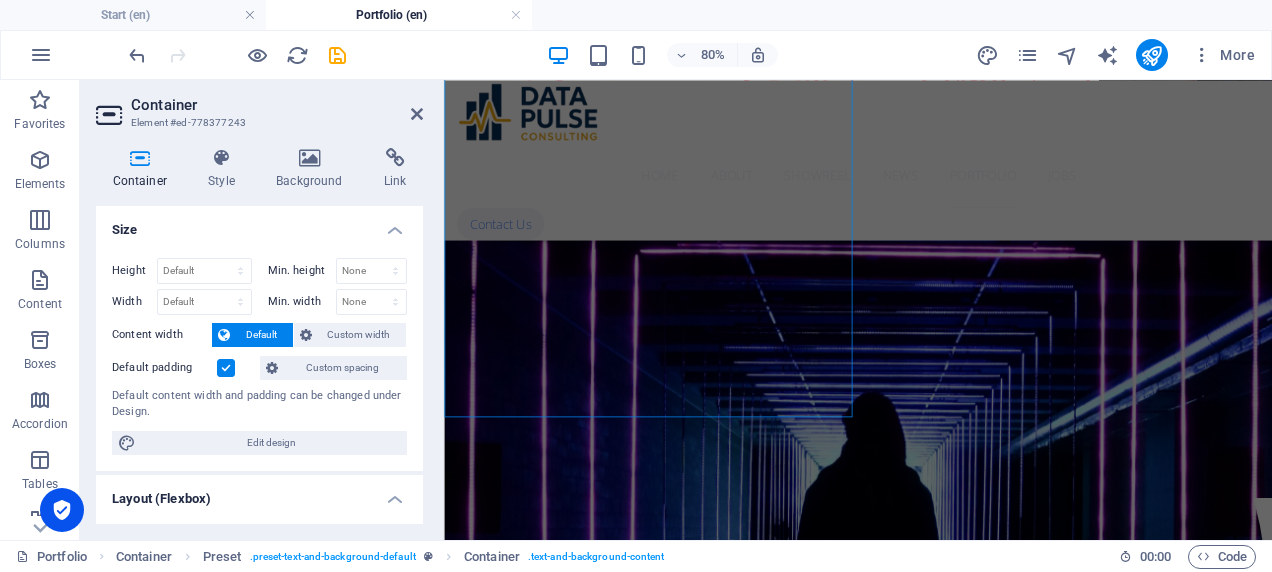scroll, scrollTop: 3398, scrollLeft: 0, axis: vertical 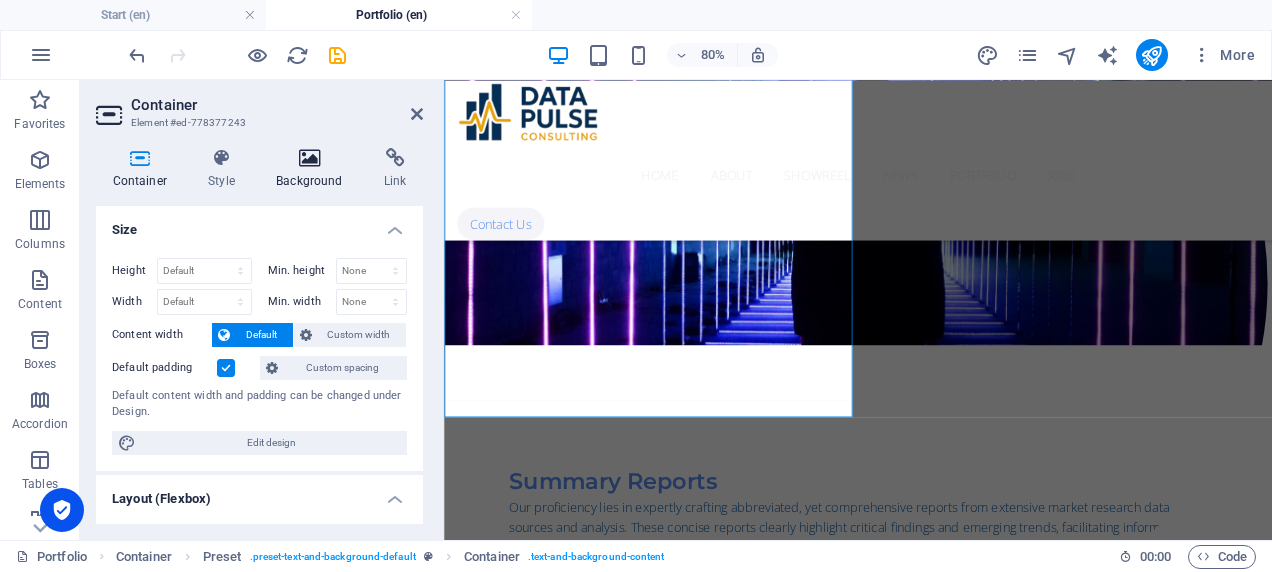 click at bounding box center [310, 158] 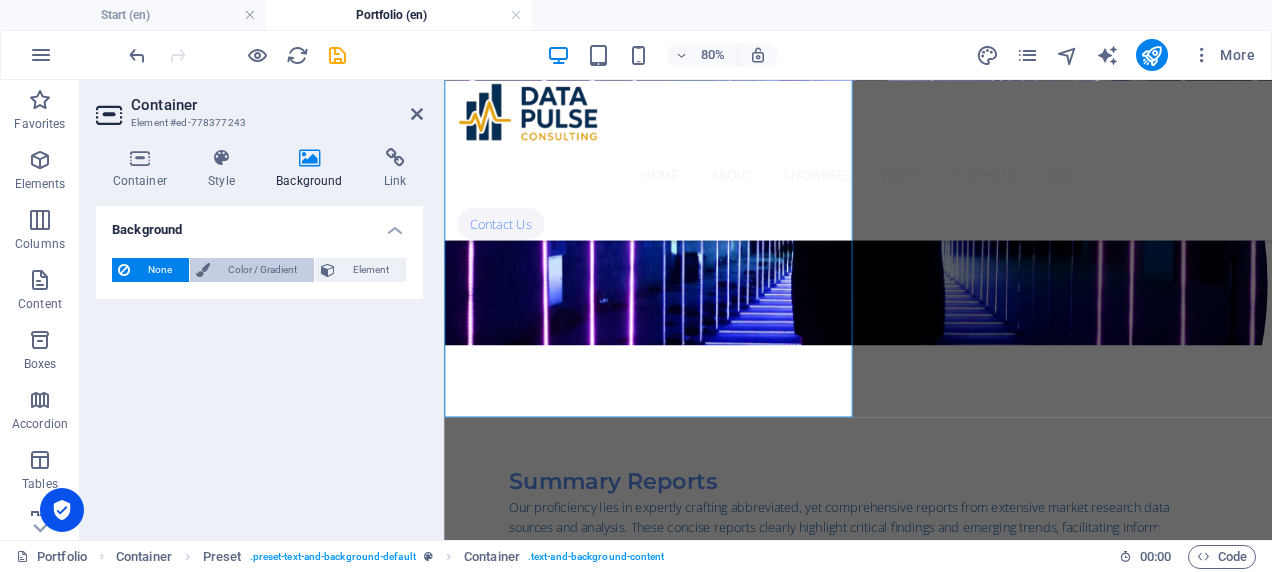 click on "Color / Gradient" at bounding box center (262, 270) 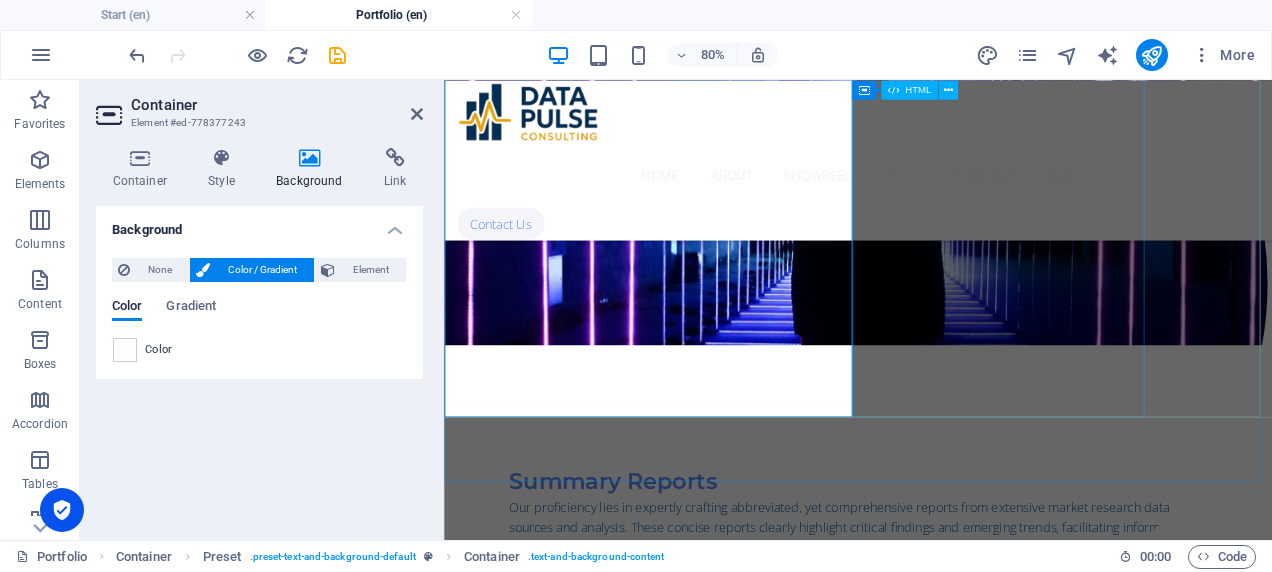 scroll, scrollTop: 3460, scrollLeft: 0, axis: vertical 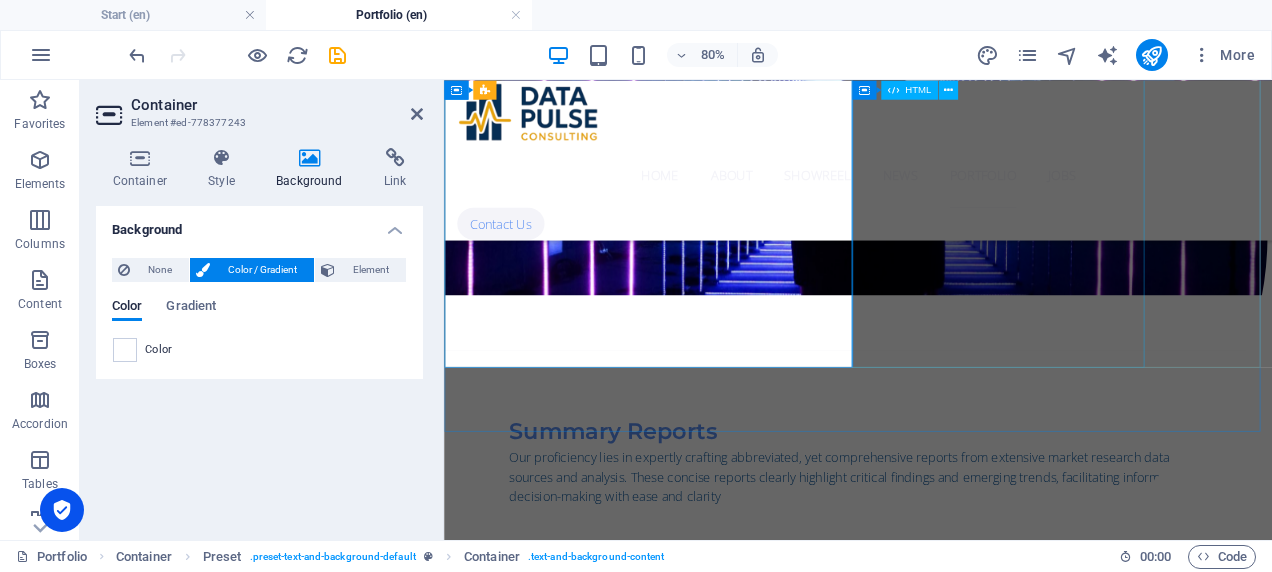 click at bounding box center [615, 3285] 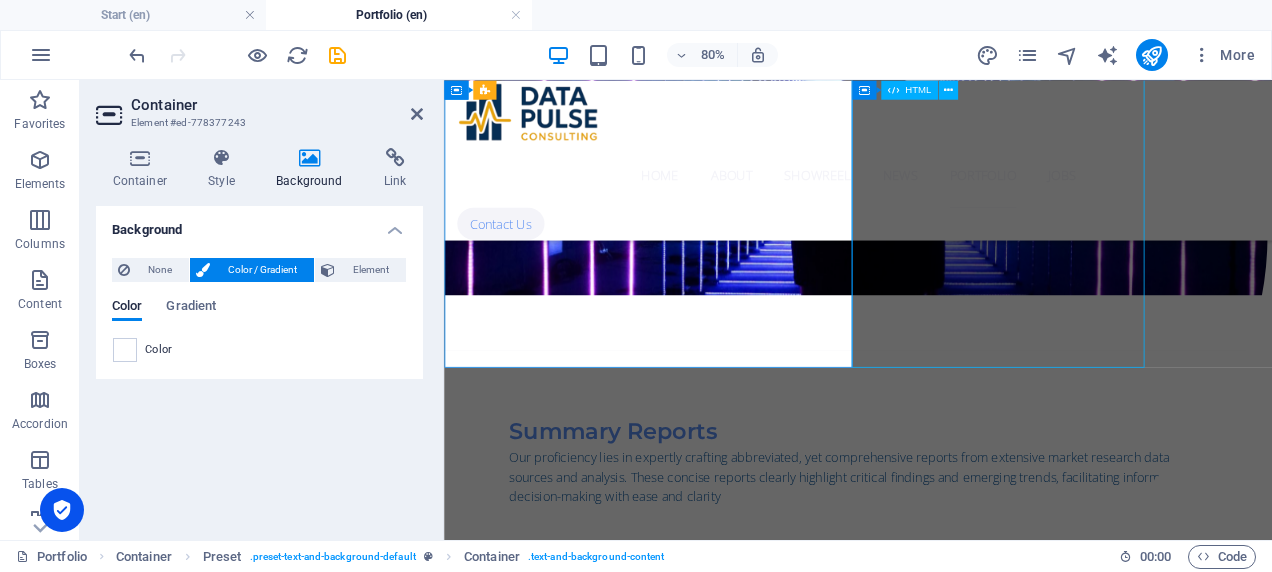 click at bounding box center (615, 3285) 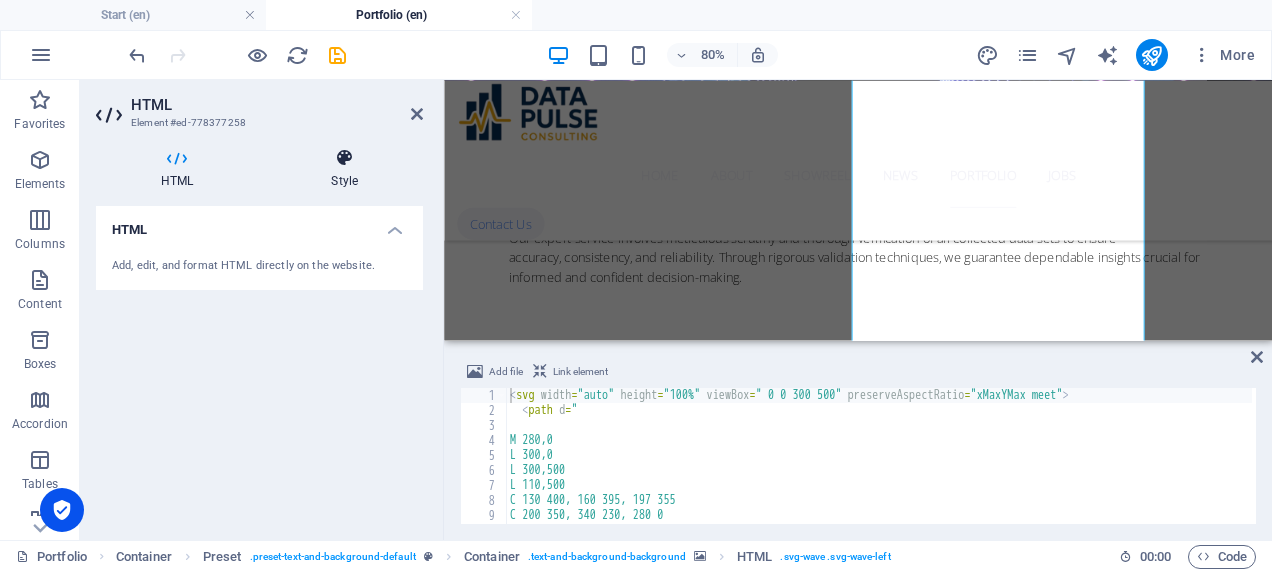 click at bounding box center [344, 158] 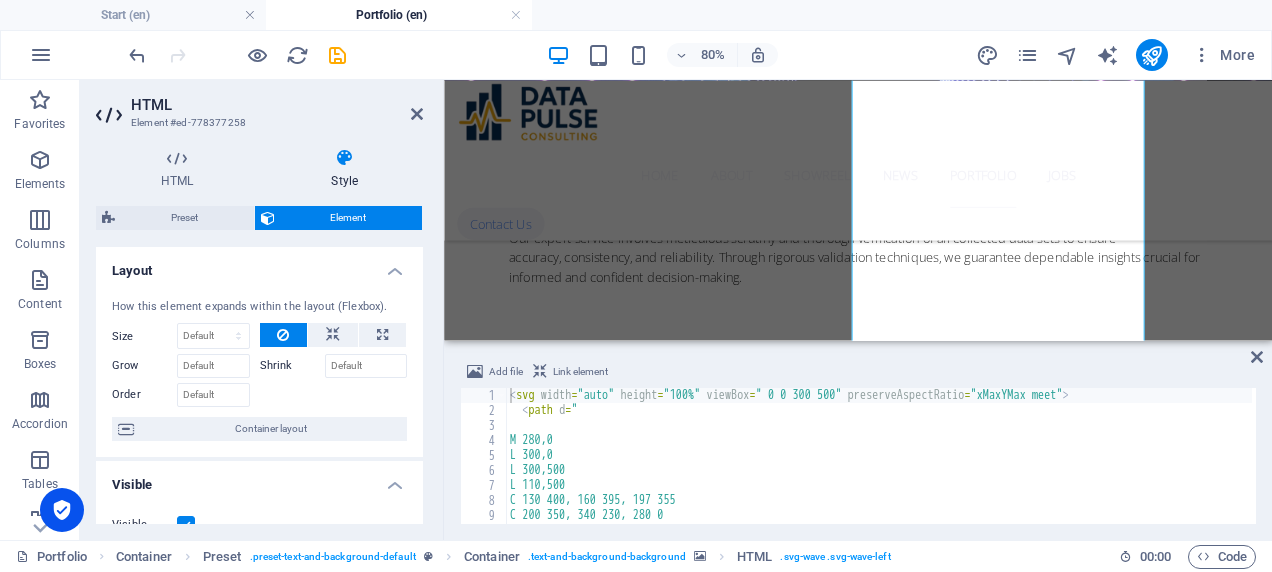 click on "Preset" at bounding box center [184, 218] 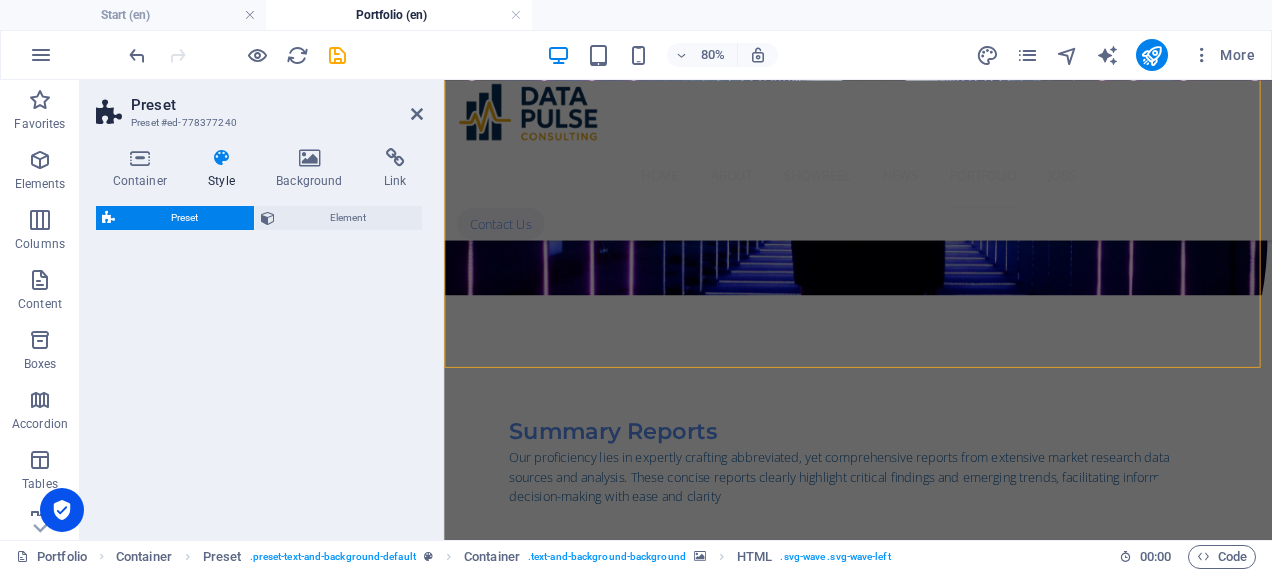 select on "px" 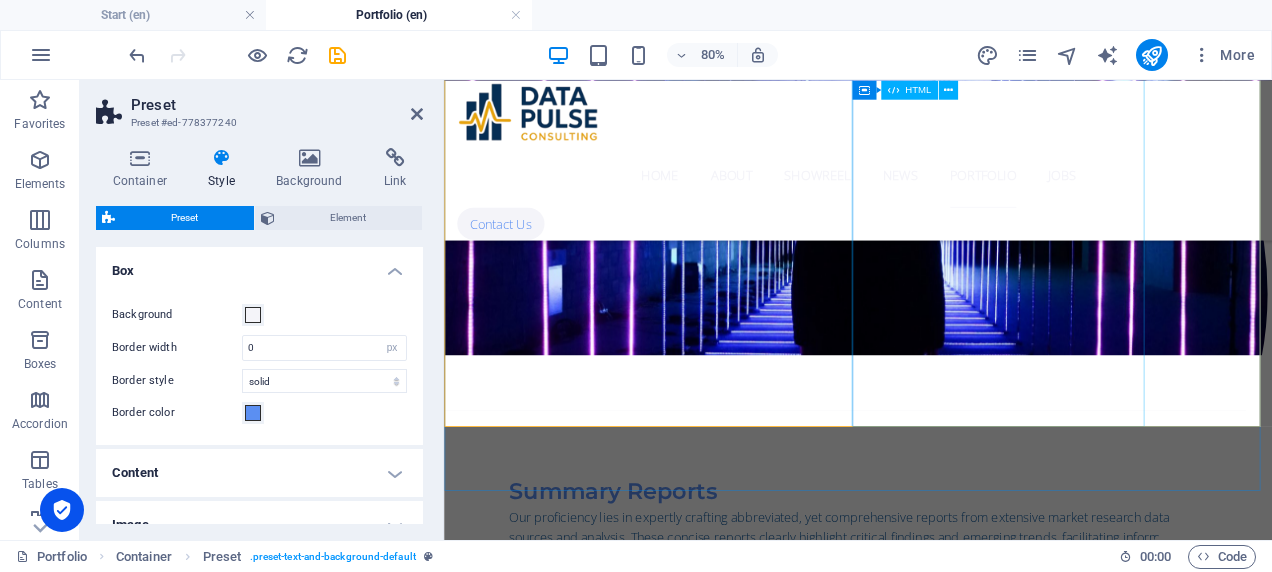 scroll, scrollTop: 3491, scrollLeft: 0, axis: vertical 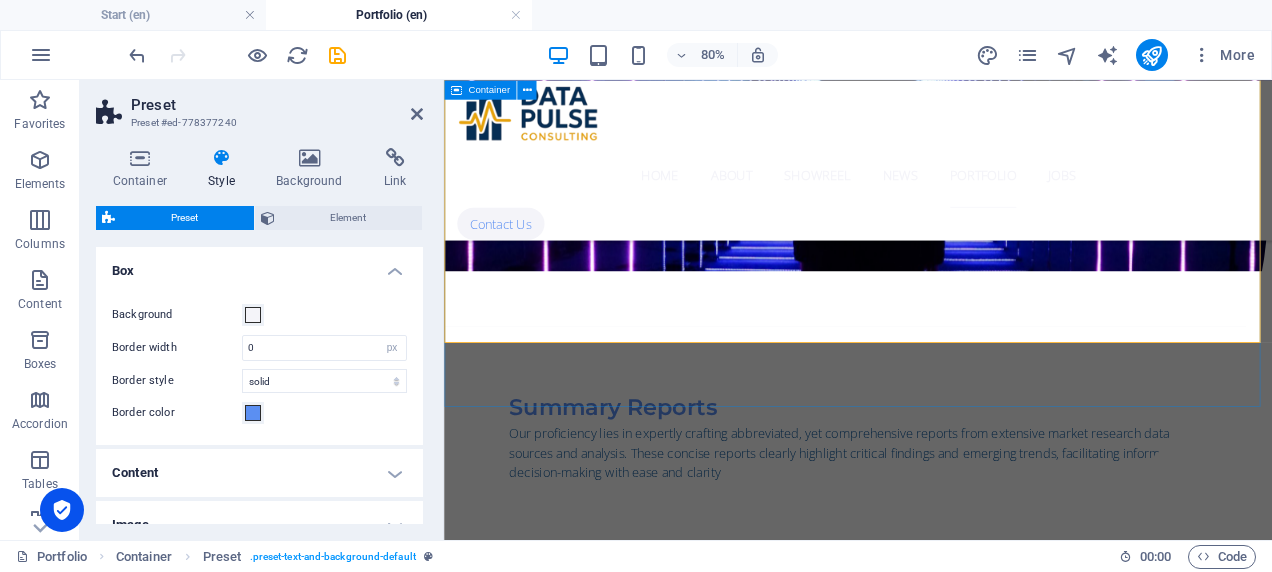 click on "Field-Work Management Our service includes proficient oversight of on the ground data collection processes, ensuring accuracy, quality, and adherence to research protocols. We provide meticulous supervision to guarantee reliable and high-quality data collection for insightful market research.
Data Validation Our expert service involves meticulous scrutiny and thorough verification of all collected data sets to ensure accuracy, consistency, and reliability. Through rigorous validation techniques, we guarantee dependable insights crucial for informed and confident decision-making. Summary Reports Our proficiency lies in expertly crafting abbreviated, yet comprehensive reports from extensive market research data sources and analysis. These concise reports clearly highlight critical findings and emerging trends, facilitating informed decision-making with ease and clarity
Conduit The Weird Web" at bounding box center (961, 1024) 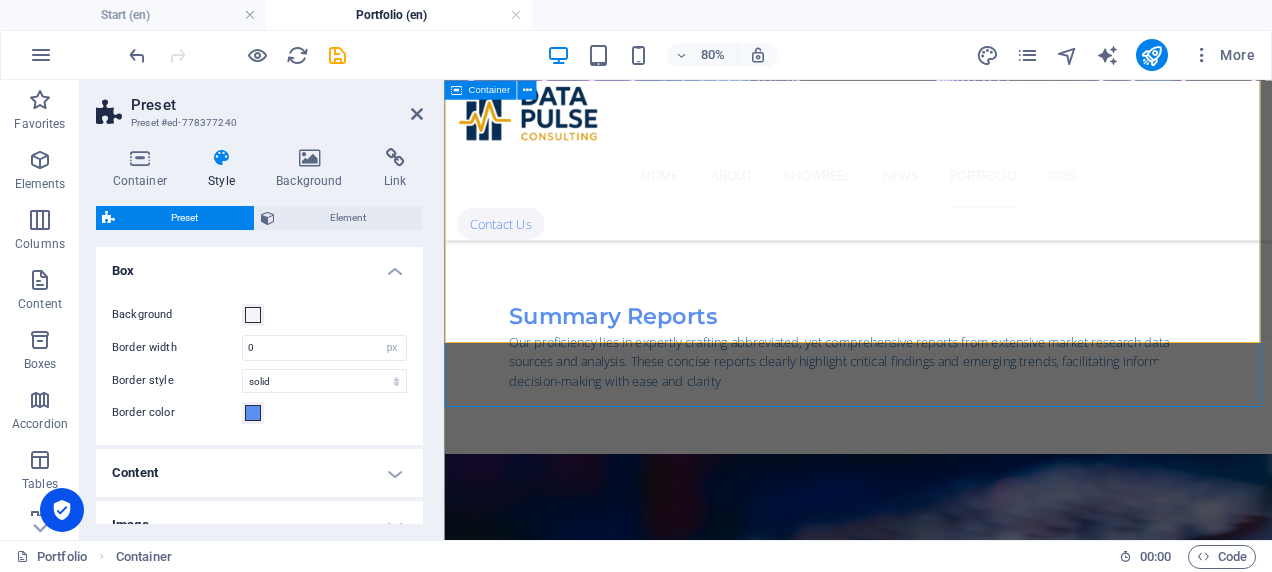 scroll, scrollTop: 3095, scrollLeft: 0, axis: vertical 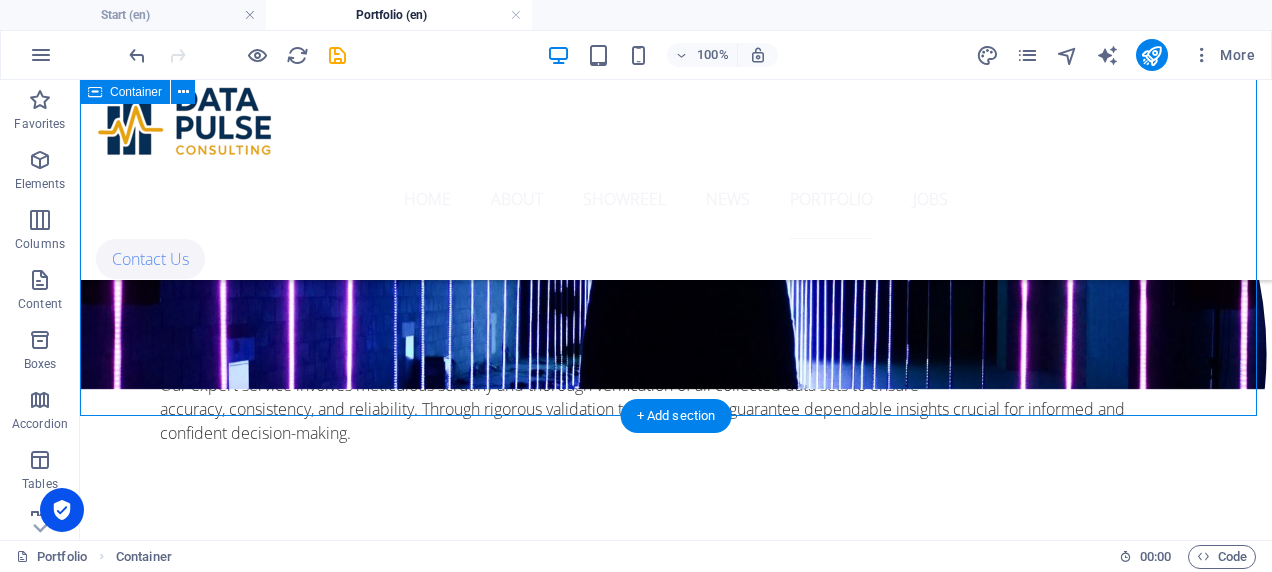 click on "Field-Work Management Our service includes proficient oversight of on the ground data collection processes, ensuring accuracy, quality, and adherence to research protocols. We provide meticulous supervision to guarantee reliable and high-quality data collection for insightful market research.
Data Validation Our expert service involves meticulous scrutiny and thorough verification of all collected data sets to ensure accuracy, consistency, and reliability. Through rigorous validation techniques, we guarantee dependable insights crucial for informed and confident decision-making. Summary Reports Our proficiency lies in expertly crafting abbreviated, yet comprehensive reports from extensive market research data sources and analysis. These concise reports clearly highlight critical findings and emerging trends, facilitating informed decision-making with ease and clarity
Conduit The Weird Web" at bounding box center (676, 1111) 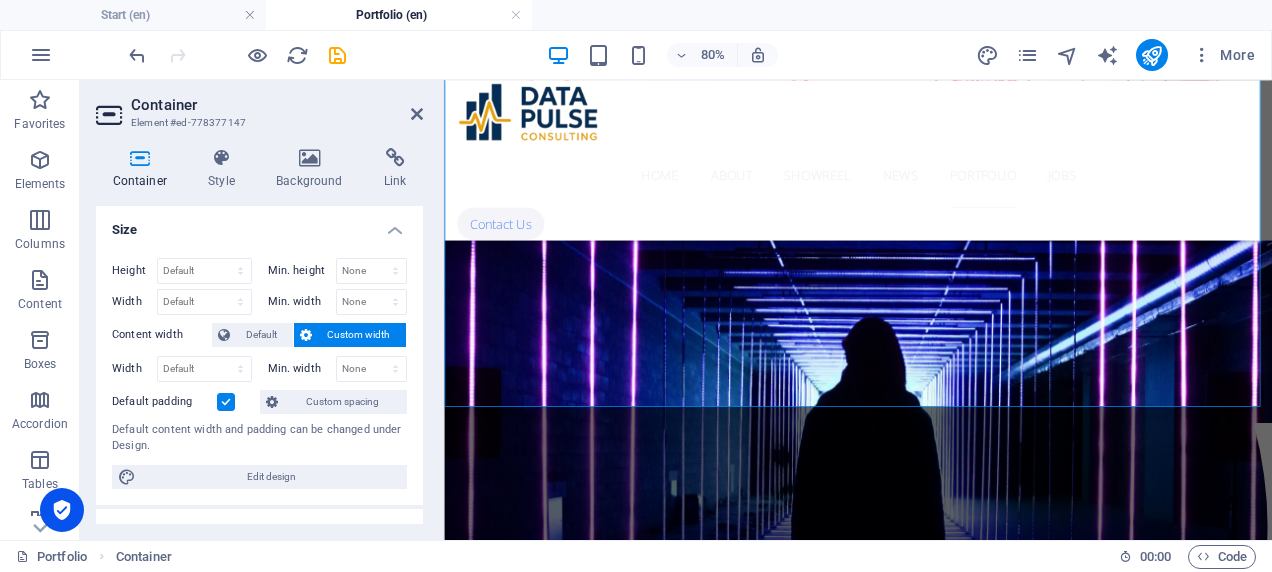 scroll, scrollTop: 3491, scrollLeft: 0, axis: vertical 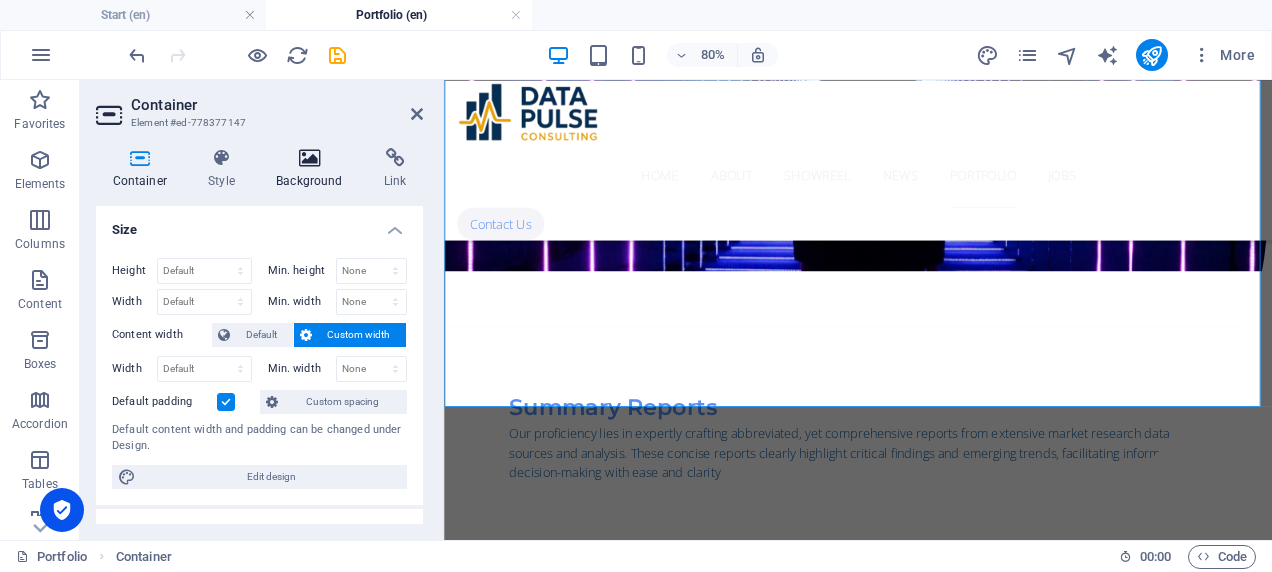 click on "Background" at bounding box center (314, 169) 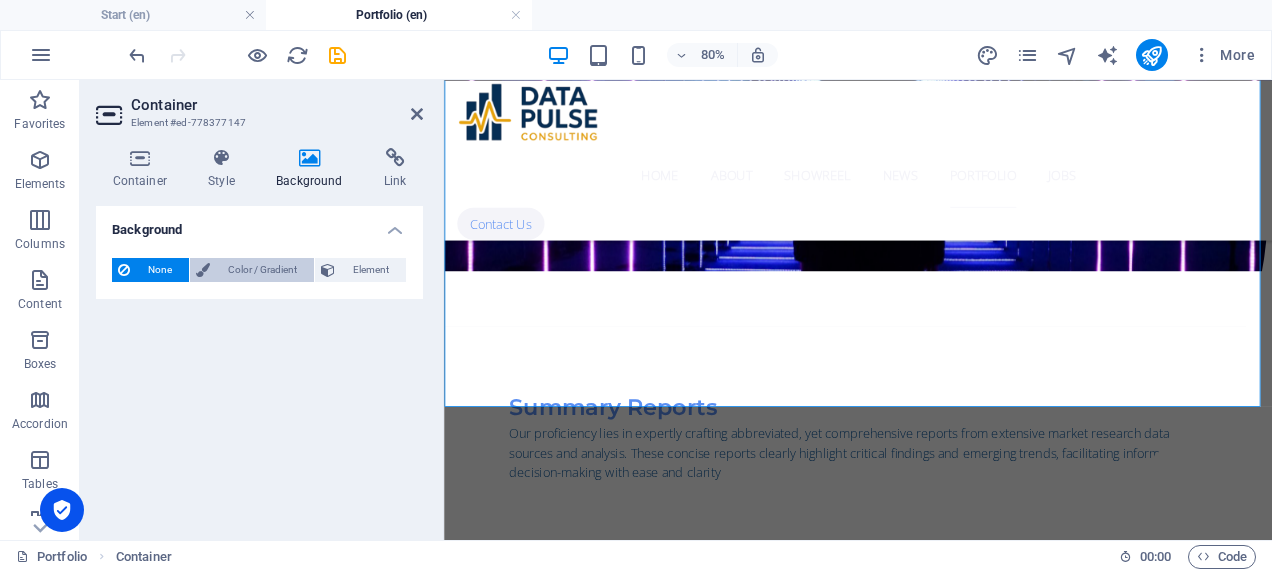 click on "Color / Gradient" at bounding box center (252, 270) 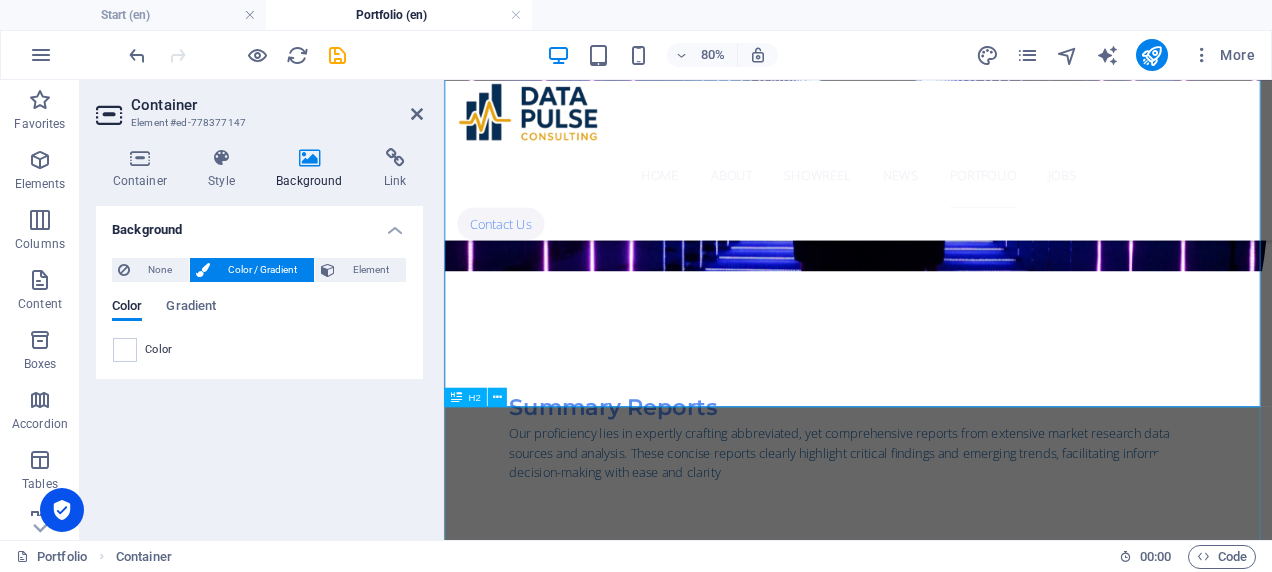 click on "Business & Administration" at bounding box center (961, 3167) 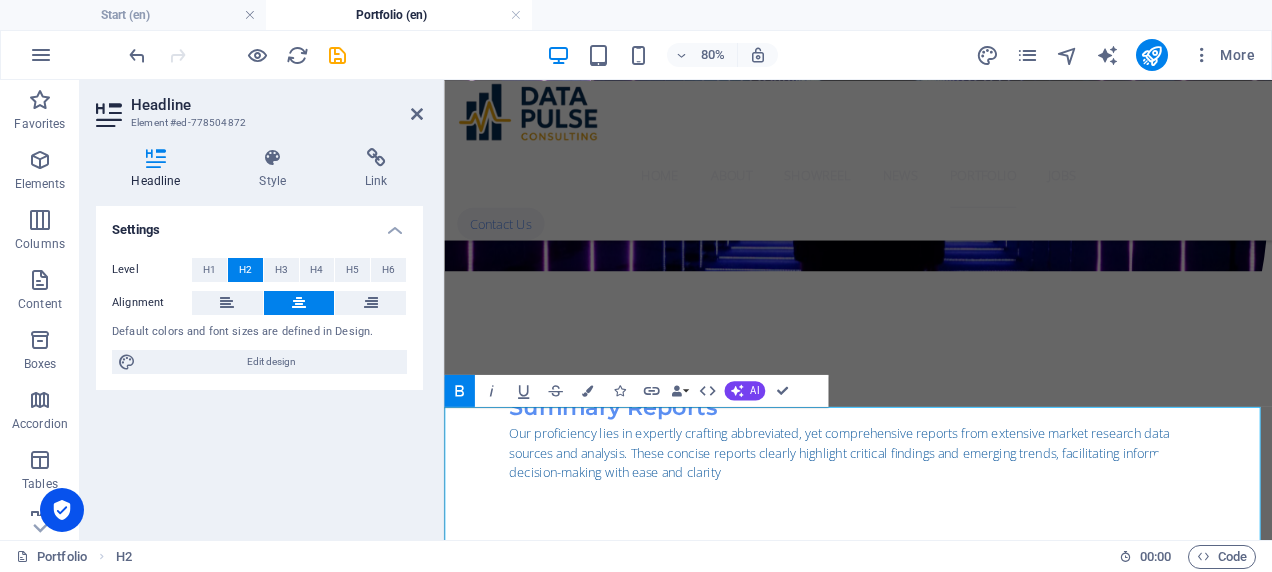 click on "Headline Style Link Settings Level H1 H2 H3 H4 H5 H6 Alignment Default colors and font sizes are defined in Design. Edit design Preset Element Layout How this element expands within the layout (Flexbox). Size Default auto px % 1/1 1/2 1/3 1/4 1/5 1/6 1/7 1/8 1/9 1/10 Grow Shrink Order Container layout Visible Visible Opacity 100 % Overflow Spacing Margin Default auto px % rem vw vh Custom Custom auto px % rem vw vh auto px % rem vw vh auto px % rem vw vh auto px % rem vw vh Padding Default px rem % vh vw Custom Custom px rem % vh vw px rem % vh vw px rem % vh vw px rem % vh vw Border Style              - Width 1 auto px rem % vh vw Custom Custom 1 auto px rem % vh vw 1 auto px rem % vh vw 1 auto px rem % vh vw 1 auto px rem % vh vw  - Color Round corners Default px rem % vh vw Custom Custom px rem % vh vw px rem % vh vw px rem % vh vw px rem % vh vw Shadow Default None Outside Inside Color X offset 0 px rem vh vw Y offset 0 px rem vh vw Blur 0 px rem % vh vw Spread 0 px rem vh vw Text Shadow Default" at bounding box center [259, 336] 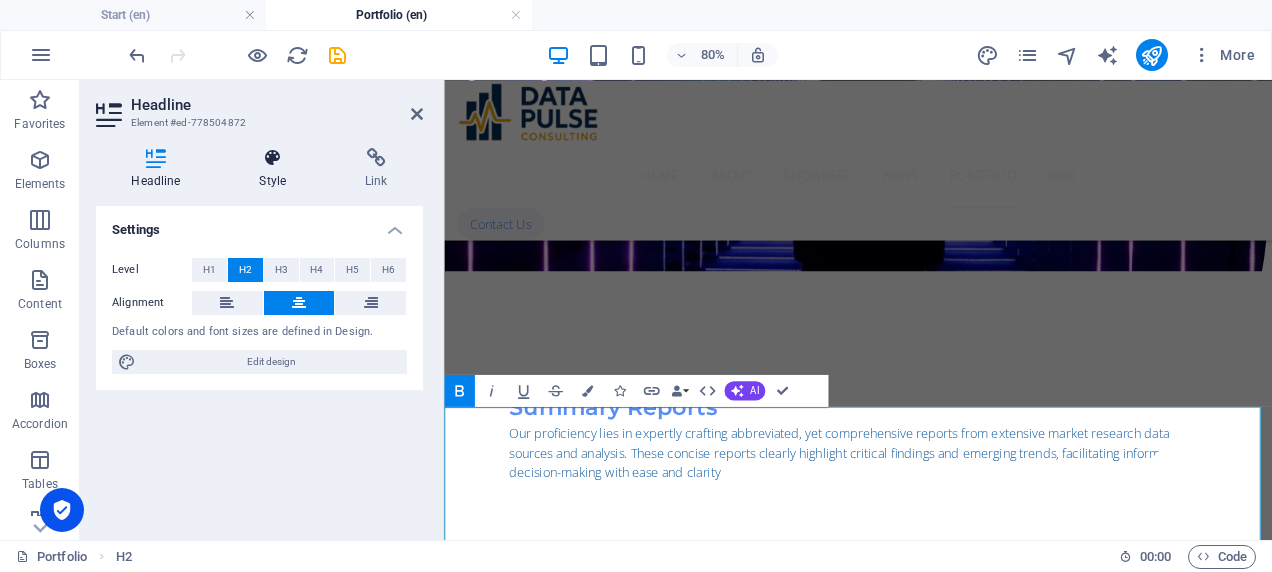 click on "Style" at bounding box center (277, 169) 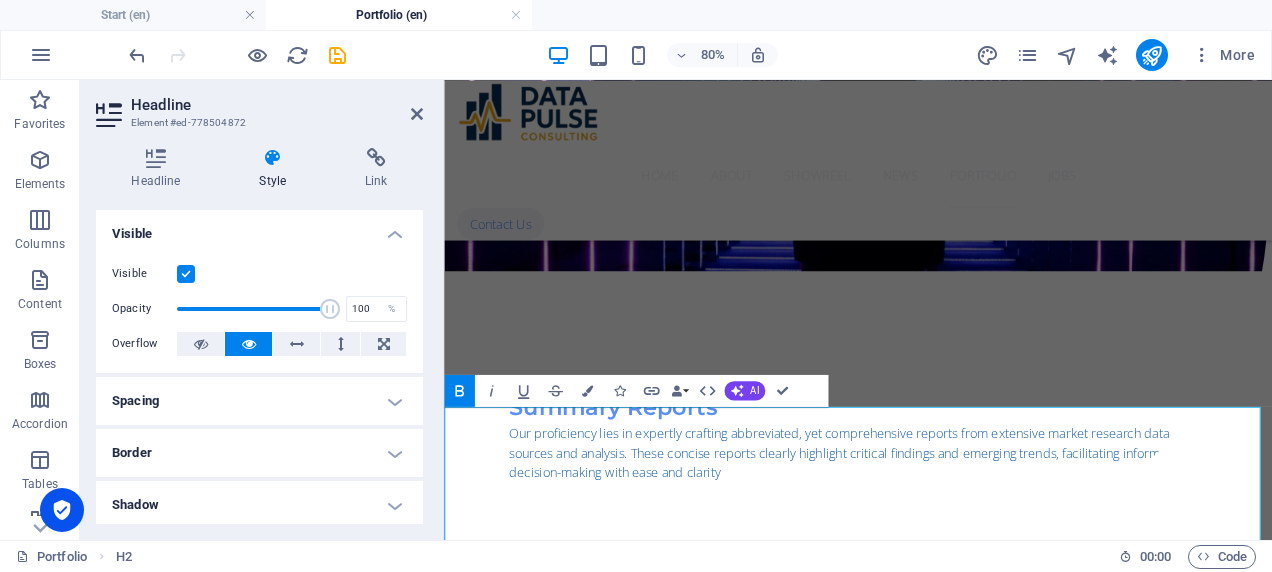 click on "Business & Administration" at bounding box center [961, 3167] 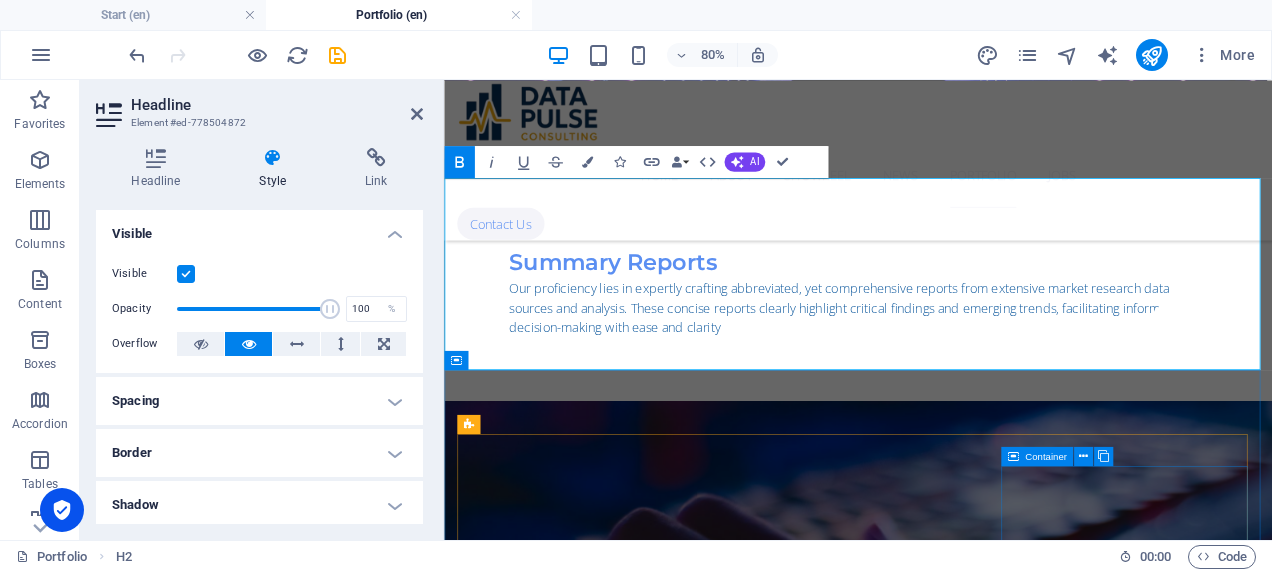 scroll, scrollTop: 3841, scrollLeft: 0, axis: vertical 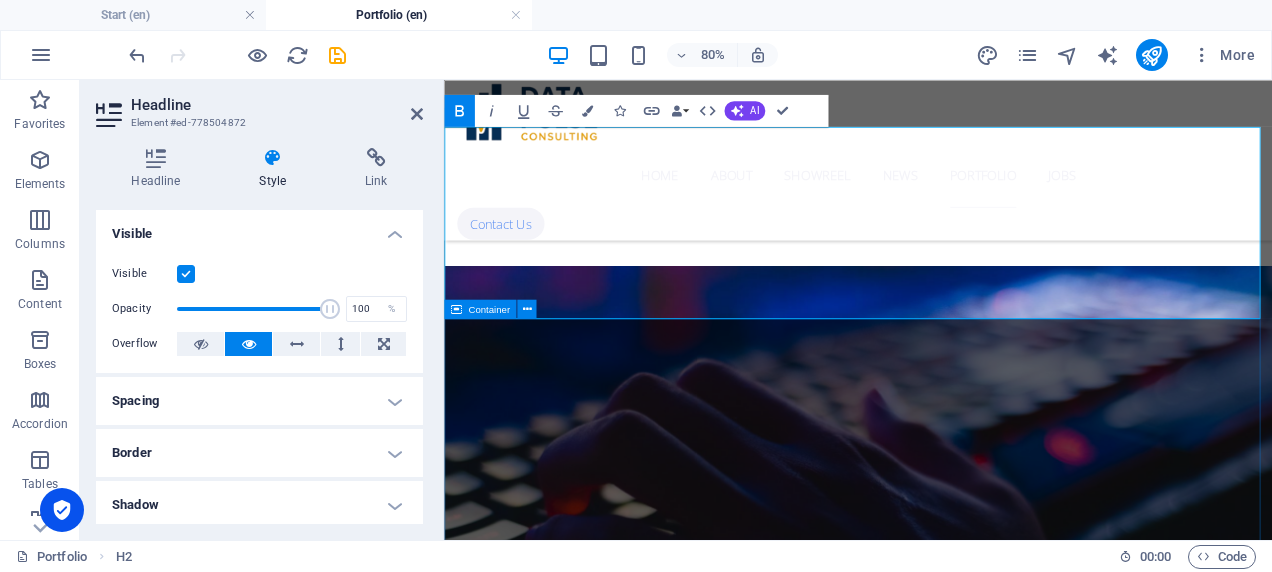 click on "Business Setup Comprehensive help for new businesses: legal structure, licensing, documentation, and admin support for a smooth launch. Administrative Support Provision of business support functions including office management, compliance tracking, and procedural documentation Documents Clearing Guidance and research on applying innovative practices for improved performance and competitiveness" at bounding box center (961, 3300) 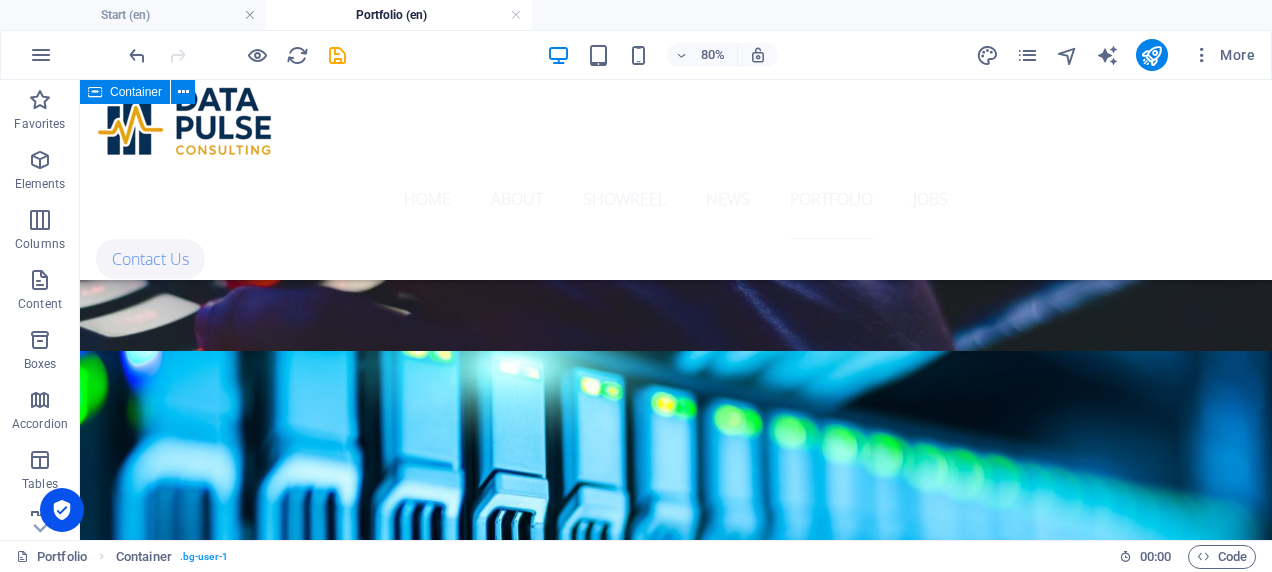 scroll, scrollTop: 3655, scrollLeft: 0, axis: vertical 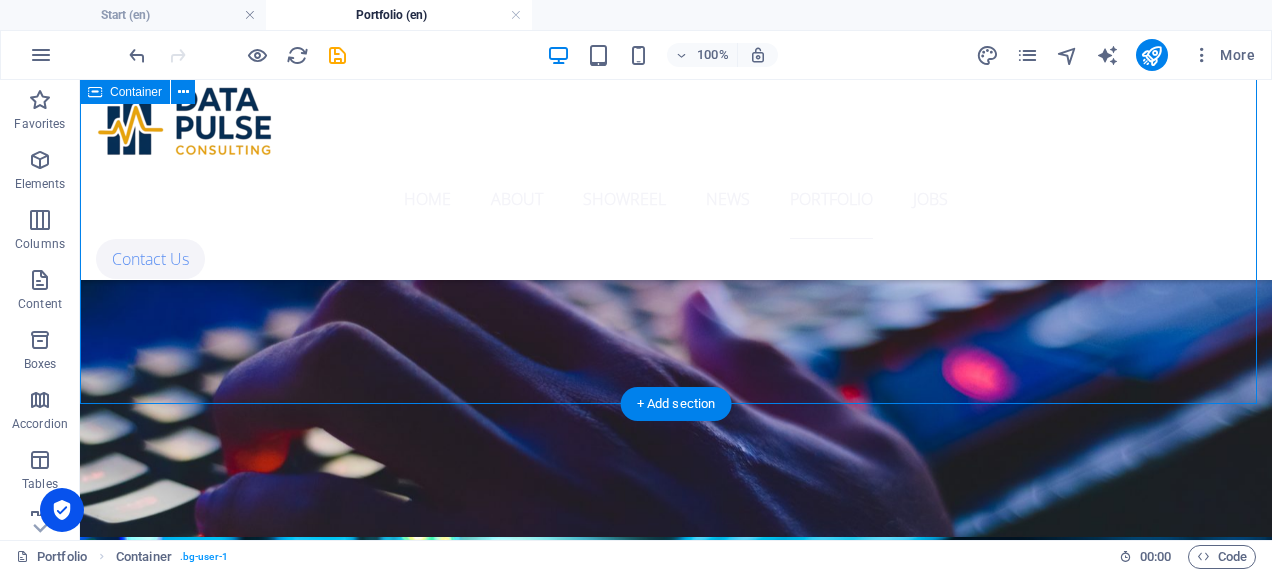 click on "Business Setup Comprehensive help for new businesses: legal structure, licensing, documentation, and admin support for a smooth launch. Administrative Support Provision of business support functions including office management, compliance tracking, and procedural documentation Documents Clearing Guidance and research on applying innovative practices for improved performance and competitiveness" at bounding box center (676, 2868) 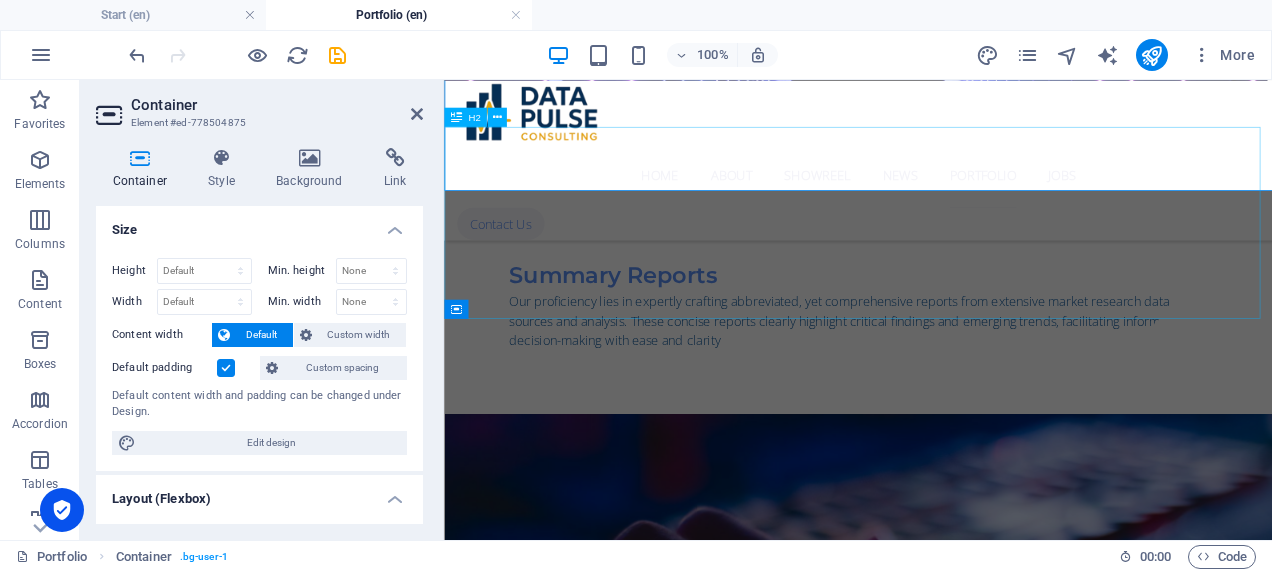 scroll, scrollTop: 3841, scrollLeft: 0, axis: vertical 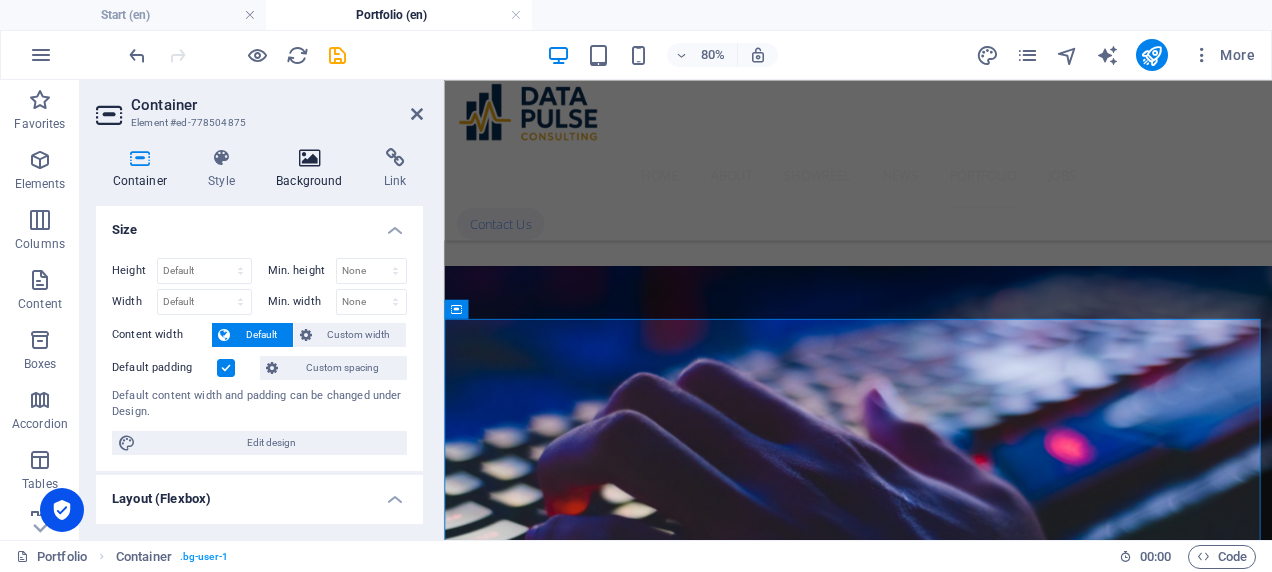 click on "Background" at bounding box center (314, 169) 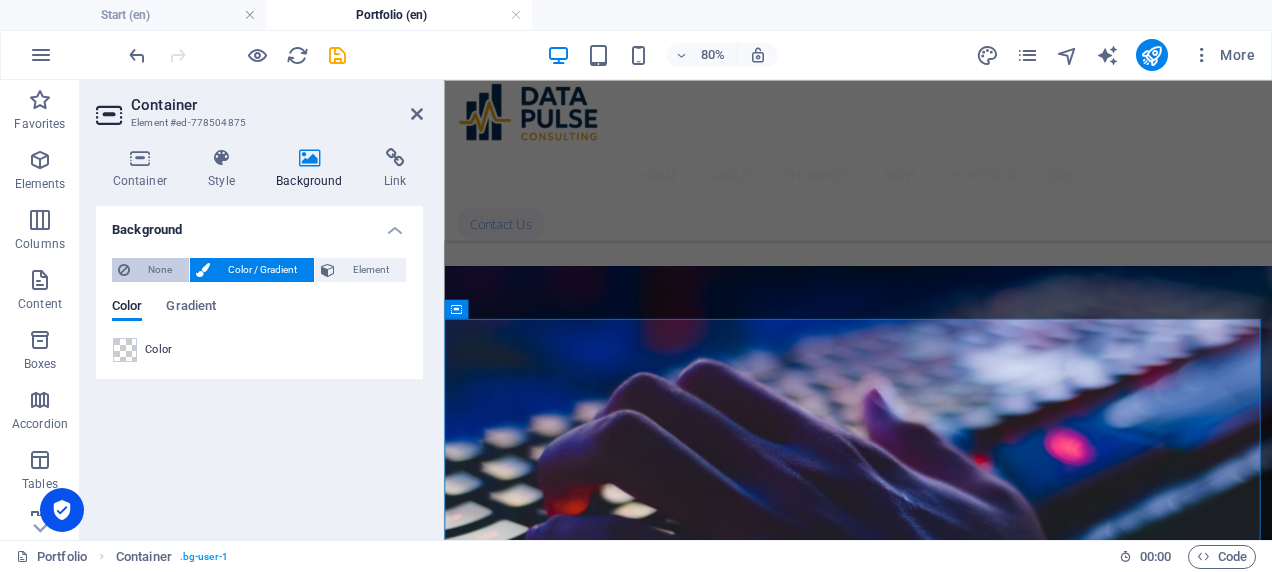 click on "None" at bounding box center (159, 270) 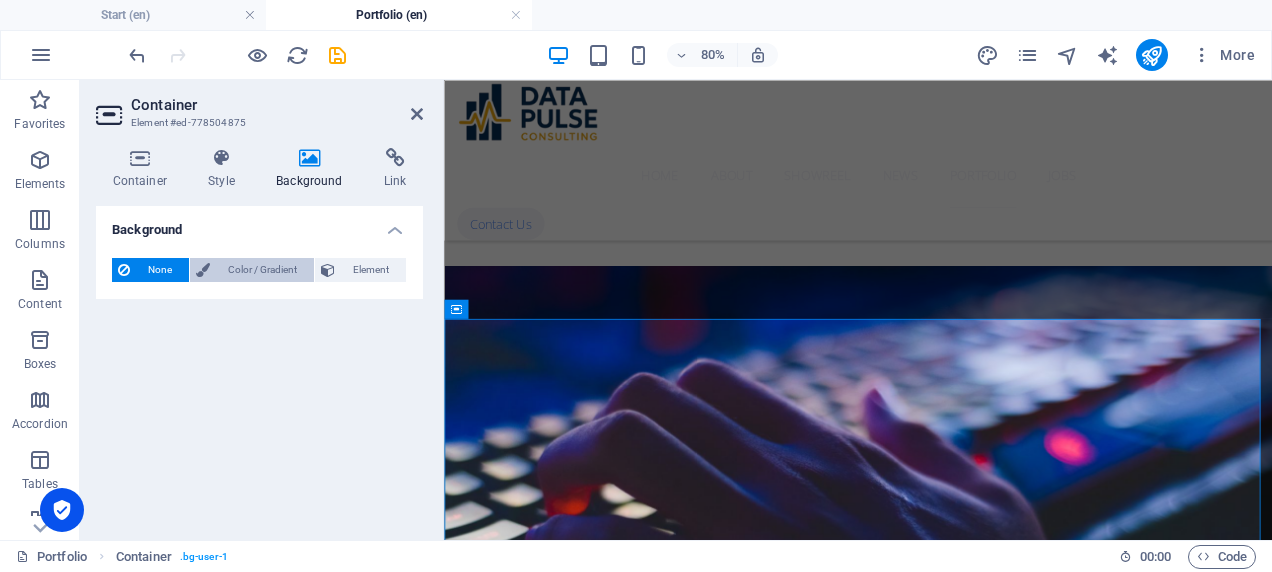 click on "Color / Gradient" at bounding box center (262, 270) 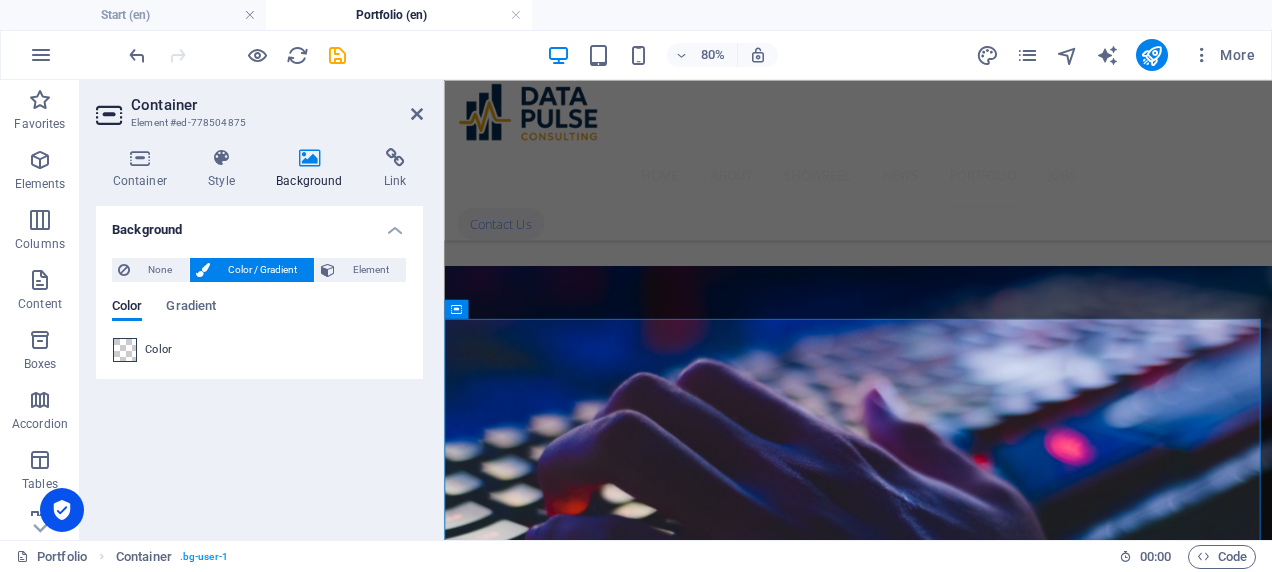 click at bounding box center [125, 350] 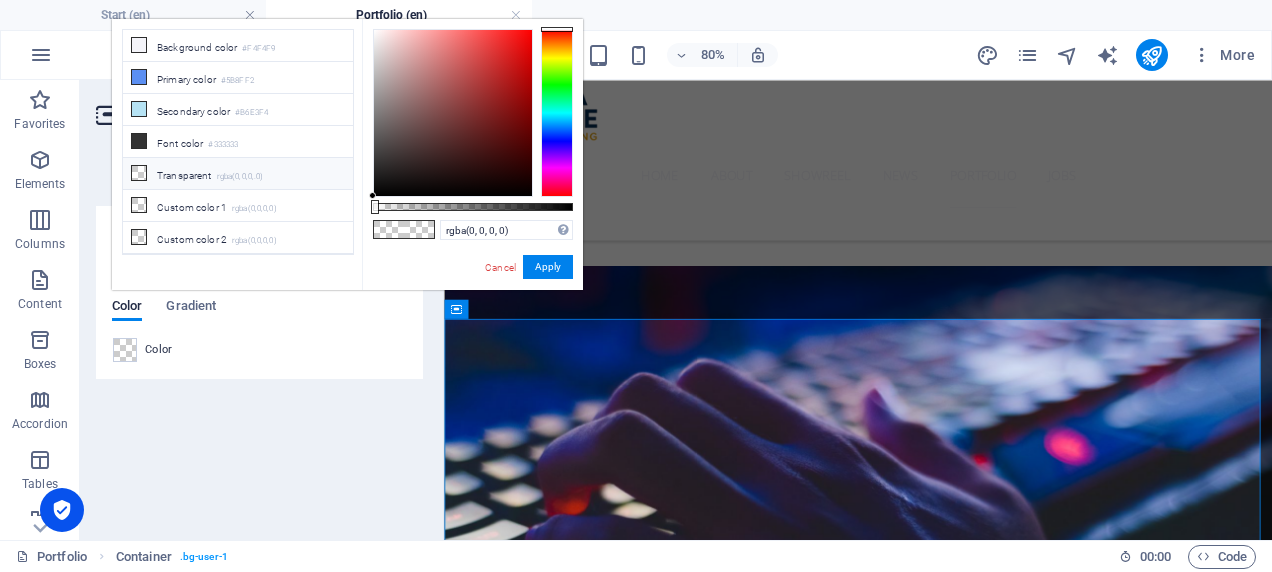 click on "Transparent
rgba(0,0,0,.0)" at bounding box center [238, 174] 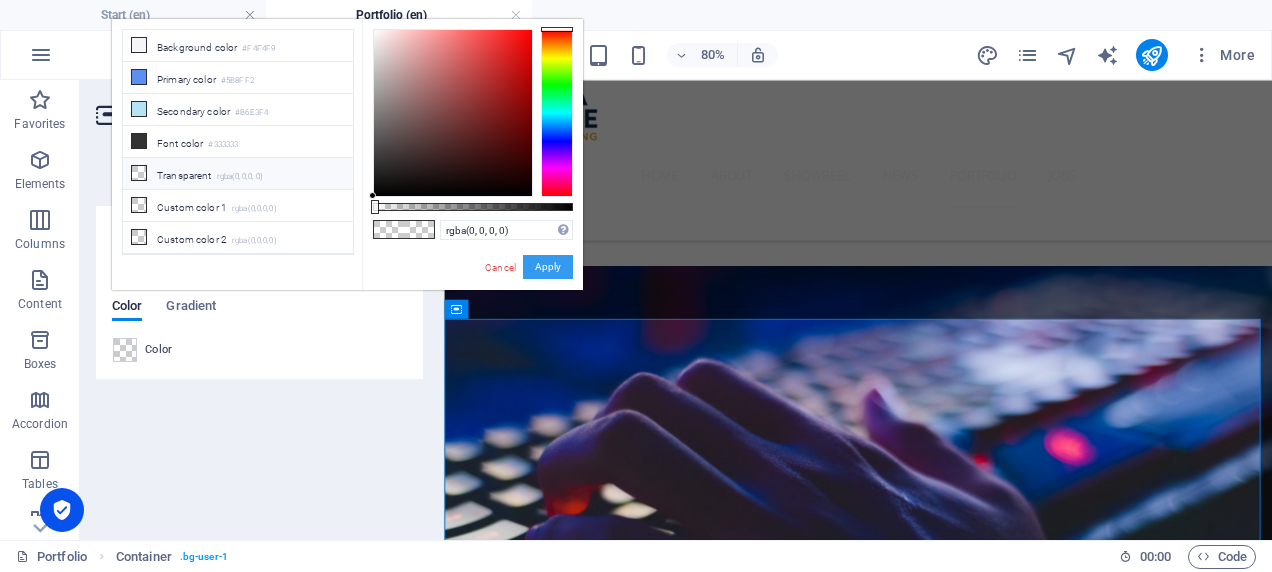 click on "Apply" at bounding box center (548, 267) 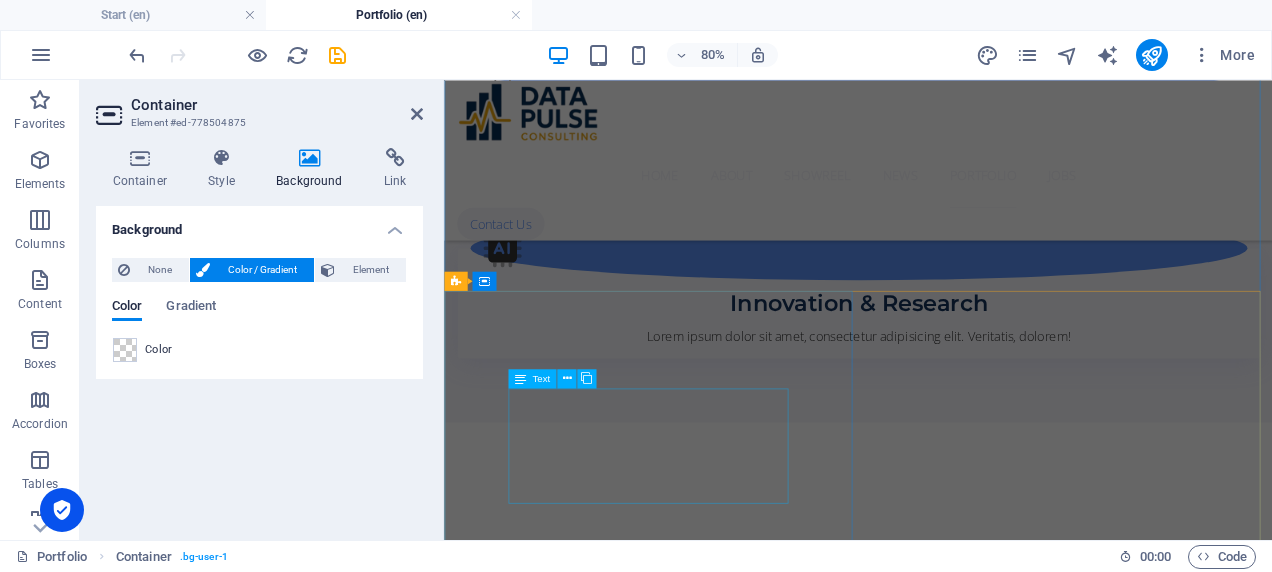 scroll, scrollTop: 1971, scrollLeft: 0, axis: vertical 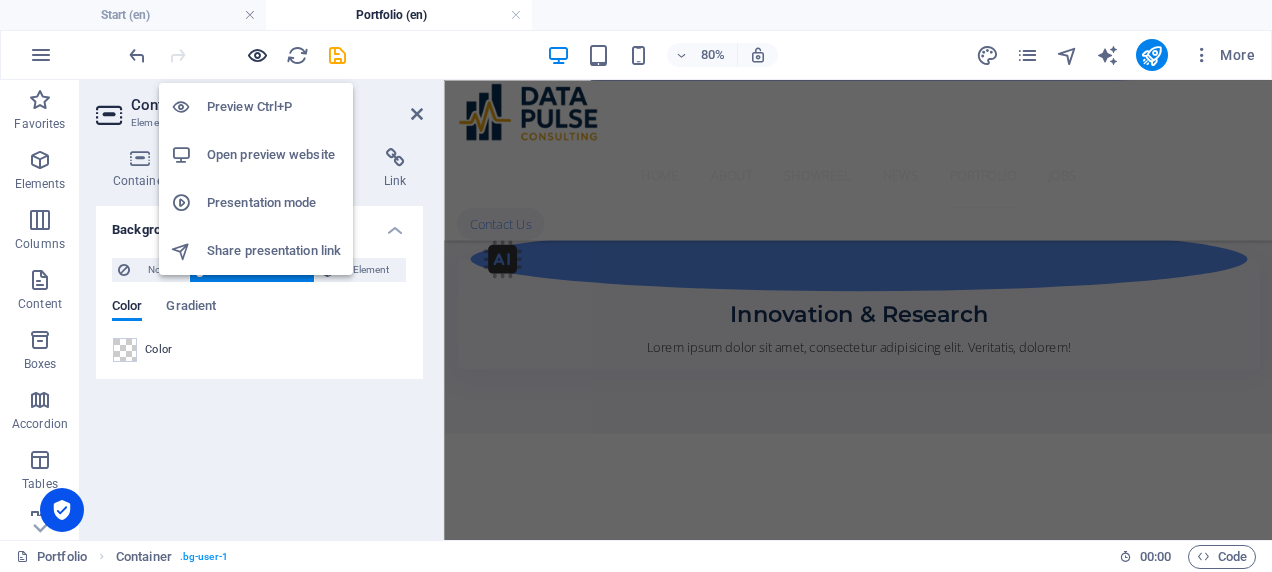 click at bounding box center [257, 55] 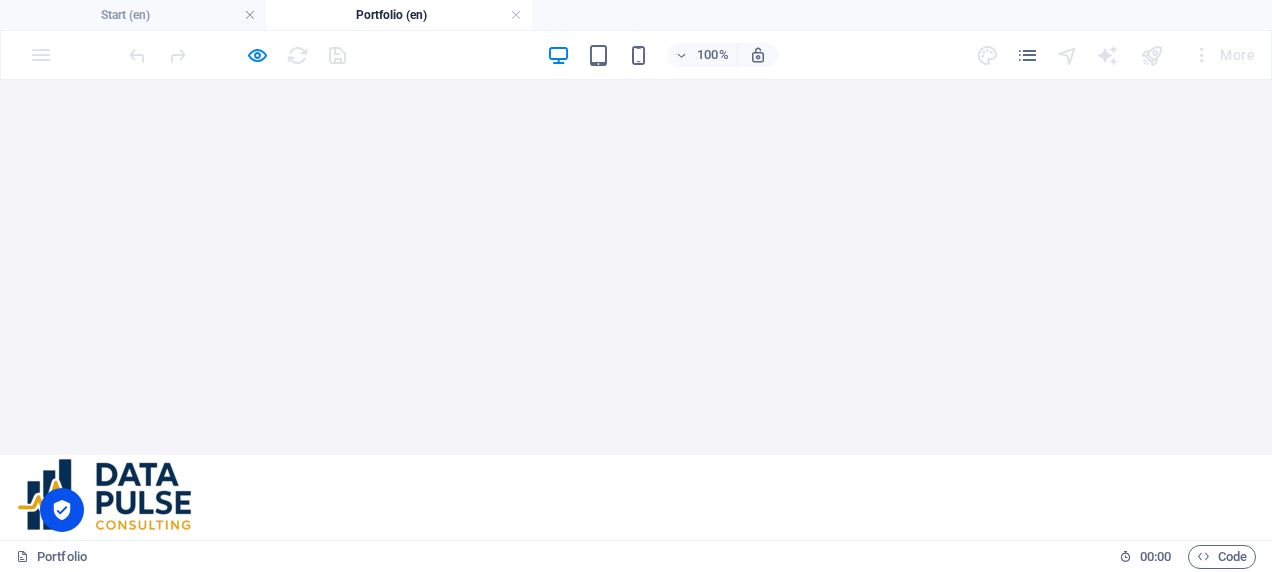 scroll, scrollTop: 326, scrollLeft: 0, axis: vertical 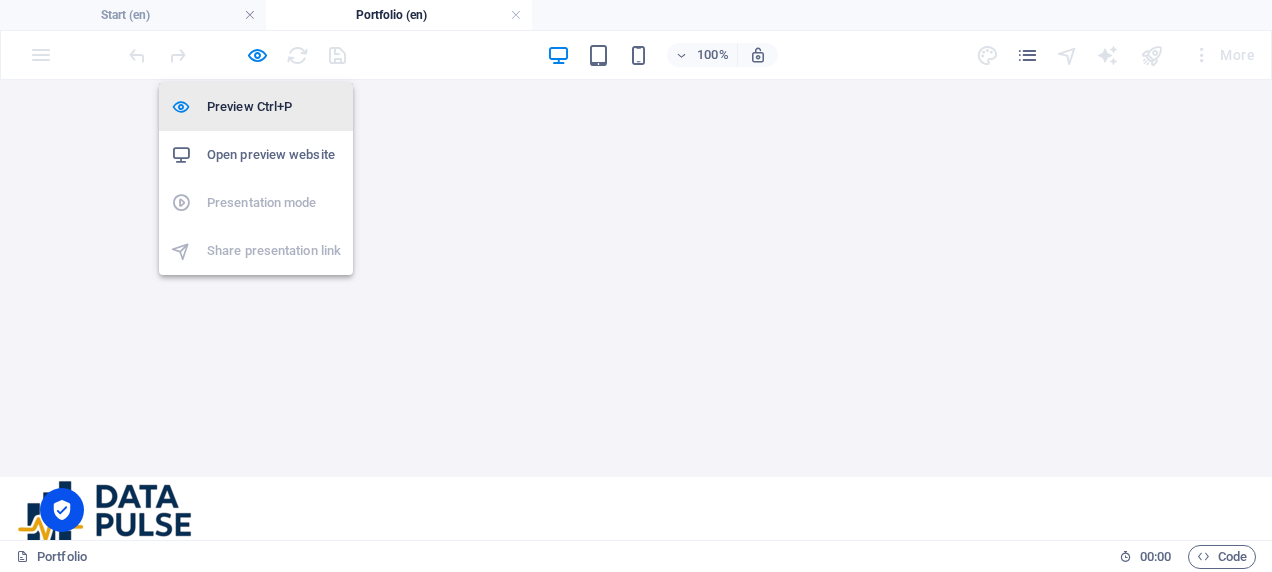 click on "Preview Ctrl+P" at bounding box center (274, 107) 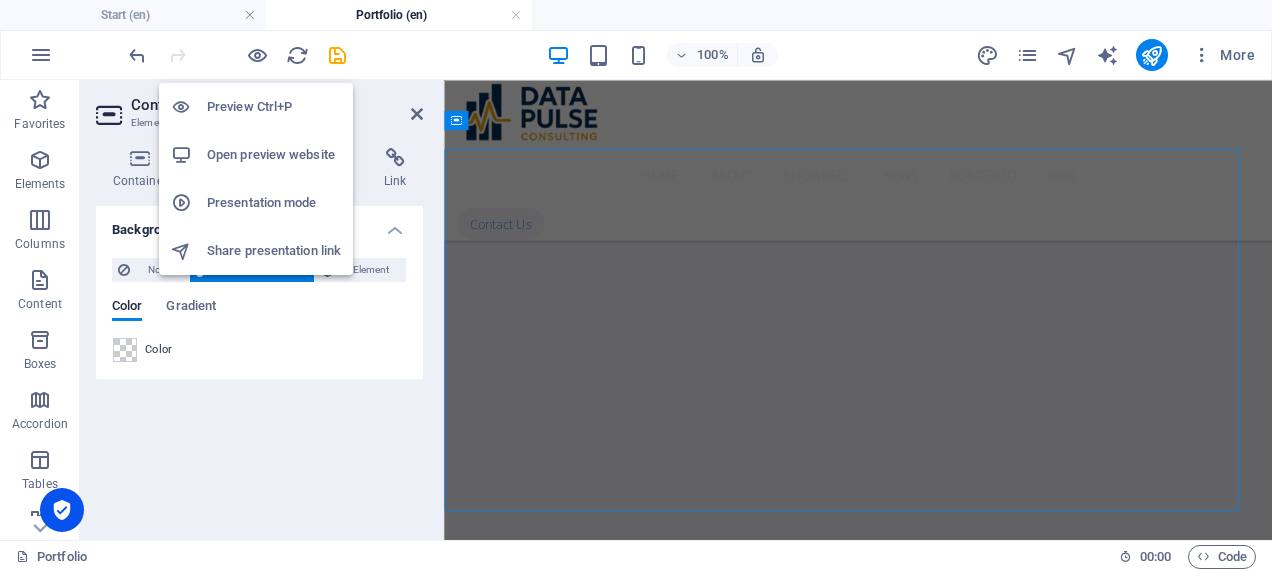 scroll, scrollTop: 4077, scrollLeft: 0, axis: vertical 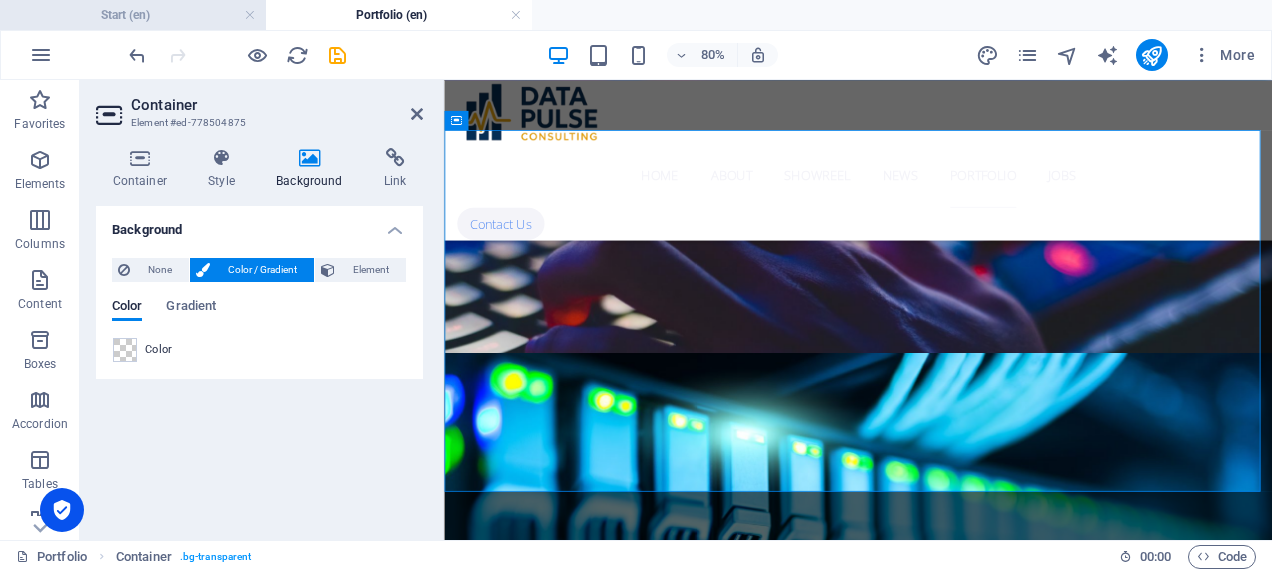 click on "Start (en)" at bounding box center (133, 15) 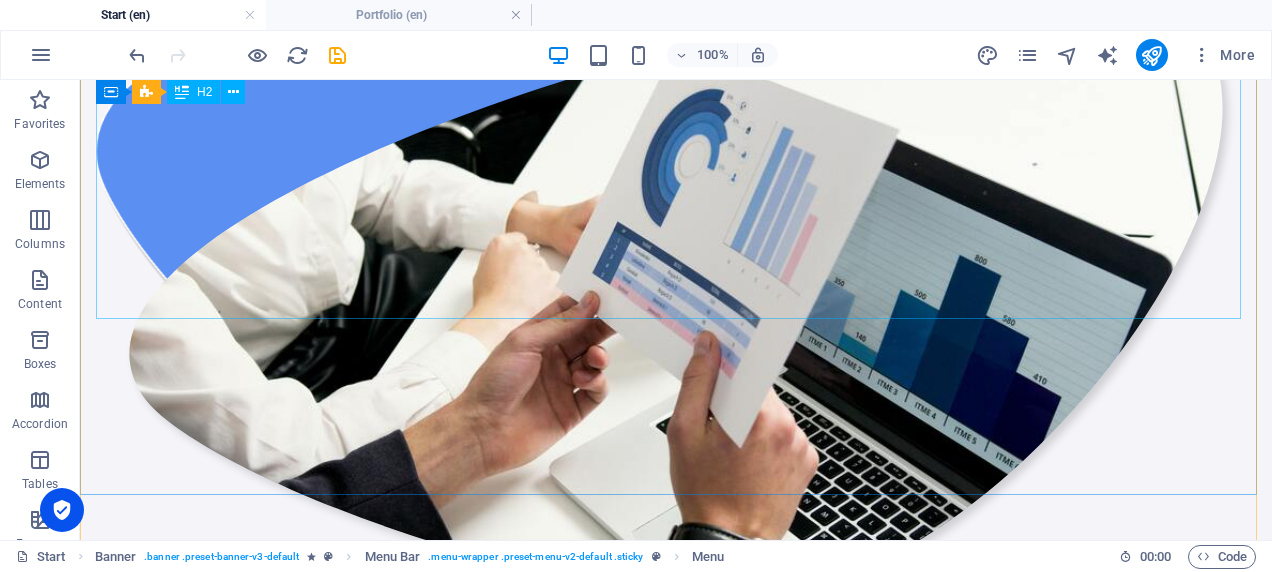 scroll, scrollTop: 0, scrollLeft: 0, axis: both 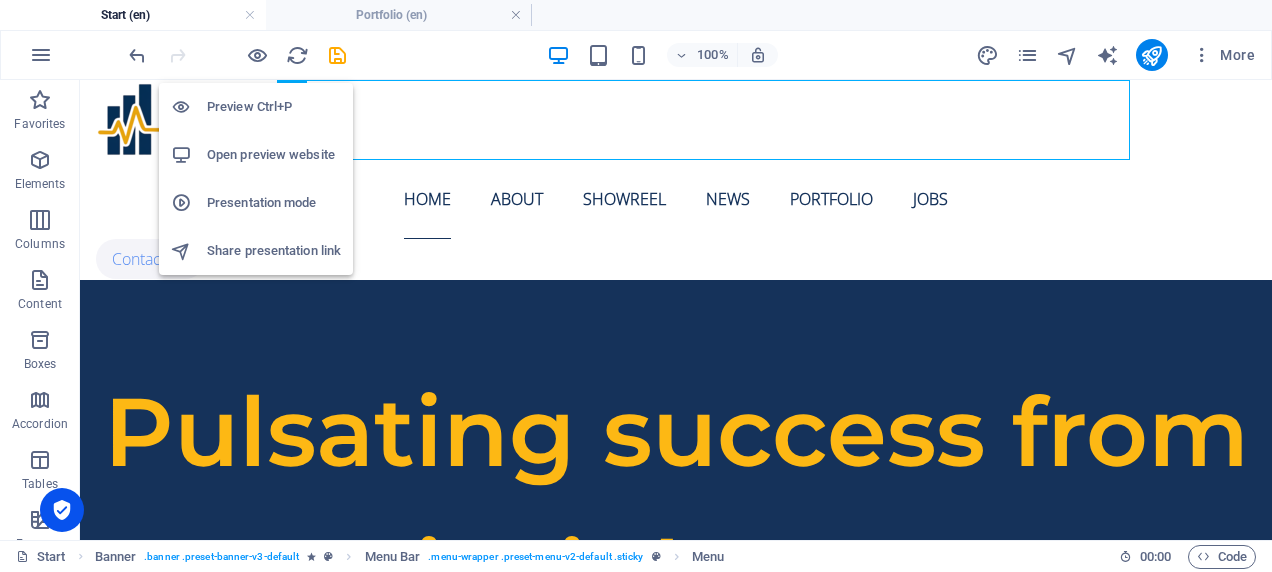 click on "Preview Ctrl+P" at bounding box center (274, 107) 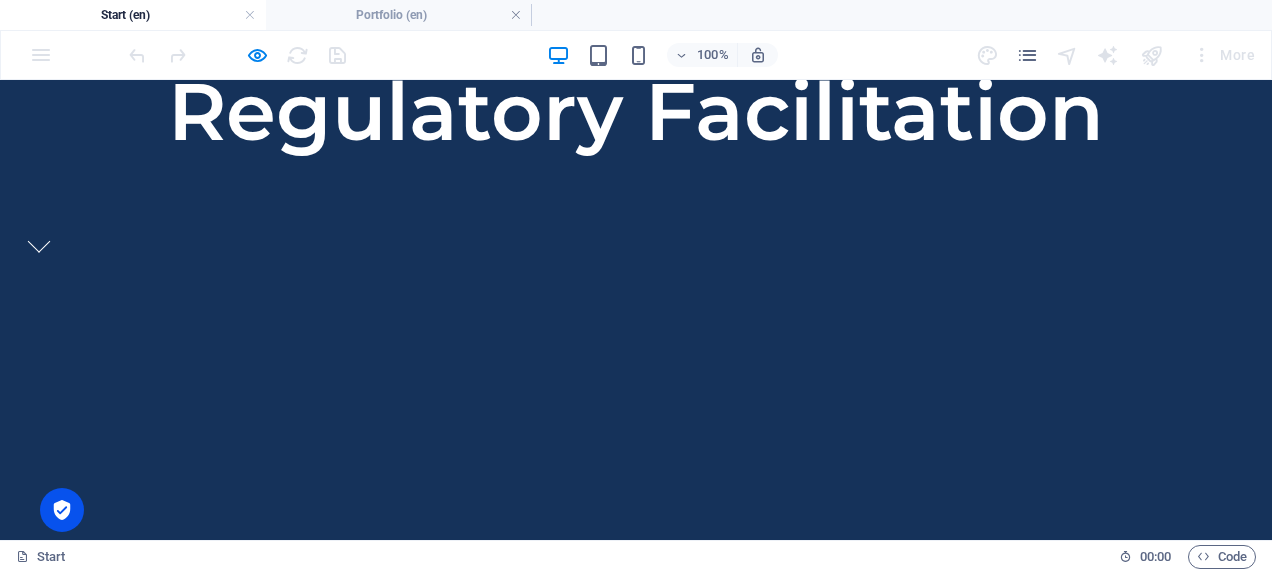 scroll, scrollTop: 778, scrollLeft: 0, axis: vertical 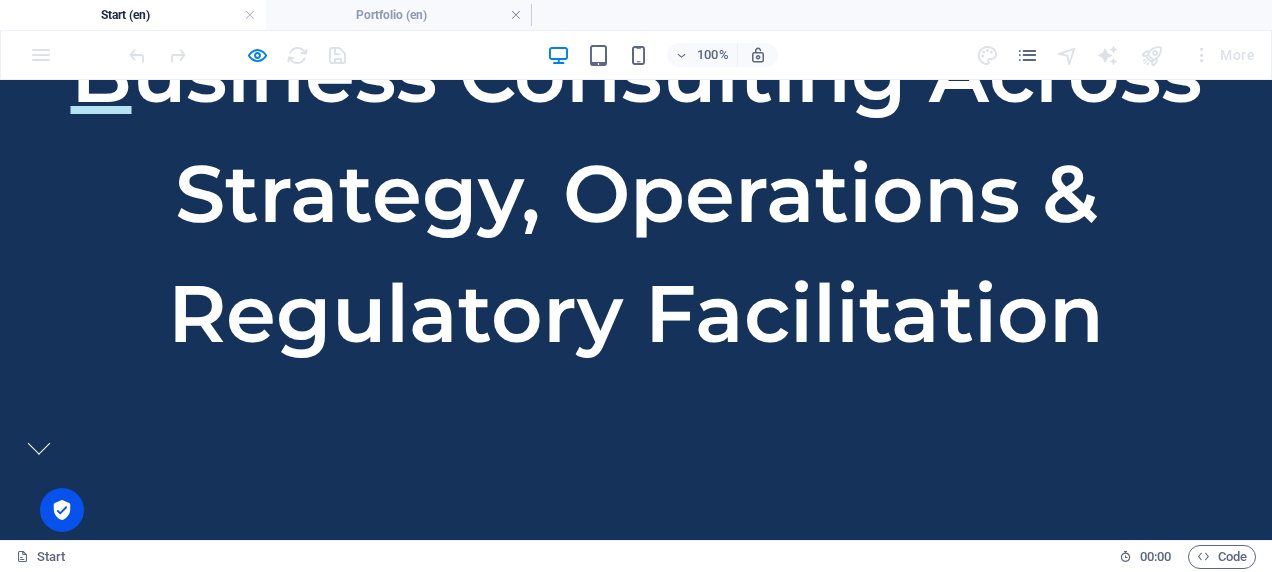 click at bounding box center (39, 447) 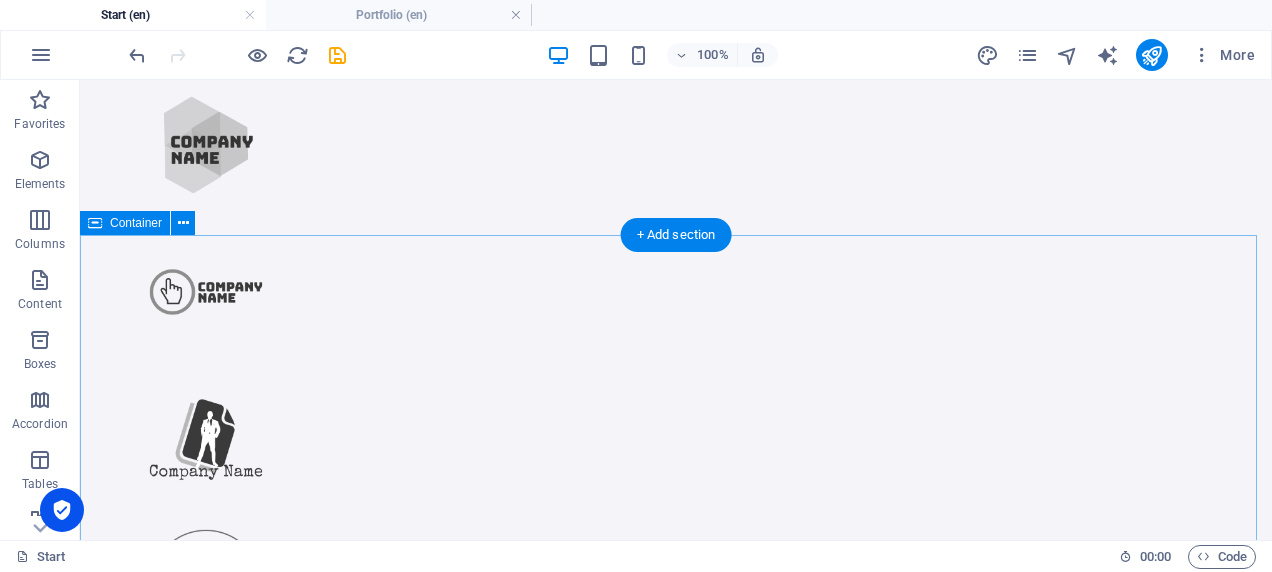 scroll, scrollTop: 1151, scrollLeft: 0, axis: vertical 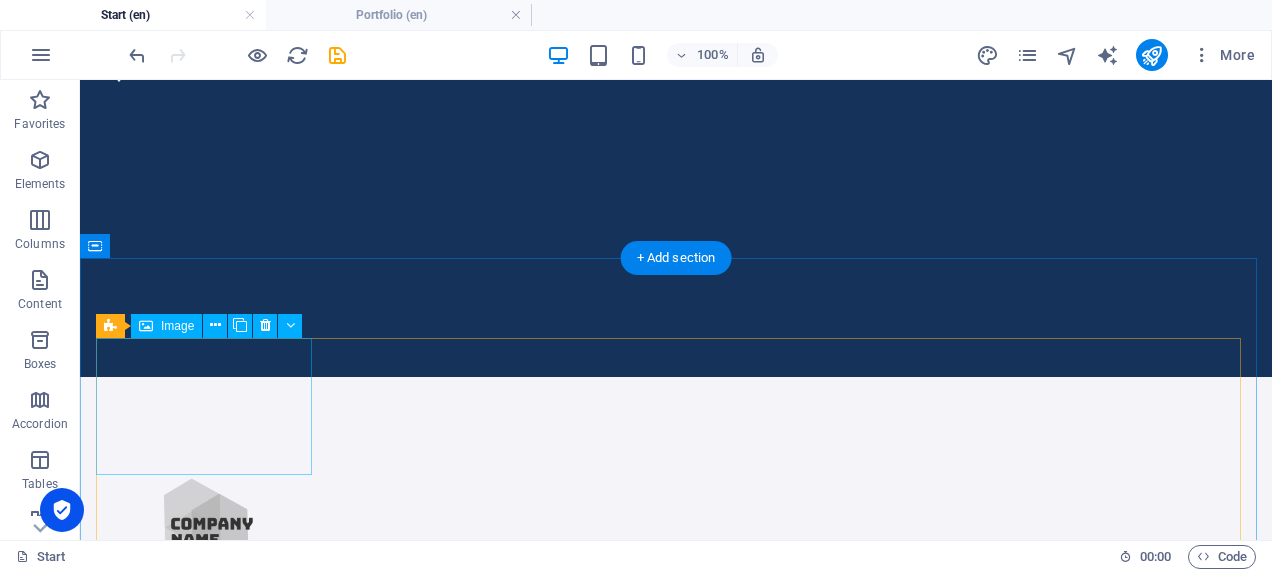 click at bounding box center (205, 526) 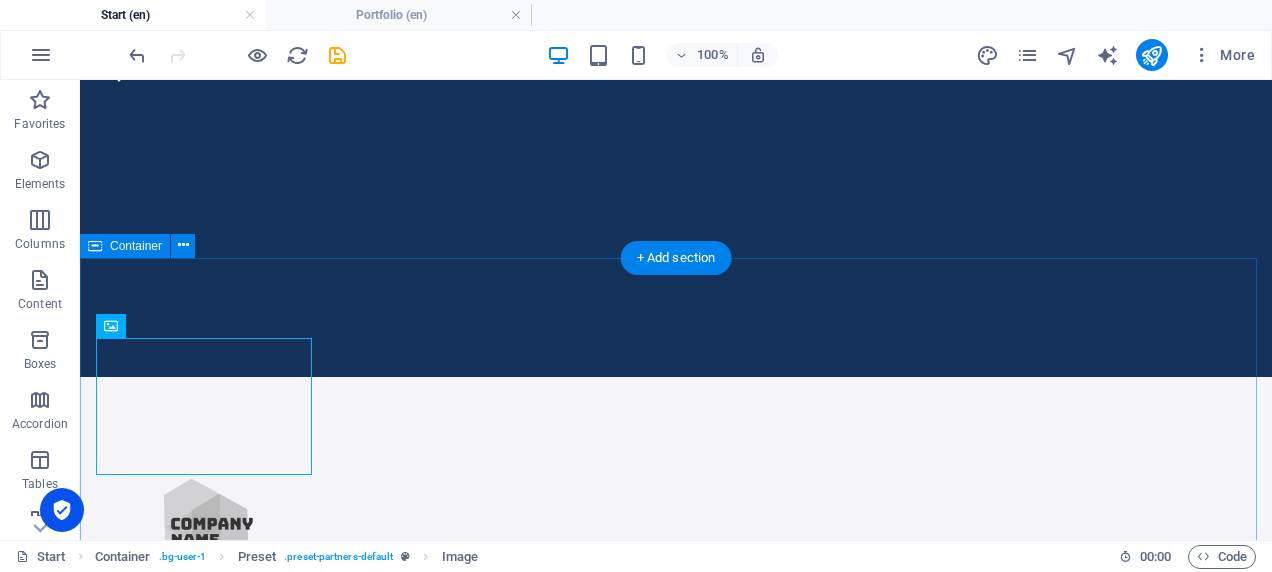 click at bounding box center [676, 1188] 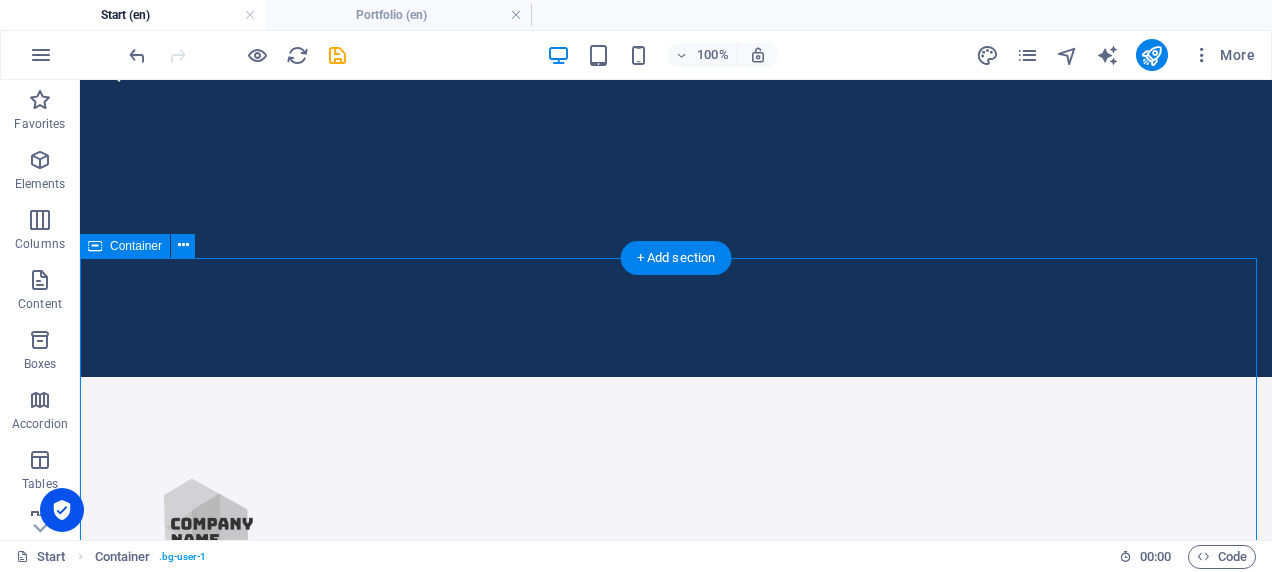 click at bounding box center (676, 1188) 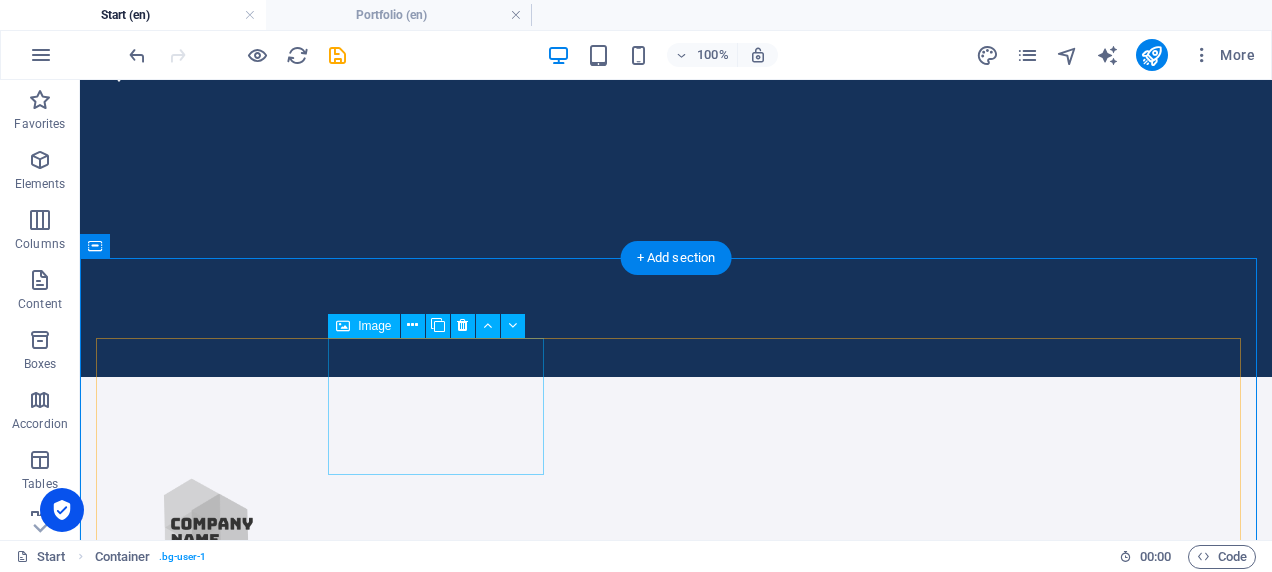 click at bounding box center [205, 673] 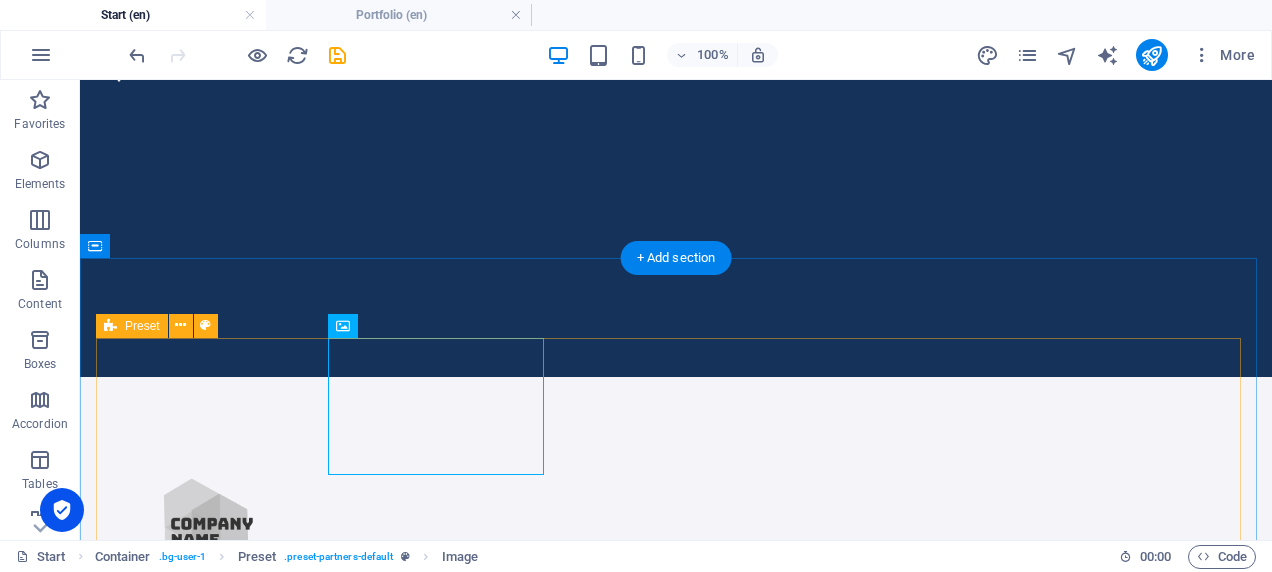 click at bounding box center (676, 1188) 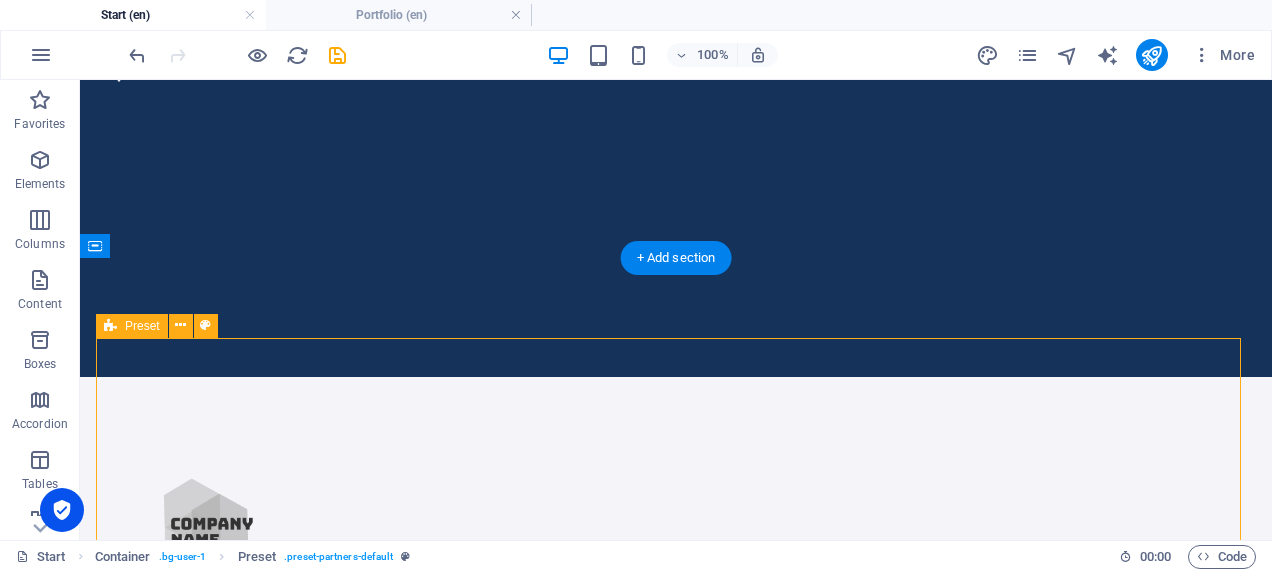 click at bounding box center (676, 1188) 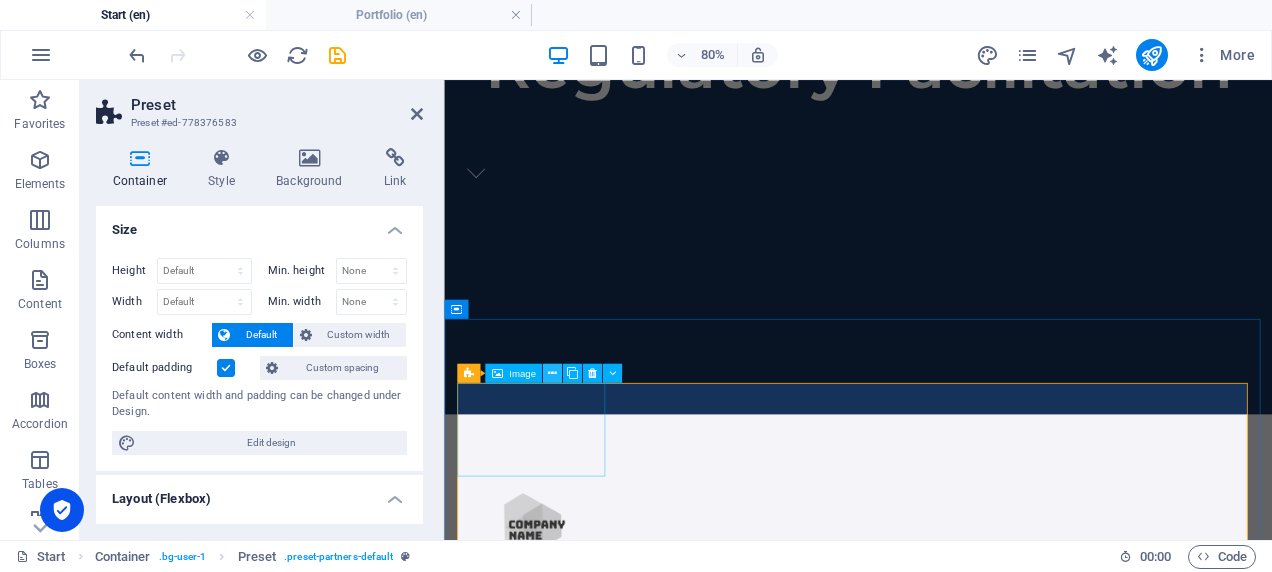 click at bounding box center [552, 372] 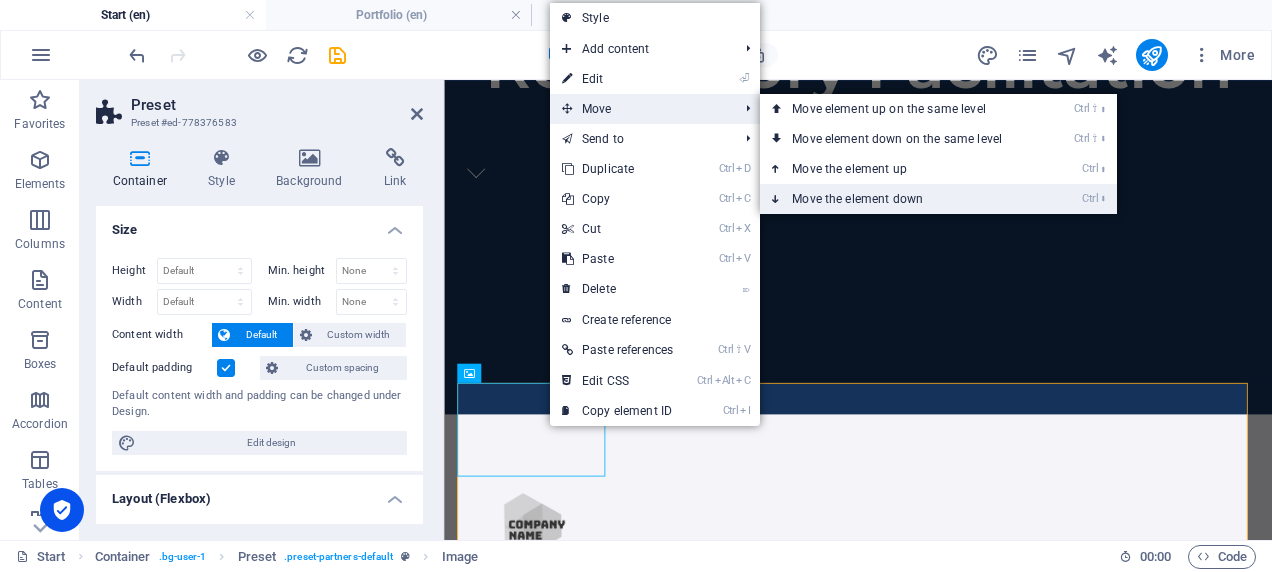 click on "Ctrl ⬇  Move the element down" at bounding box center [901, 199] 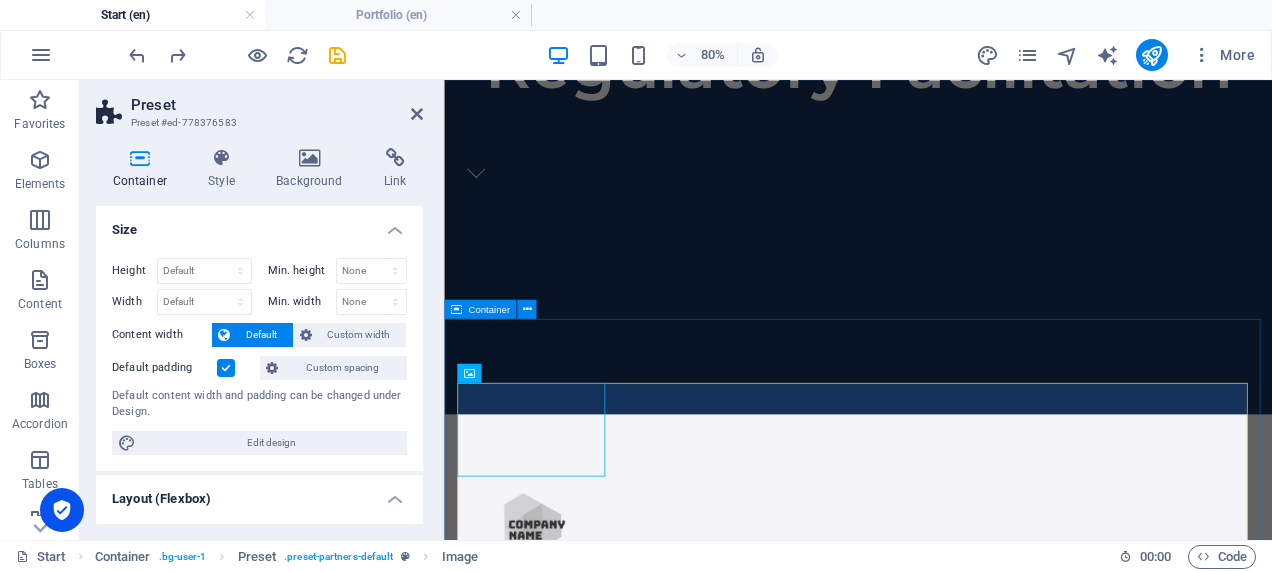 click at bounding box center [961, 1210] 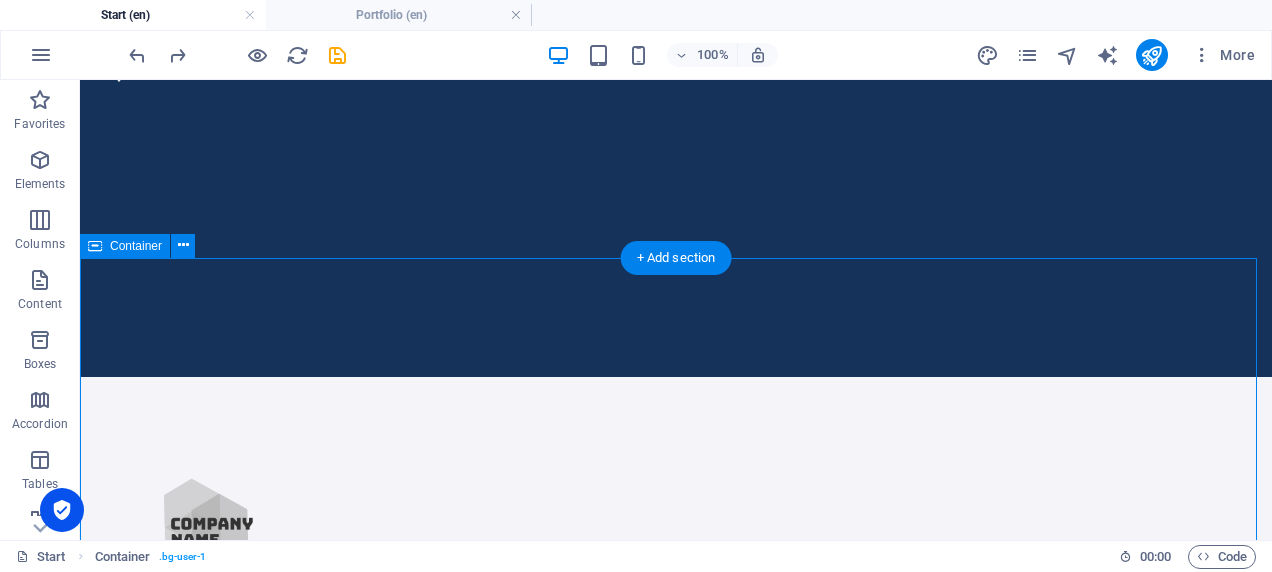 click at bounding box center (676, 1188) 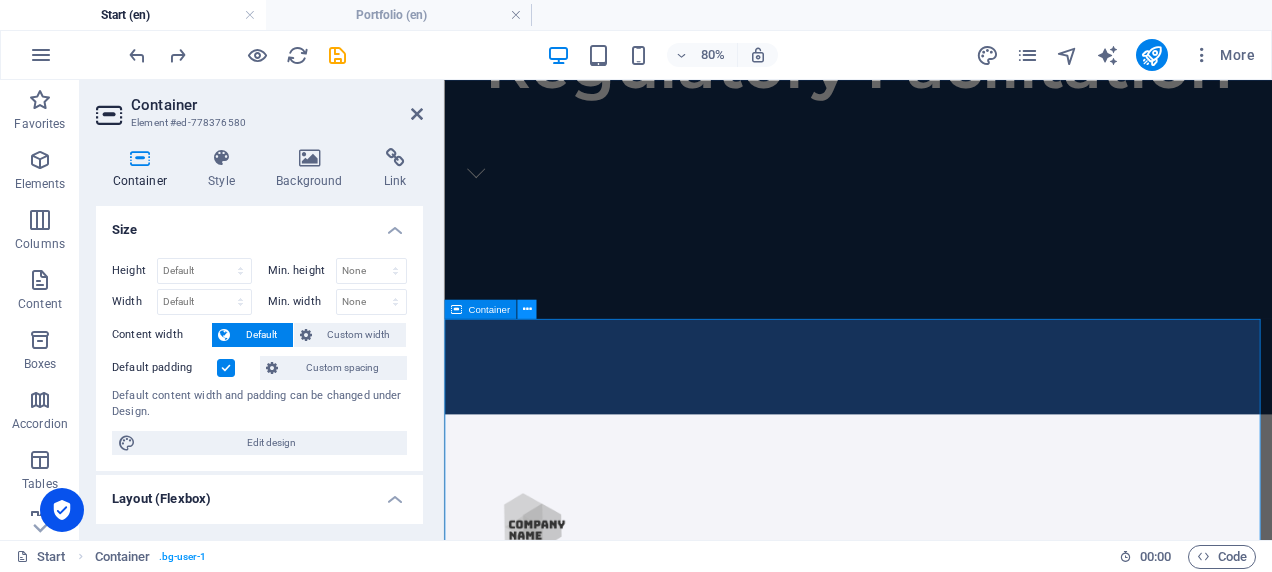 click at bounding box center [526, 308] 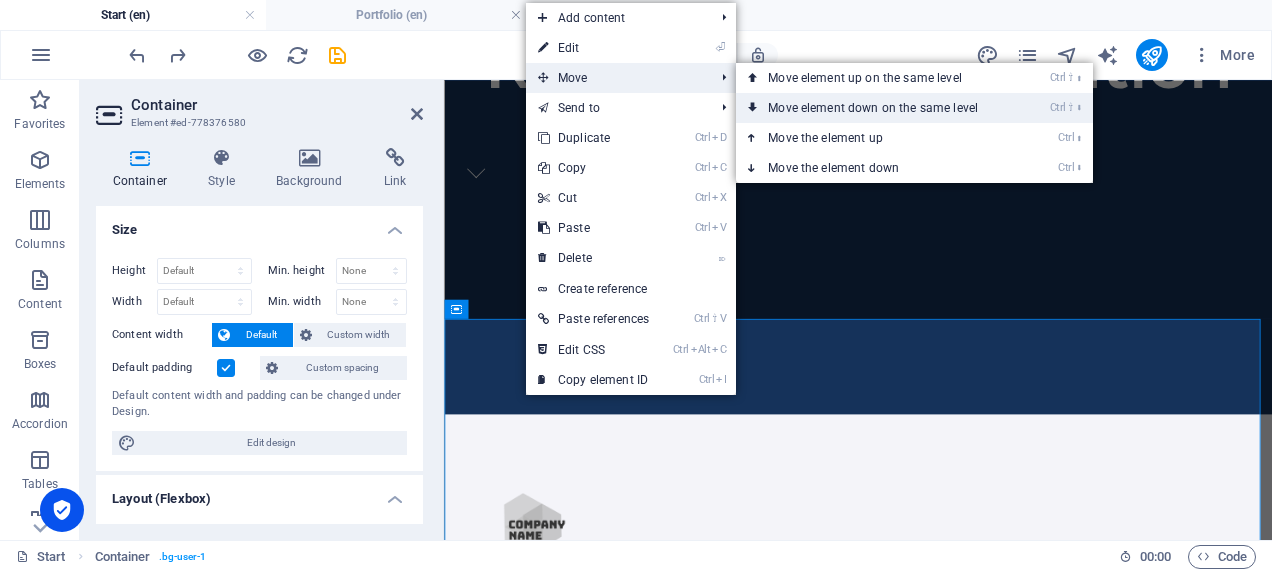 click on "Ctrl ⇧ ⬇  Move element down on the same level" at bounding box center [877, 108] 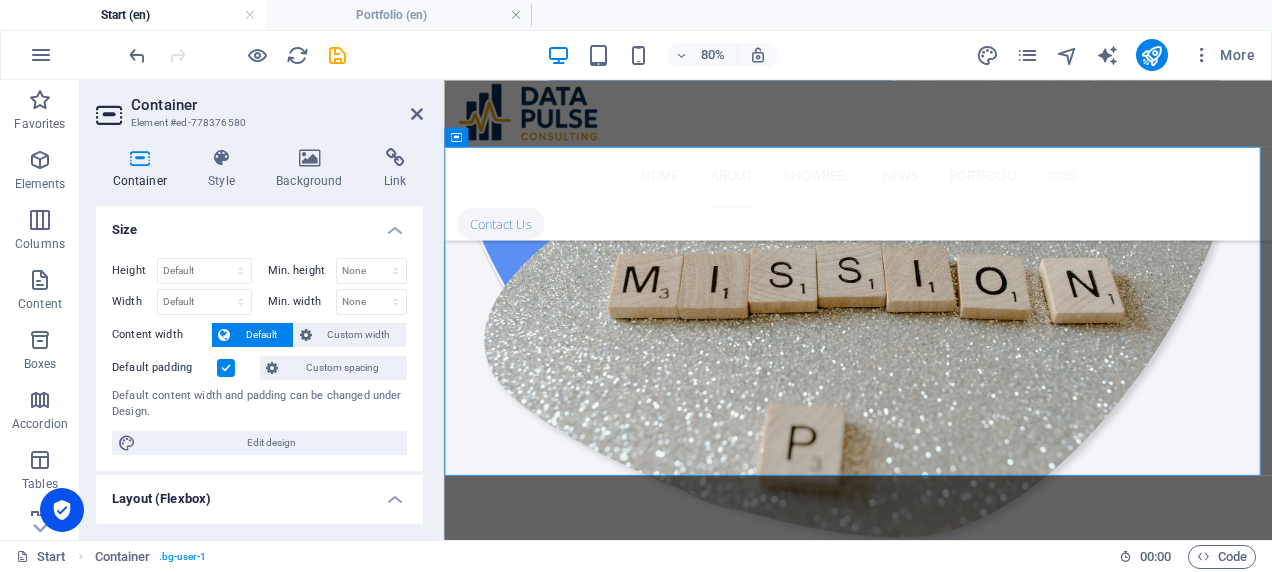 scroll, scrollTop: 2968, scrollLeft: 0, axis: vertical 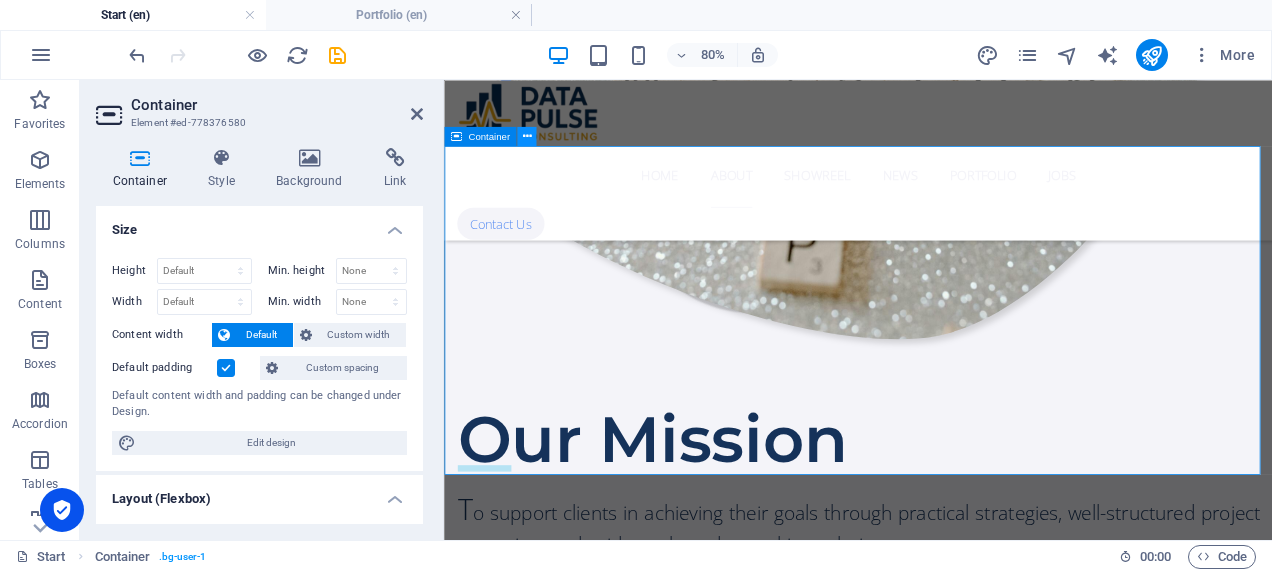 click at bounding box center (526, 136) 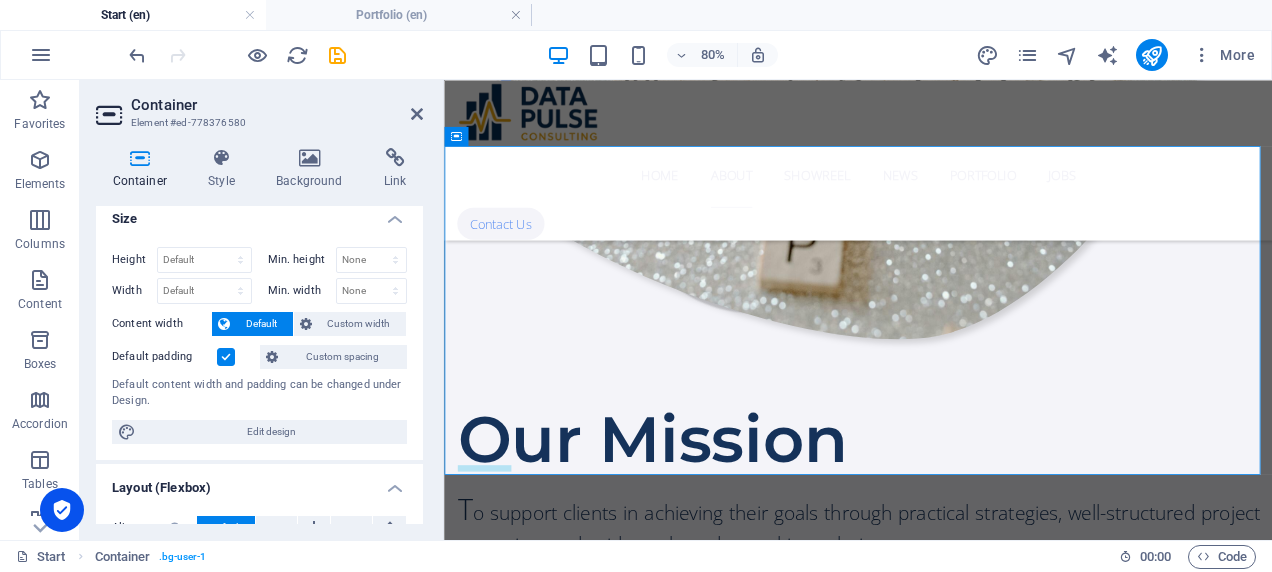 scroll, scrollTop: 0, scrollLeft: 0, axis: both 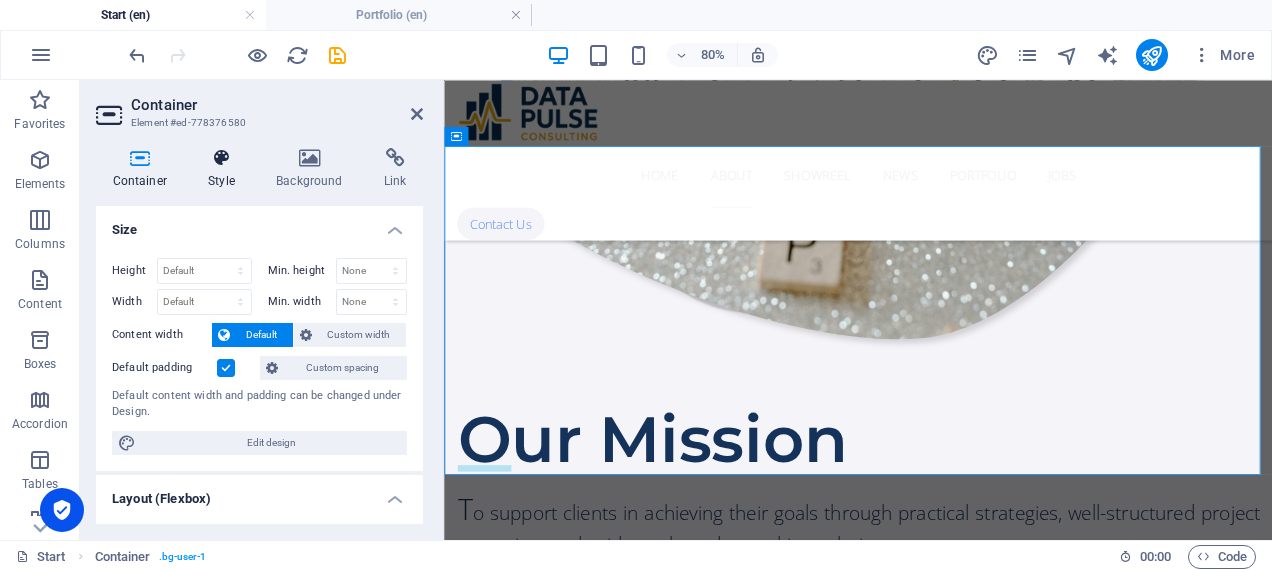 click on "Style" at bounding box center (226, 169) 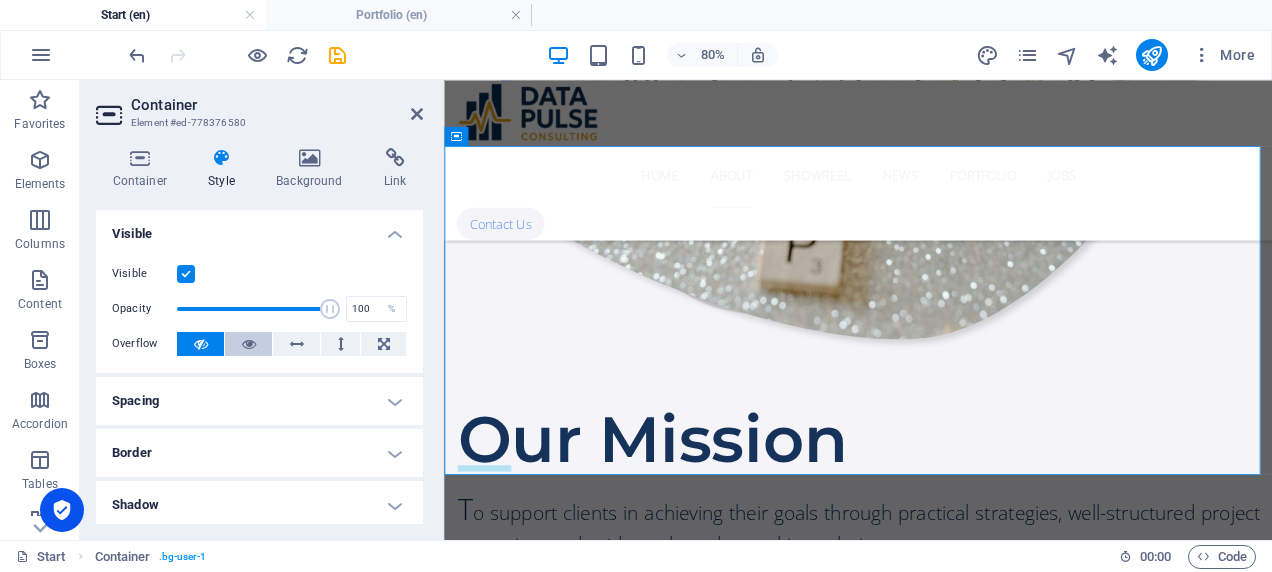 click at bounding box center [248, 344] 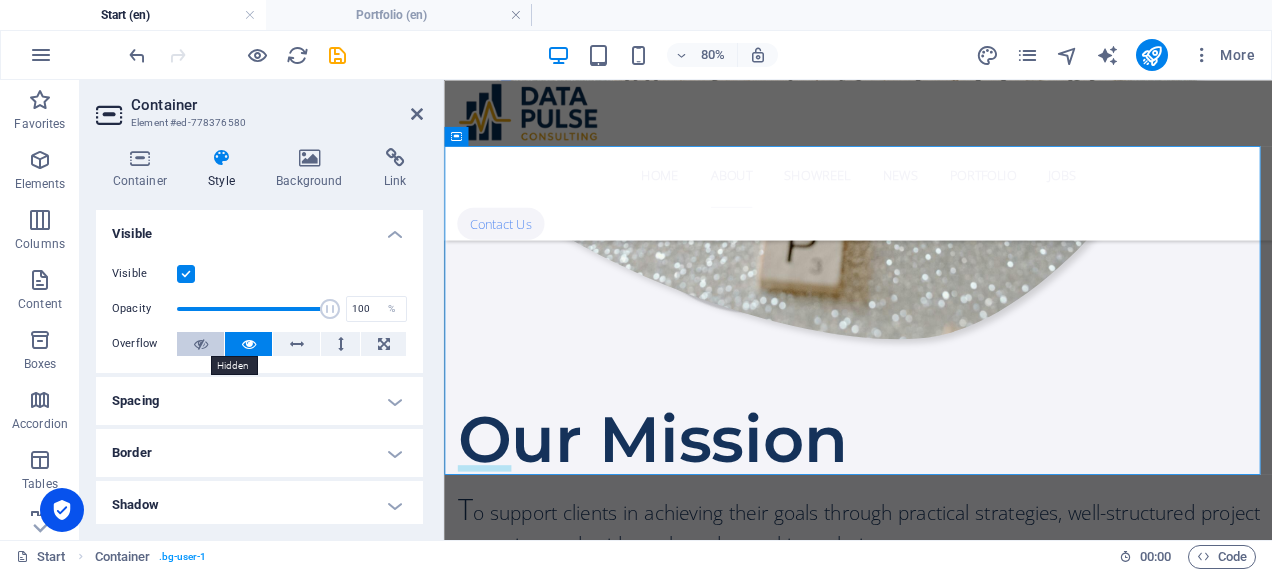 click at bounding box center [200, 344] 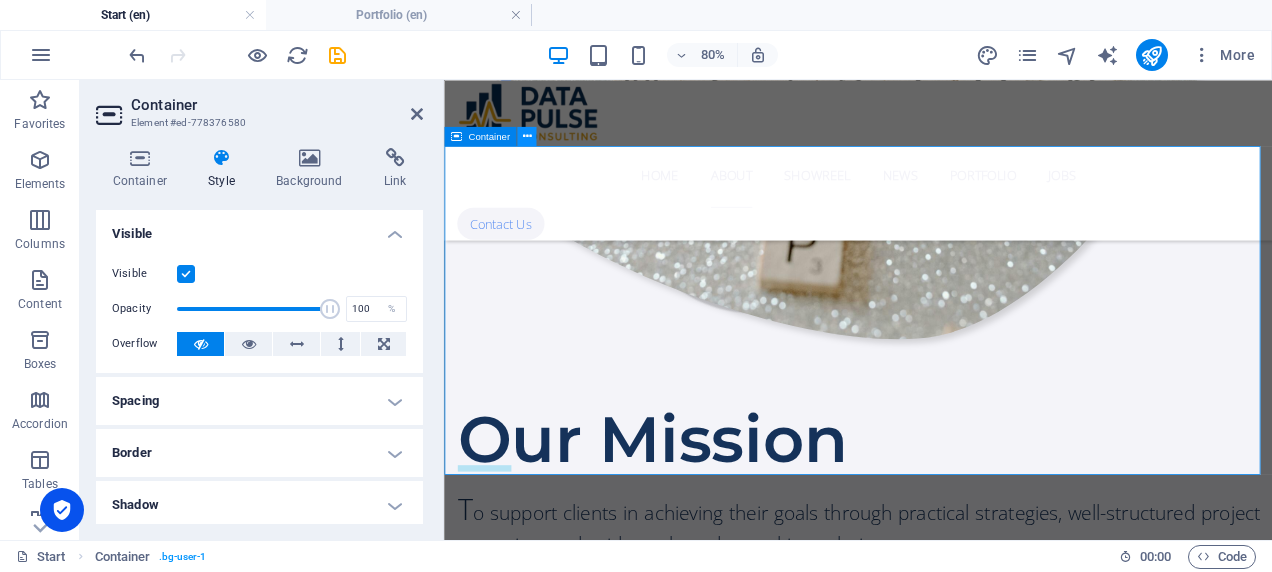 click at bounding box center (526, 136) 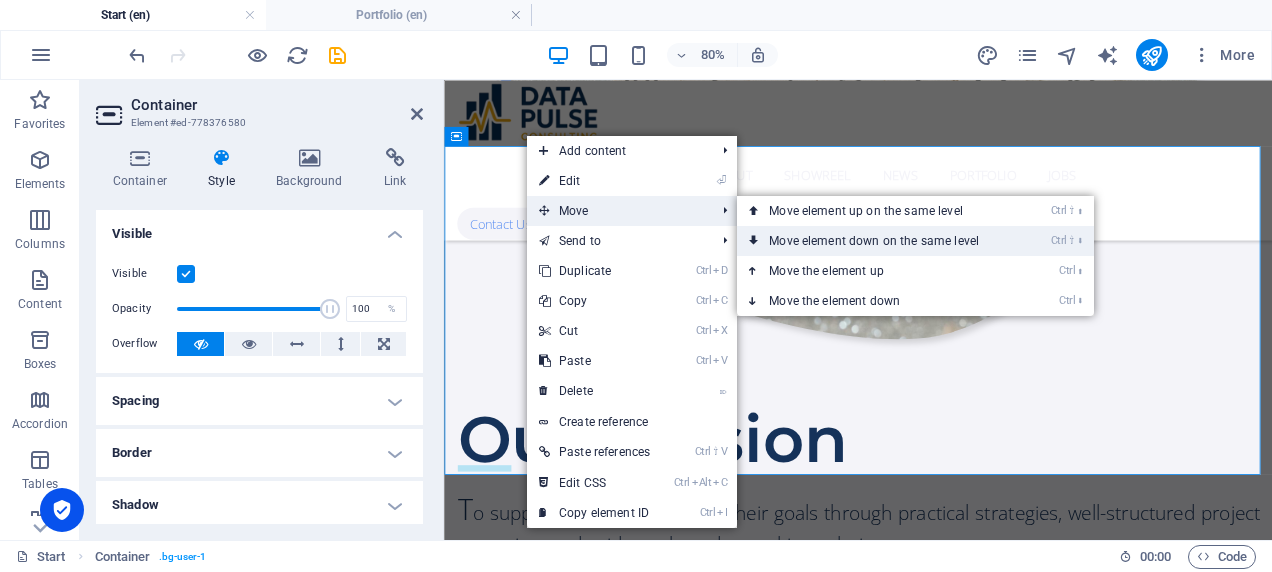 click on "Ctrl ⇧ ⬇  Move element down on the same level" at bounding box center (878, 241) 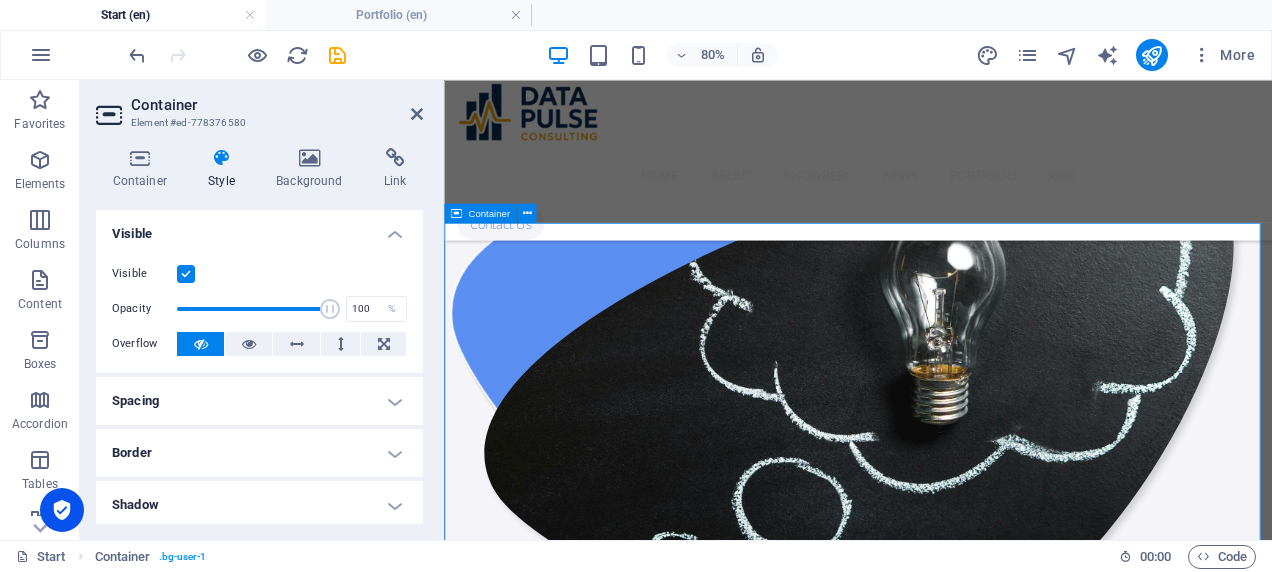 scroll, scrollTop: 3858, scrollLeft: 0, axis: vertical 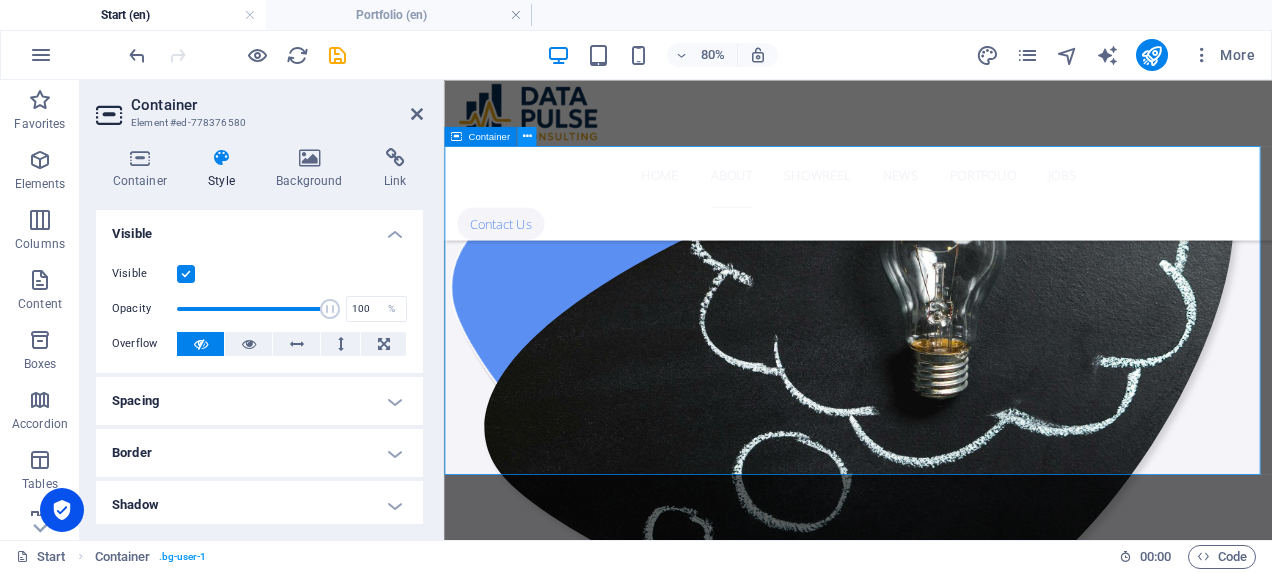click at bounding box center (526, 135) 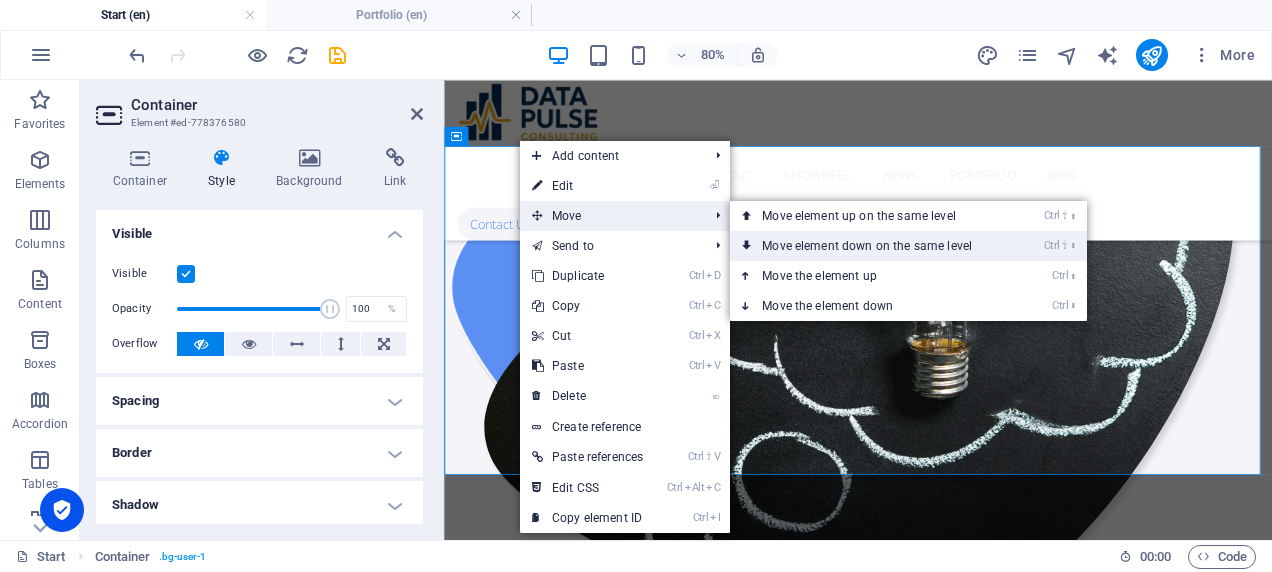 click on "Ctrl ⇧ ⬇  Move element down on the same level" at bounding box center [871, 246] 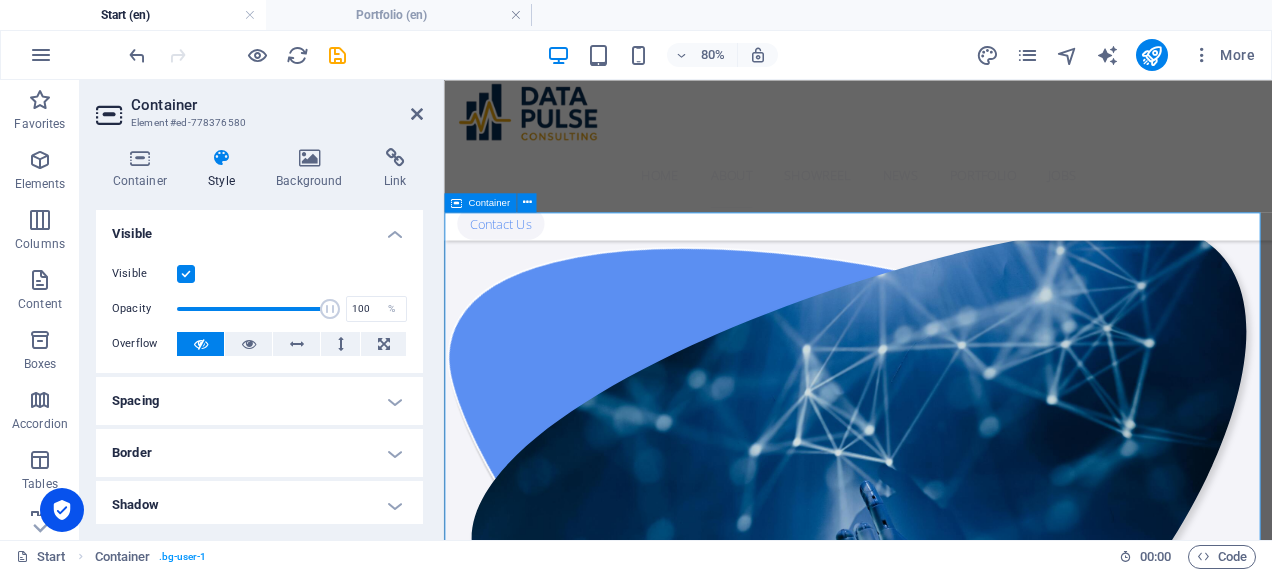 scroll, scrollTop: 4592, scrollLeft: 0, axis: vertical 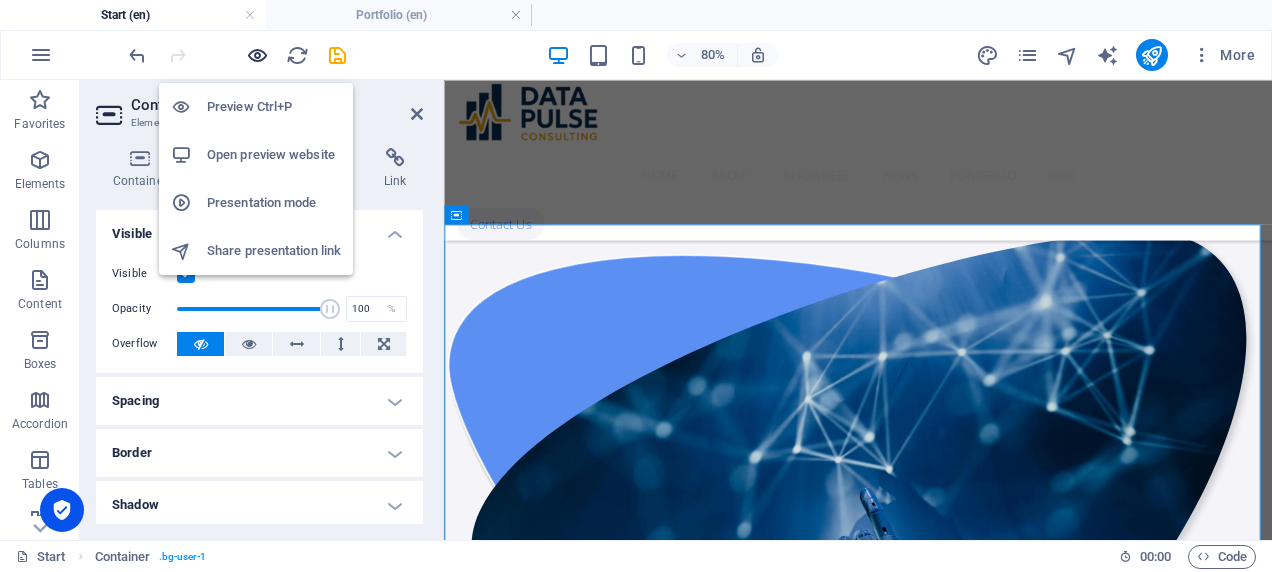 click at bounding box center [257, 55] 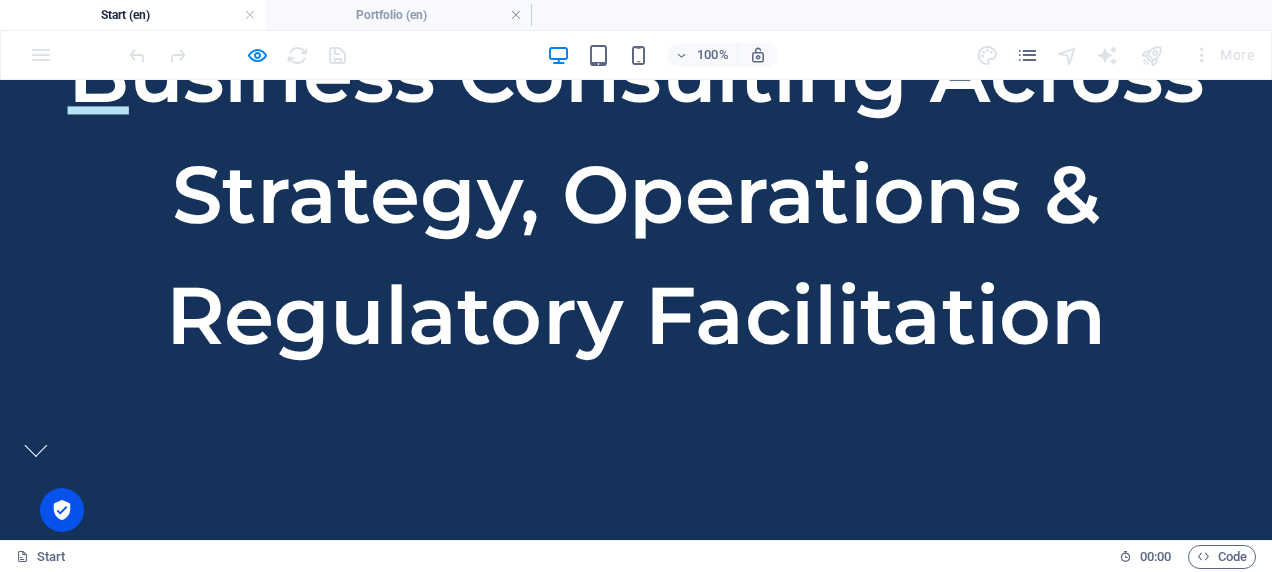 scroll, scrollTop: 738, scrollLeft: 0, axis: vertical 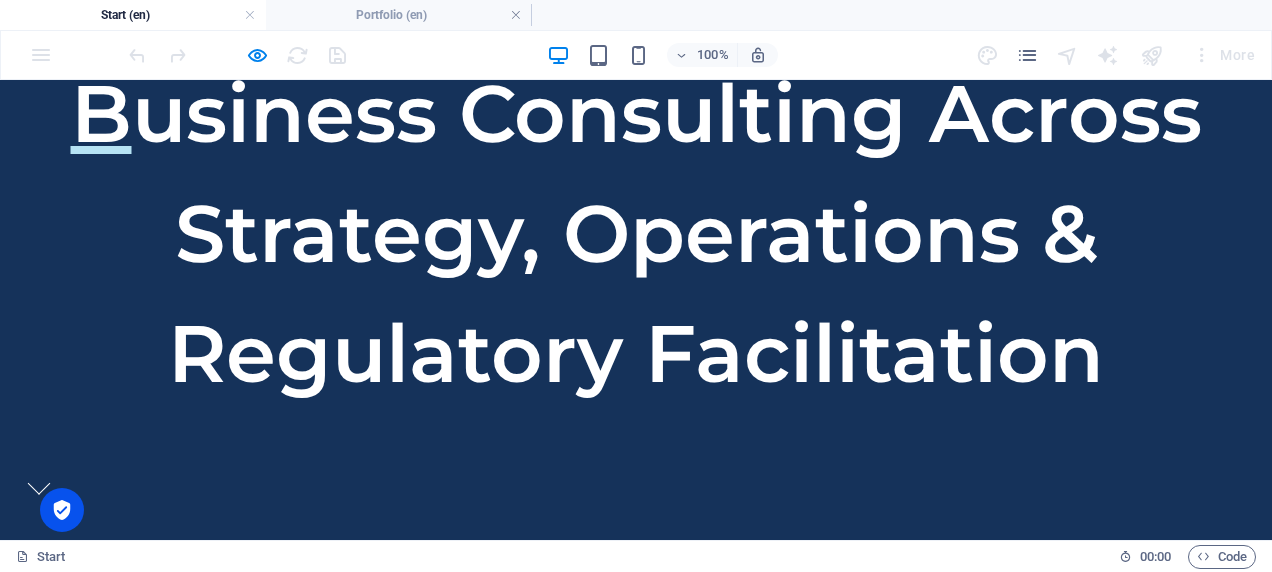 click at bounding box center (237, 55) 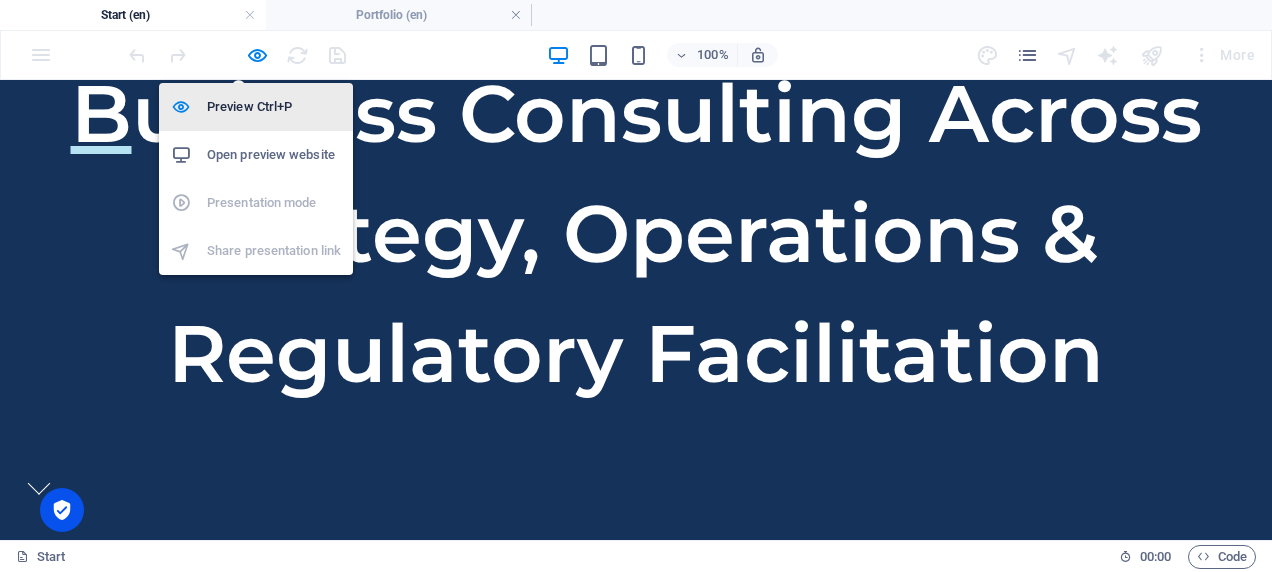 click on "Preview Ctrl+P" at bounding box center [274, 107] 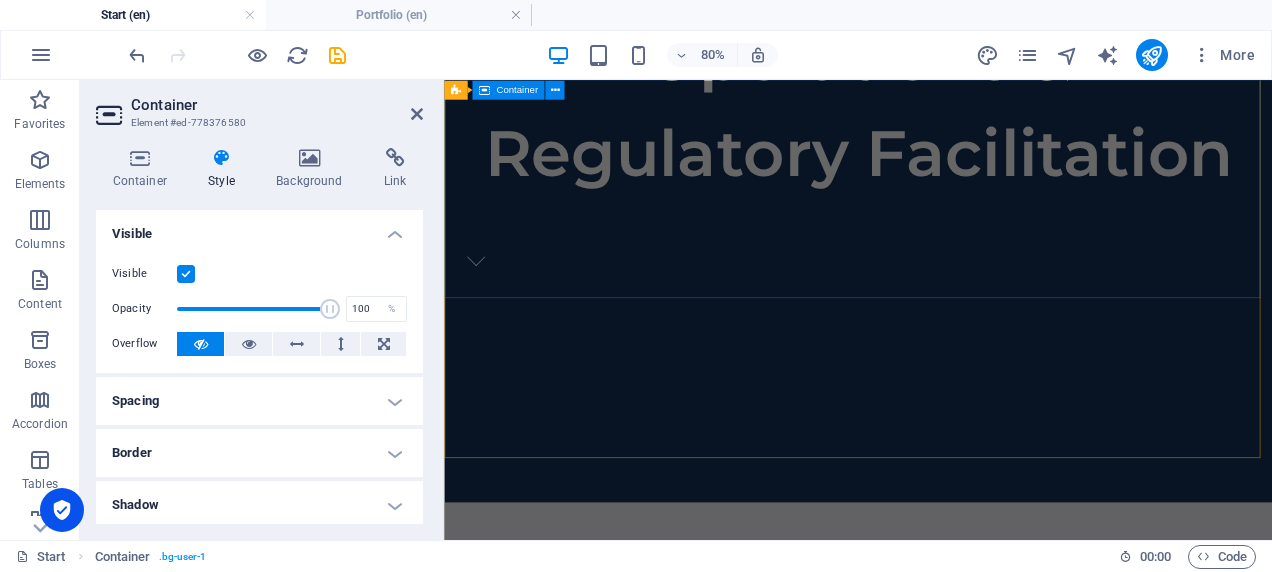 scroll, scrollTop: 1050, scrollLeft: 0, axis: vertical 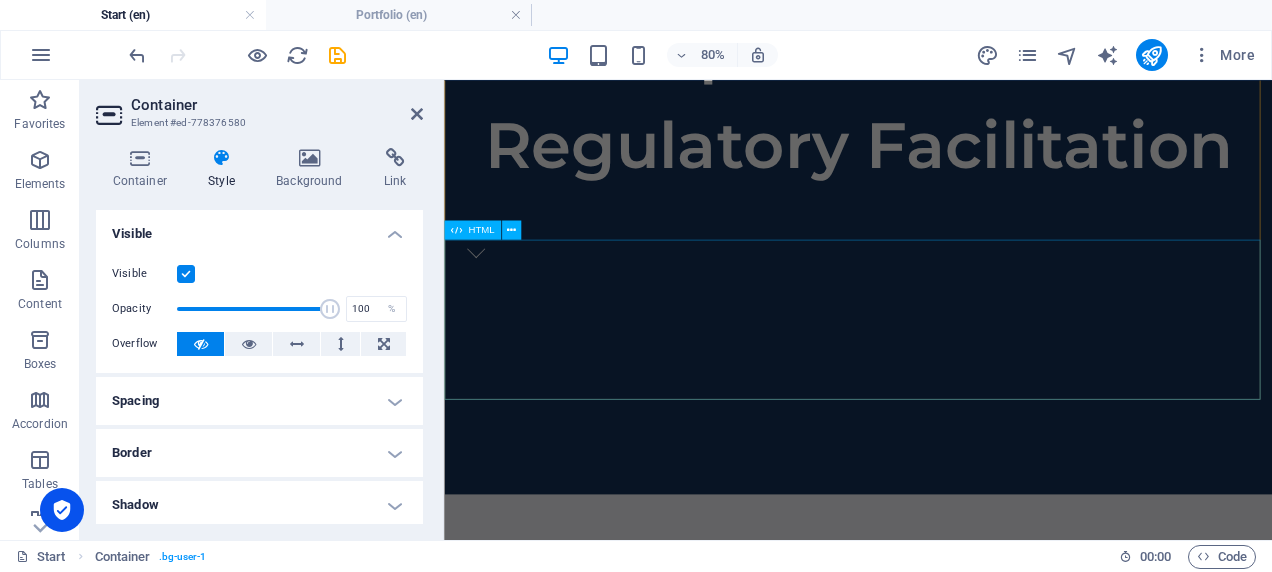 click at bounding box center (961, 498) 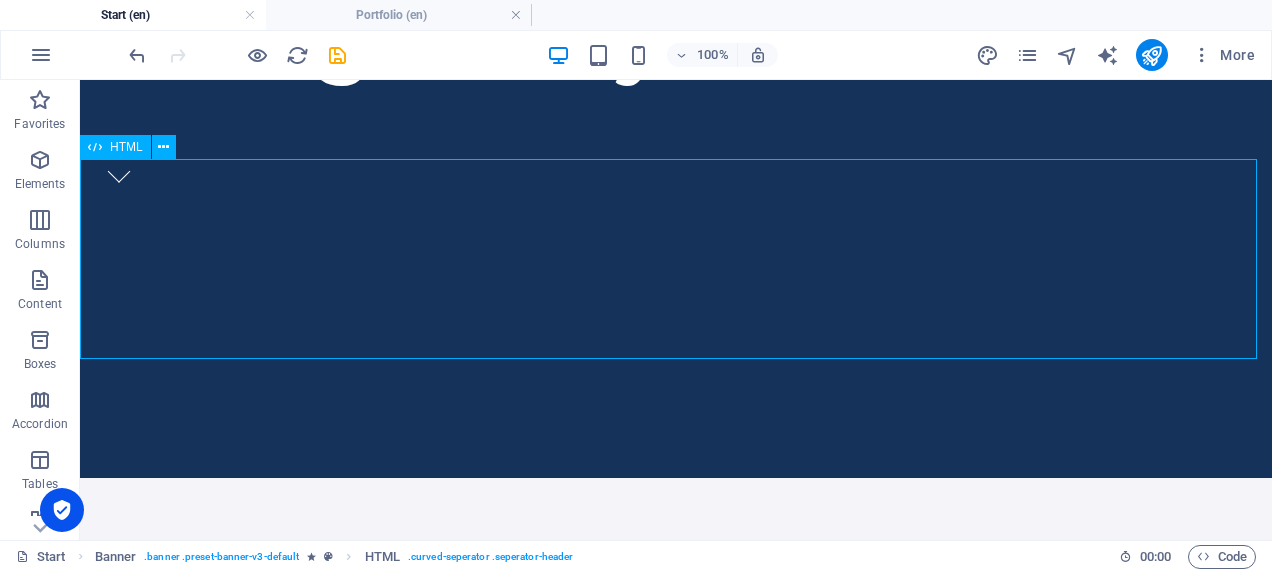 click at bounding box center (676, 378) 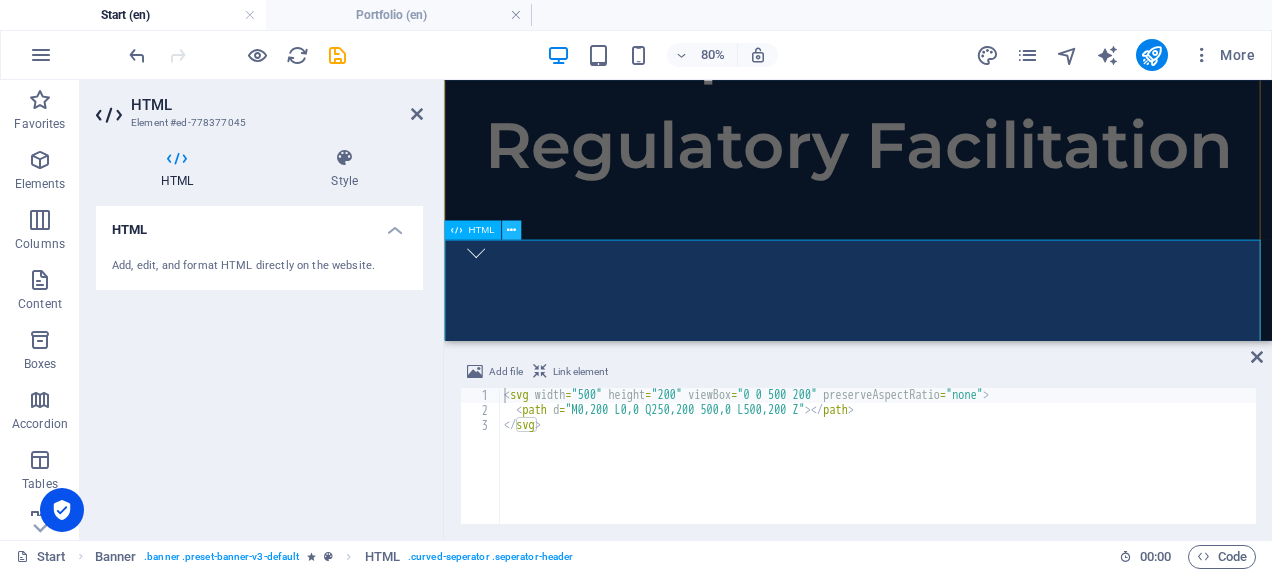 click at bounding box center [510, 229] 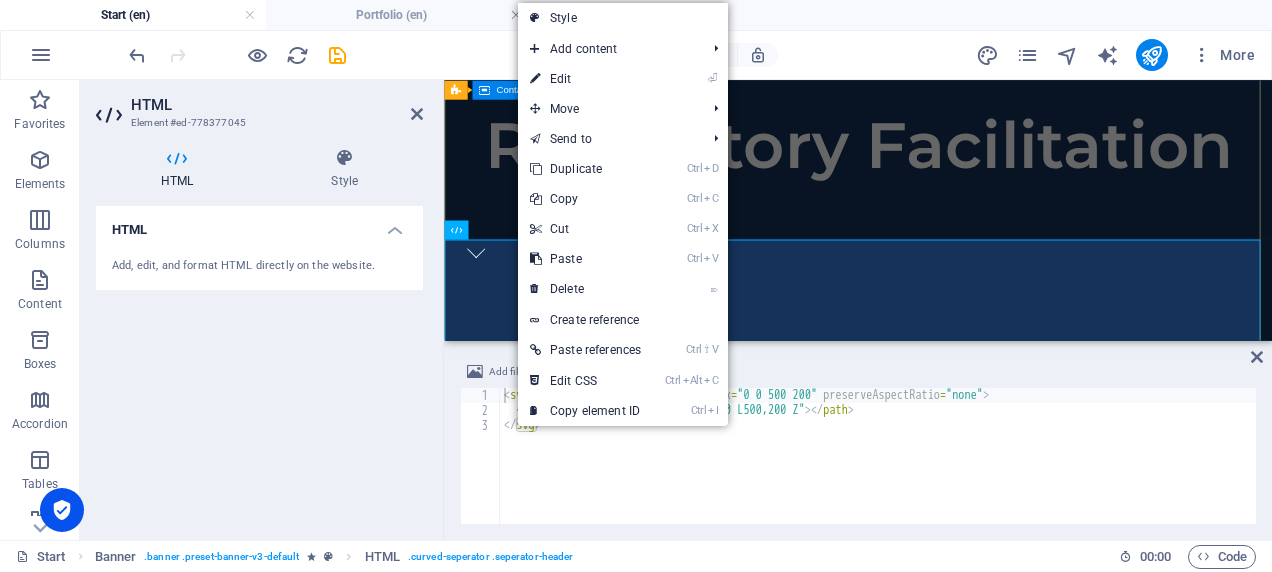 click on "Pulsating success from insights to implementation Business Consulting Across Strategy, Operations & Regulatory Facilitation" at bounding box center (961, -186) 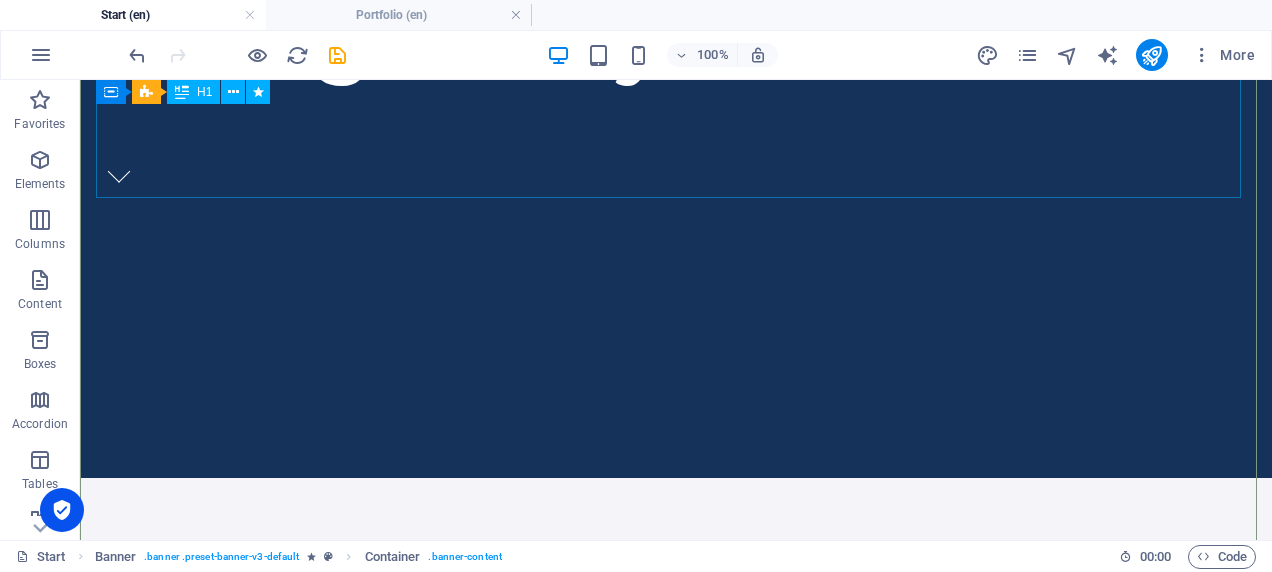 scroll, scrollTop: 474, scrollLeft: 0, axis: vertical 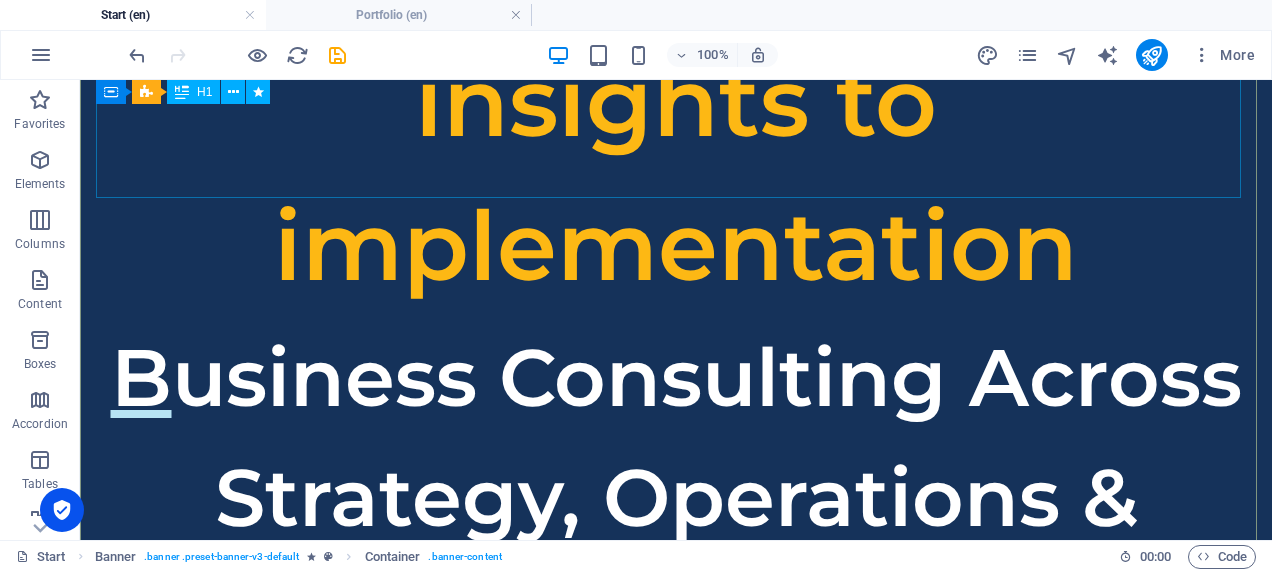 click on "Pulsating success from insights to implementation" at bounding box center (676, 102) 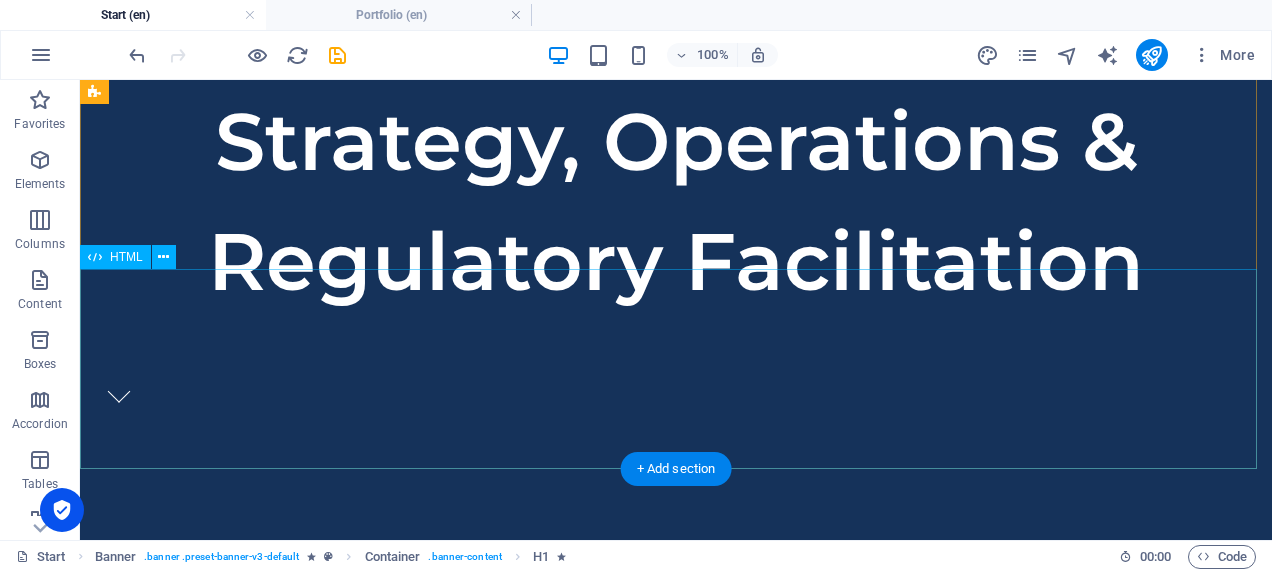 scroll, scrollTop: 809, scrollLeft: 0, axis: vertical 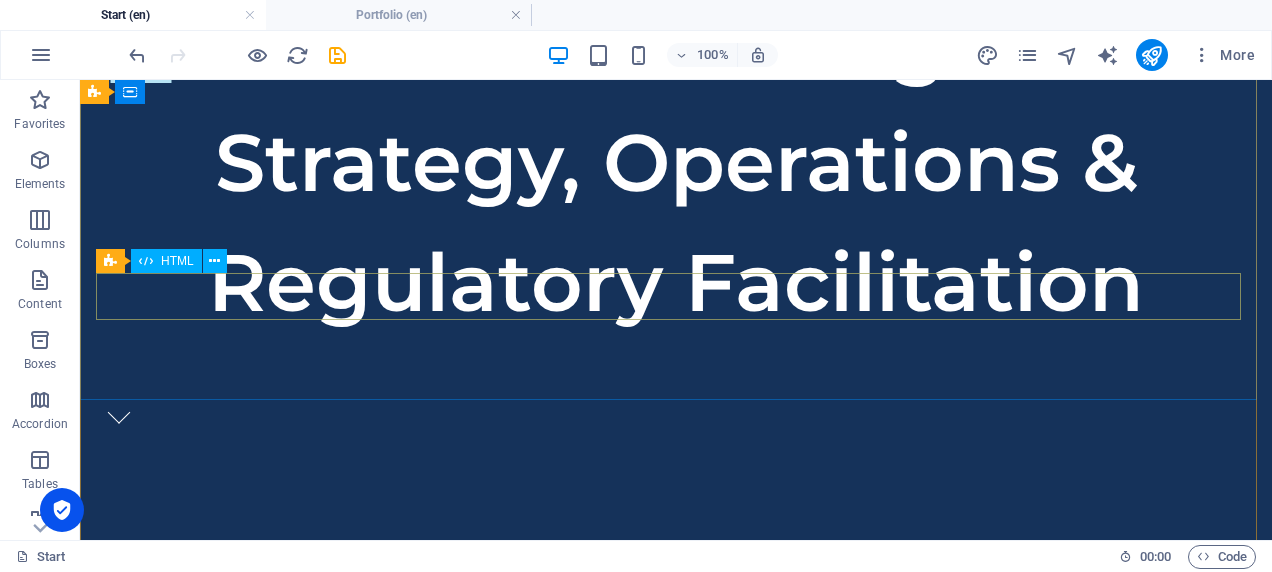 click at bounding box center (119, 416) 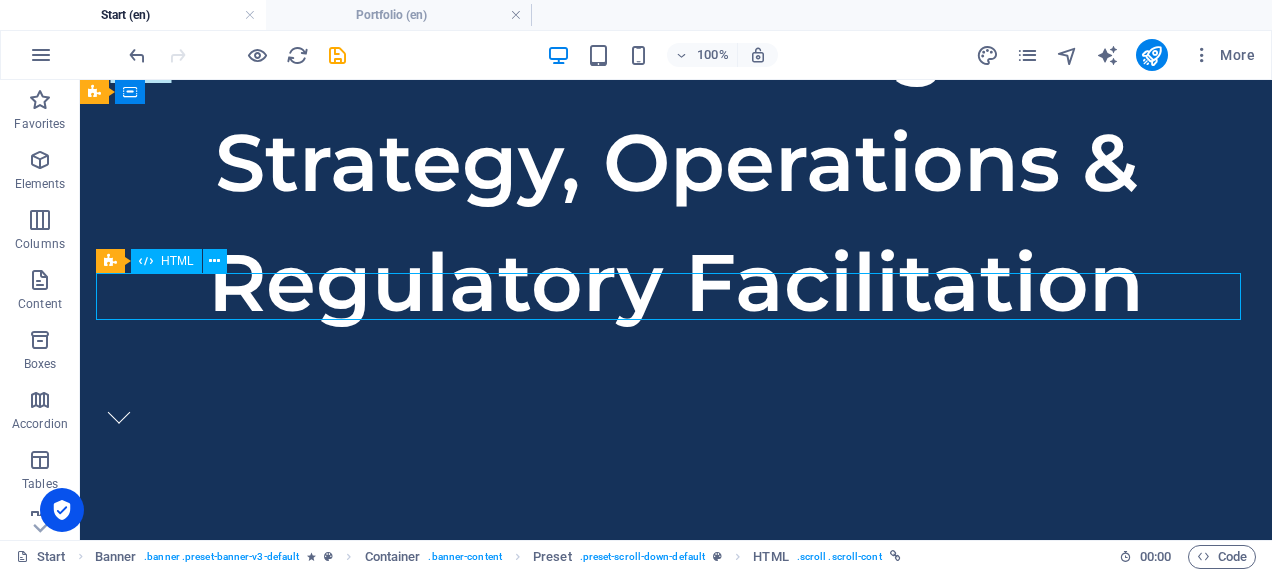 click at bounding box center (119, 416) 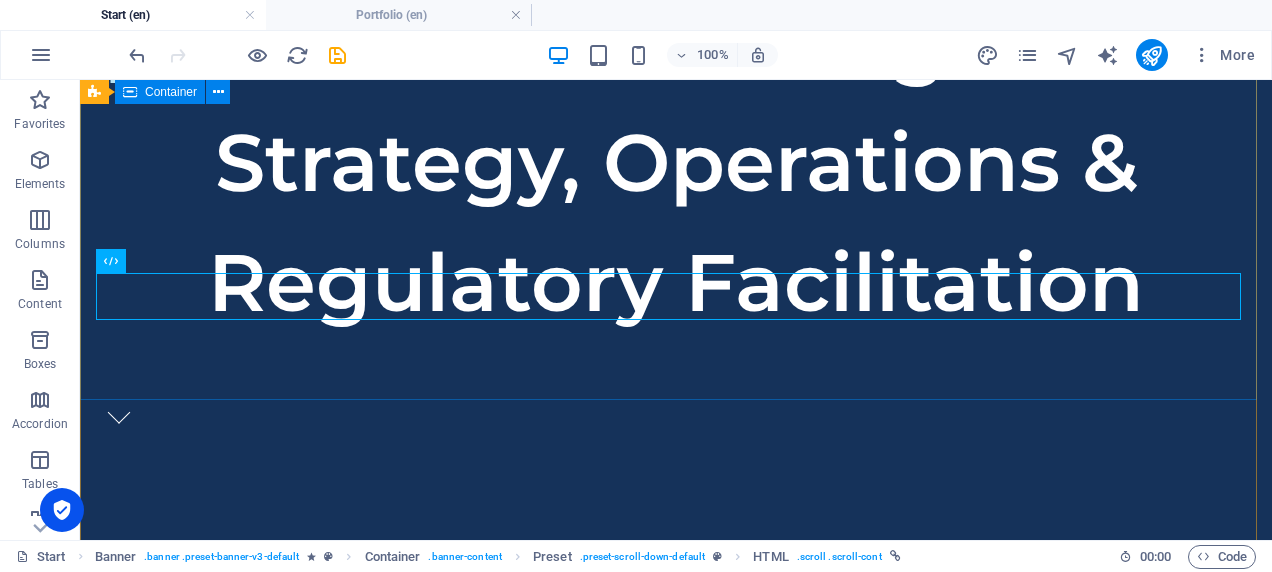 click on "Pulsating success from insights to implementation Business Consulting Across Strategy, Operations & Regulatory Facilitation" at bounding box center [676, -5] 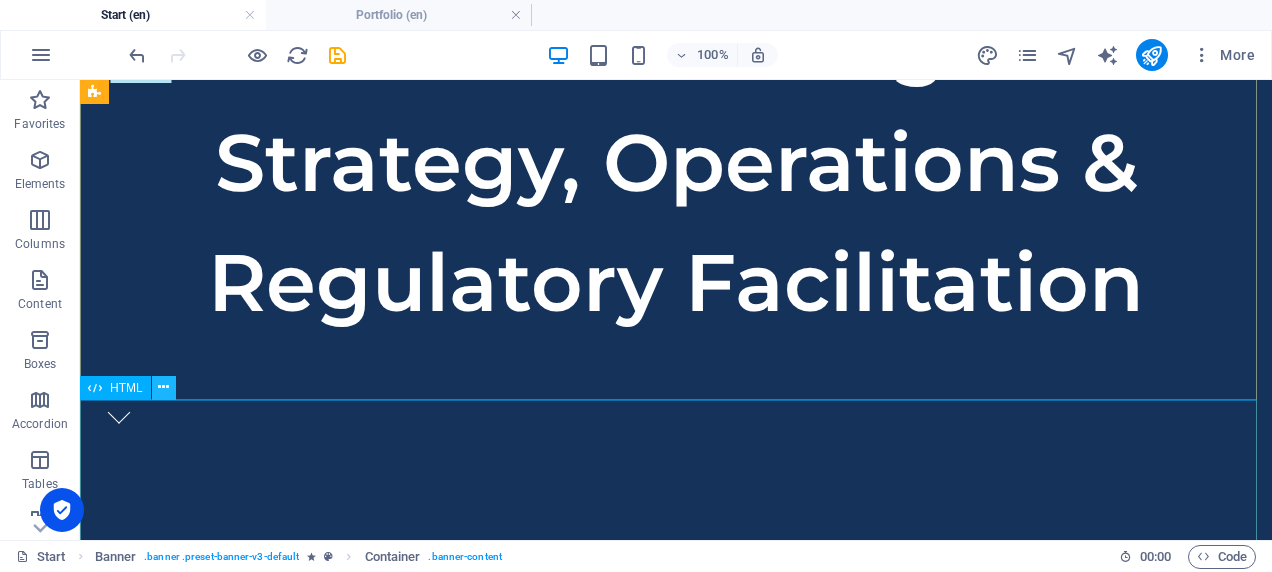 click at bounding box center [163, 387] 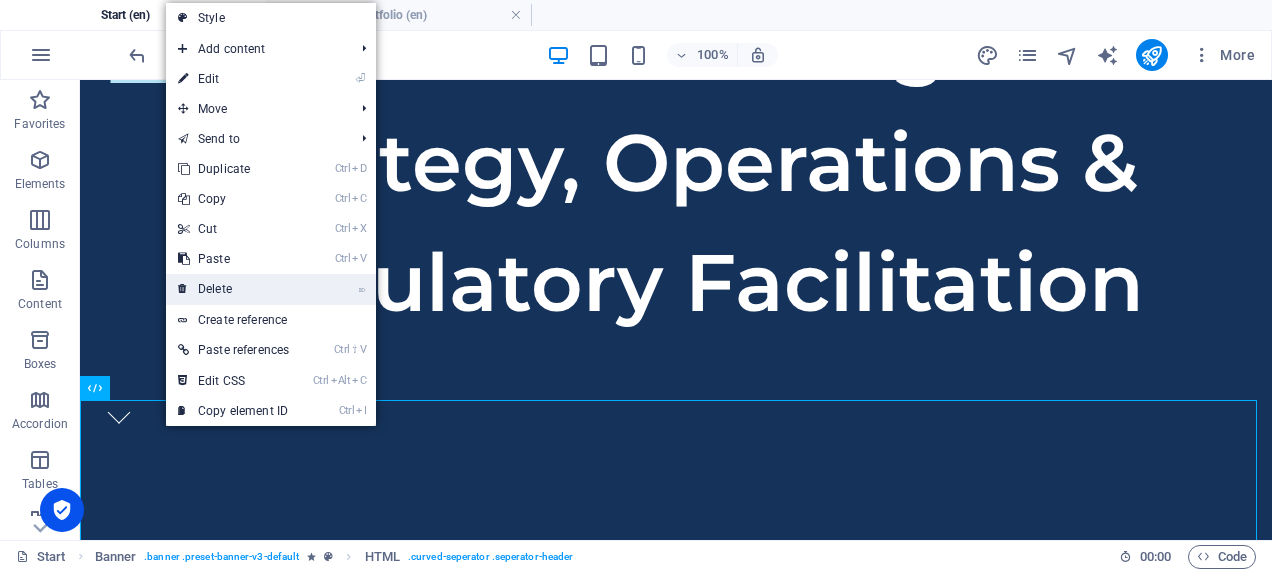 click on "⌦  Delete" at bounding box center (233, 289) 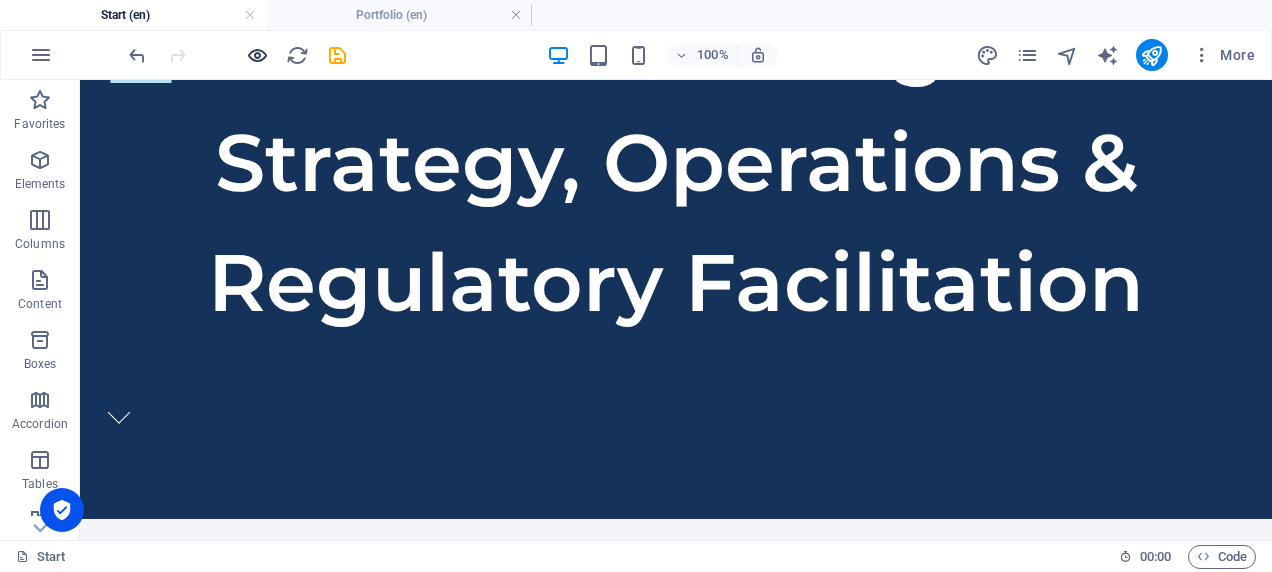 click at bounding box center (257, 55) 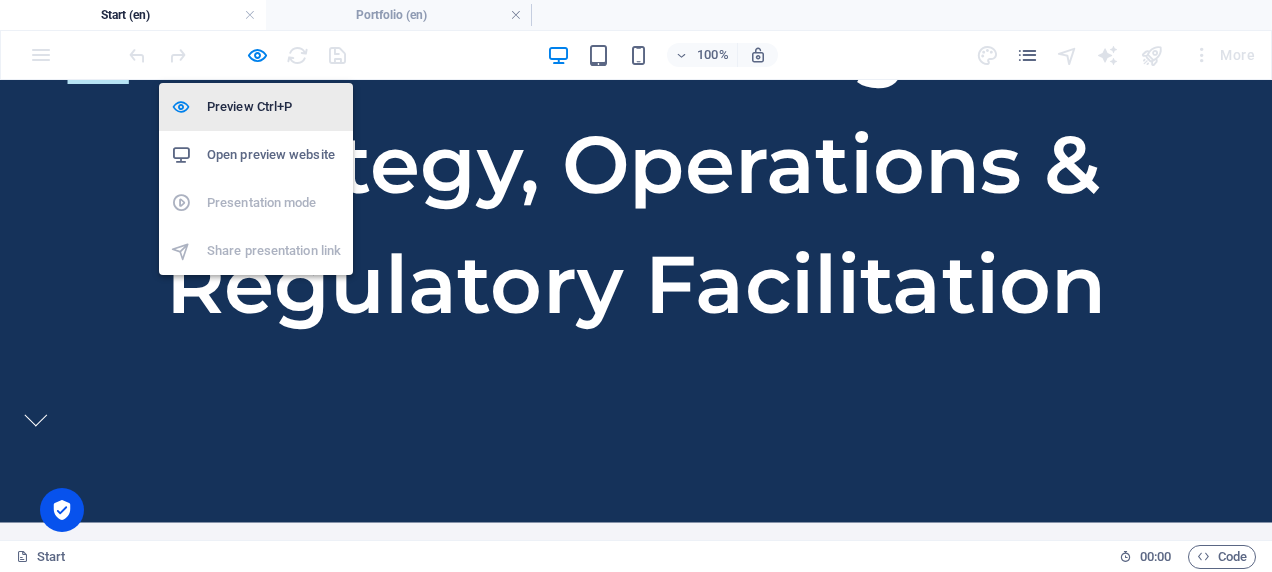 click on "Preview Ctrl+P" at bounding box center (256, 107) 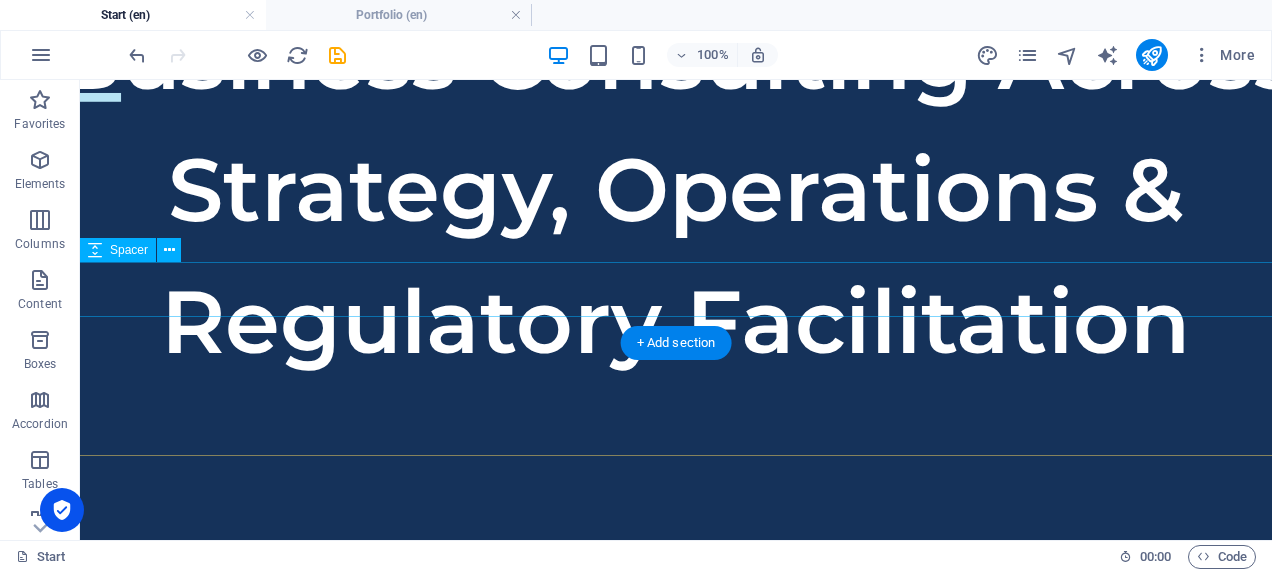 scroll, scrollTop: 0, scrollLeft: 0, axis: both 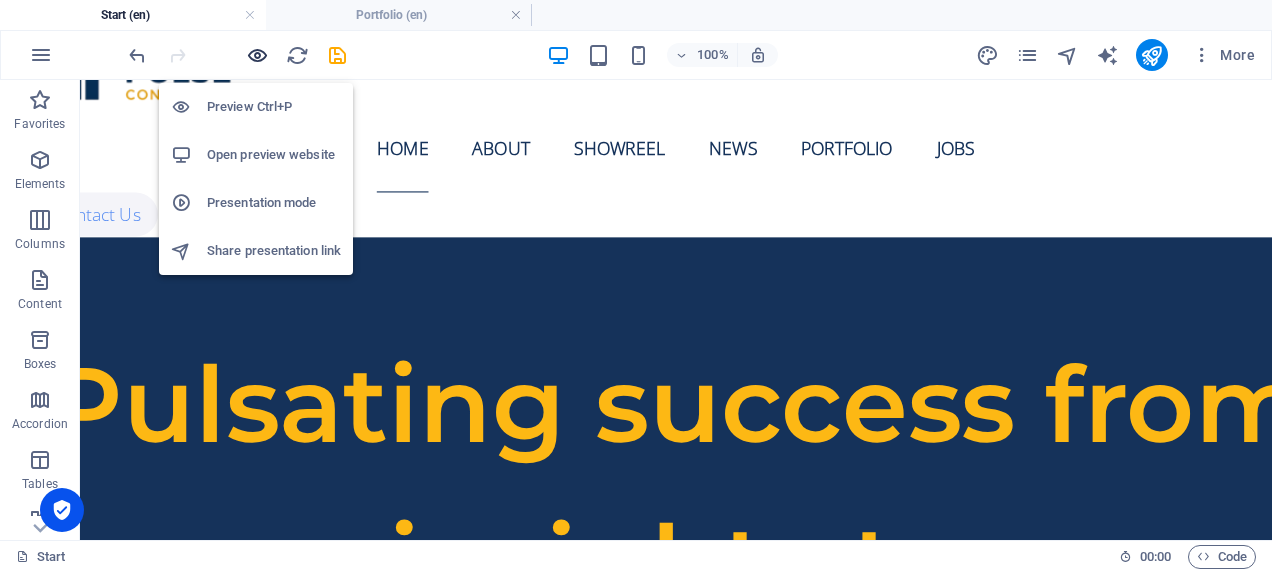 click at bounding box center (257, 55) 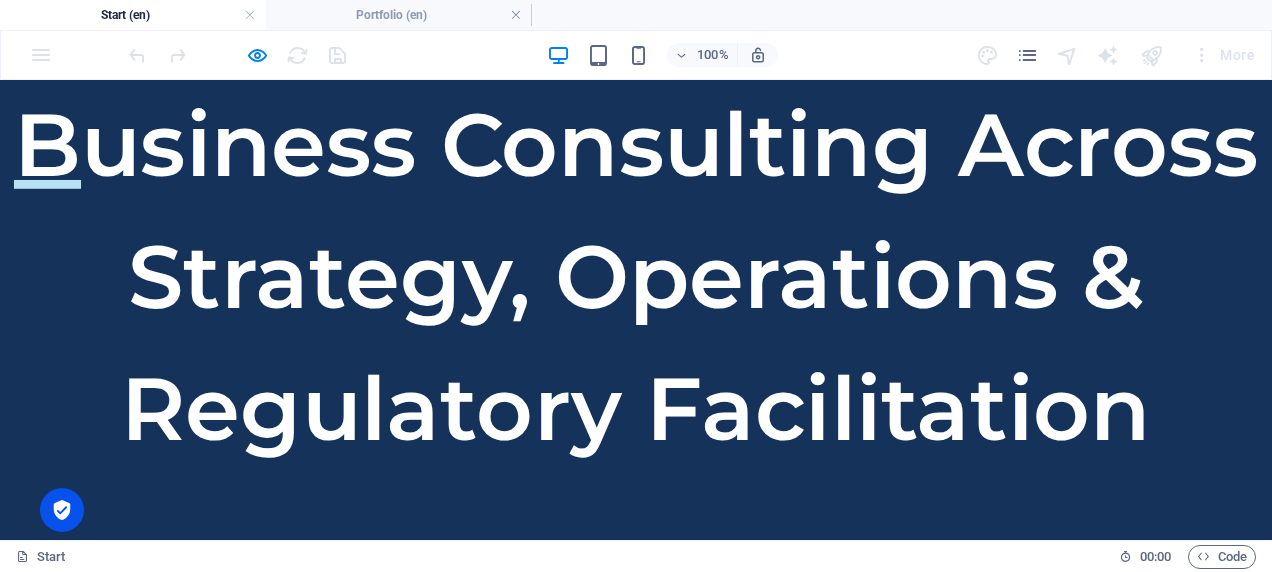 scroll, scrollTop: 668, scrollLeft: 0, axis: vertical 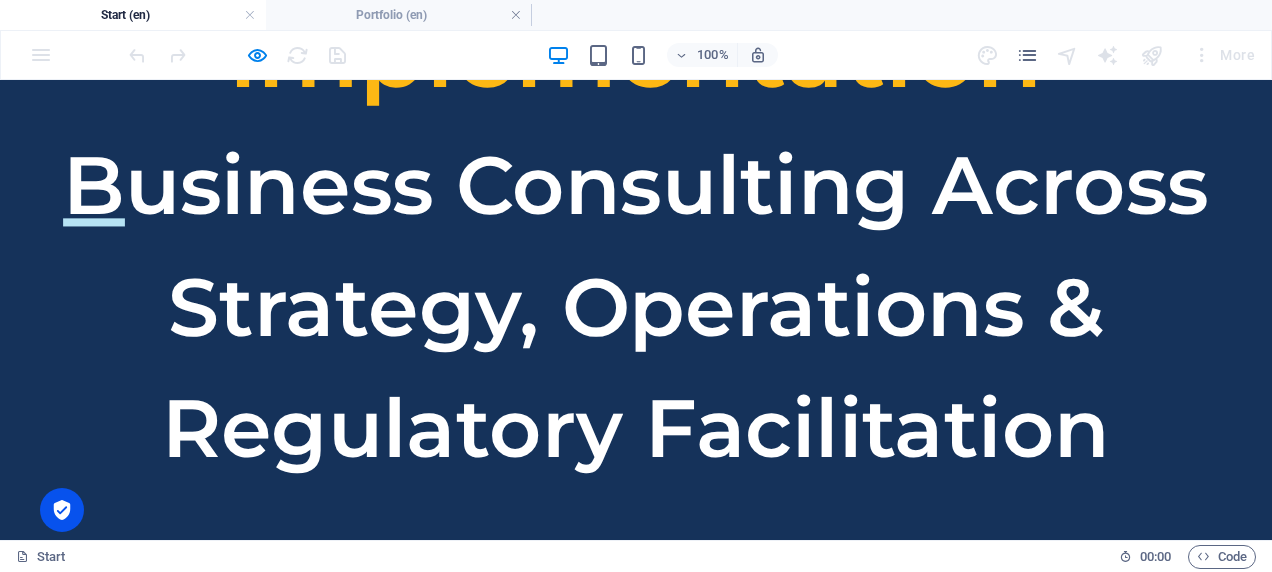 click at bounding box center (31, 564) 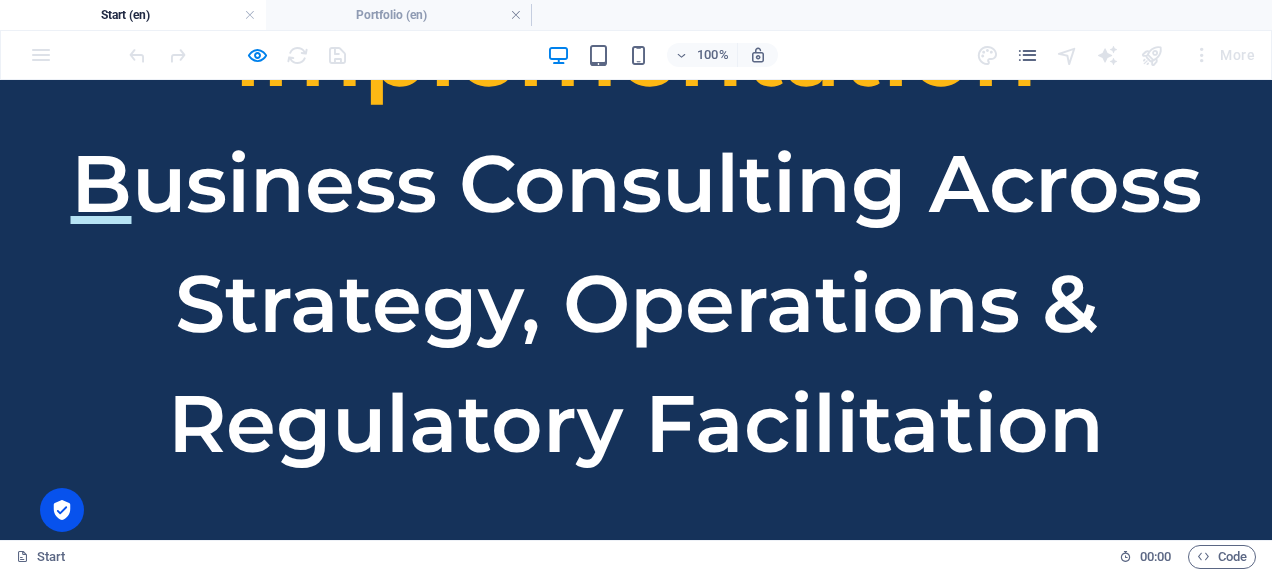 click at bounding box center (39, 542) 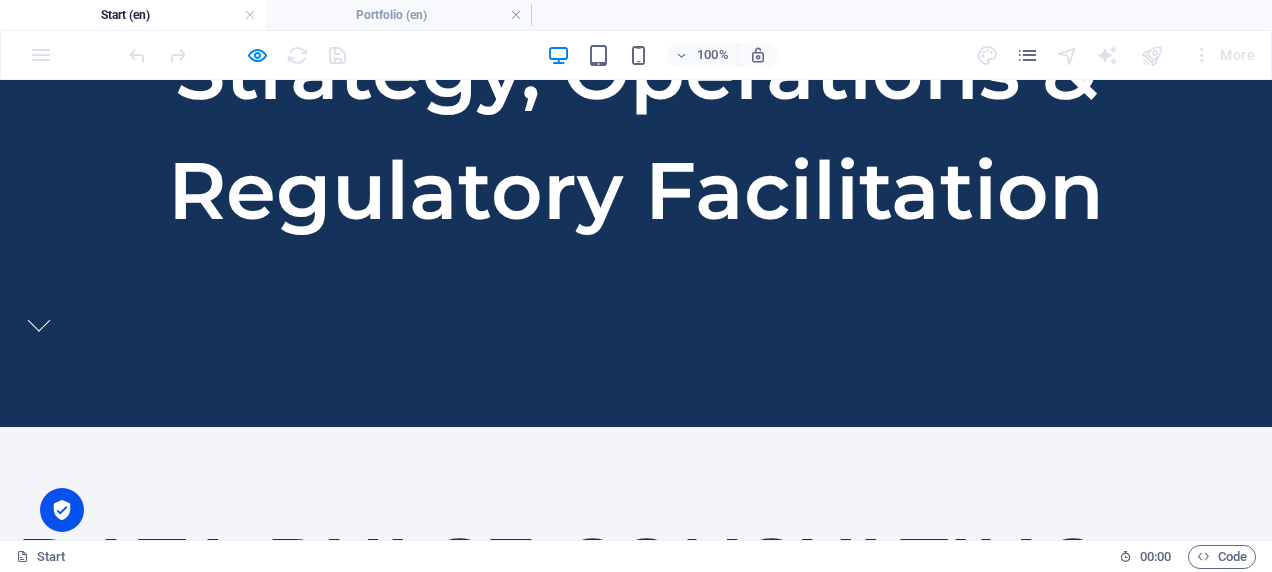 scroll, scrollTop: 0, scrollLeft: 0, axis: both 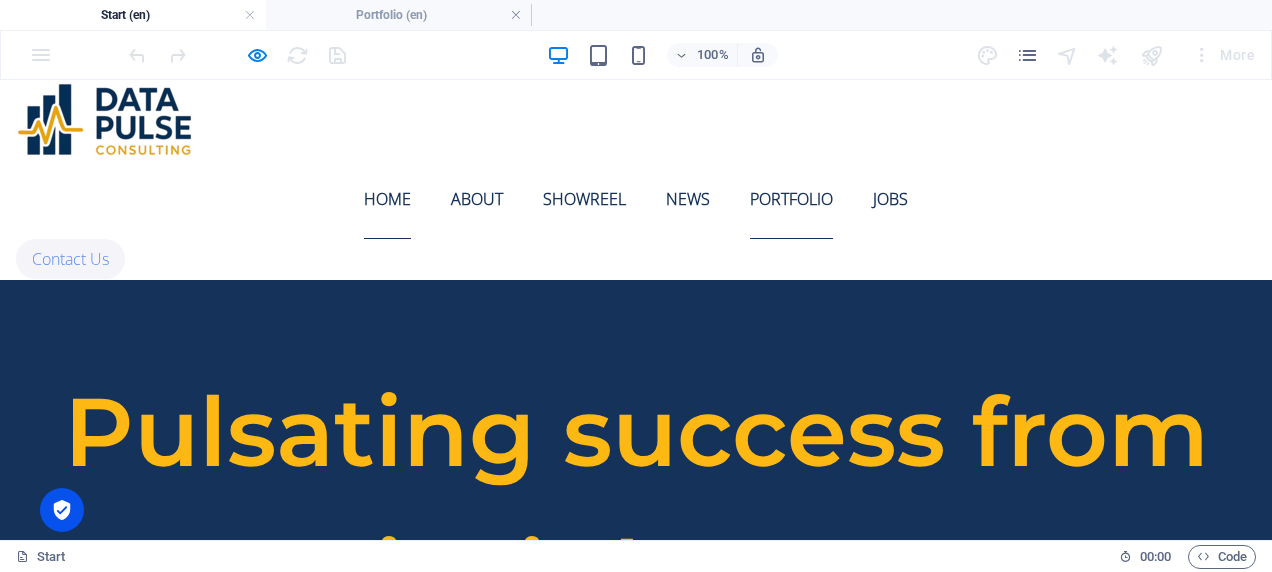 click on "Portfolio" at bounding box center (791, 199) 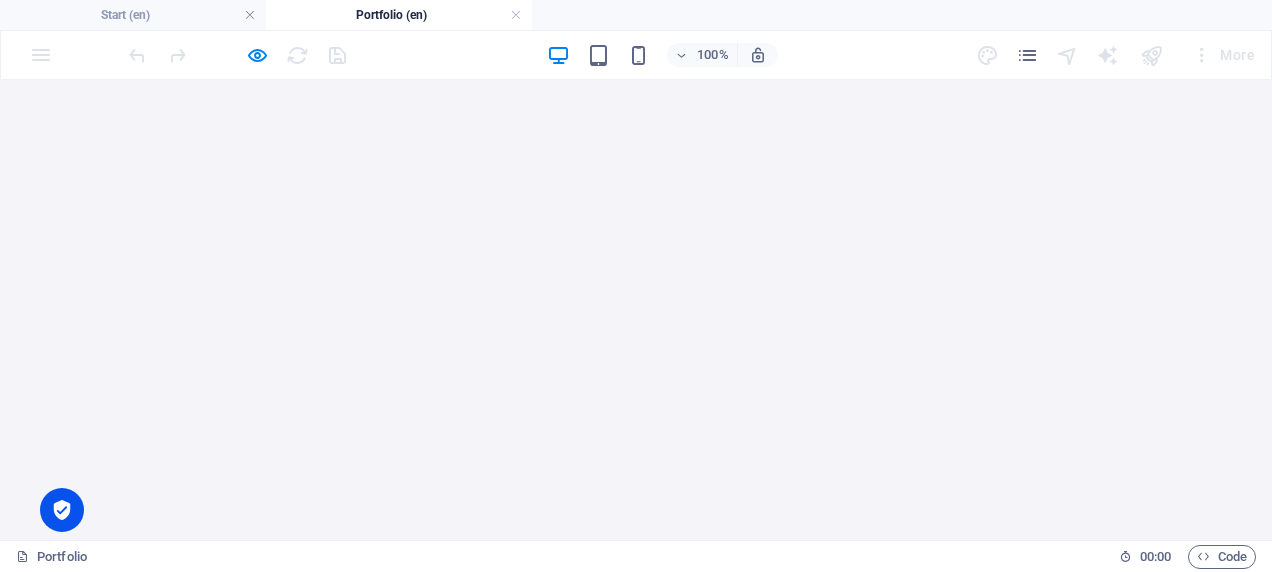 scroll, scrollTop: 0, scrollLeft: 0, axis: both 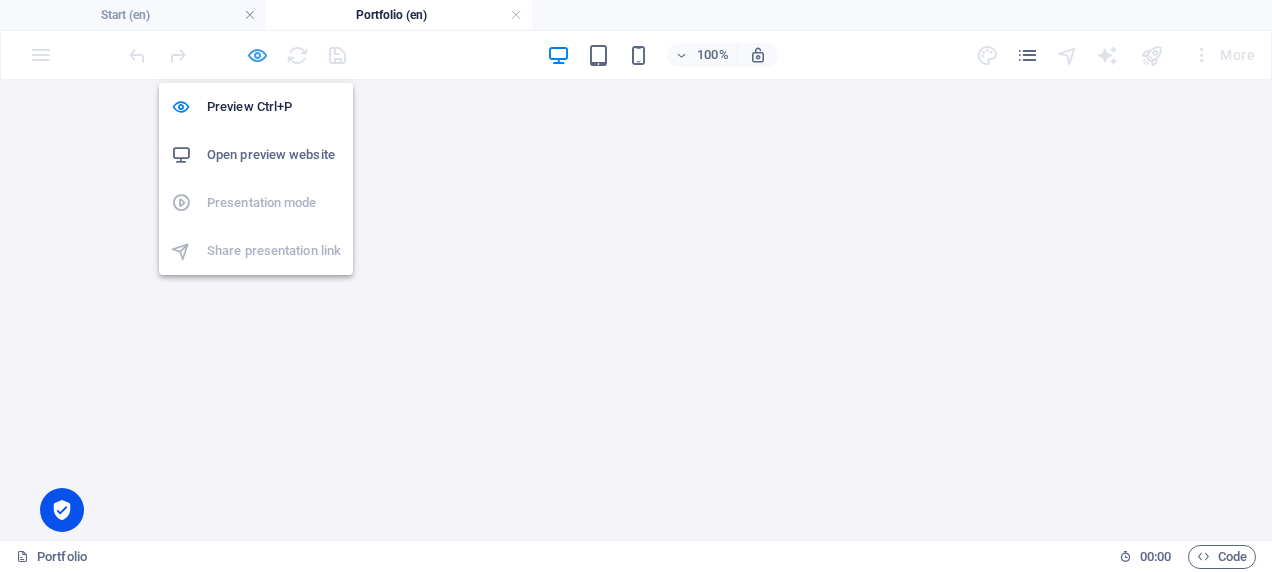 click at bounding box center (257, 55) 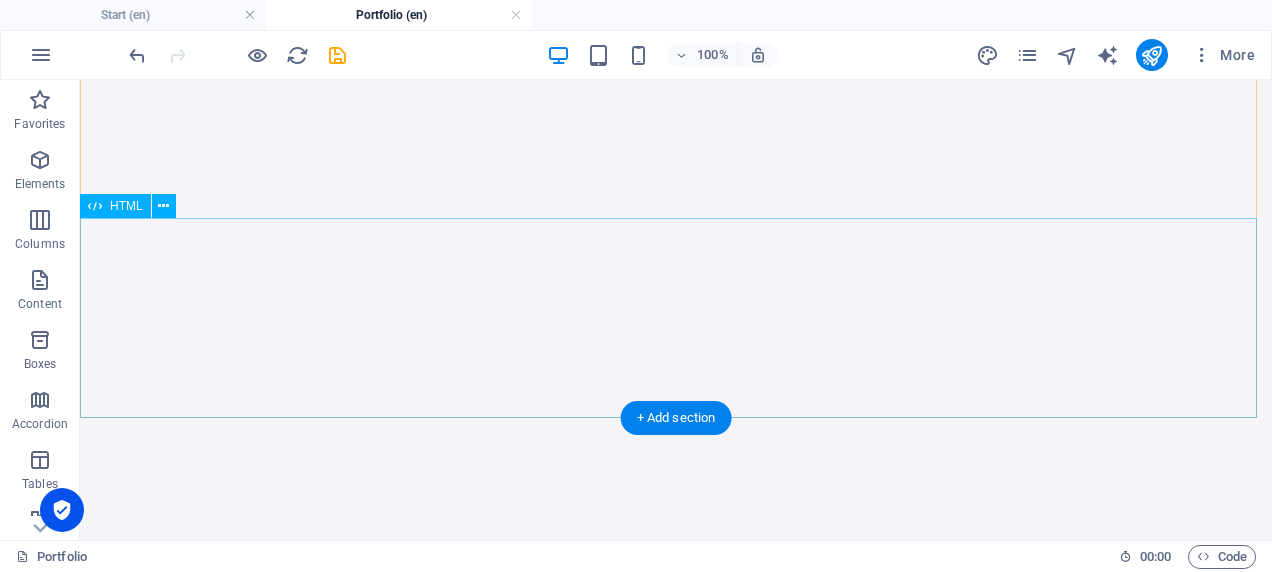 scroll, scrollTop: 233, scrollLeft: 0, axis: vertical 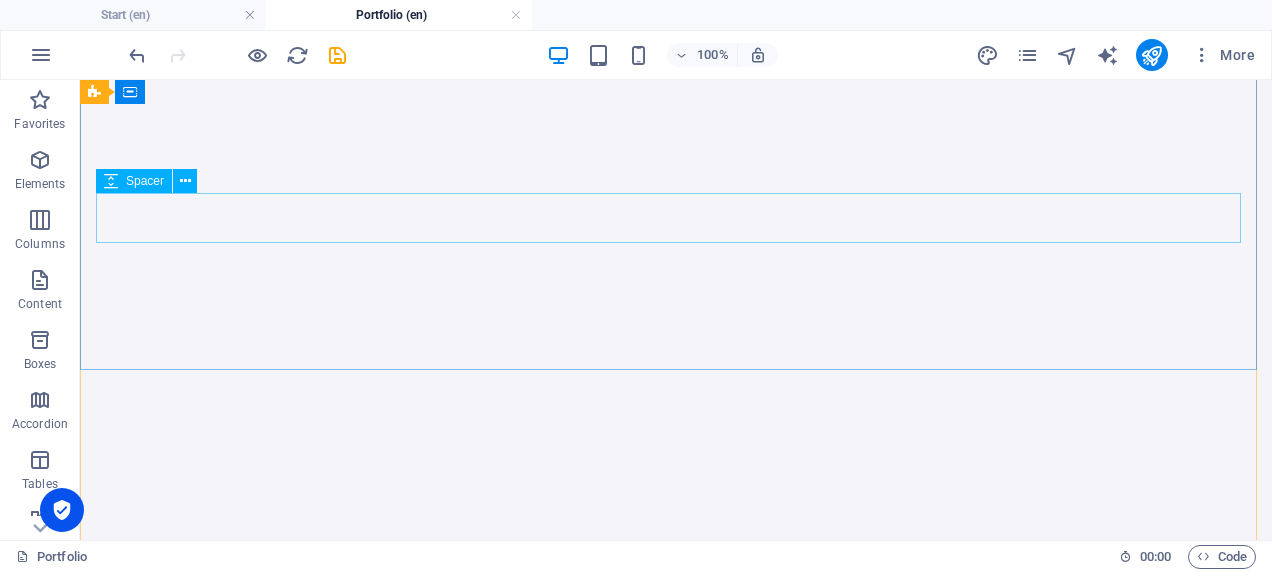 click at bounding box center [676, 1061] 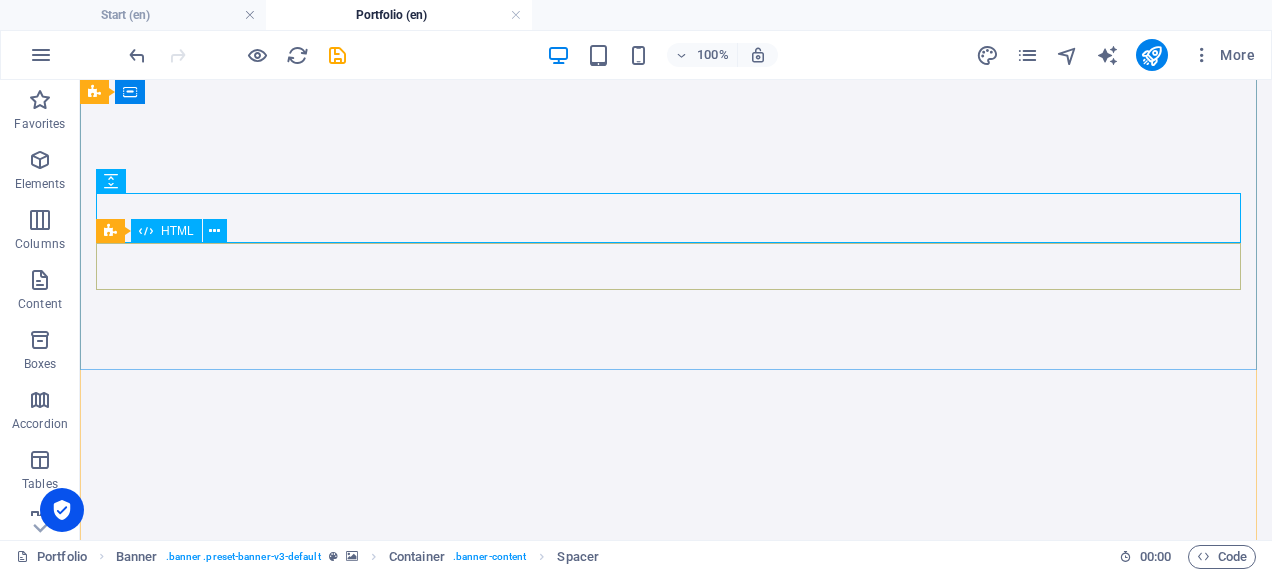 click at bounding box center (119, 1109) 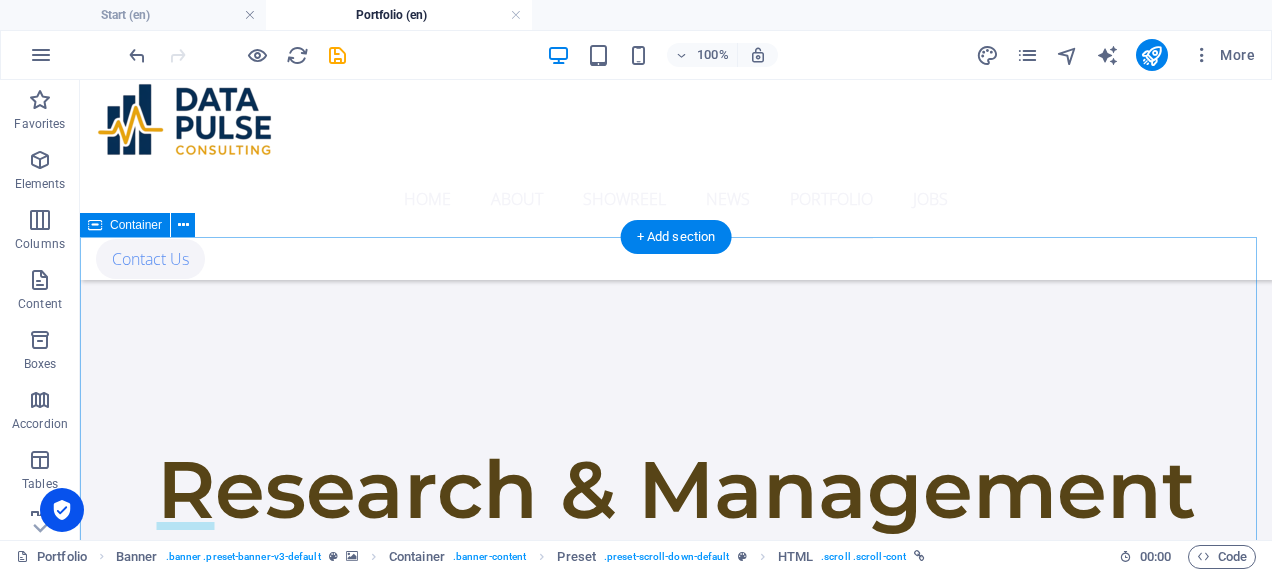 scroll, scrollTop: 1112, scrollLeft: 0, axis: vertical 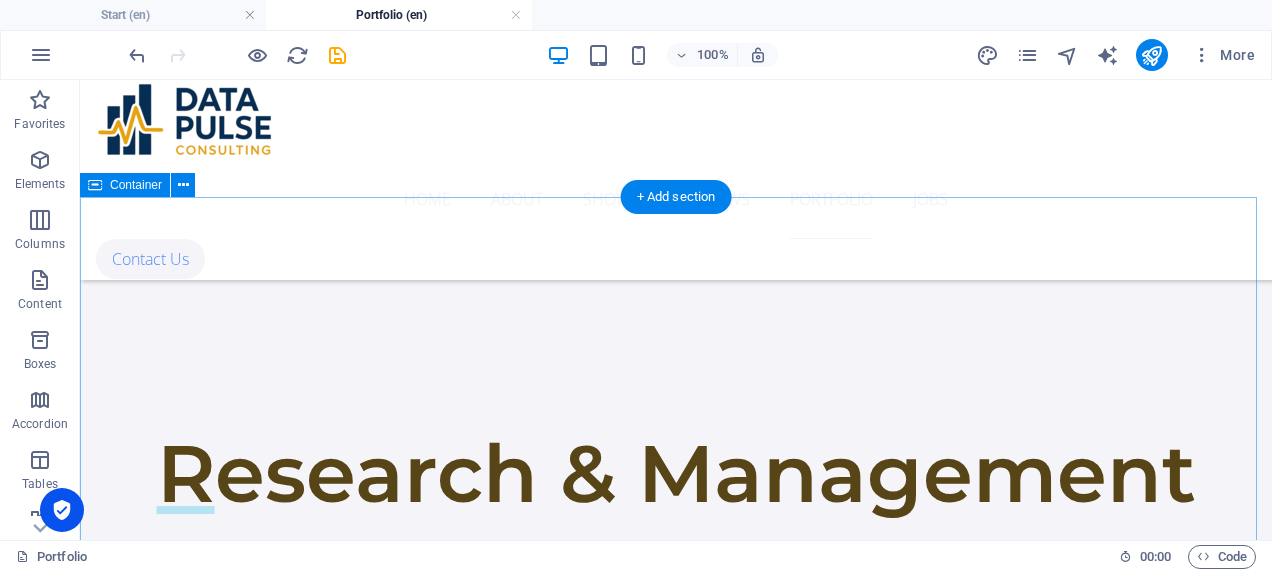click on "Field-Work Management Our service includes proficient oversight of on the ground data collection processes, ensuring accuracy, quality, and adherence to research protocols. We provide meticulous supervision to guarantee reliable and high-quality data collection for insightful market research.
Data Validation Our expert service involves meticulous scrutiny and thorough verification of all collected data sets to ensure accuracy, consistency, and reliability. Through rigorous validation techniques, we guarantee dependable insights crucial for informed and confident decision-making. Summary Reports Our proficiency lies in expertly crafting abbreviated, yet comprehensive reports from extensive market research data sources and analysis. These concise reports clearly highlight critical findings and emerging trends, facilitating informed decision-making with ease and clarity
Conduit The Weird Web" at bounding box center [676, 3094] 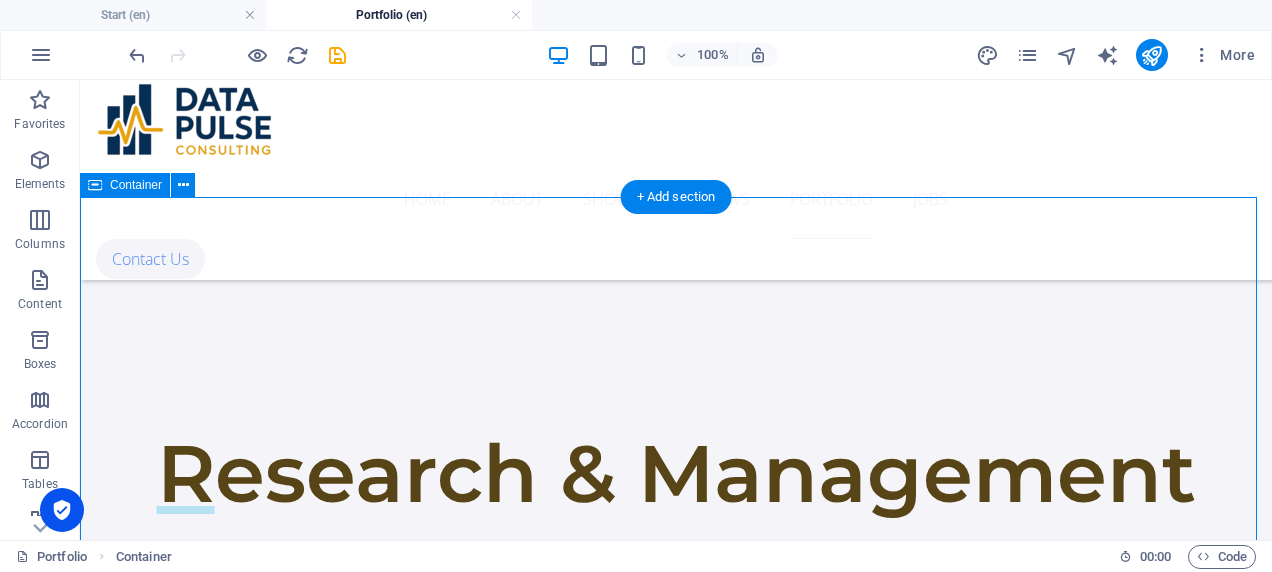 click on "Field-Work Management Our service includes proficient oversight of on the ground data collection processes, ensuring accuracy, quality, and adherence to research protocols. We provide meticulous supervision to guarantee reliable and high-quality data collection for insightful market research.
Data Validation Our expert service involves meticulous scrutiny and thorough verification of all collected data sets to ensure accuracy, consistency, and reliability. Through rigorous validation techniques, we guarantee dependable insights crucial for informed and confident decision-making. Summary Reports Our proficiency lies in expertly crafting abbreviated, yet comprehensive reports from extensive market research data sources and analysis. These concise reports clearly highlight critical findings and emerging trends, facilitating informed decision-making with ease and clarity
Conduit The Weird Web" at bounding box center (676, 3094) 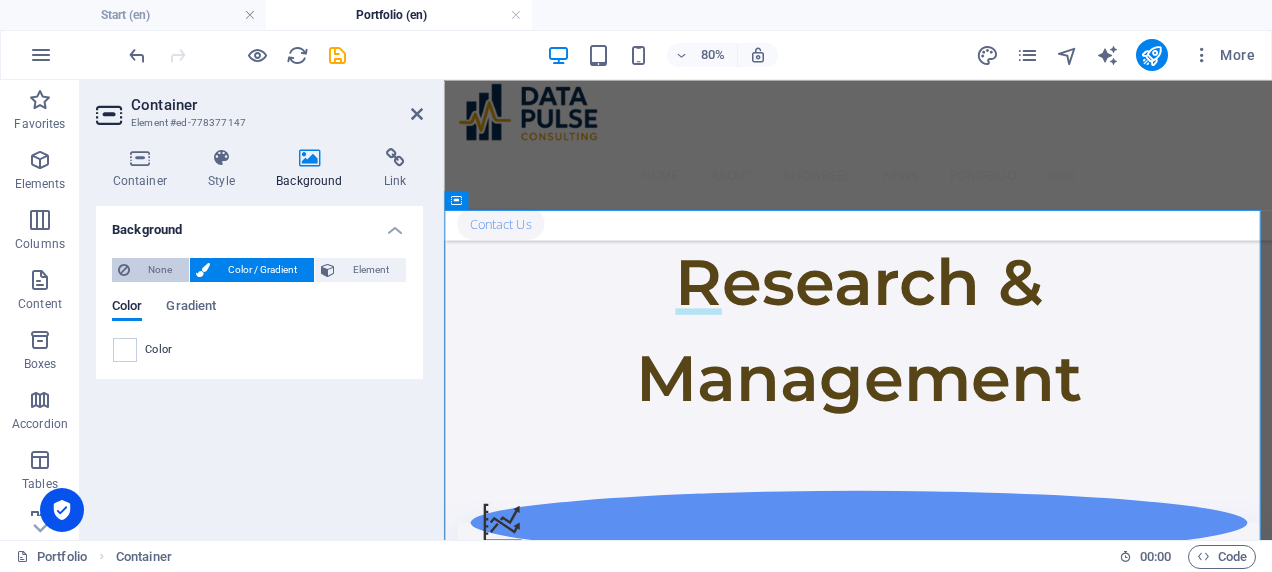 click on "None" at bounding box center [159, 270] 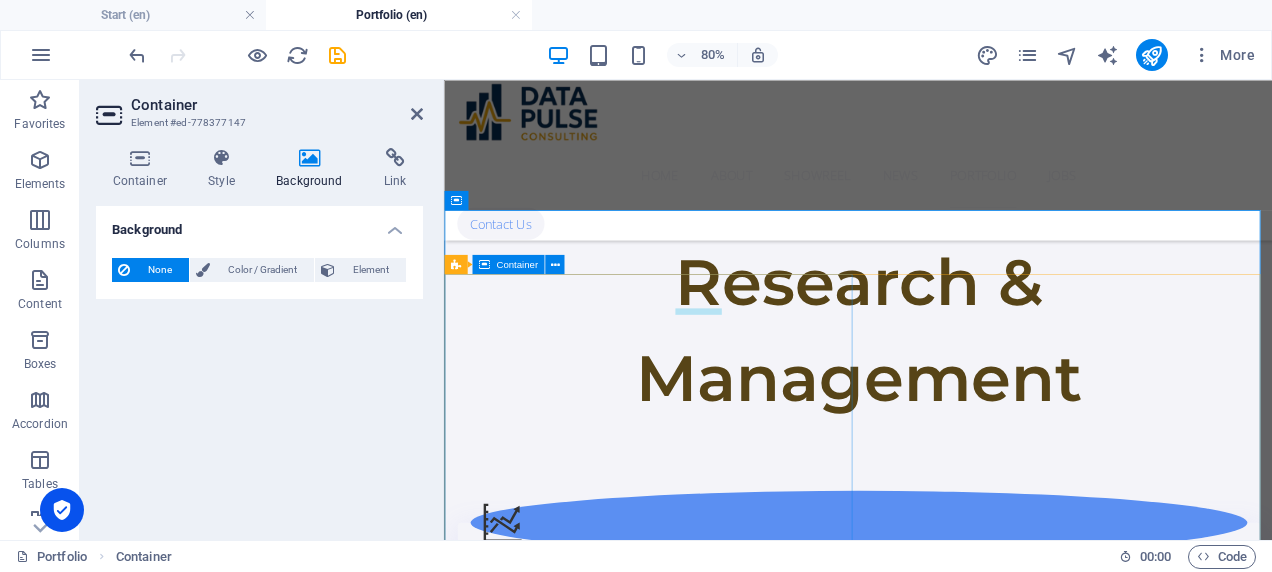 click on "Field-Work Management Our service includes proficient oversight of on the ground data collection processes, ensuring accuracy, quality, and adherence to research protocols. We provide meticulous supervision to guarantee reliable and high-quality data collection for insightful market research." at bounding box center (961, 1456) 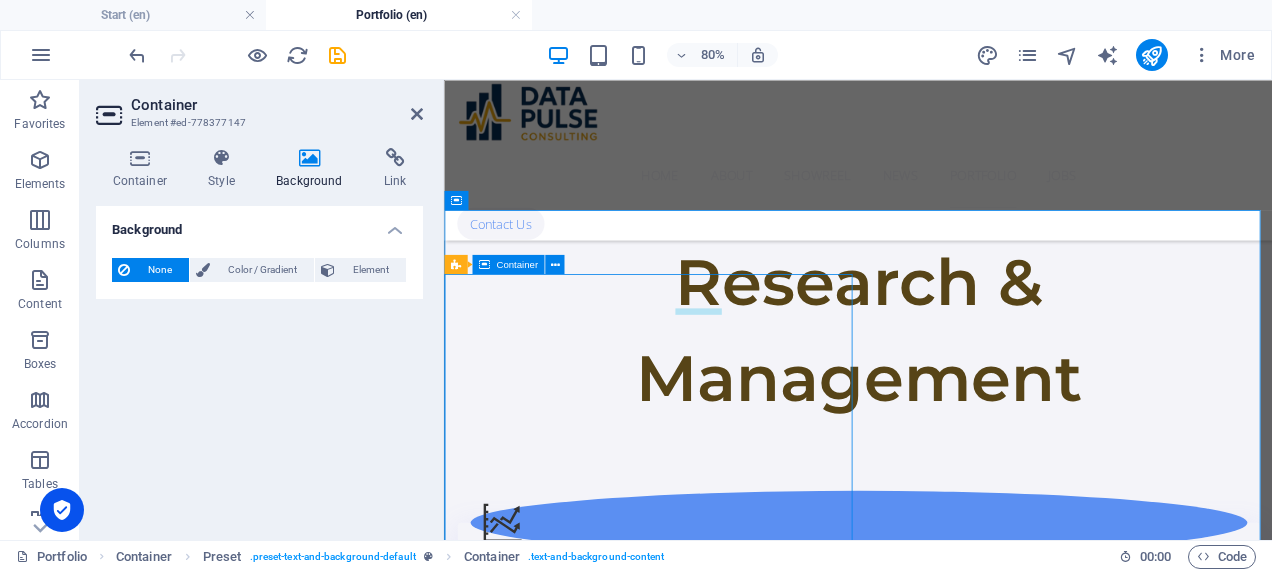 click on "Field-Work Management Our service includes proficient oversight of on the ground data collection processes, ensuring accuracy, quality, and adherence to research protocols. We provide meticulous supervision to guarantee reliable and high-quality data collection for insightful market research." at bounding box center [961, 1456] 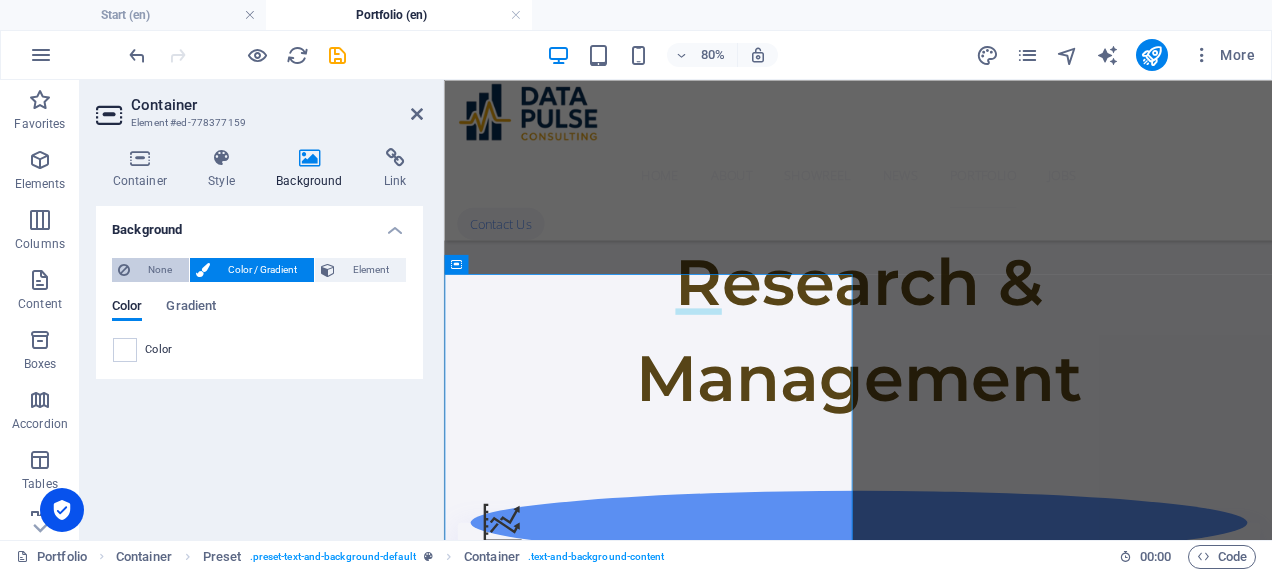 click on "None" at bounding box center (159, 270) 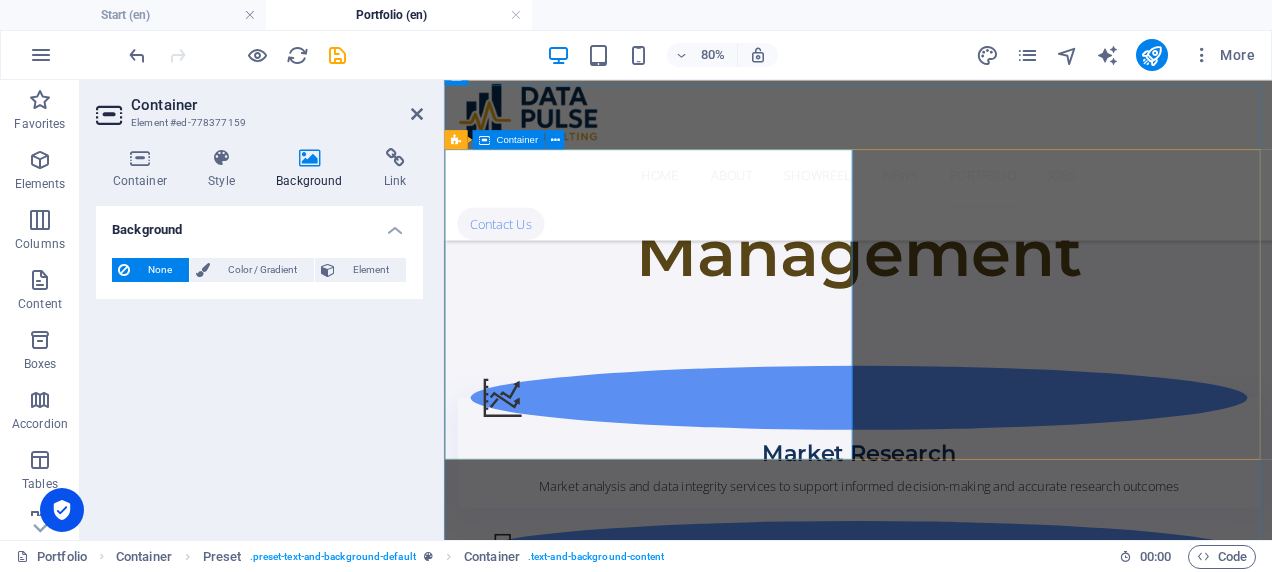 scroll, scrollTop: 1440, scrollLeft: 0, axis: vertical 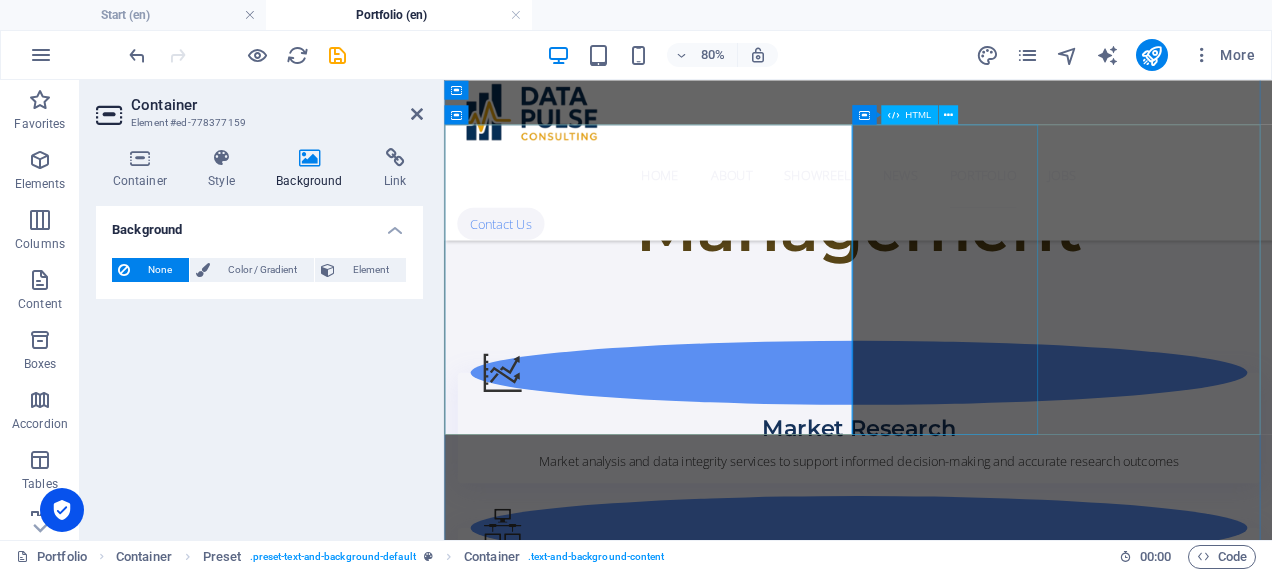 click at bounding box center [615, 2081] 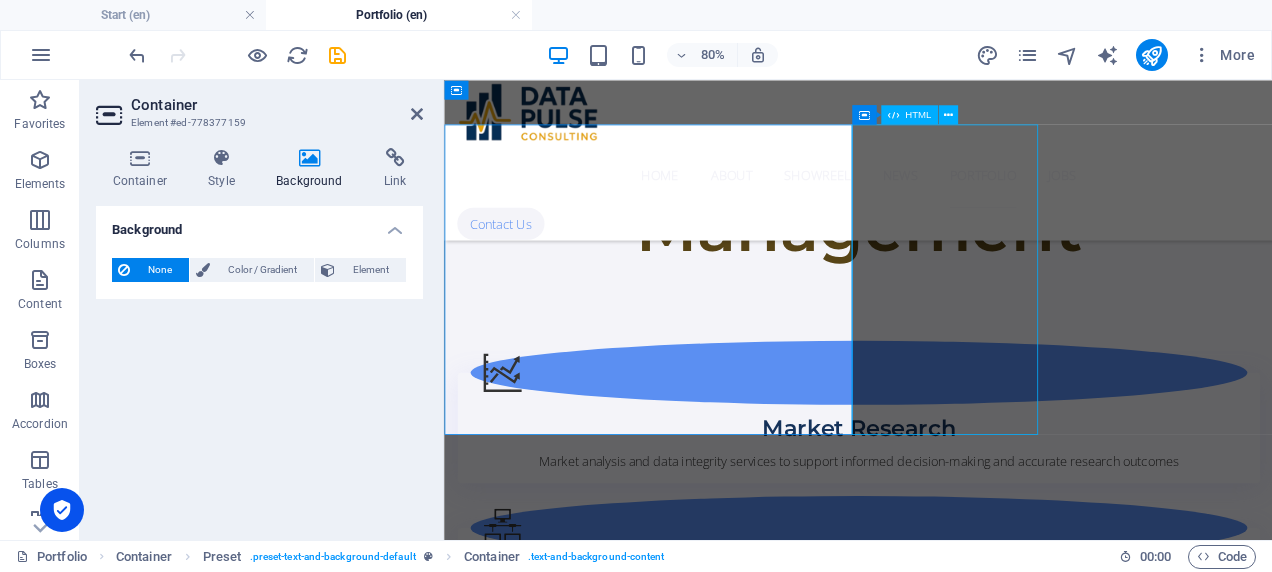 click at bounding box center [615, 2081] 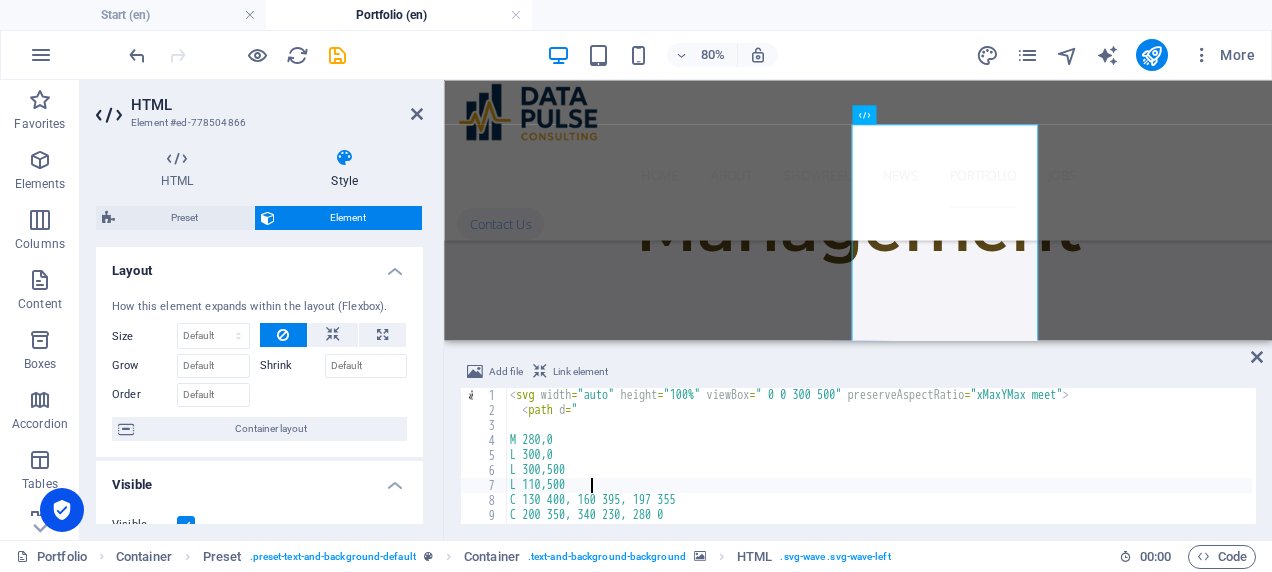 click on "< svg   width = "auto"   height = "100%"   viewBox = " 0 0 300 500"   preserveAspectRatio = "xMaxYMax meet" >    < path   d = "      M 280,0    L 300,0    L 300,500    L 110,500    C 130 400, 160 395, 197 355    C 200 350, 340 230, 280 0    Z" at bounding box center (879, 471) 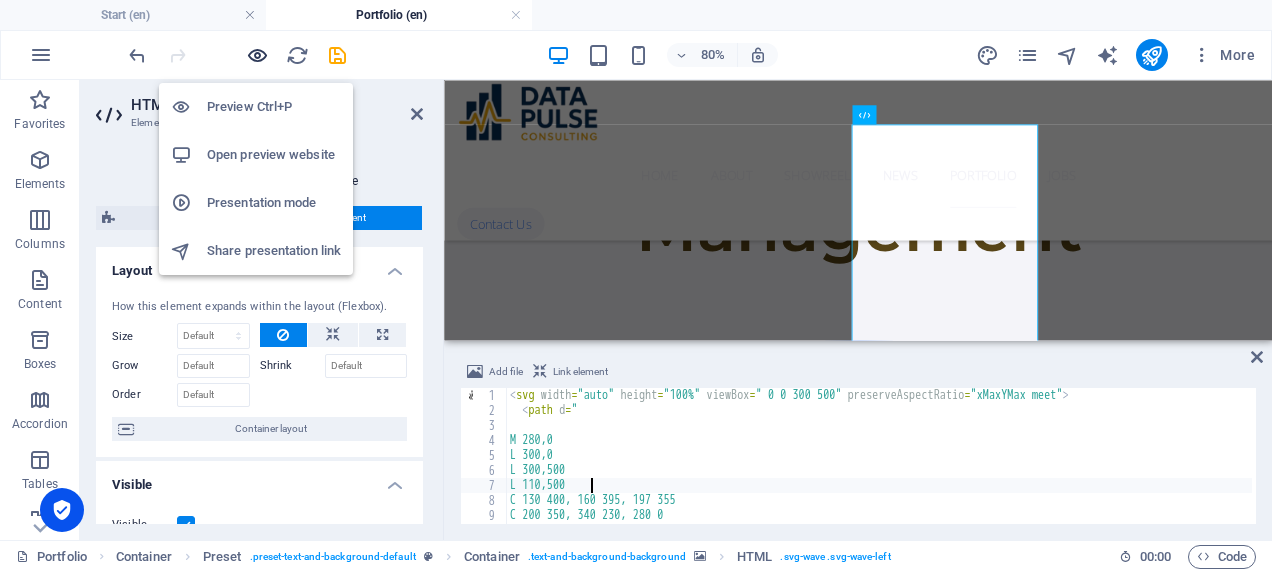 click at bounding box center (257, 55) 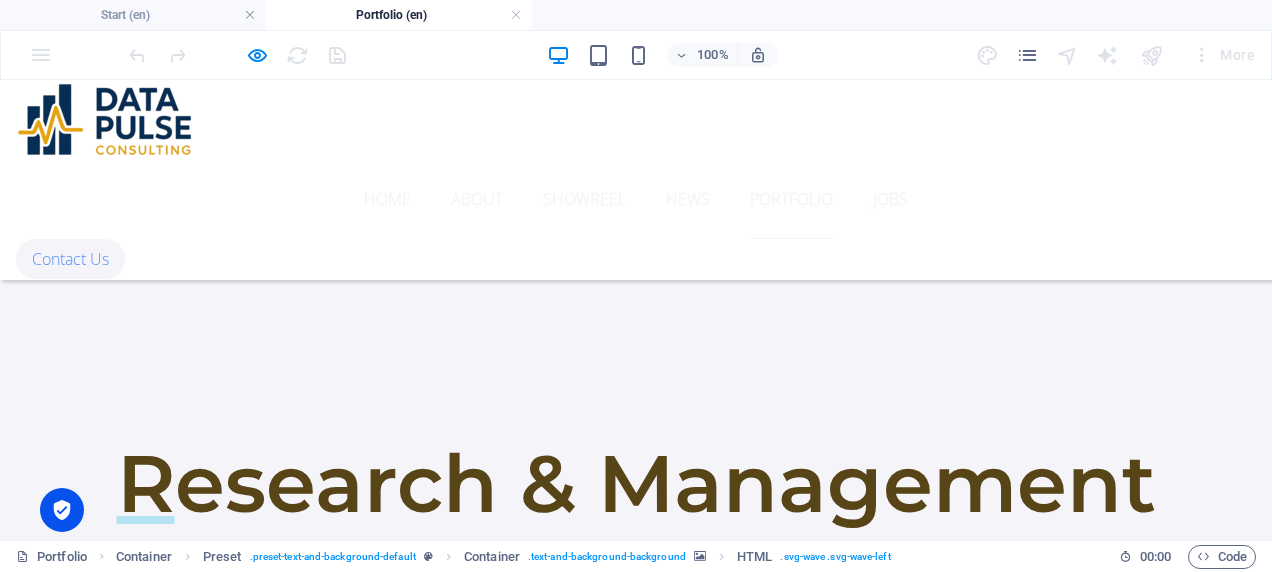 scroll, scrollTop: 1106, scrollLeft: 0, axis: vertical 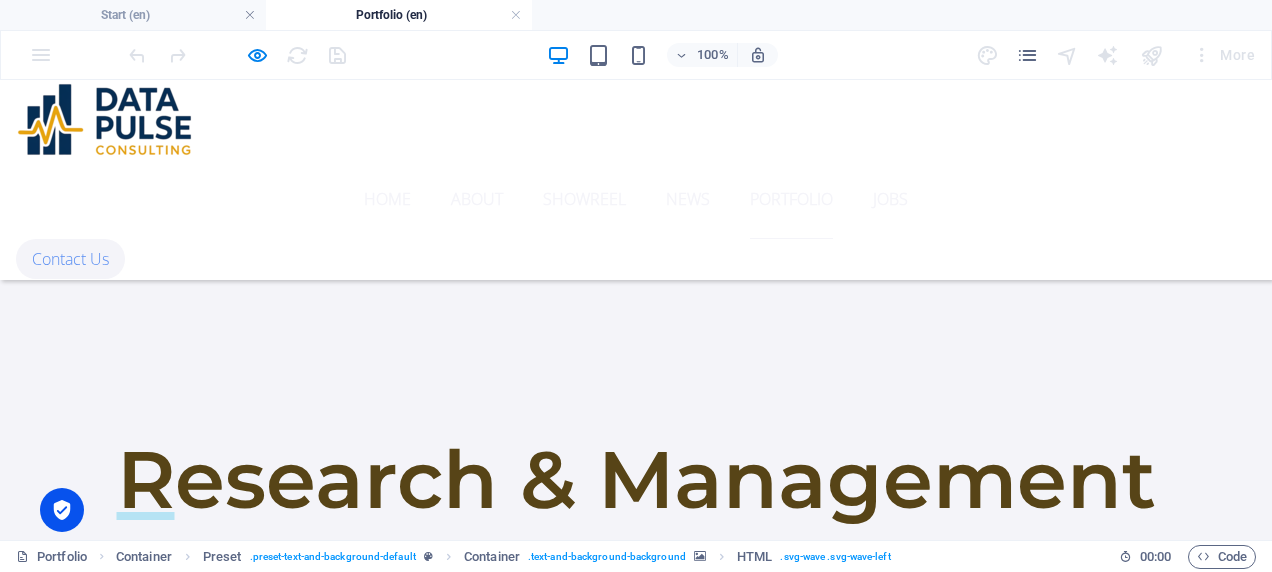 click 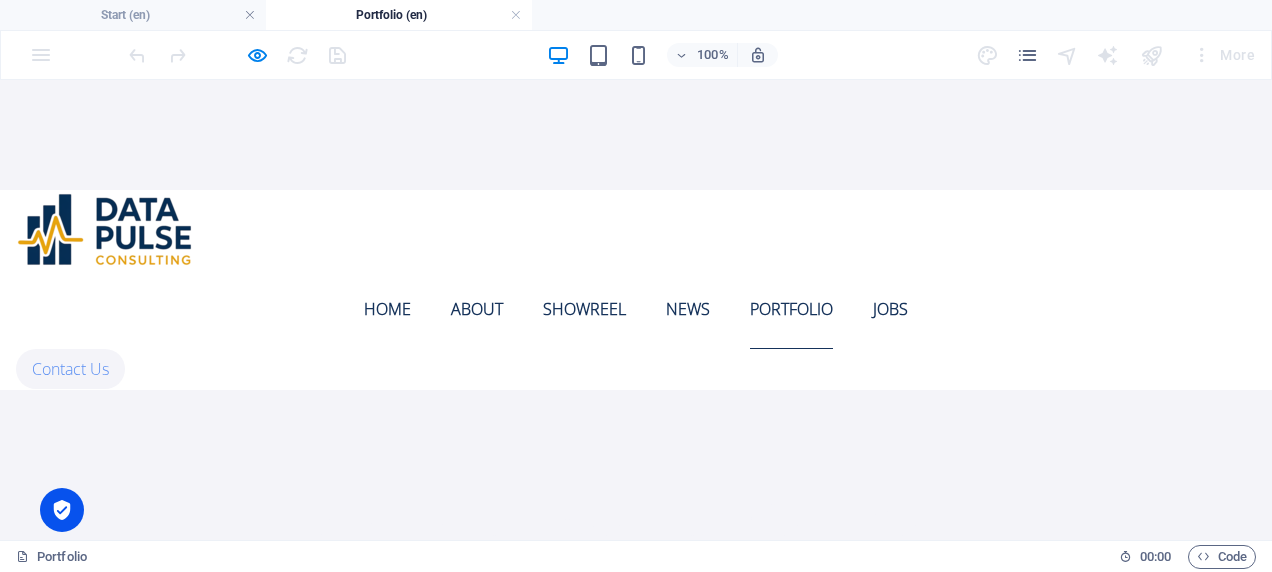 scroll, scrollTop: 614, scrollLeft: 0, axis: vertical 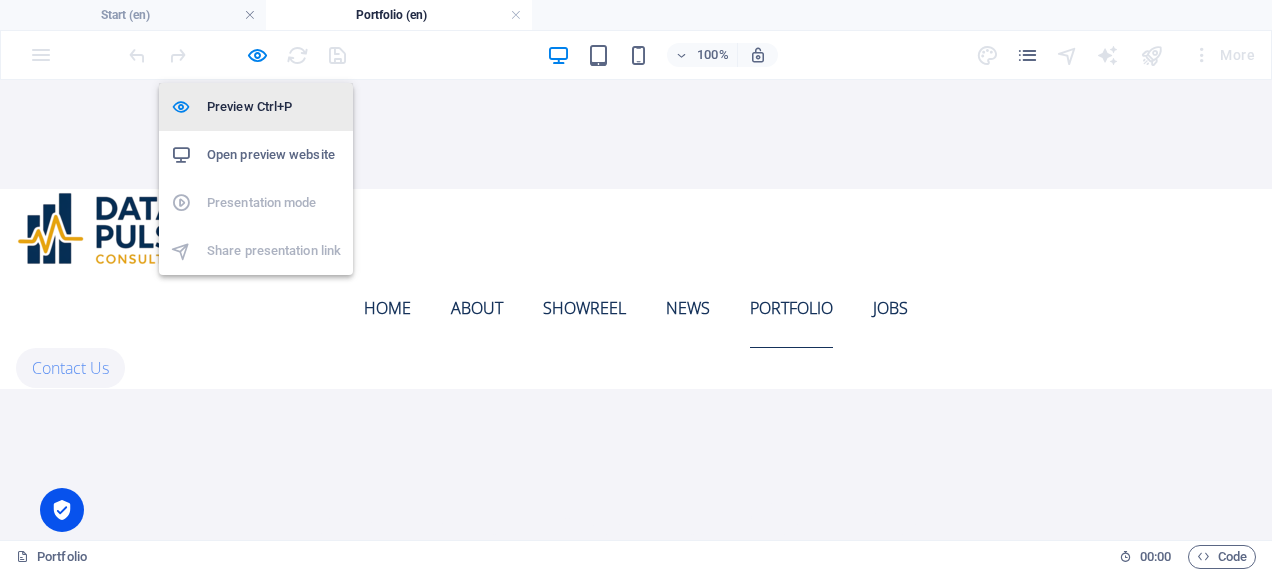 click on "Preview Ctrl+P" at bounding box center (274, 107) 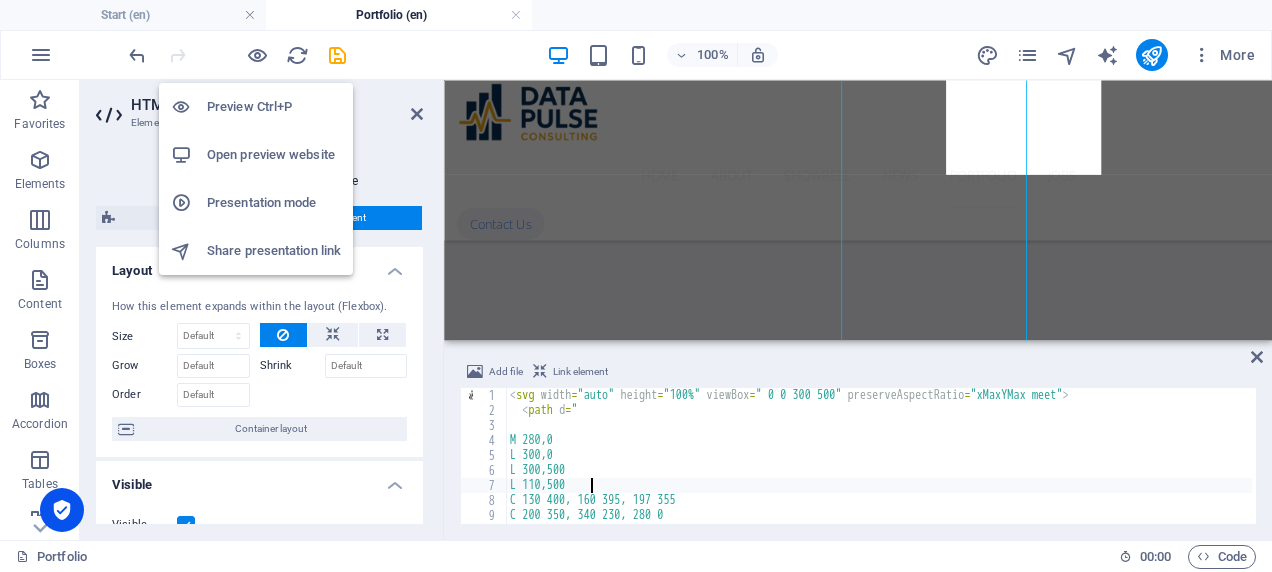 scroll, scrollTop: 1513, scrollLeft: 0, axis: vertical 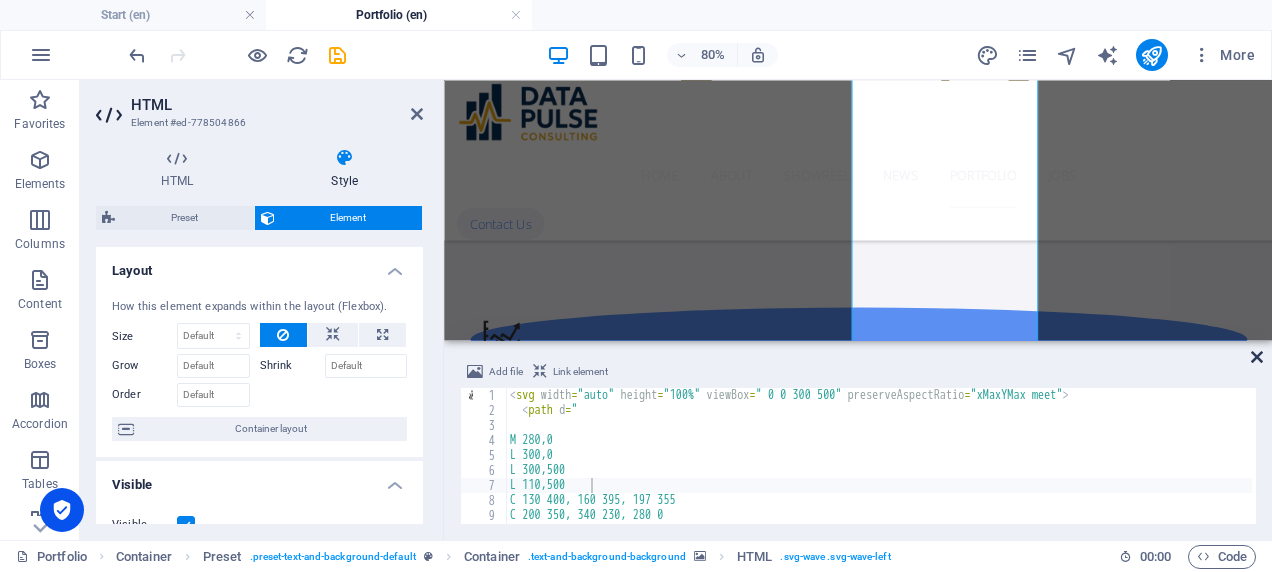 click at bounding box center [1257, 357] 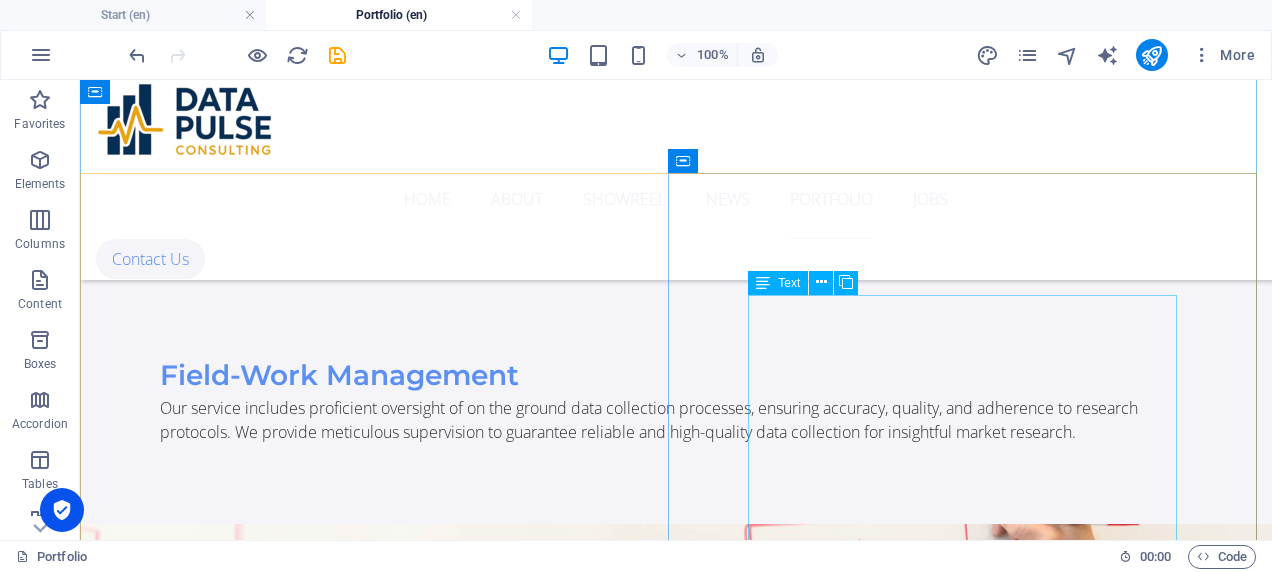 scroll, scrollTop: 2182, scrollLeft: 0, axis: vertical 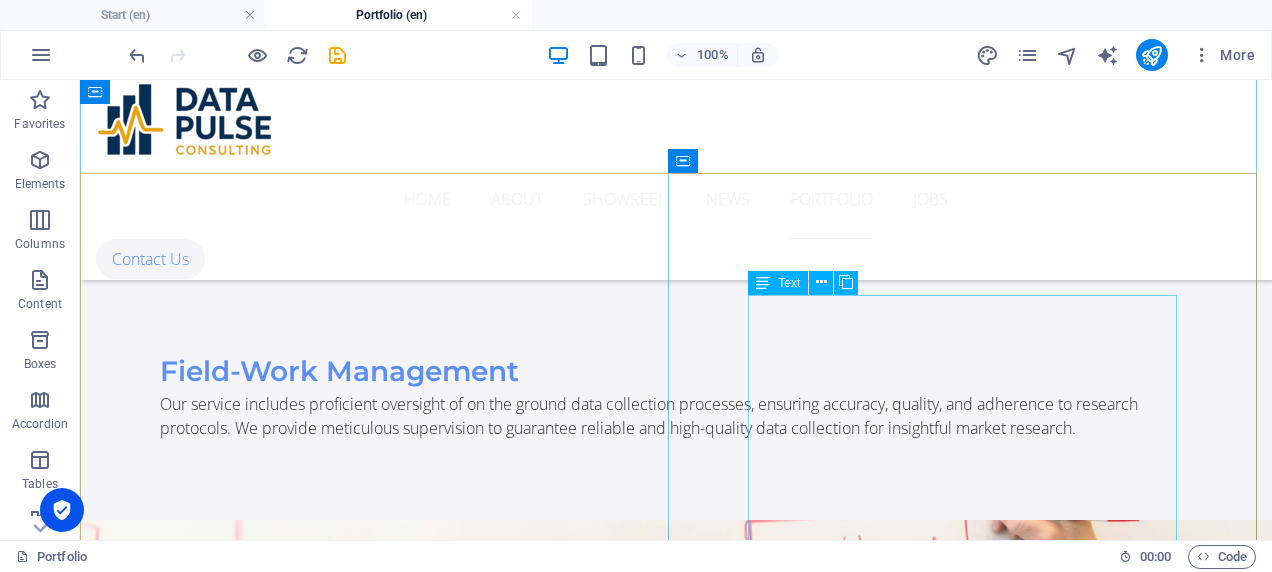 click on "Lorem ipsum dolor sit amet, consectetur adipisicing elit. Vitae, eos, voluptatem, et sequi distinctio adipisci omnis in error quas fuga tempore fugit incidunt quos. Atque, debitis architecto ducimus eligendi dignissimos modi ut non officiis repudiandae maiores. Fugit sit atque eaque dolorum autem reprehenderit porro omnis obcaecati laborum? Obcaecati, laboriosam, ex, deserunt, harum libero a voluptatem possimus culpa nisi eos quas dolore omnis debitis consequatur fugiat eaque nostrum excepturi nulla. Qui, molestias, nobis dicta enim voluptas repellendus tempore mollitia hic tempora natus ipsam sed quo distinctio suscipit officiis consectetur omnis odit saepe soluta atque magni consequuntur unde nemo voluptatem similique porro." at bounding box center (676, 2742) 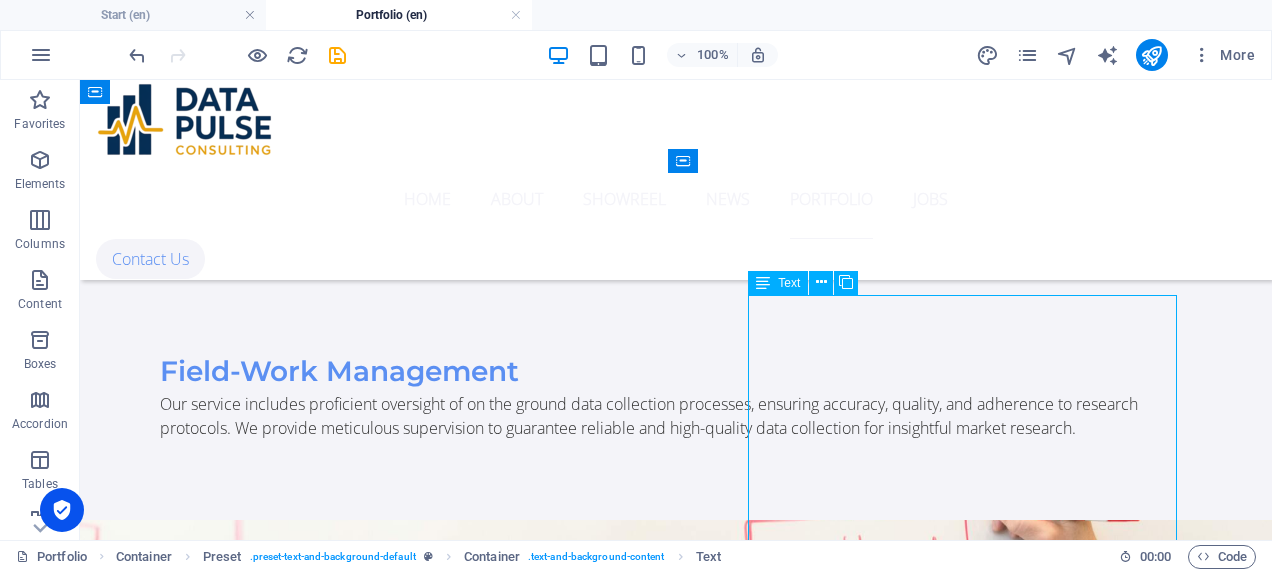 click on "Lorem ipsum dolor sit amet, consectetur adipisicing elit. Vitae, eos, voluptatem, et sequi distinctio adipisci omnis in error quas fuga tempore fugit incidunt quos. Atque, debitis architecto ducimus eligendi dignissimos modi ut non officiis repudiandae maiores. Fugit sit atque eaque dolorum autem reprehenderit porro omnis obcaecati laborum? Obcaecati, laboriosam, ex, deserunt, harum libero a voluptatem possimus culpa nisi eos quas dolore omnis debitis consequatur fugiat eaque nostrum excepturi nulla. Qui, molestias, nobis dicta enim voluptas repellendus tempore mollitia hic tempora natus ipsam sed quo distinctio suscipit officiis consectetur omnis odit saepe soluta atque magni consequuntur unde nemo voluptatem similique porro." at bounding box center [676, 2742] 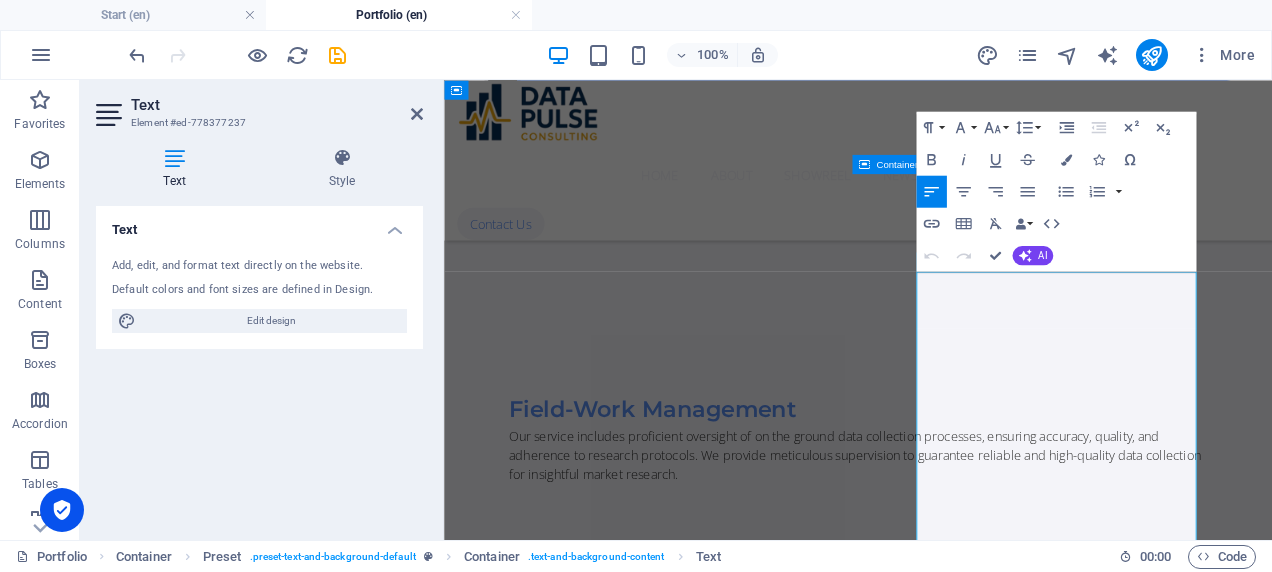 scroll, scrollTop: 2482, scrollLeft: 0, axis: vertical 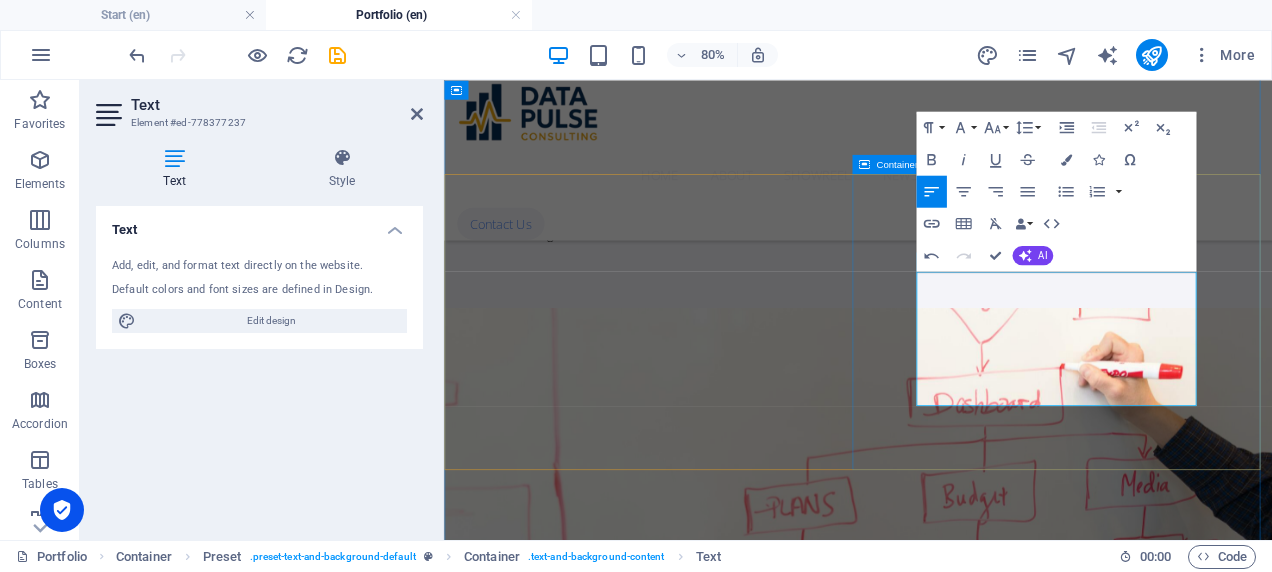 click on "Conduit Expert English to Arabic and vice versa translation services bridging language gaps. Culturally sensitive, accurate translations for every need. Skilled linguists ensure precise communication, preserving context and tone. Unlock global opportunities with trusted language solutions" at bounding box center [961, 2523] 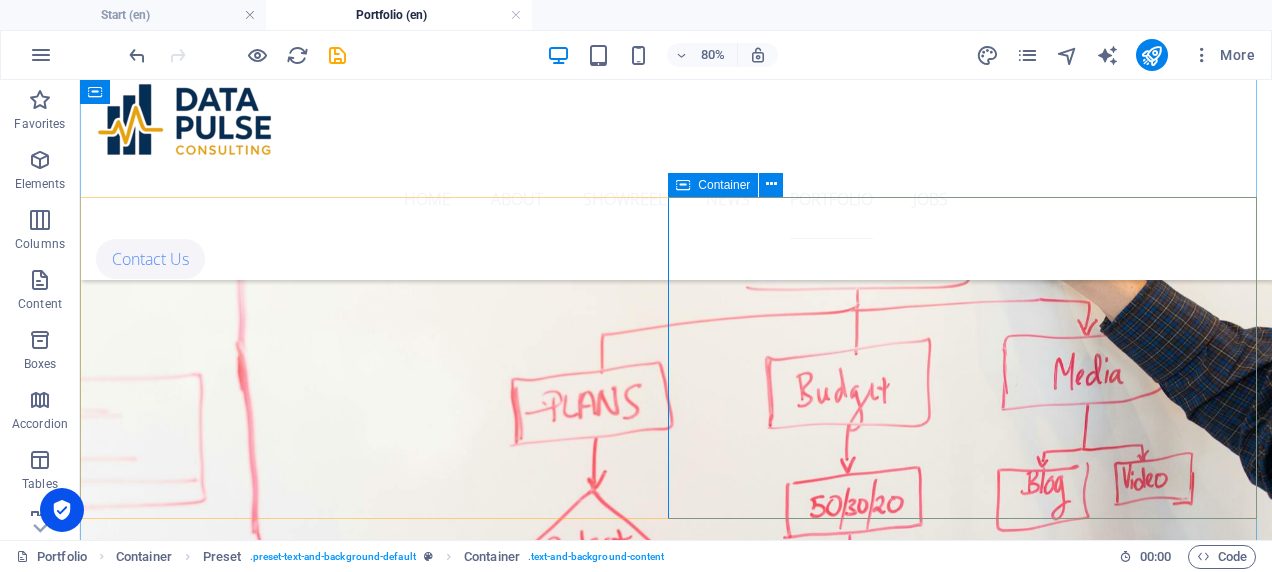 scroll, scrollTop: 2158, scrollLeft: 0, axis: vertical 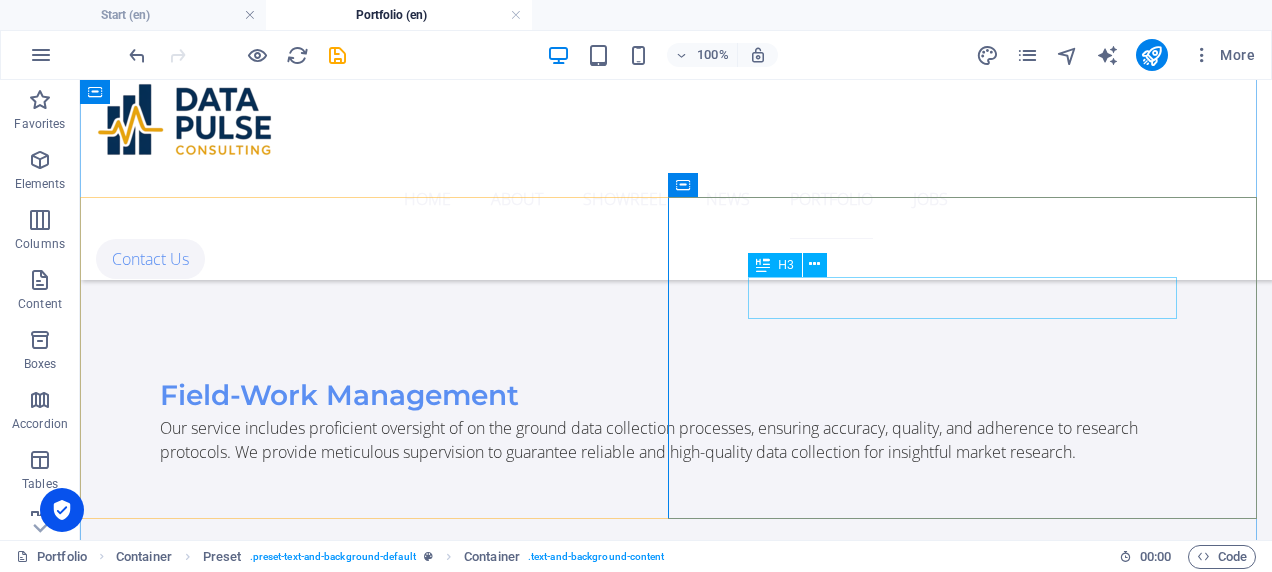 click on "Conduit" at bounding box center [676, 2457] 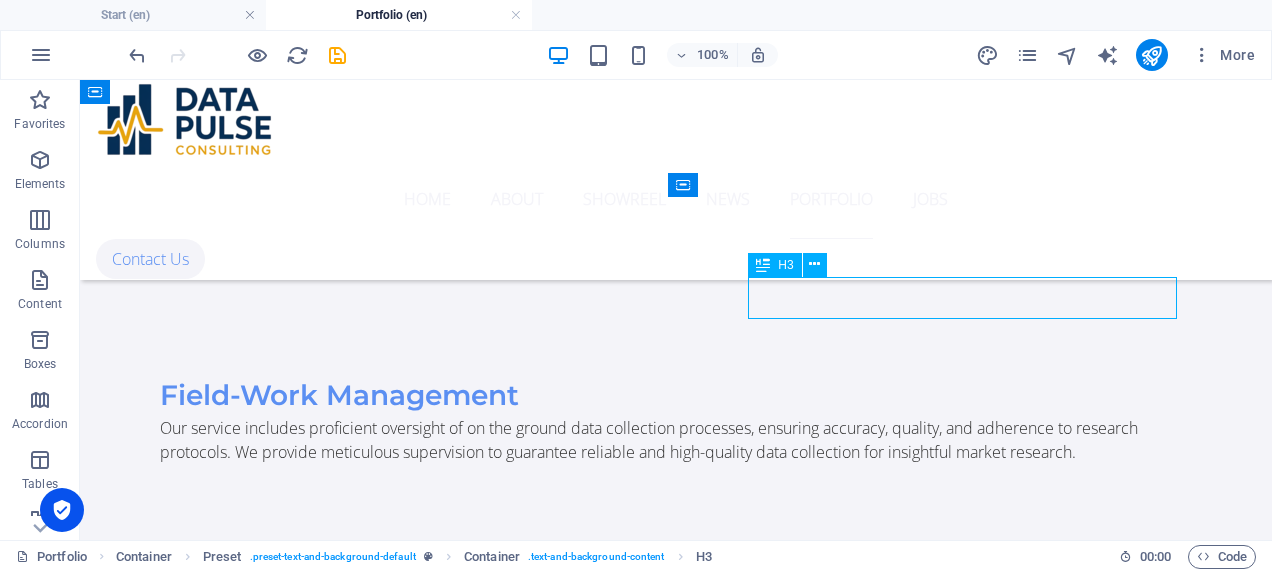 click on "Conduit" at bounding box center (676, 2457) 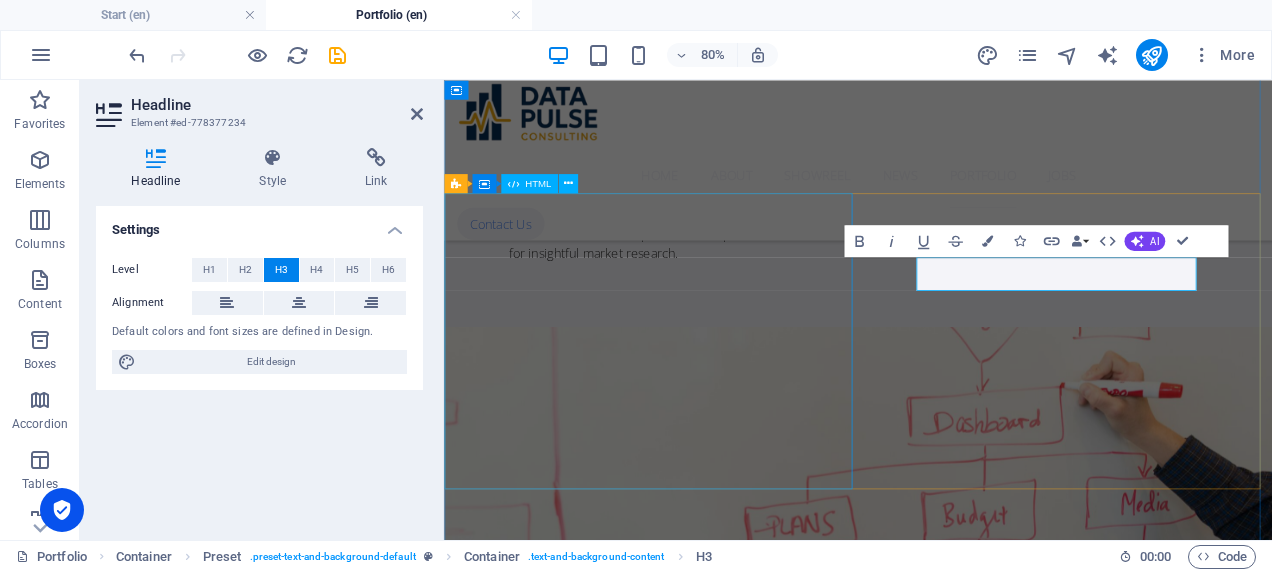 type 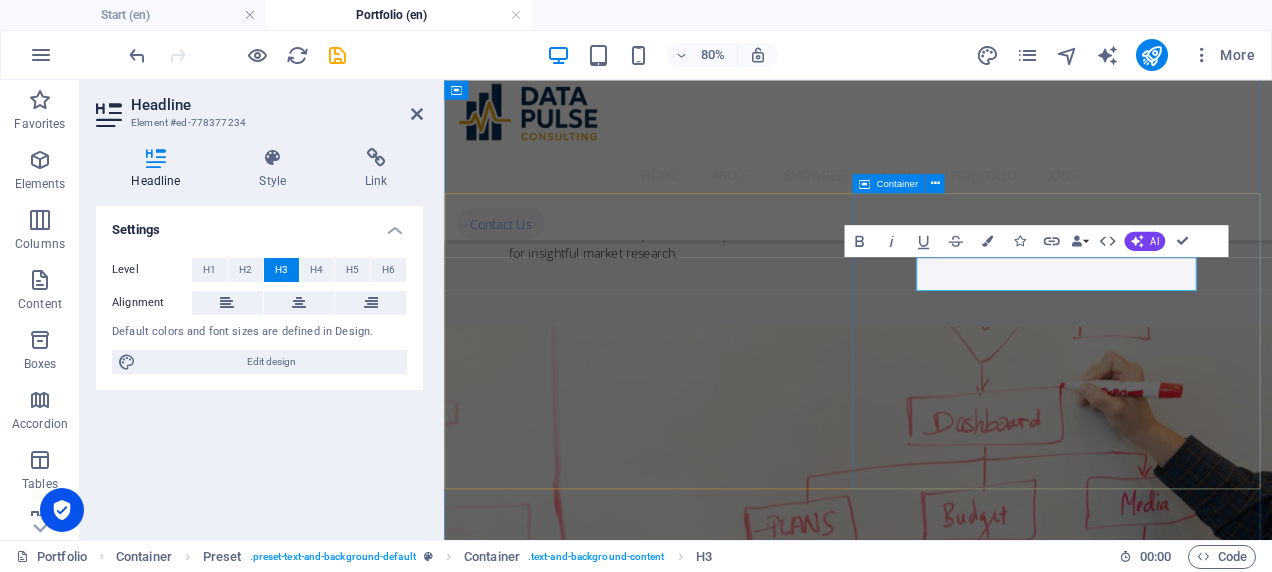 click on "Translation Expert English to Arabic and vice versa translation services bridging language gaps. Culturally sensitive, accurate translations for every need. Skilled linguists ensure precise communication, preserving context and tone. Unlock global opportunities with trusted language solutions" at bounding box center [961, 2547] 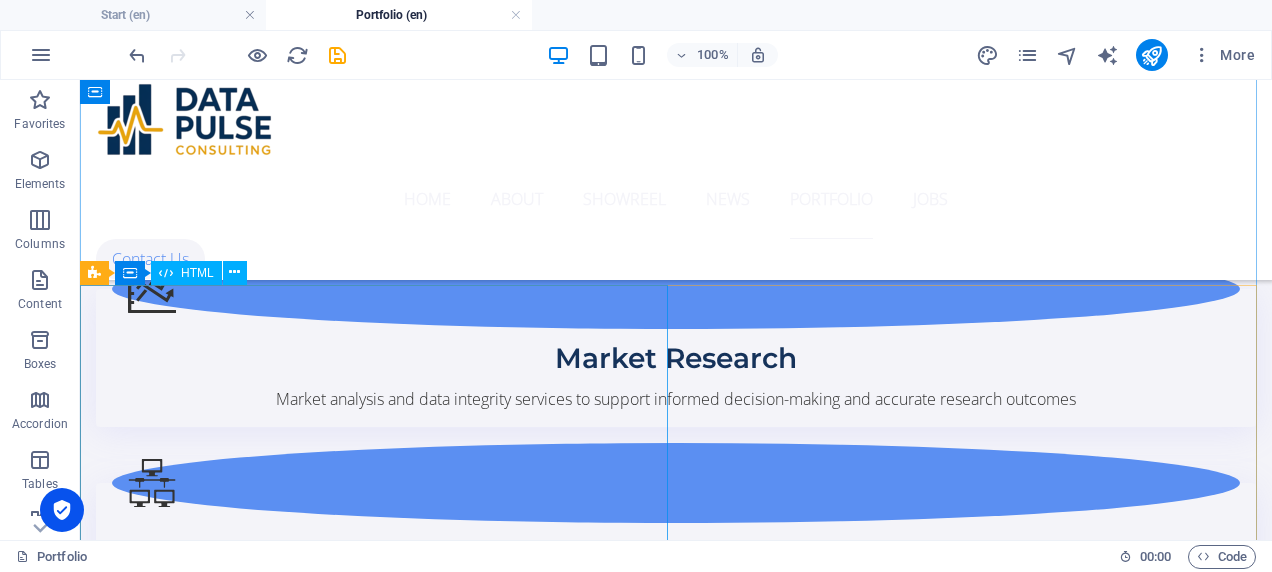 scroll, scrollTop: 1590, scrollLeft: 0, axis: vertical 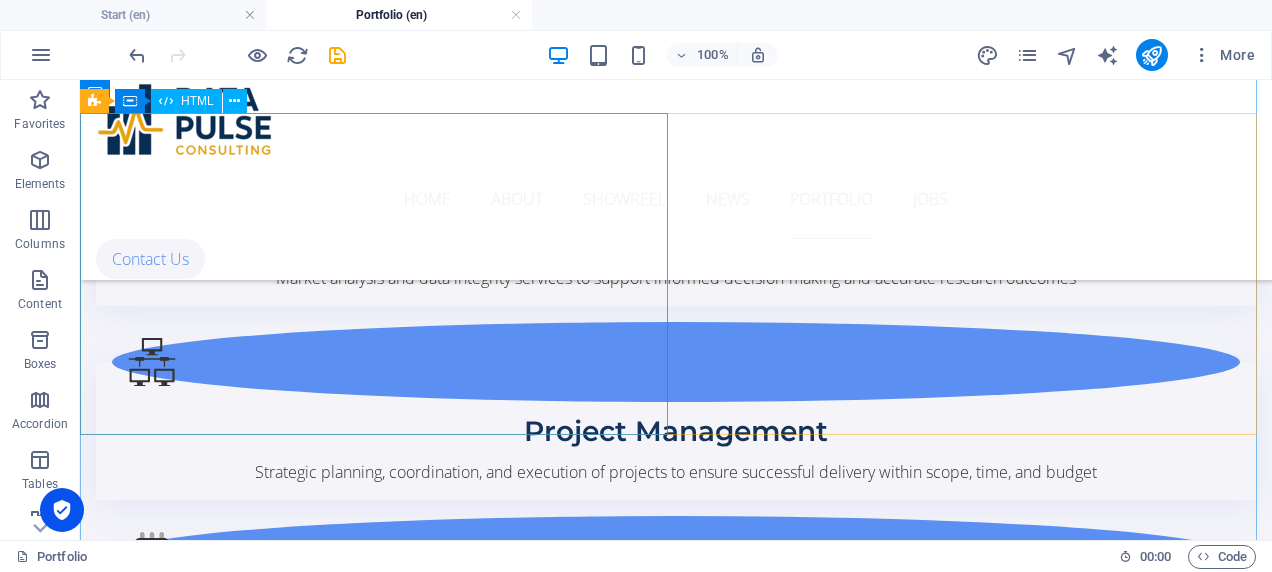 click at bounding box center (676, 1978) 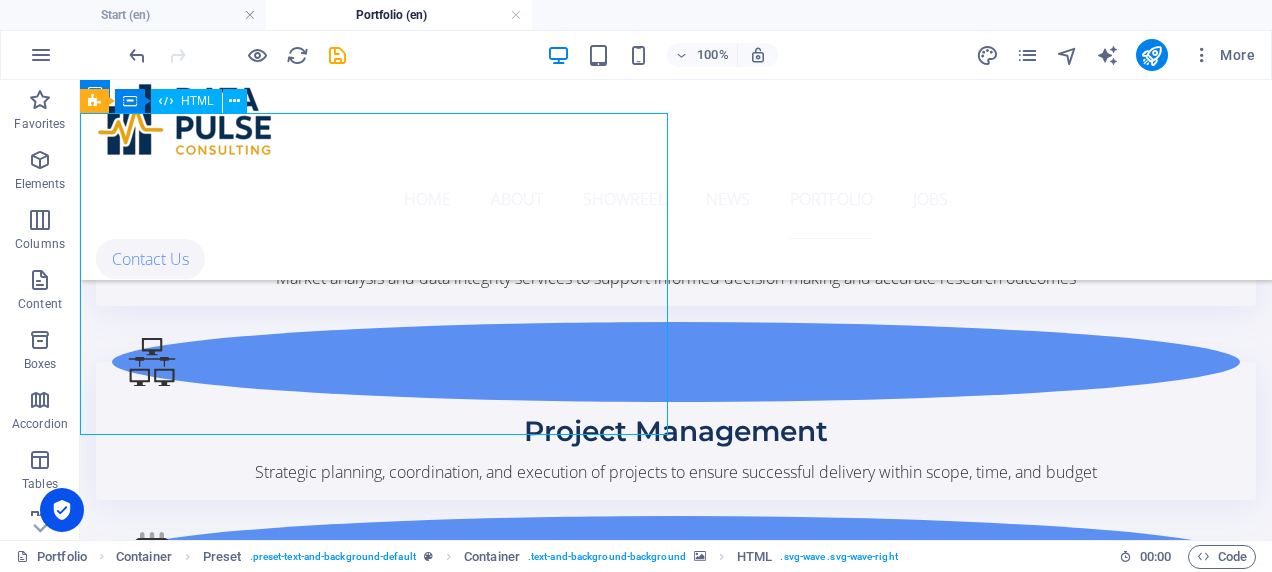 click at bounding box center (676, 1978) 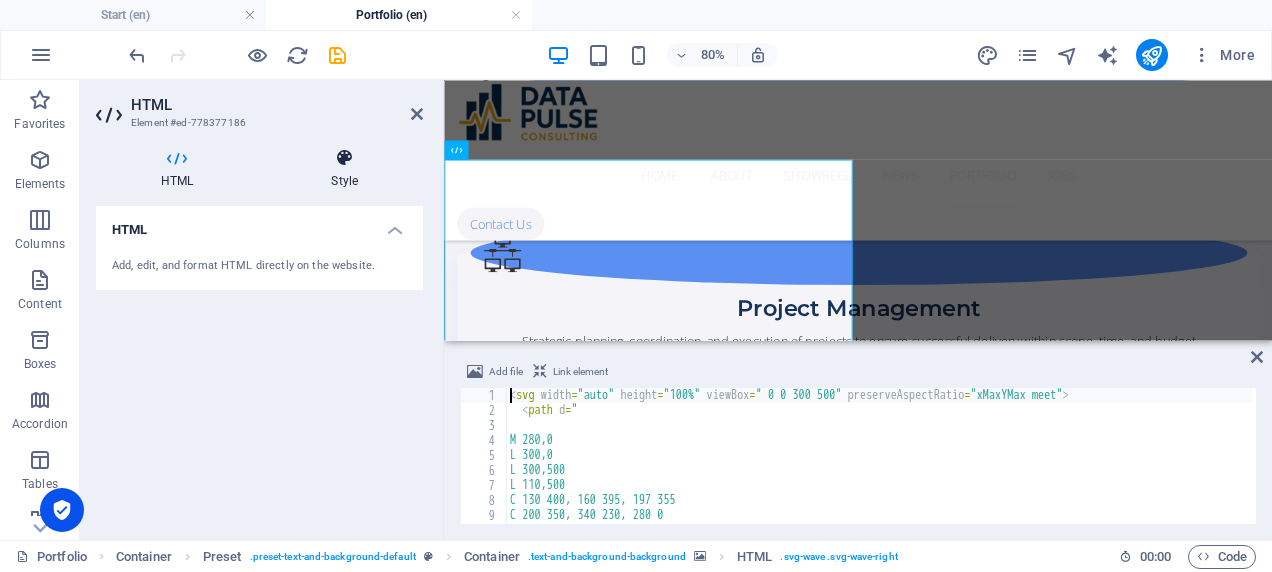 drag, startPoint x: 303, startPoint y: 177, endPoint x: 315, endPoint y: 164, distance: 17.691807 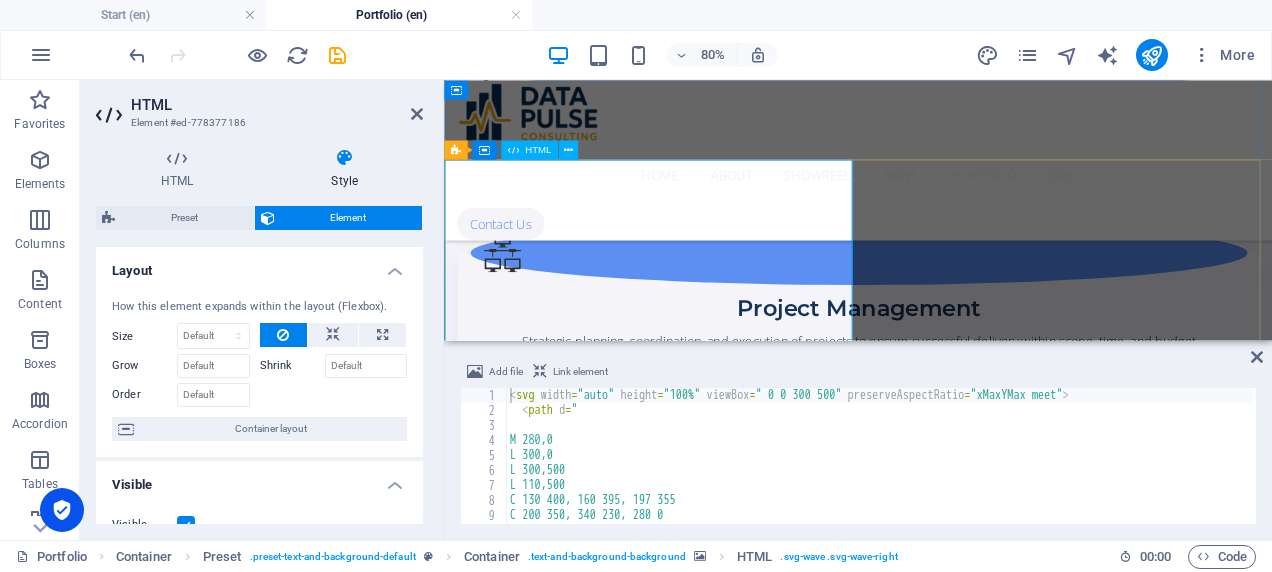 click at bounding box center [961, 1868] 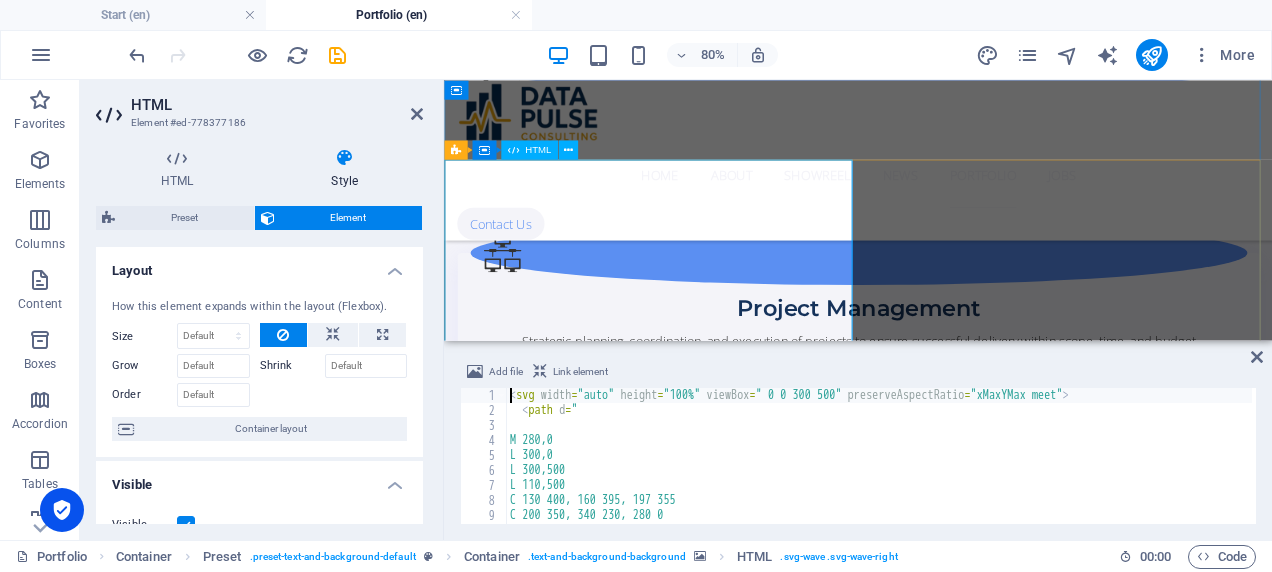 click at bounding box center (961, 1868) 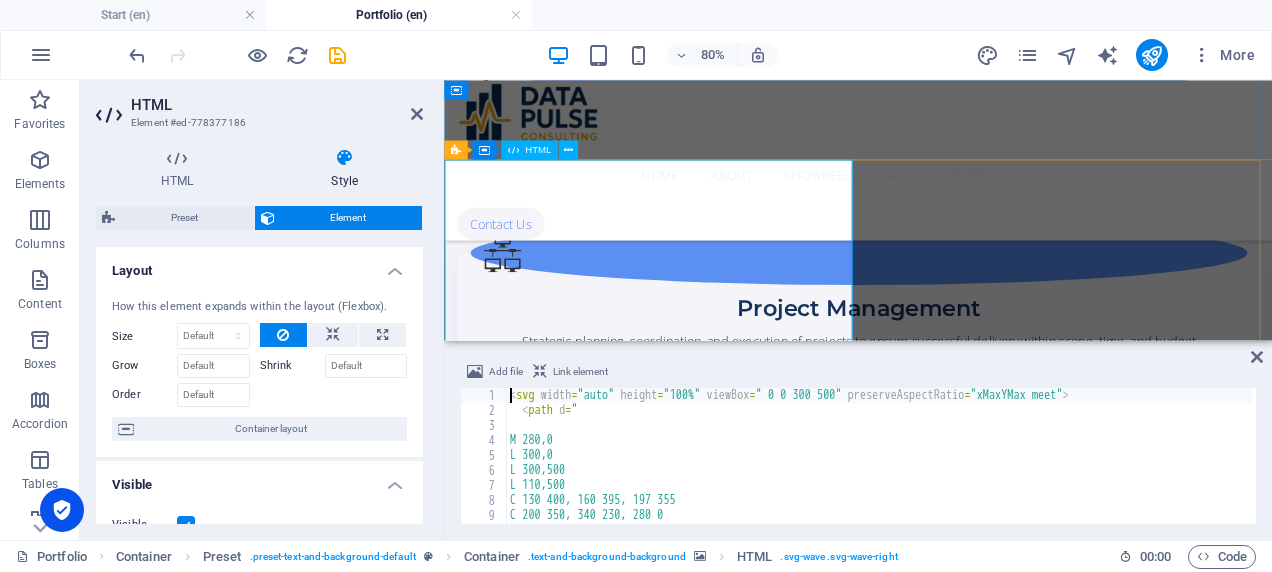 click at bounding box center [961, 1868] 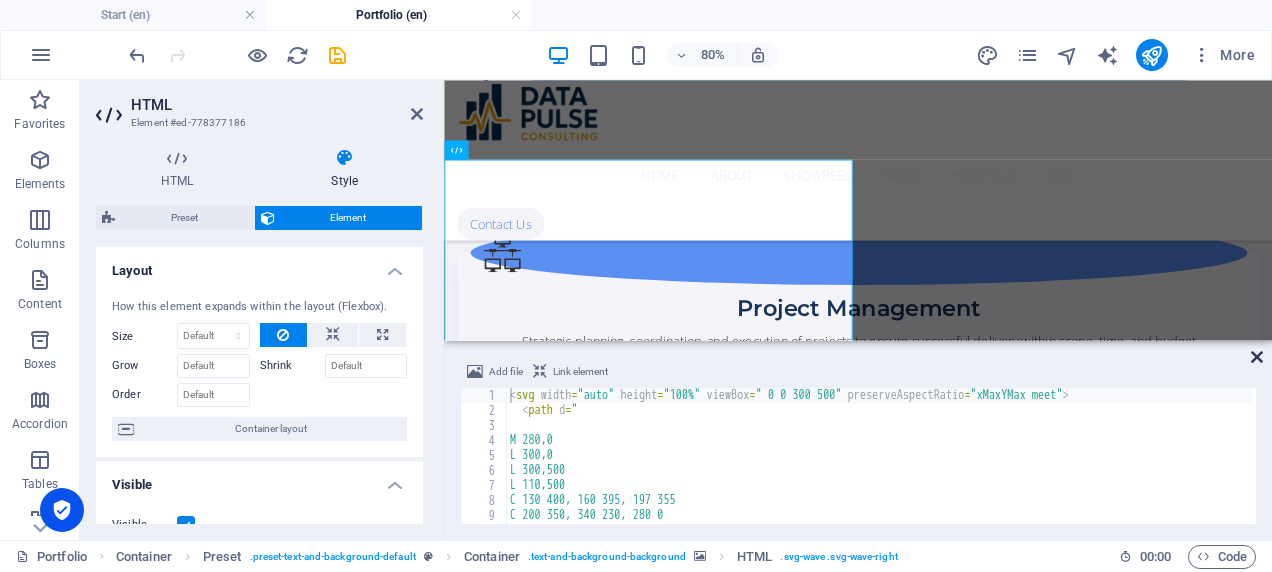 click at bounding box center [1257, 357] 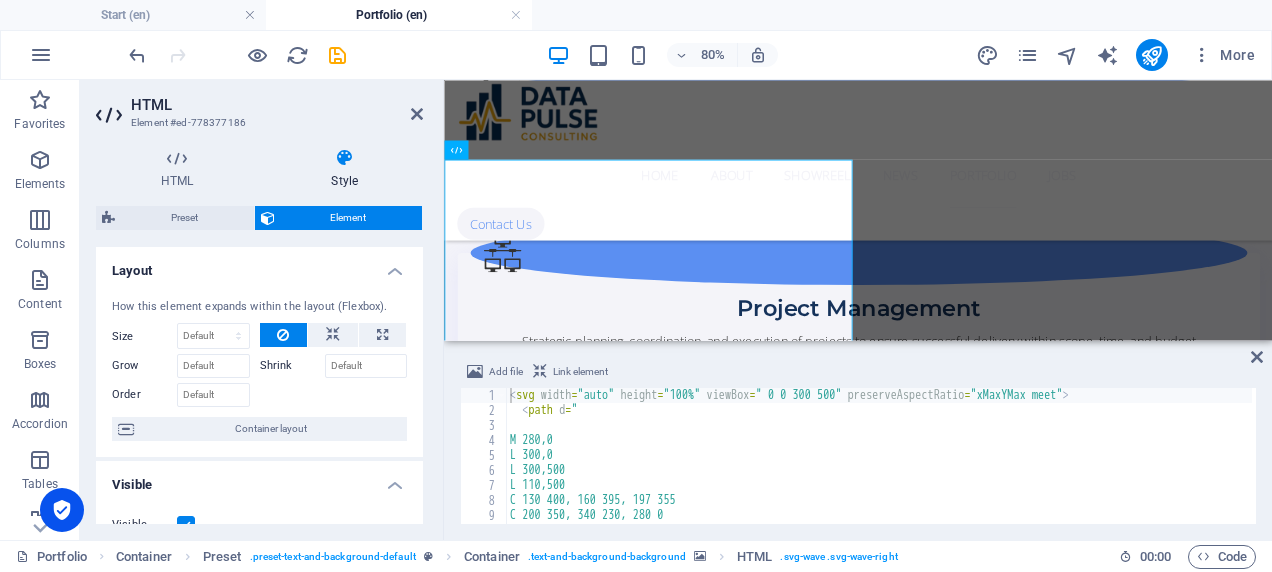 scroll, scrollTop: 1598, scrollLeft: 0, axis: vertical 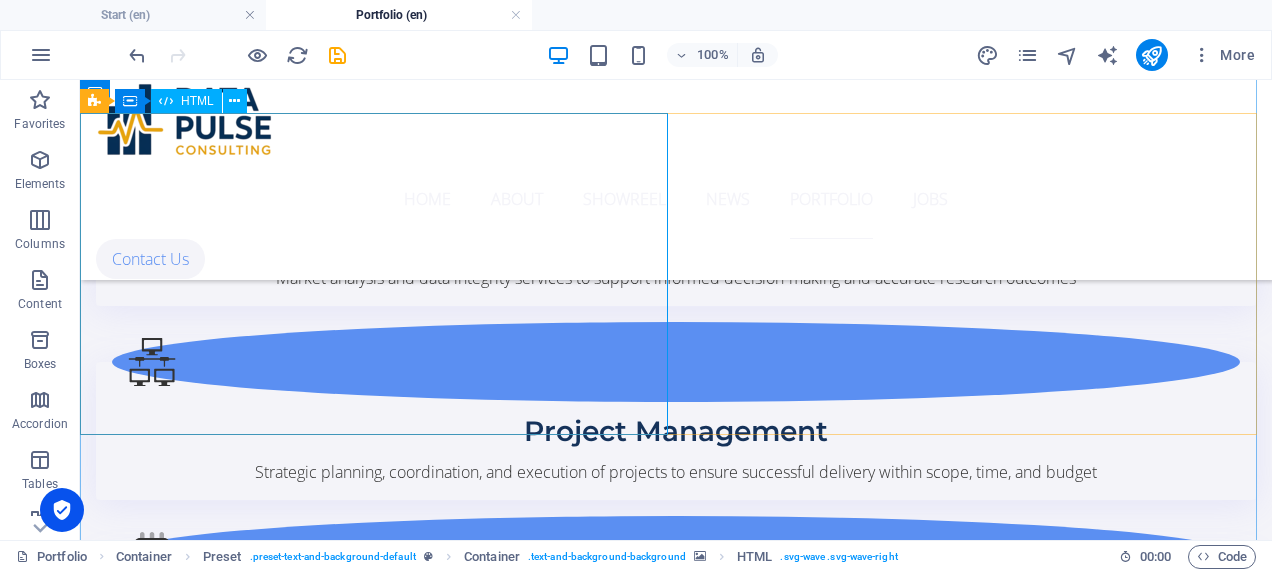 click at bounding box center (676, 1978) 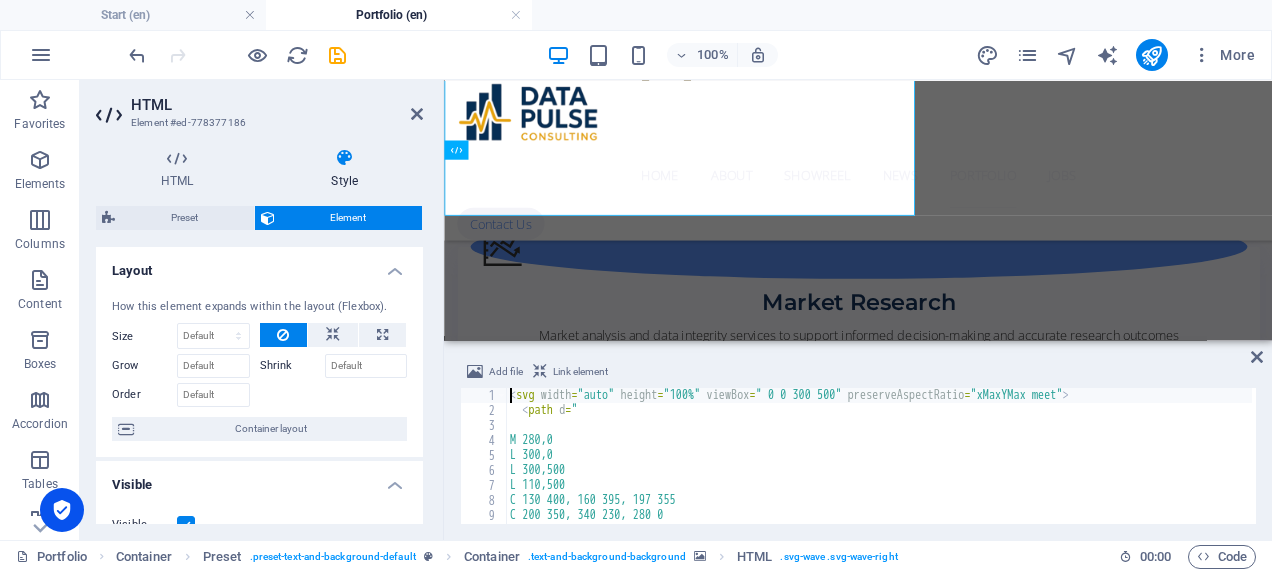 scroll, scrollTop: 1784, scrollLeft: 0, axis: vertical 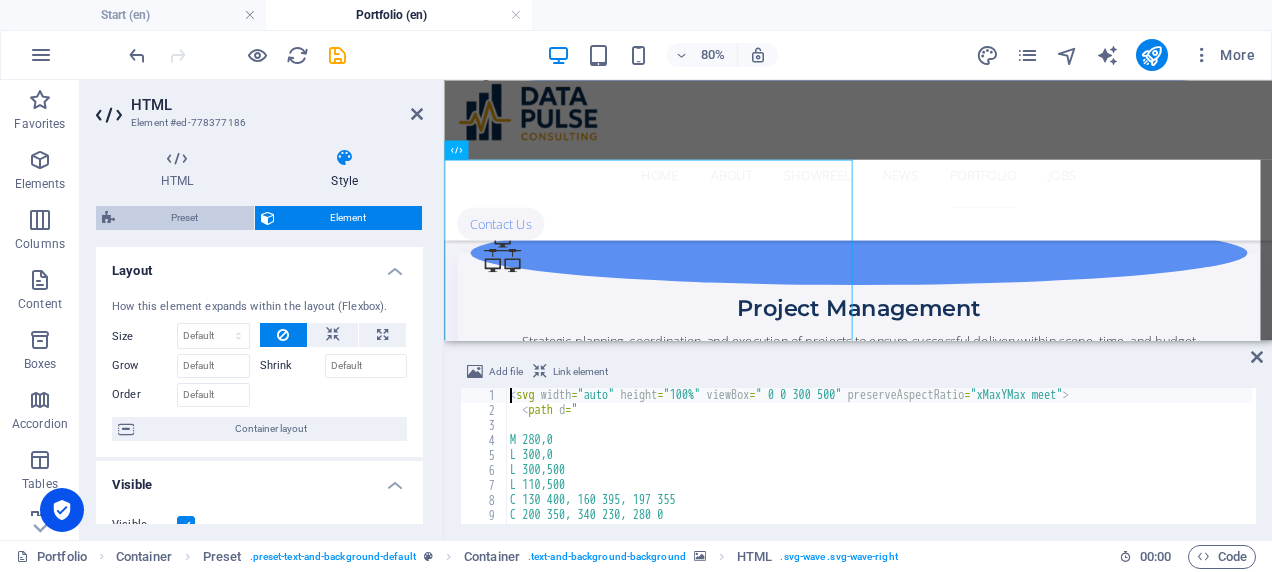 click on "Preset" at bounding box center [184, 218] 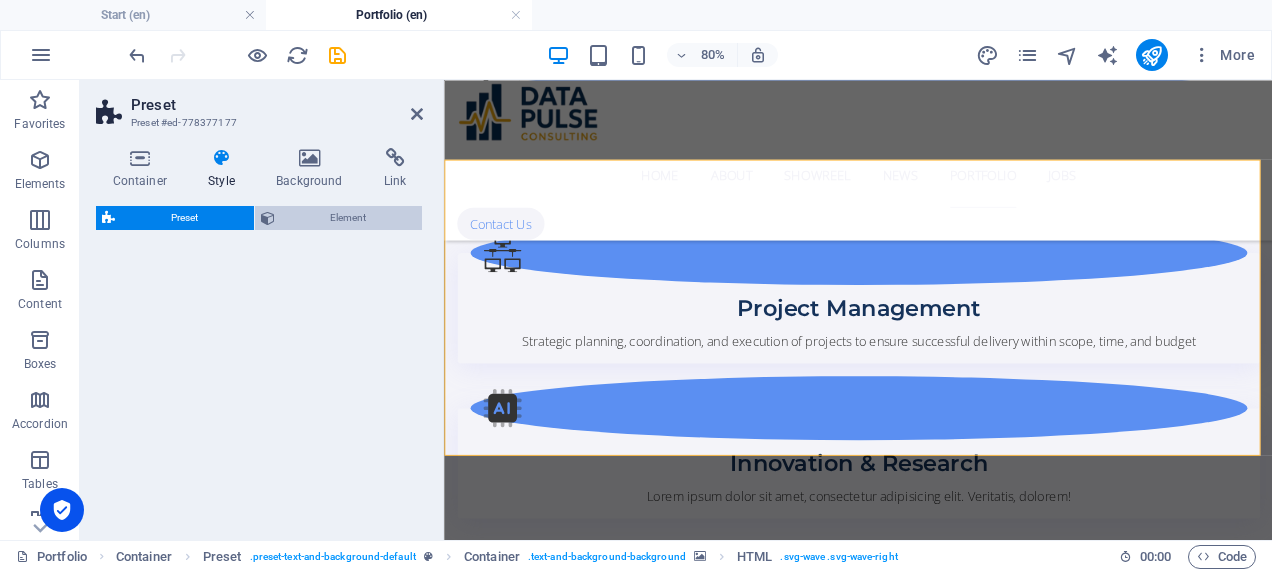 select on "px" 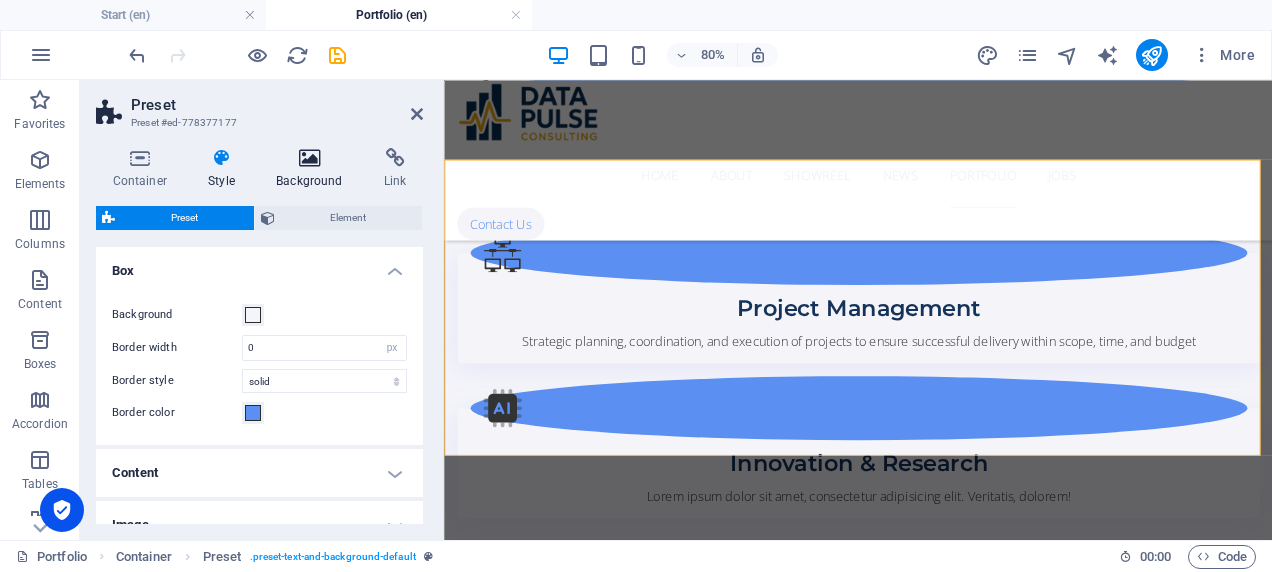 click at bounding box center (310, 158) 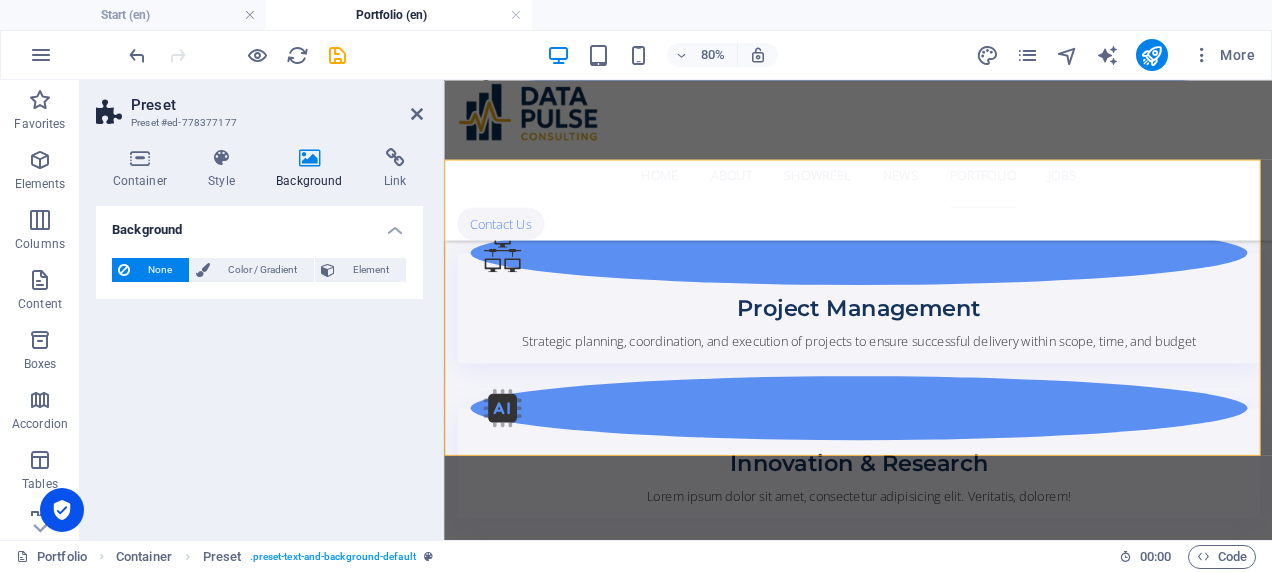 click at bounding box center [310, 158] 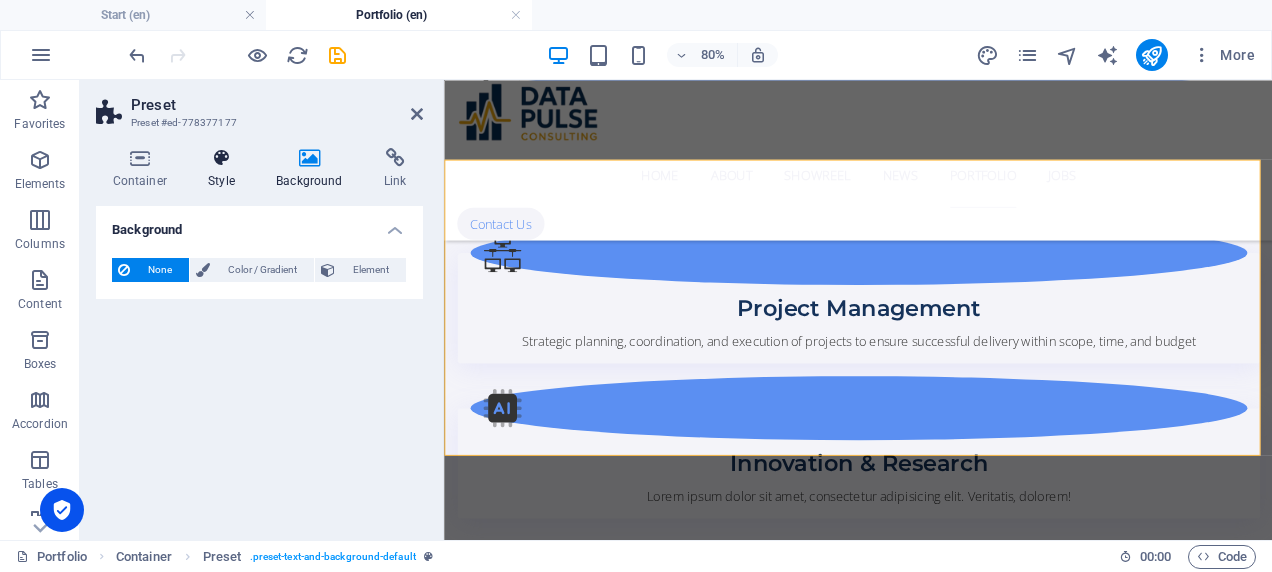click at bounding box center (222, 158) 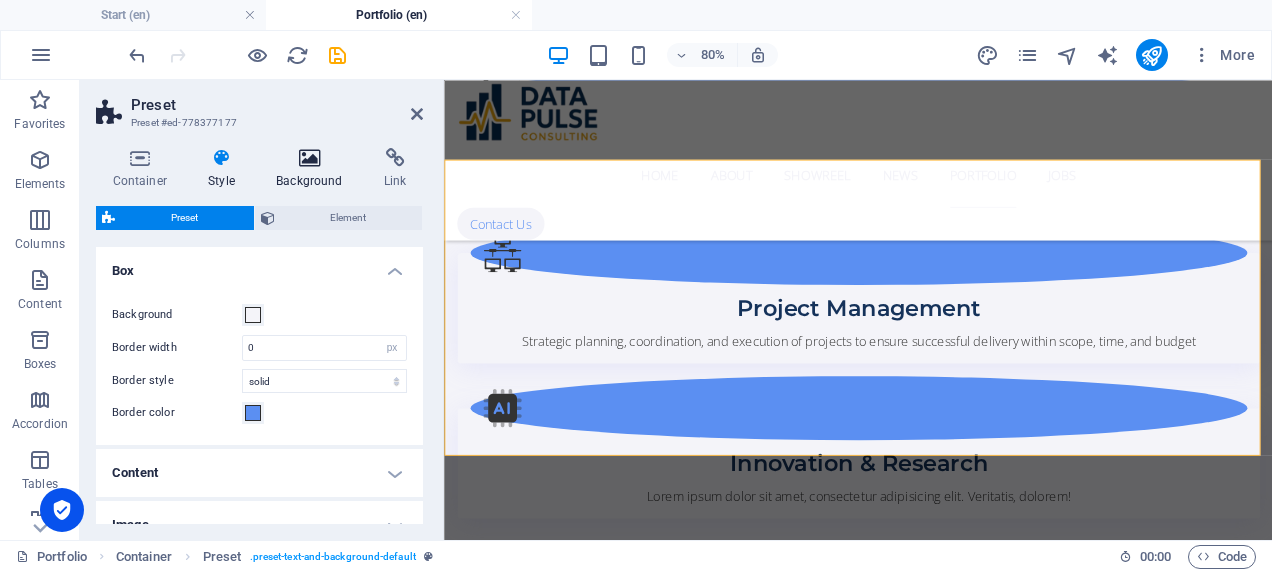 click at bounding box center [310, 158] 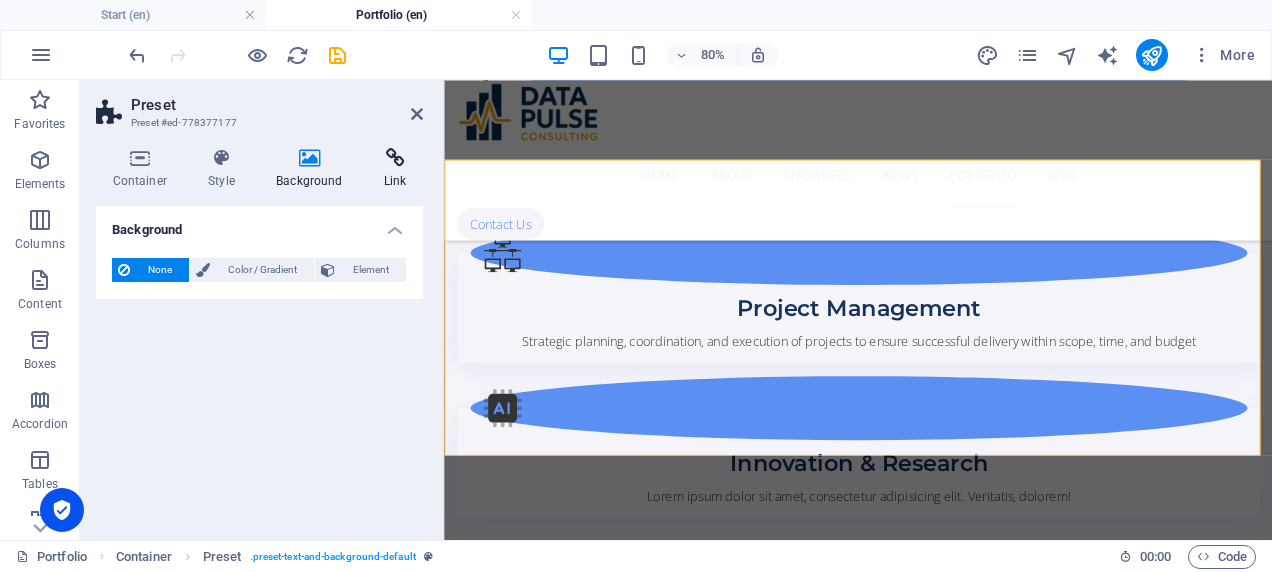 click at bounding box center [395, 158] 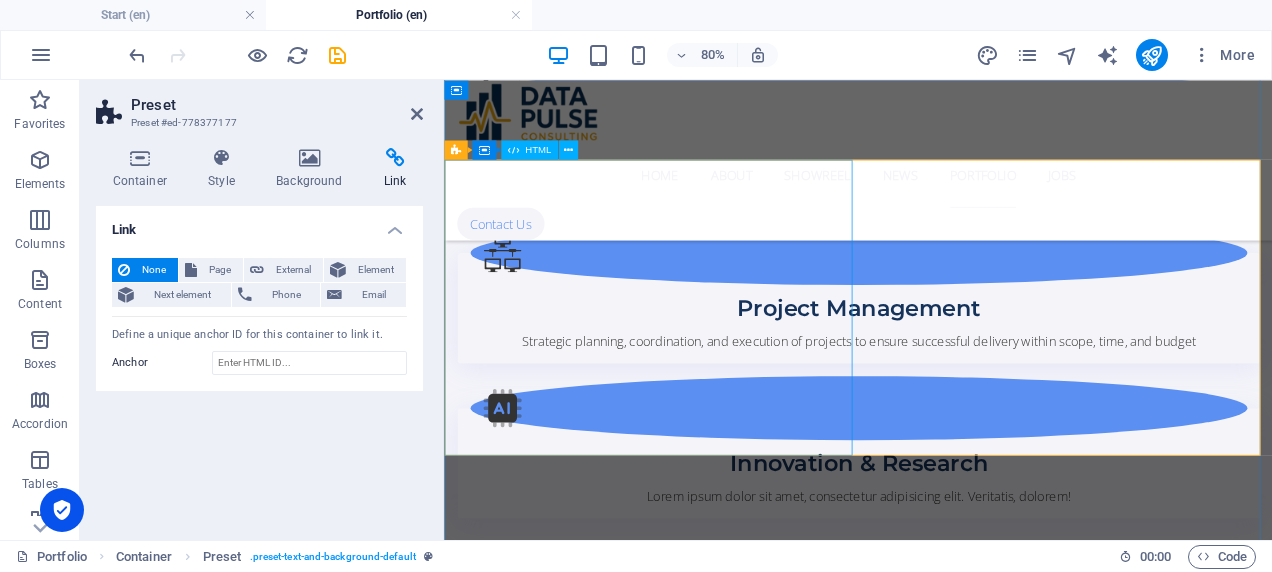 click at bounding box center [961, 2107] 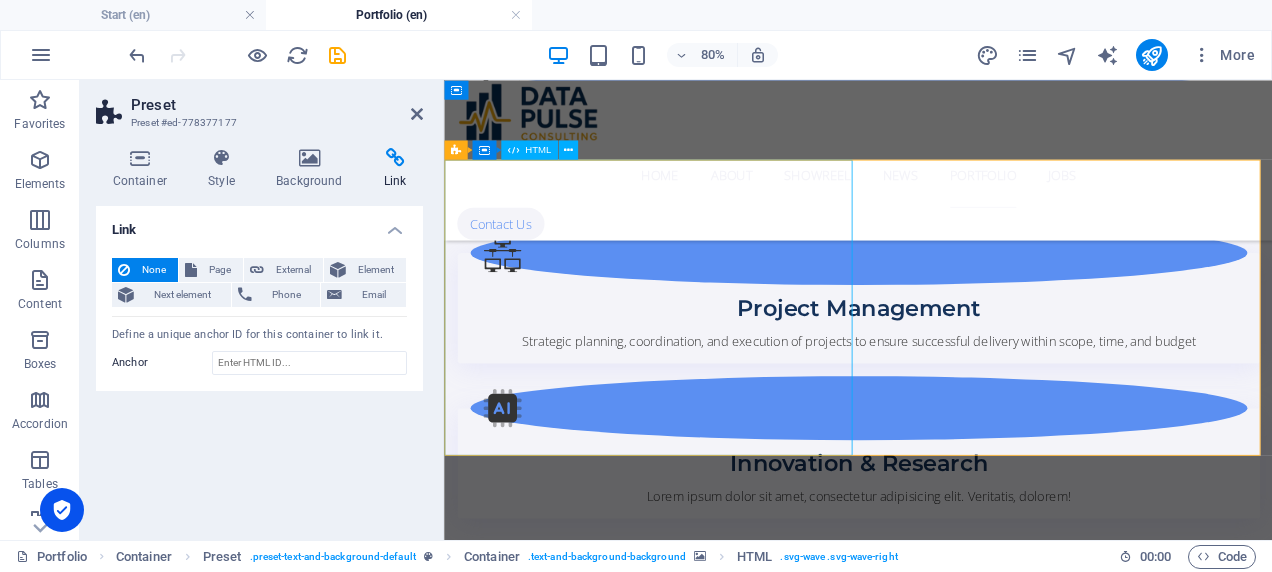 click at bounding box center [961, 2107] 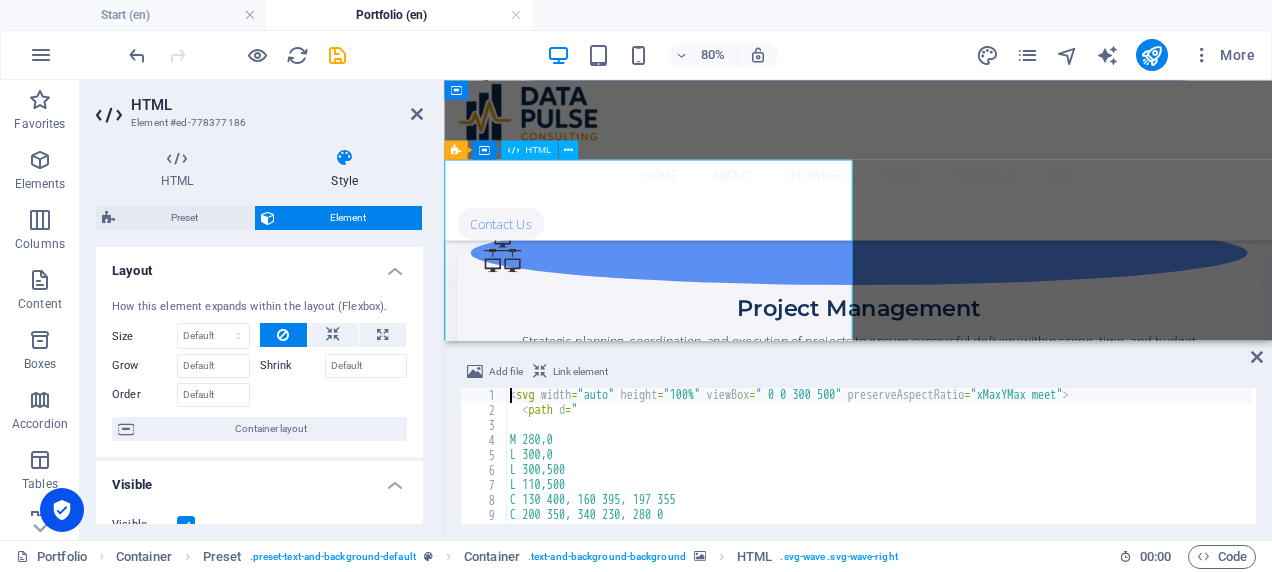 click at bounding box center [961, 1982] 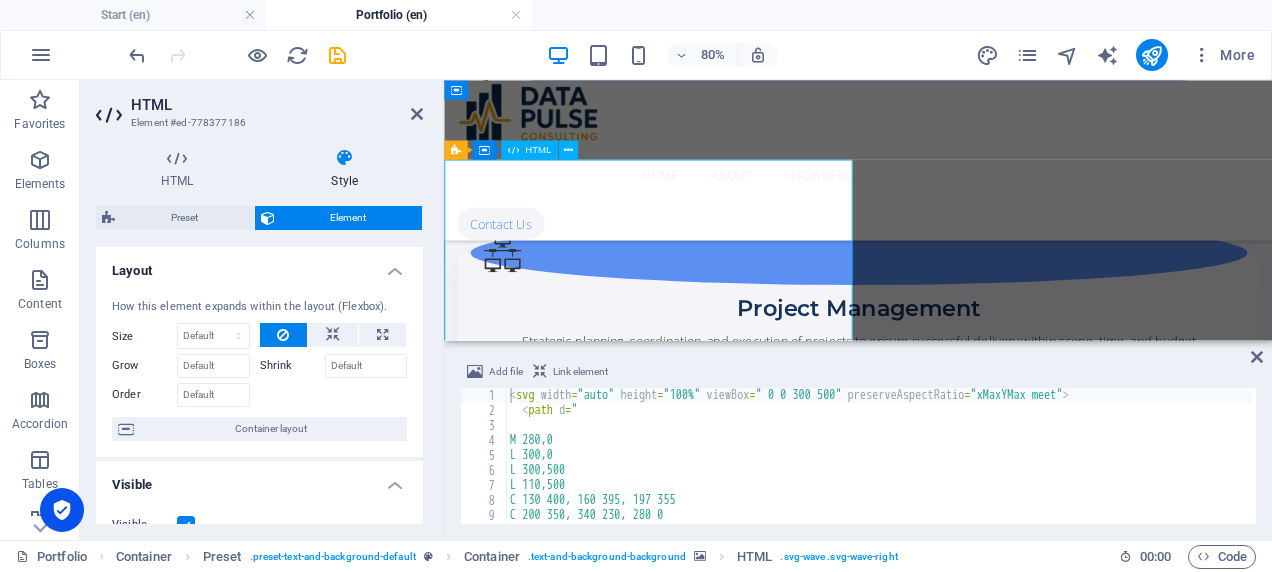 click at bounding box center [961, 1982] 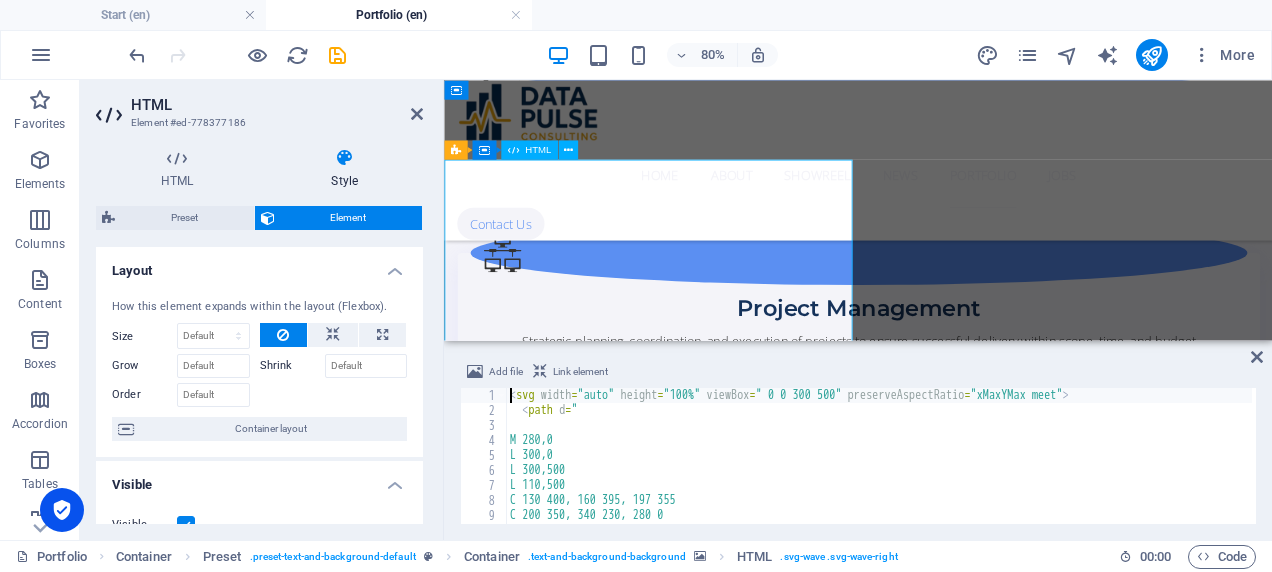 click at bounding box center (961, 1982) 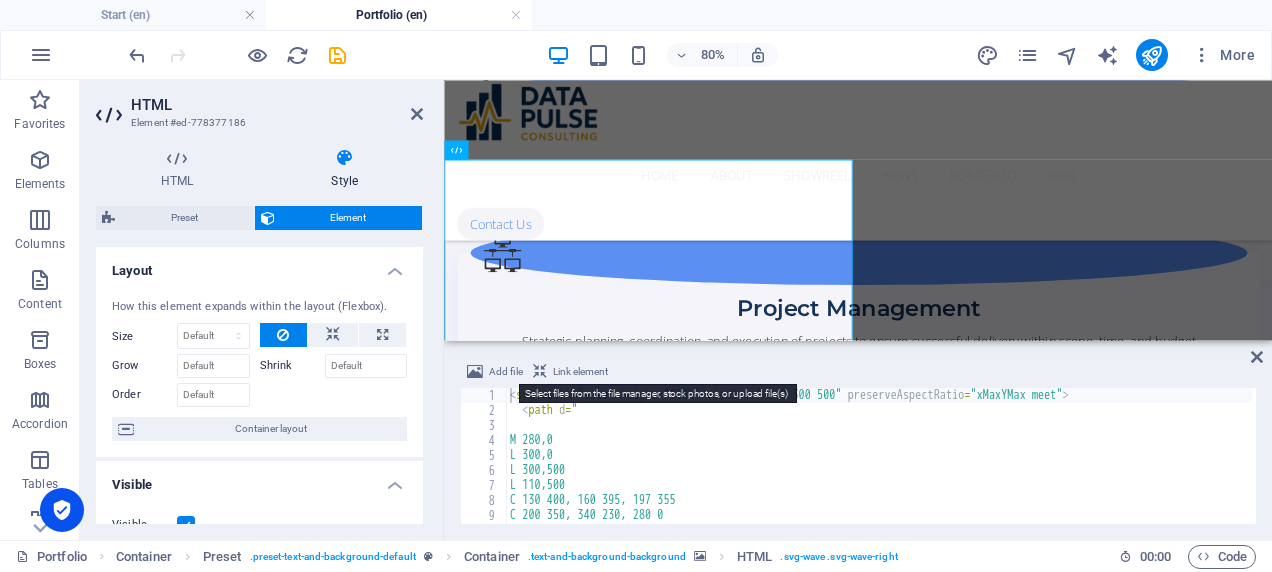 click on "Add file" at bounding box center (506, 372) 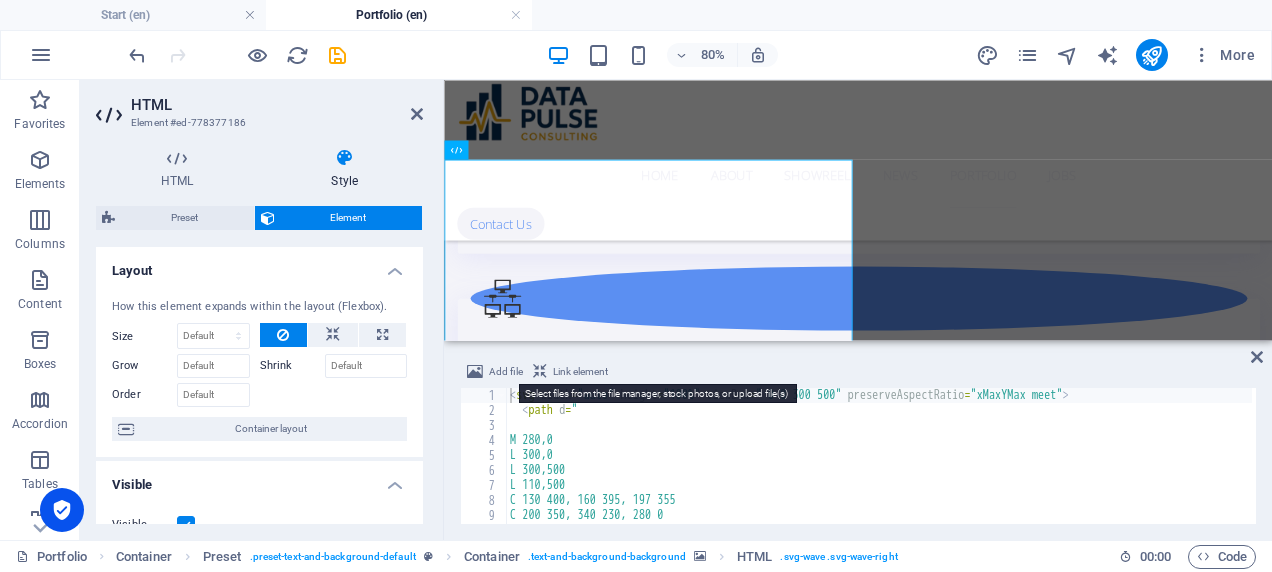scroll, scrollTop: 1672, scrollLeft: 0, axis: vertical 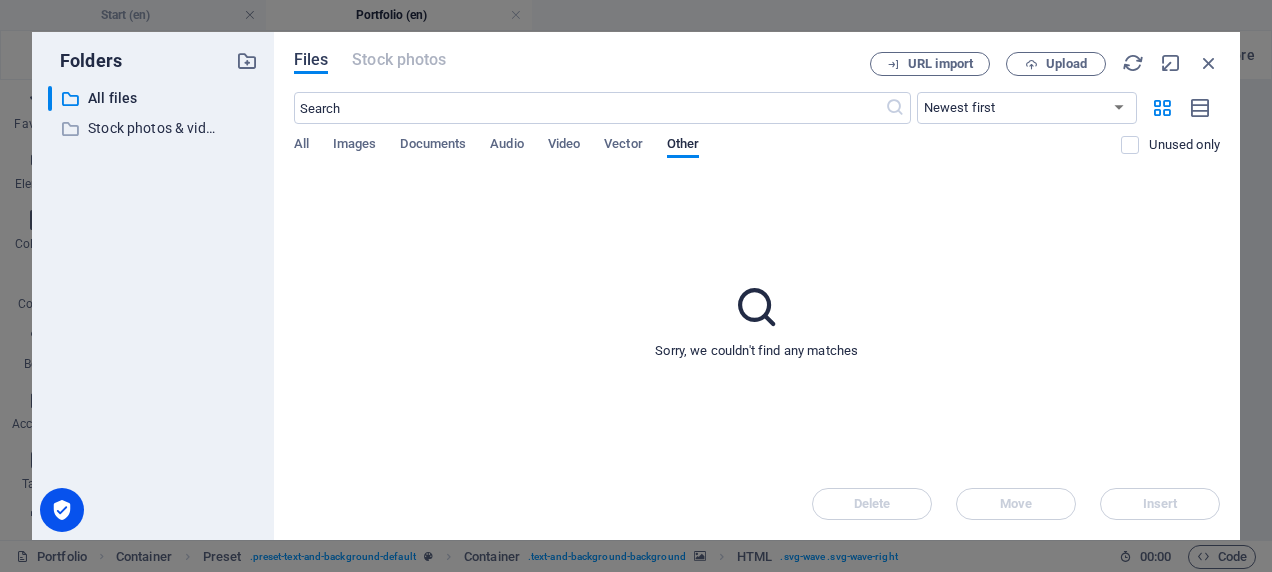 click on "Files" at bounding box center [311, 60] 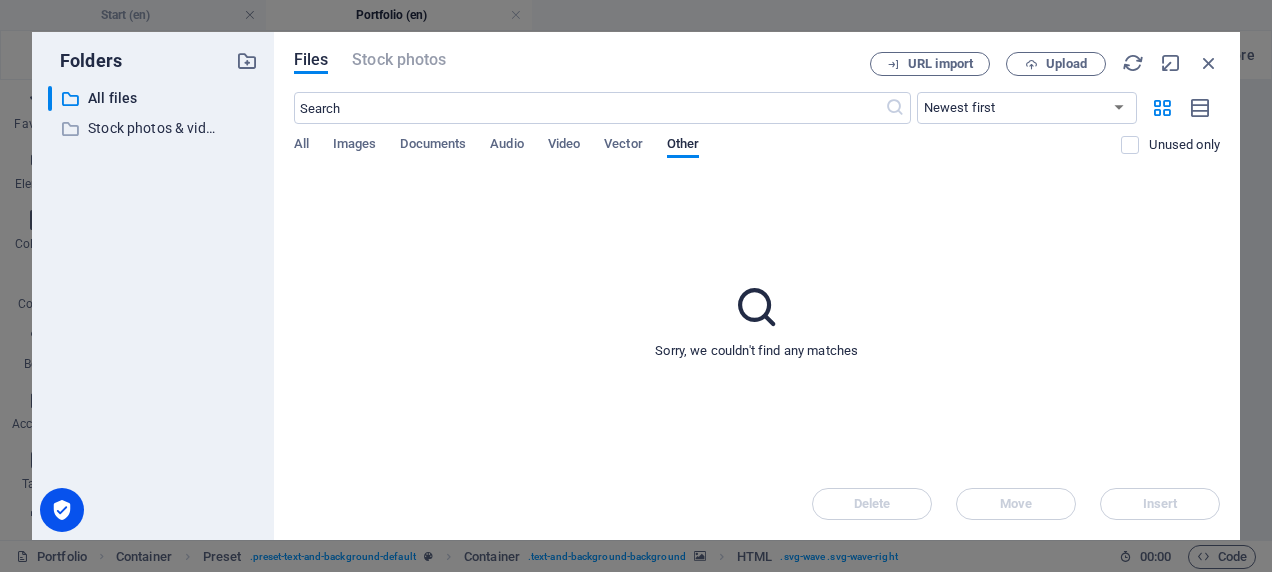 click on "Files Stock photos URL import Upload ​ Newest first Oldest first Name (A-Z) Name (Z-A) Size (0-9) Size (9-0) Resolution (0-9) Resolution (9-0) All Images Documents Audio Video Vector Other Unused only Sorry, we couldn't find any matches Delete Move Insert" at bounding box center (757, 286) 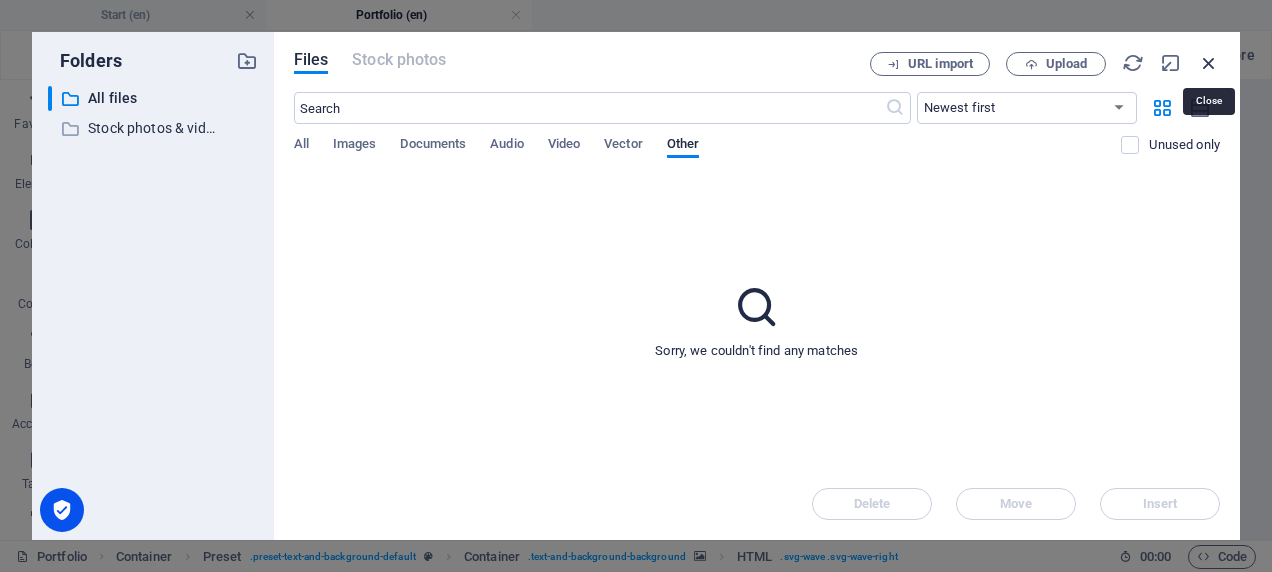 click at bounding box center [1209, 63] 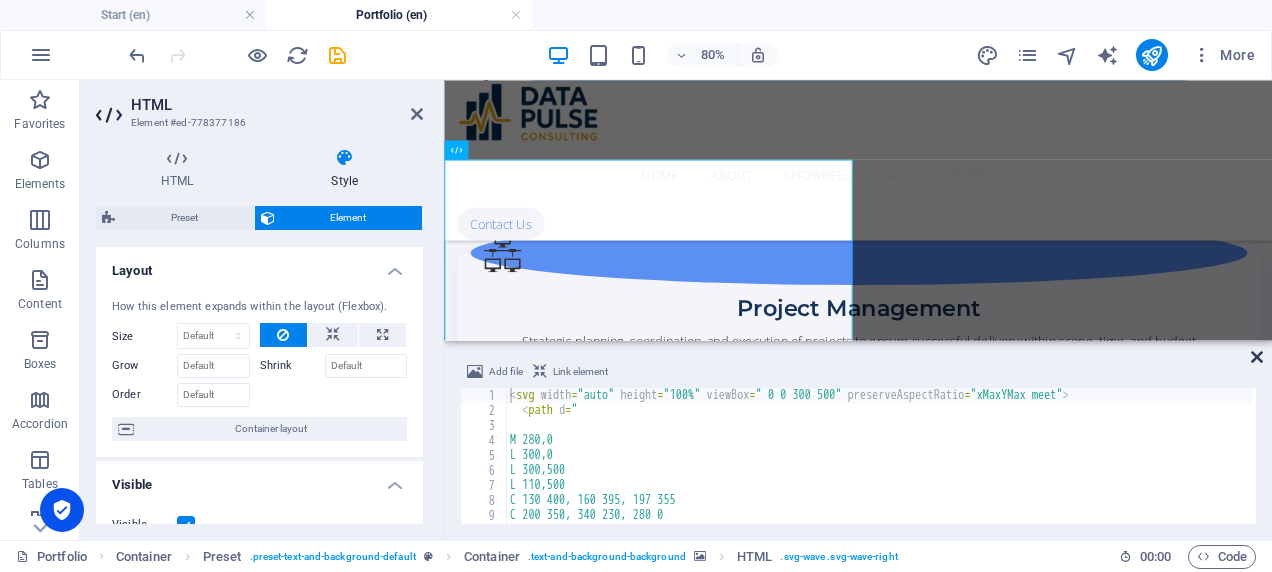 click on "Add file Link element <svg width="auto" height="100%" viewBox=" 0 0 300 500" preserveAspectRatio="xMaxYMax meet"> 1 2 3 4 5 6 7 8 9 10 11 < svg   width = "auto"   height = "100%"   viewBox = " 0 0 300 500"   preserveAspectRatio = "xMaxYMax meet" >    < path   d = "      M 280,0    L 300,0    L 300,500    L 110,500    C 130 400, 160 395, 197 355    C 200 350, 340 230, 280 0    Z        הההההההההההההההההההההההההההההההההההההההההההההההההההההההההההההההההההההההההההההההההההההההההההההההההההההההההההההההההההההההההההההההההההההההההההההההההההההההההההההההההההההההההההההההההההההההההההההההההההההההההההההההההההההההההההההההההההההההההההההההההההההההההההההההה Start tag seen without seeing a doctype first. Expected e.g. <!DOCTYPE html>." at bounding box center (858, 440) 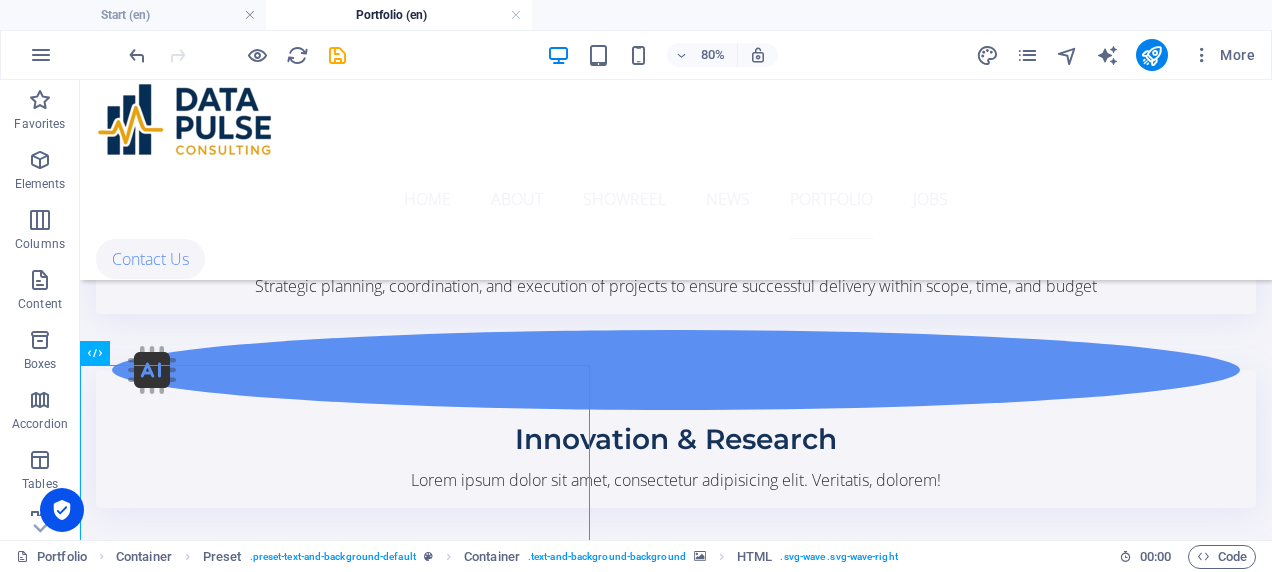 scroll, scrollTop: 1598, scrollLeft: 0, axis: vertical 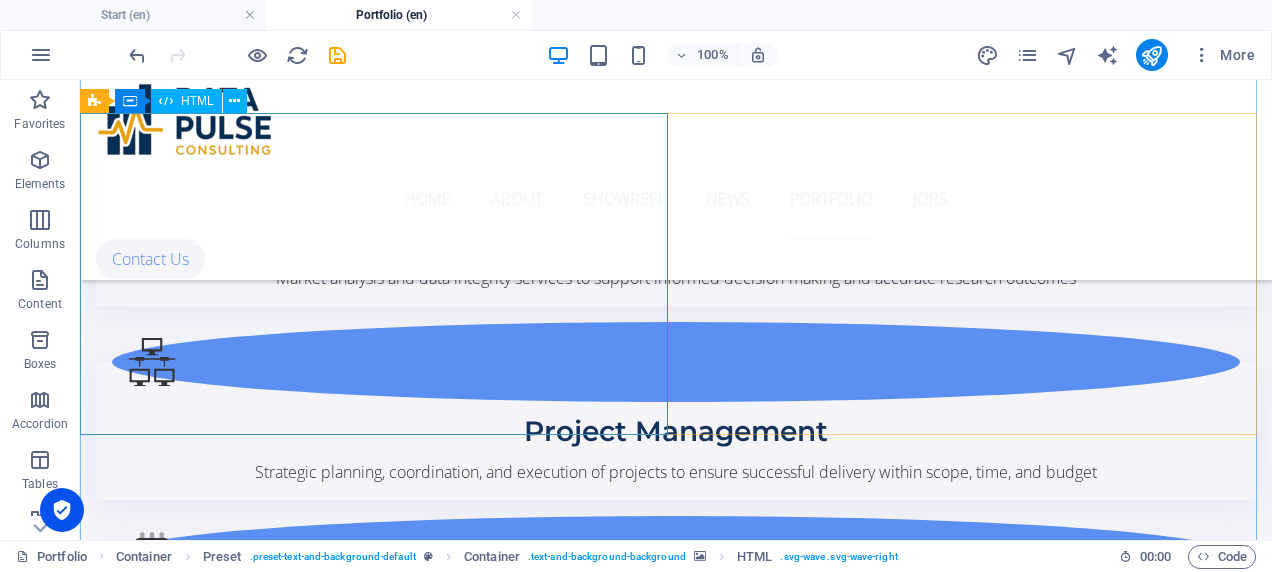 click at bounding box center (676, 1978) 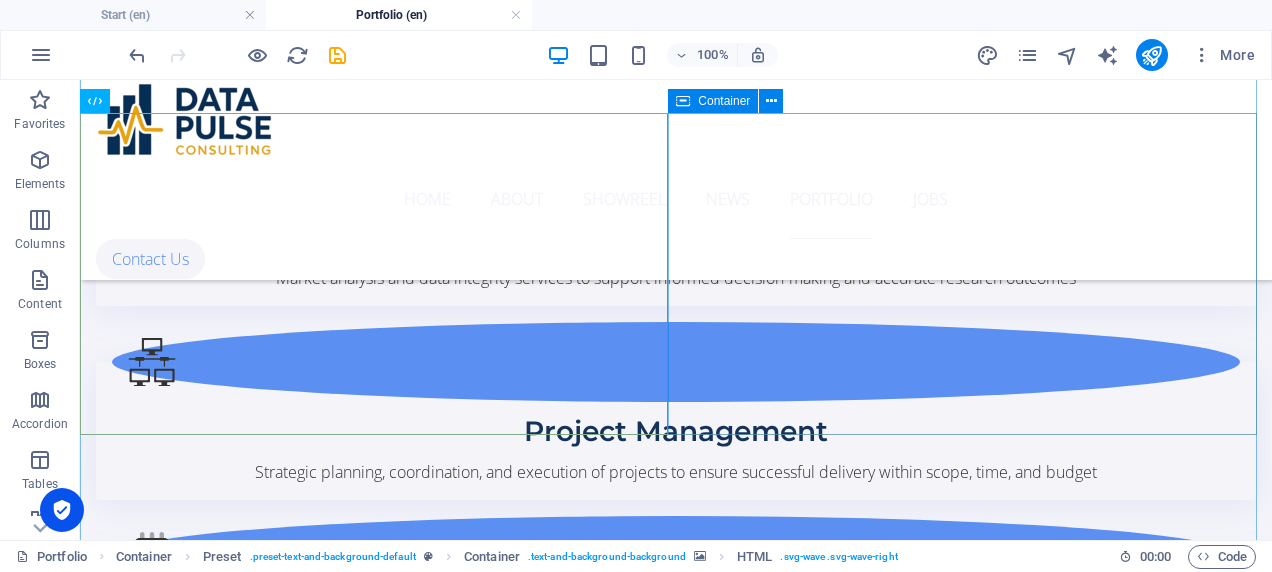 click on "Our expert service involves meticulous scrutiny and thorough verification of all collected data sets to ensure accuracy, consistency, and reliability. Through rigorous validation techniques, we guarantee dependable insights crucial for informed and confident decision-making." at bounding box center [676, 1906] 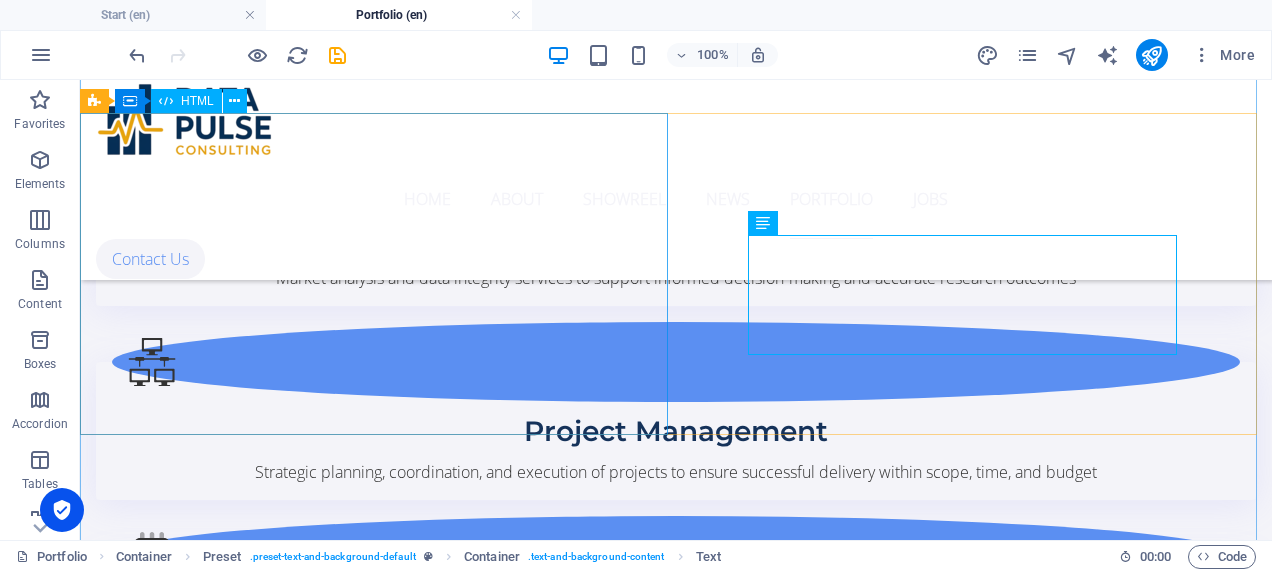 click at bounding box center [676, 1978] 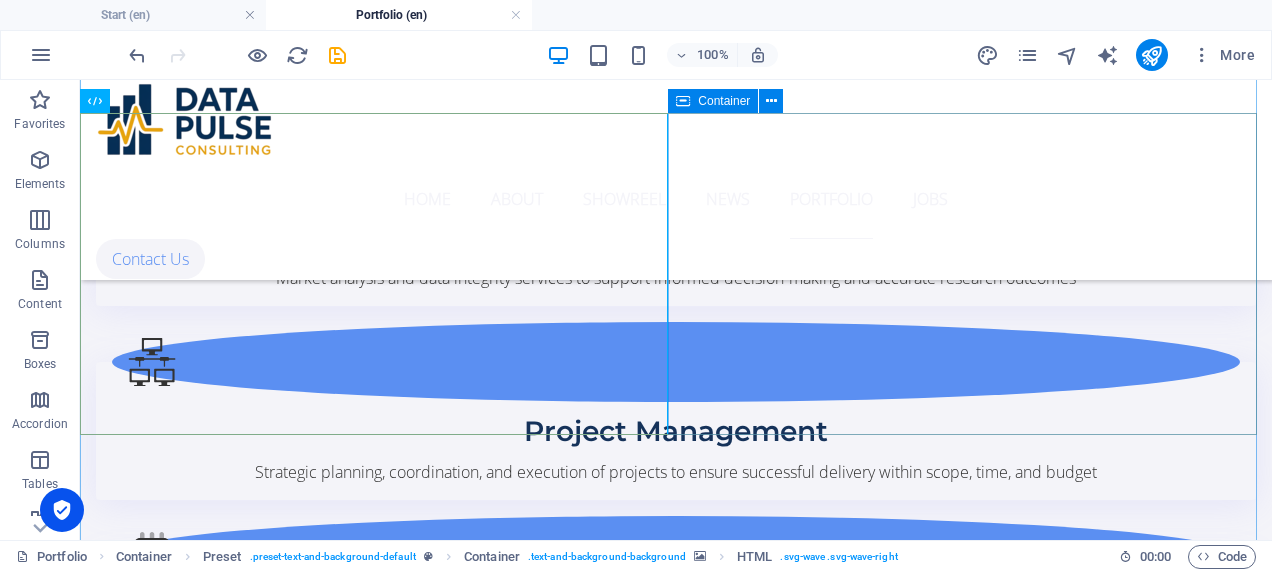 click on "Data Validation Our expert service involves meticulous scrutiny and thorough verification of all collected data sets to ensure accuracy, consistency, and reliability. Through rigorous validation techniques, we guarantee dependable insights crucial for informed and confident decision-making." at bounding box center [676, 1885] 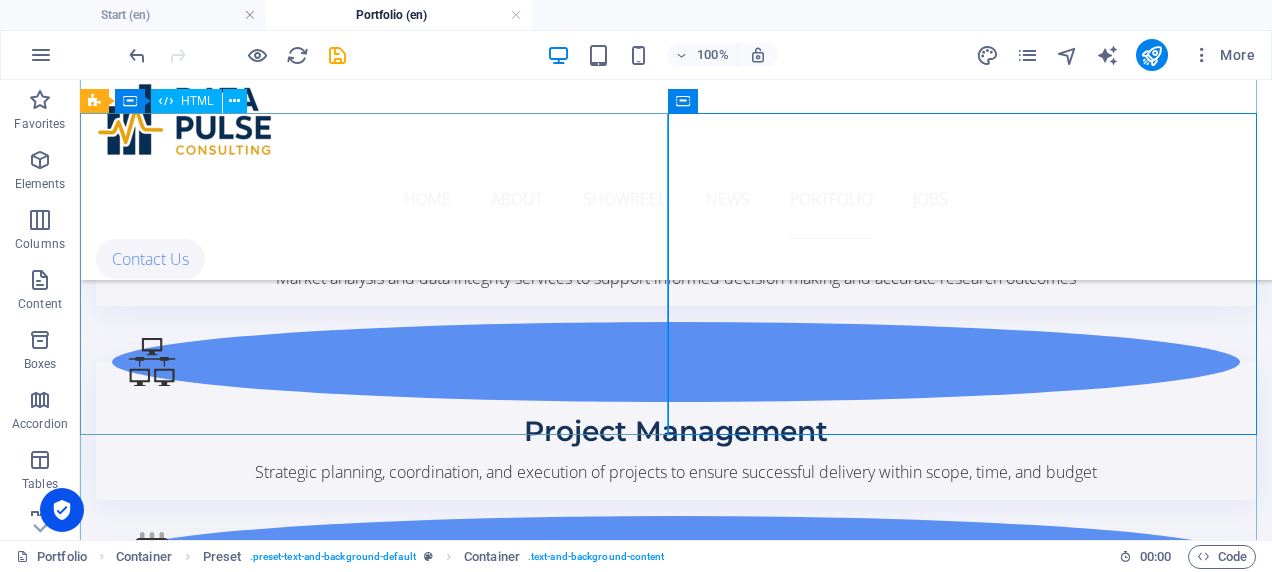 click at bounding box center [676, 1978] 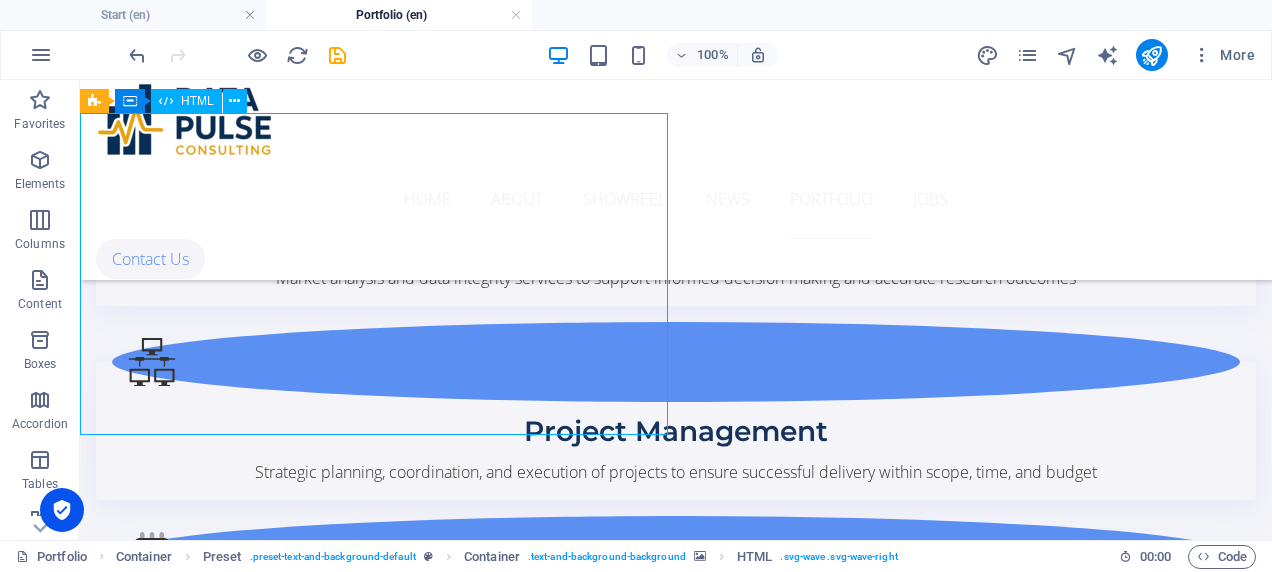 click at bounding box center [676, 1978] 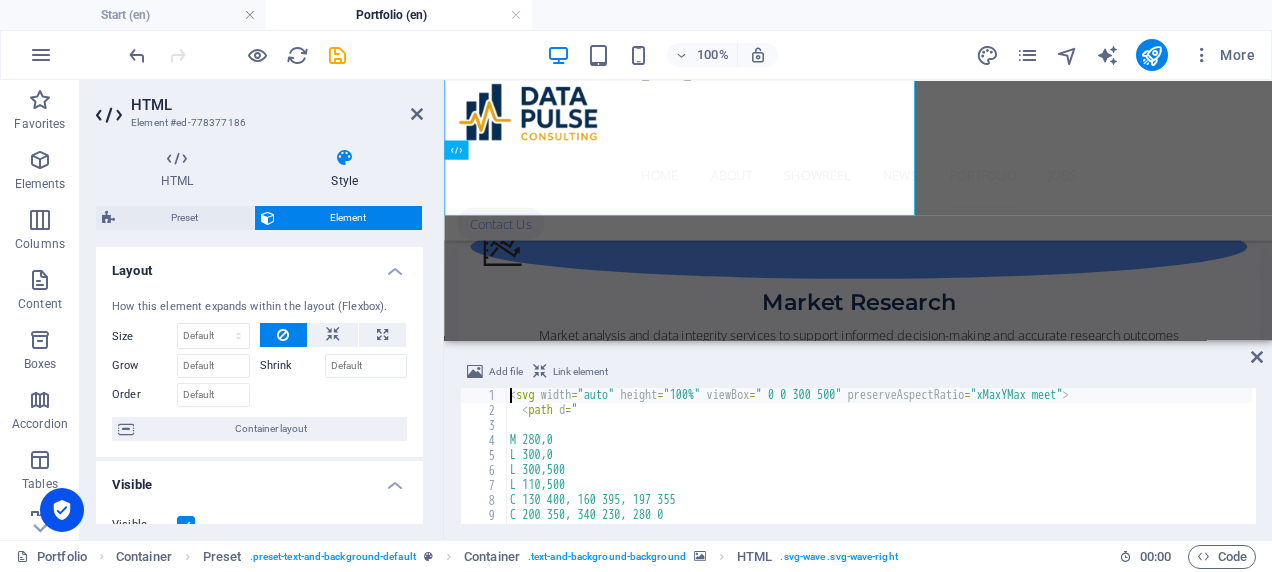scroll, scrollTop: 1784, scrollLeft: 0, axis: vertical 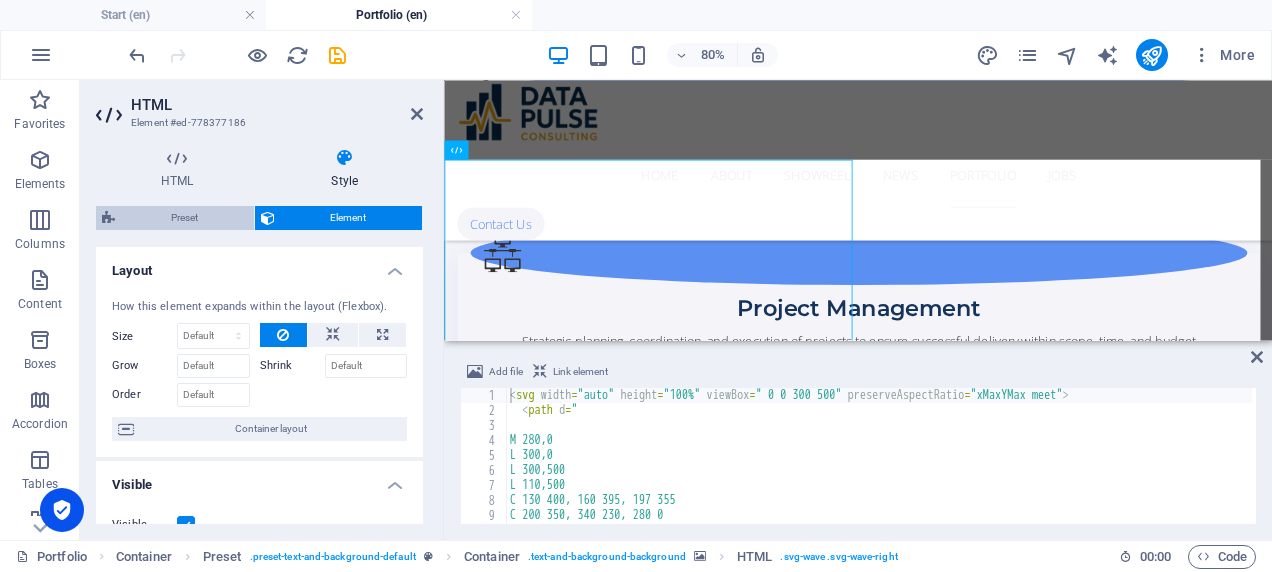 click on "Preset" at bounding box center [184, 218] 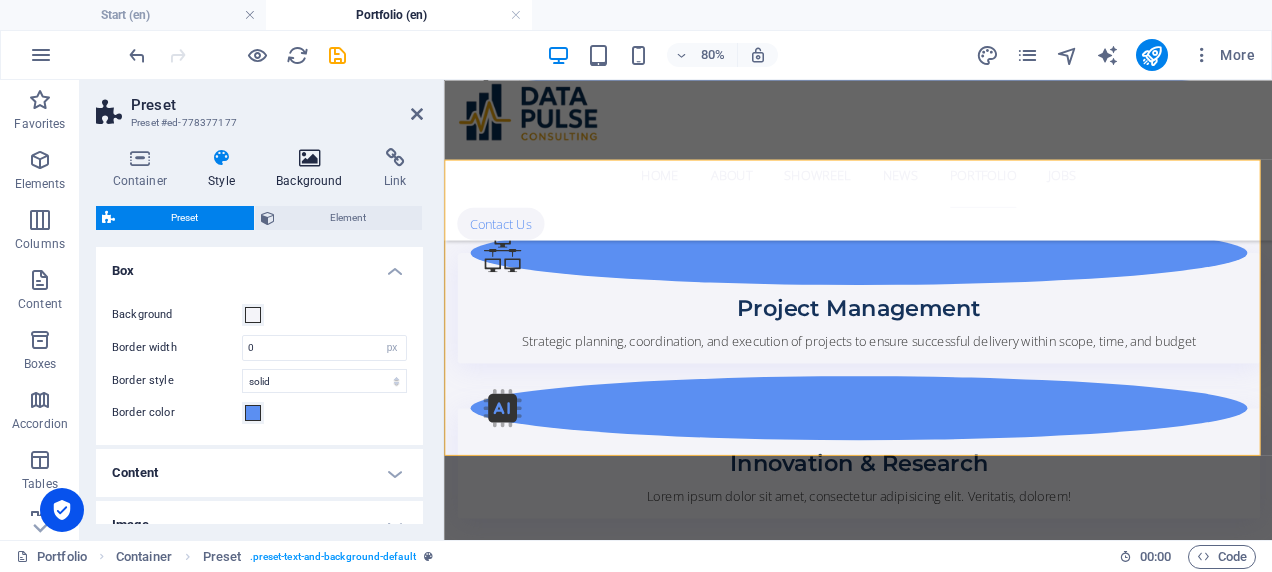 click at bounding box center [310, 158] 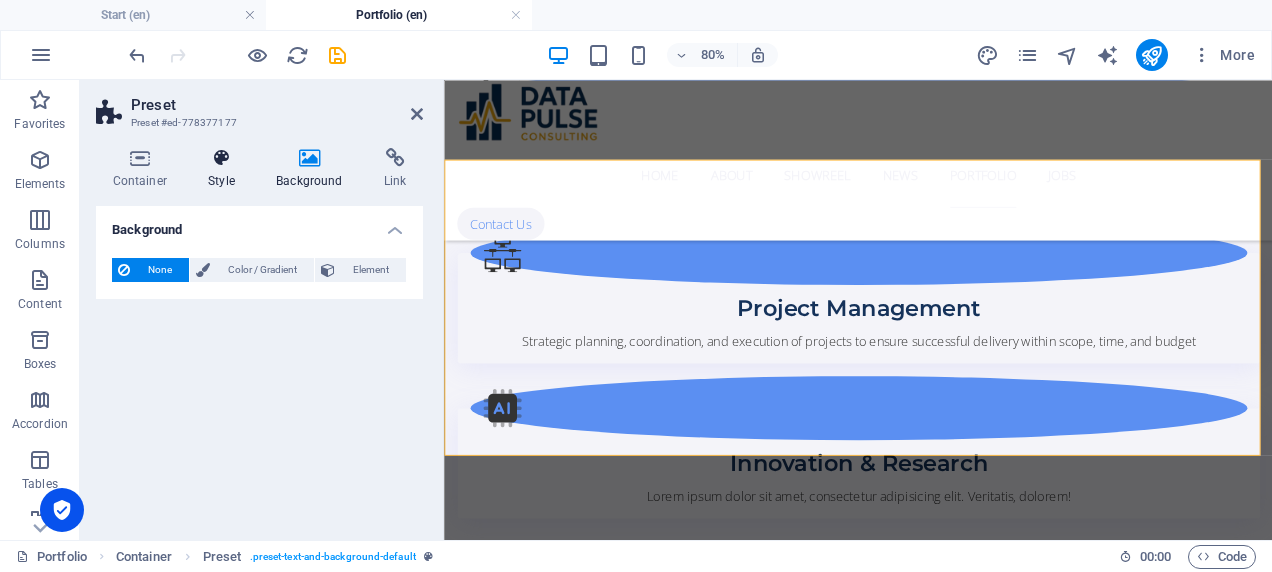 click at bounding box center [222, 158] 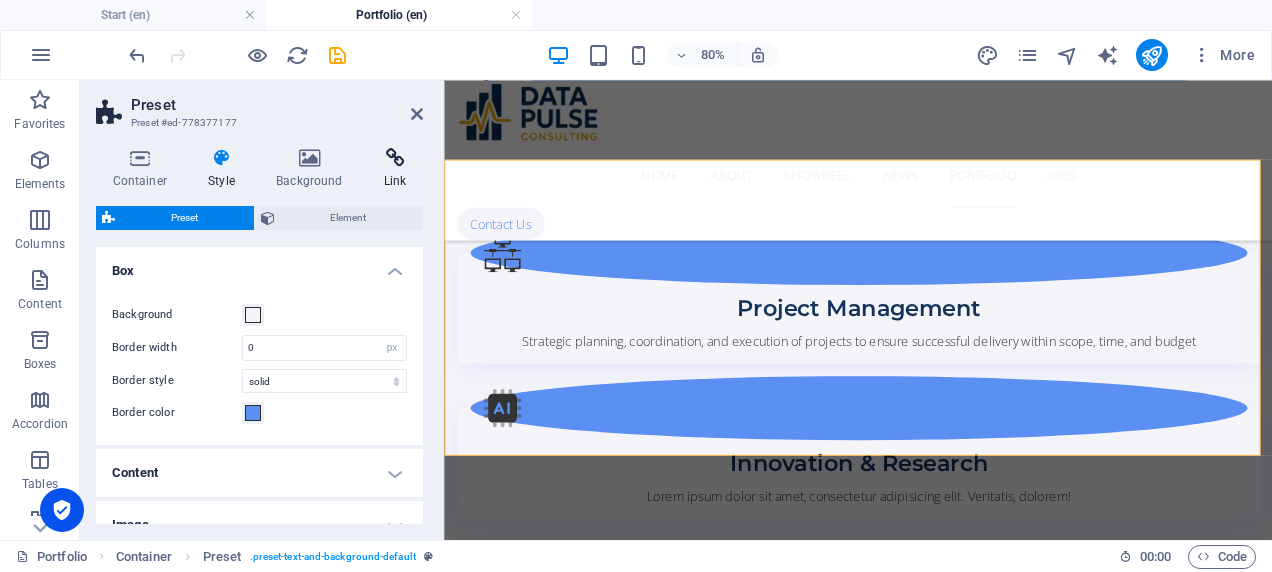 click at bounding box center [395, 158] 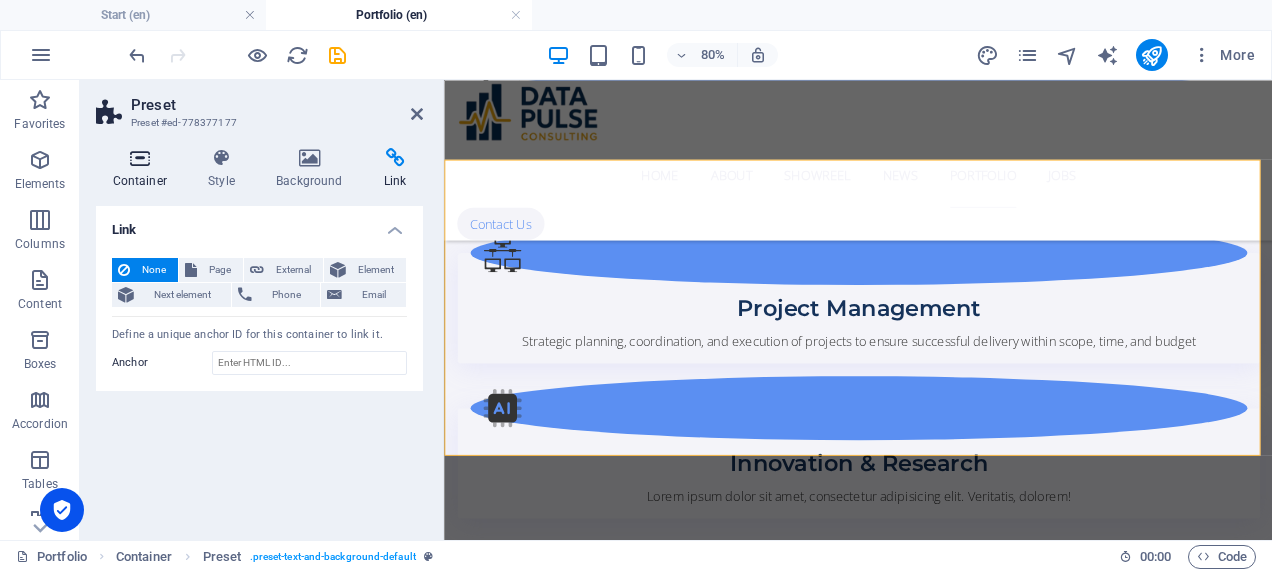 click on "Container" at bounding box center (144, 169) 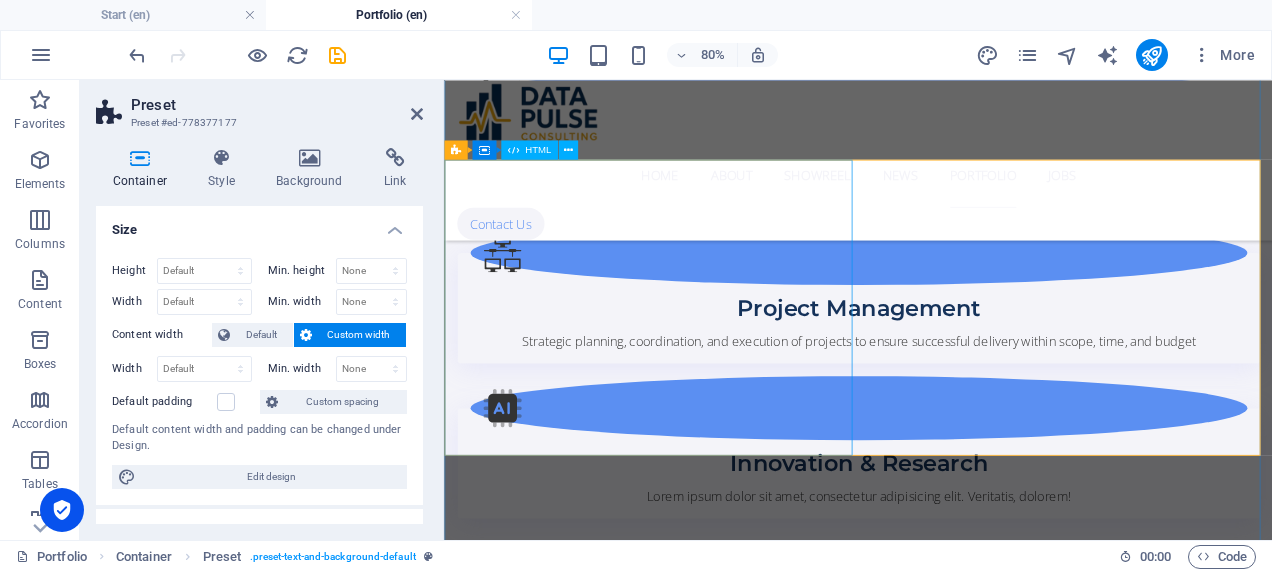 click at bounding box center [961, 2107] 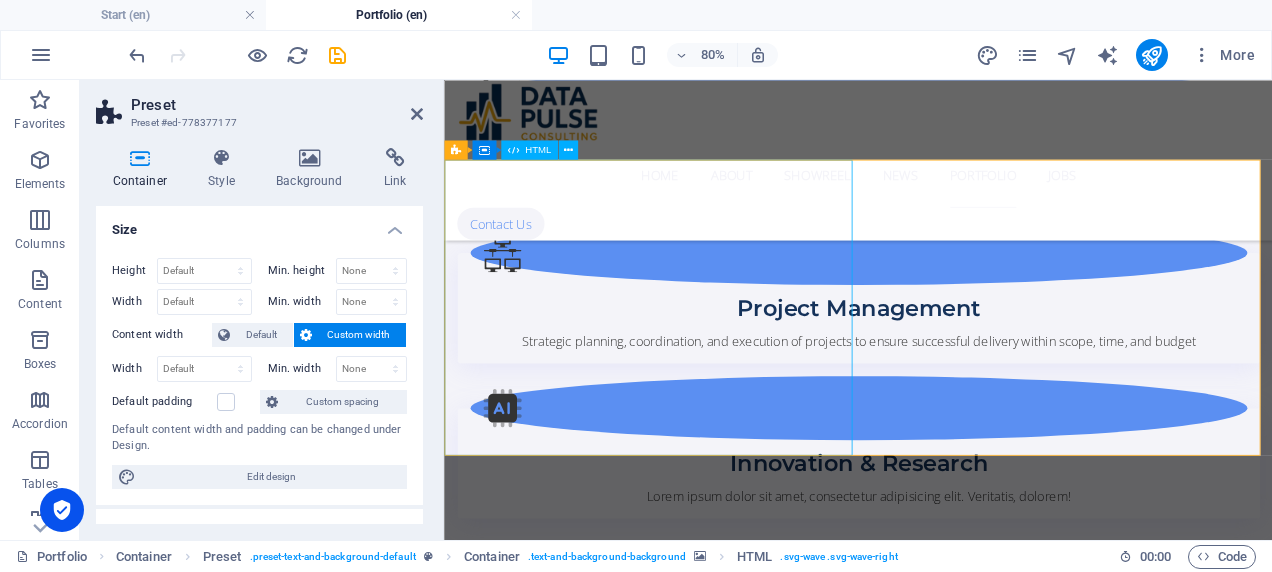 click at bounding box center (961, 2107) 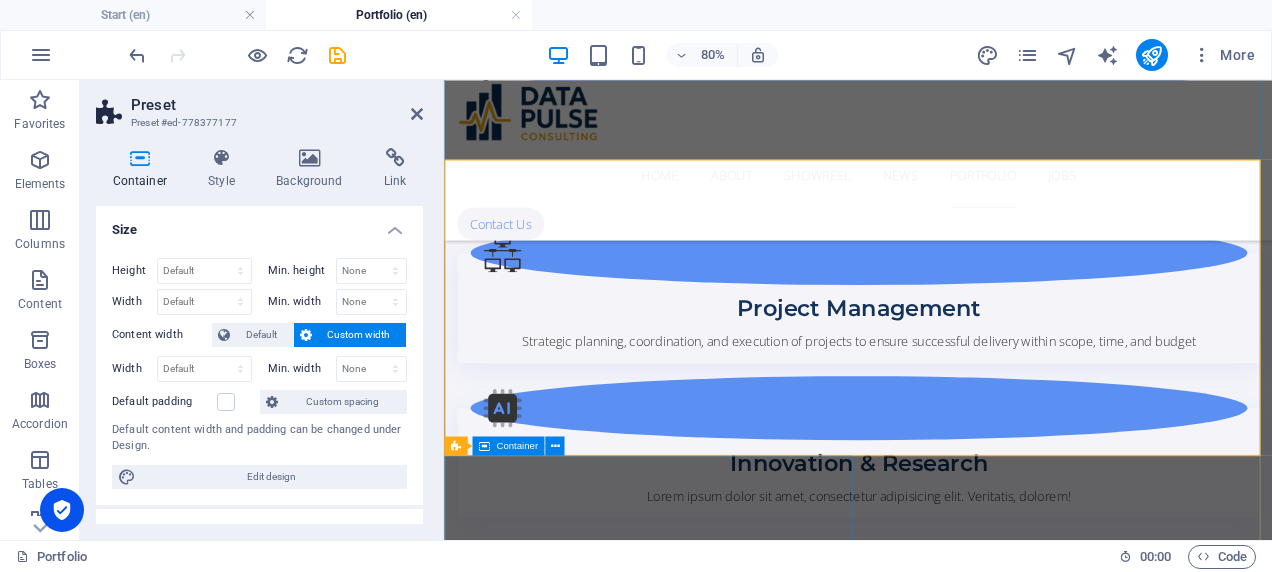 drag, startPoint x: 621, startPoint y: 610, endPoint x: 959, endPoint y: 460, distance: 369.78912 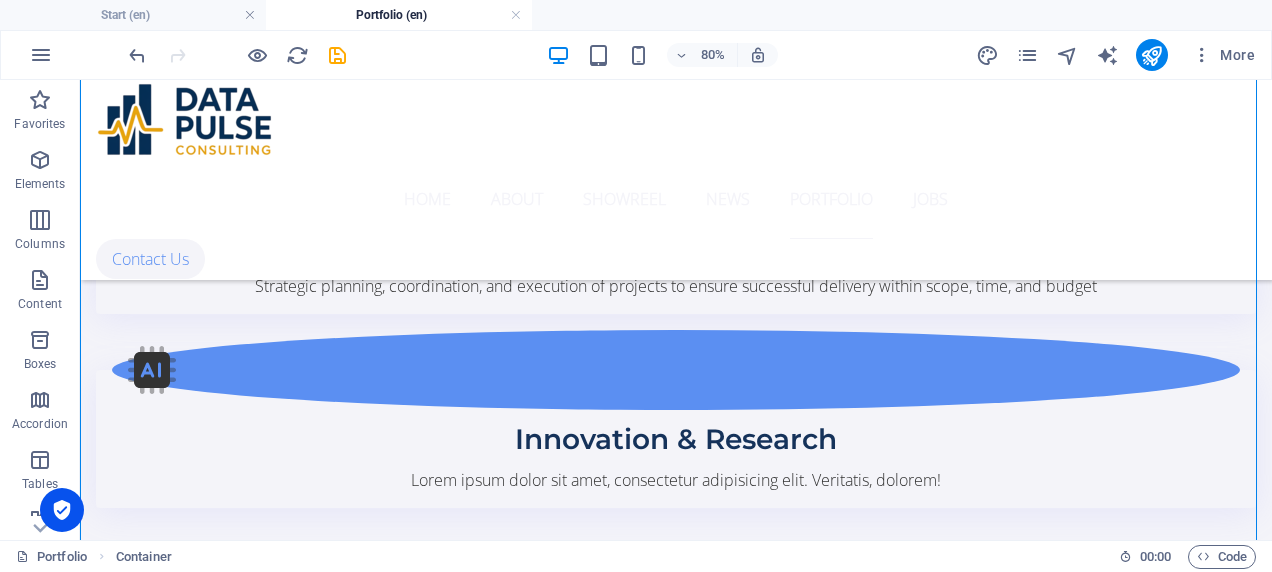 scroll, scrollTop: 1598, scrollLeft: 0, axis: vertical 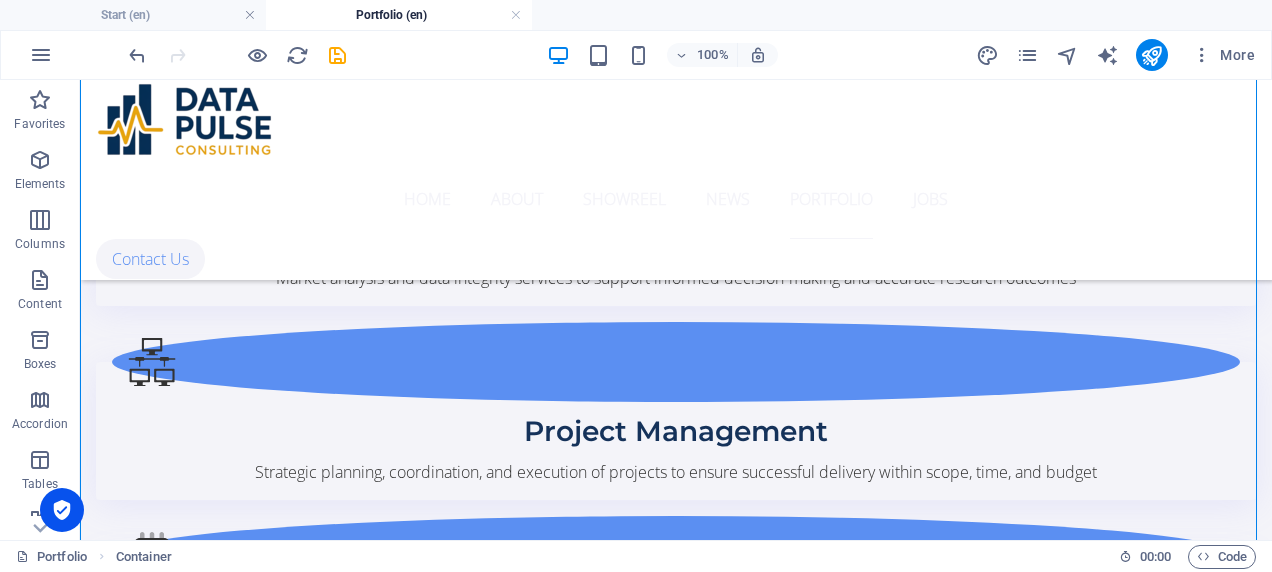 click at bounding box center [676, 1587] 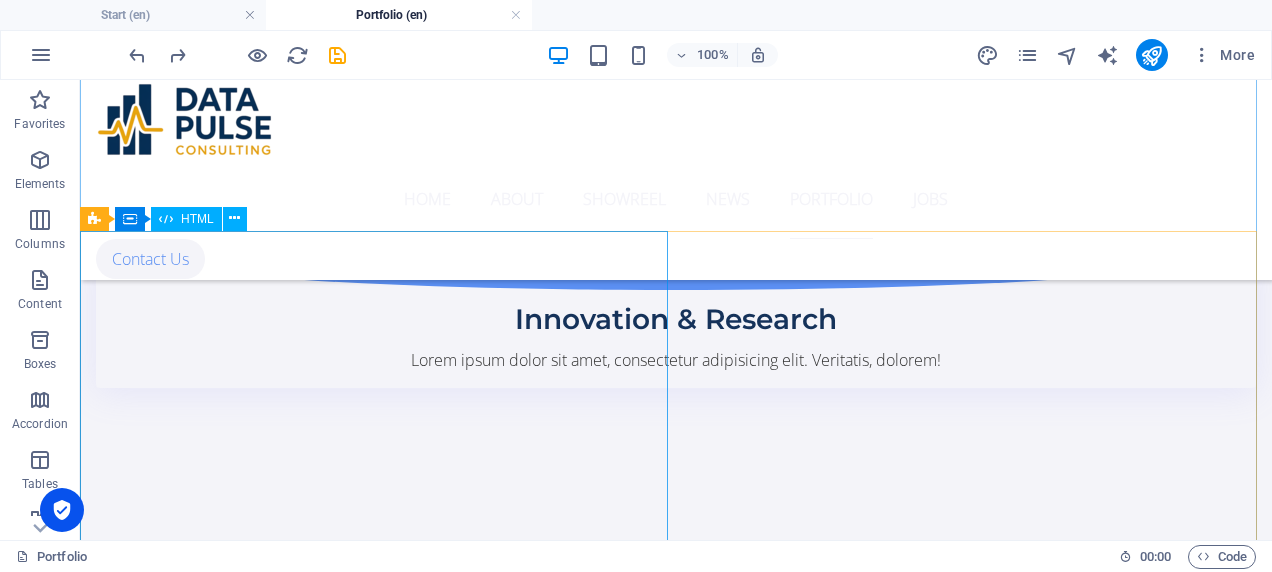 scroll, scrollTop: 2146, scrollLeft: 0, axis: vertical 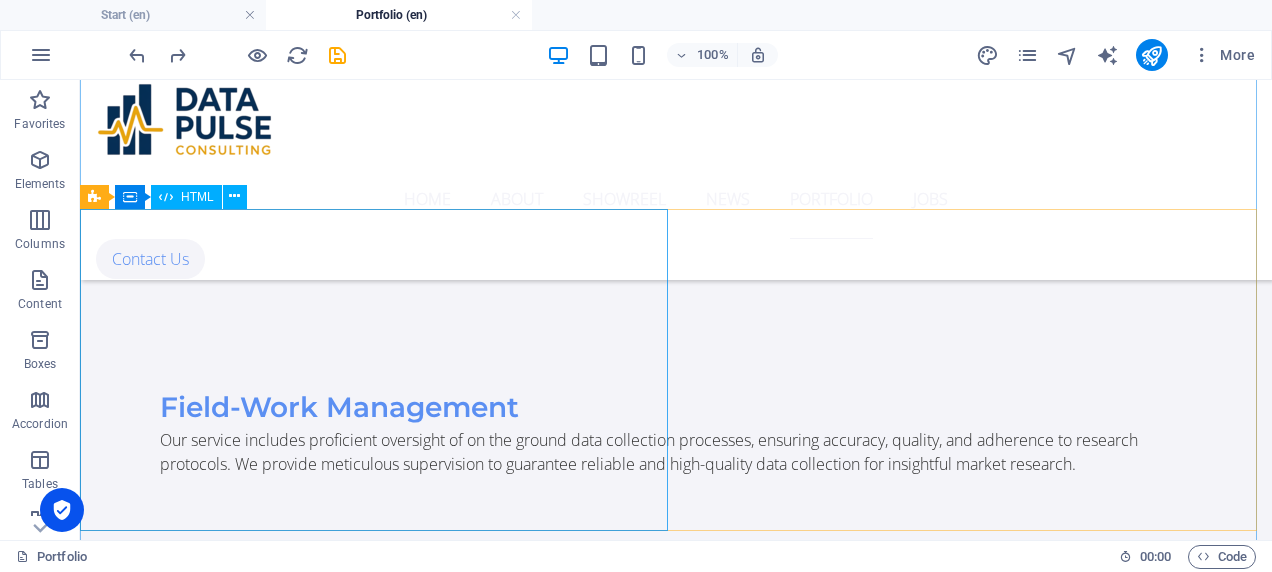 click at bounding box center (676, 2598) 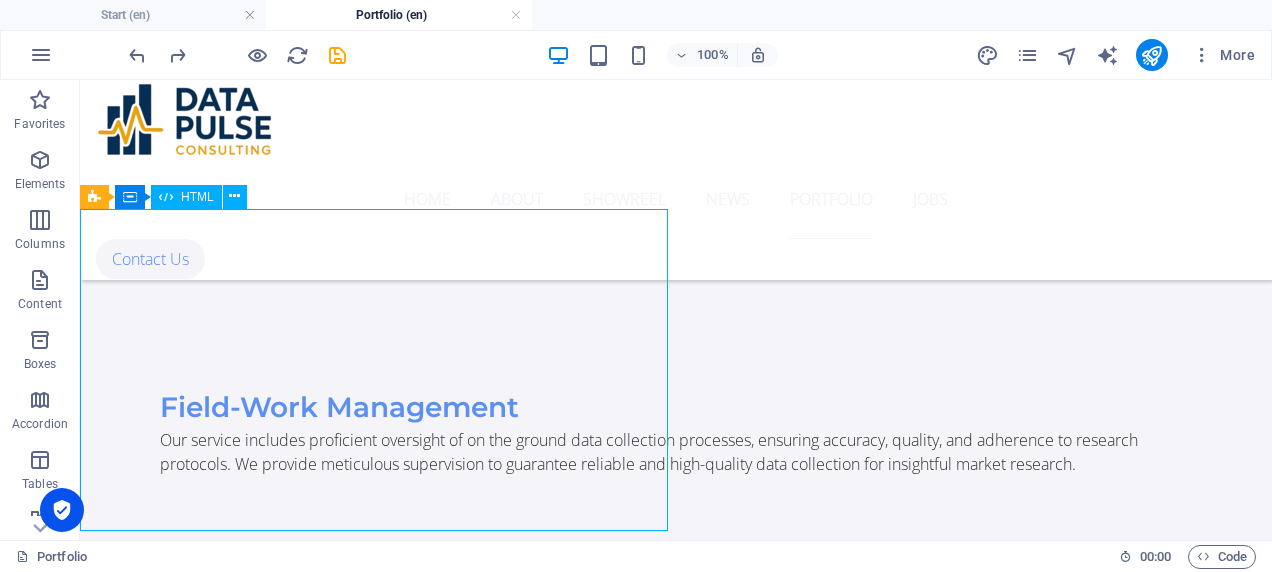click at bounding box center [676, 2598] 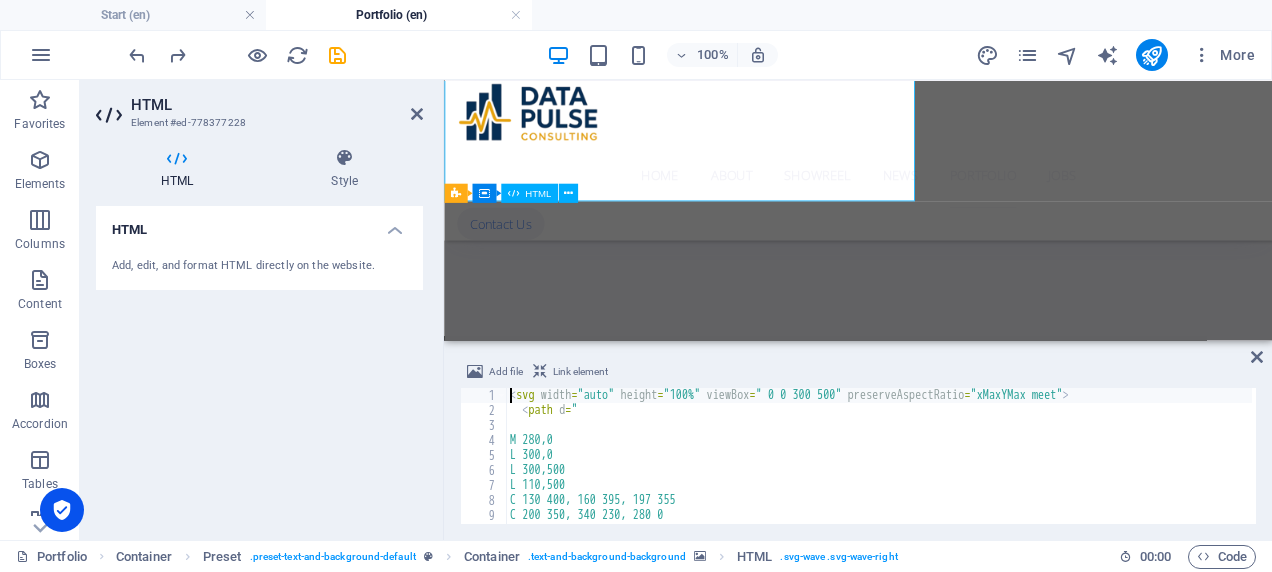 scroll, scrollTop: 2446, scrollLeft: 0, axis: vertical 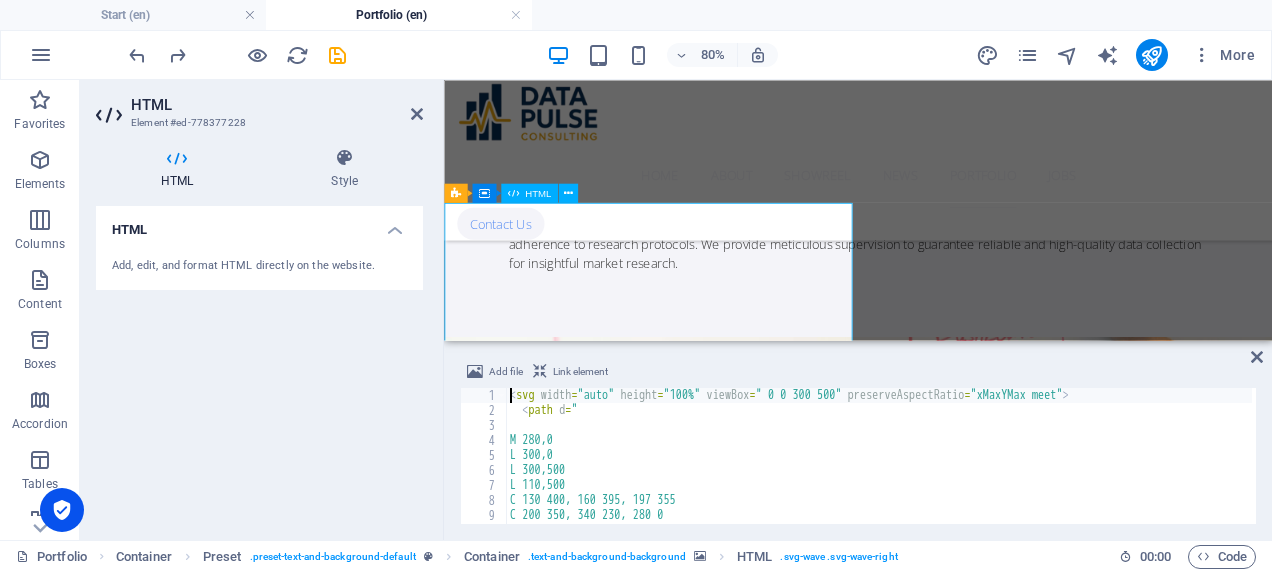 click at bounding box center [961, 2584] 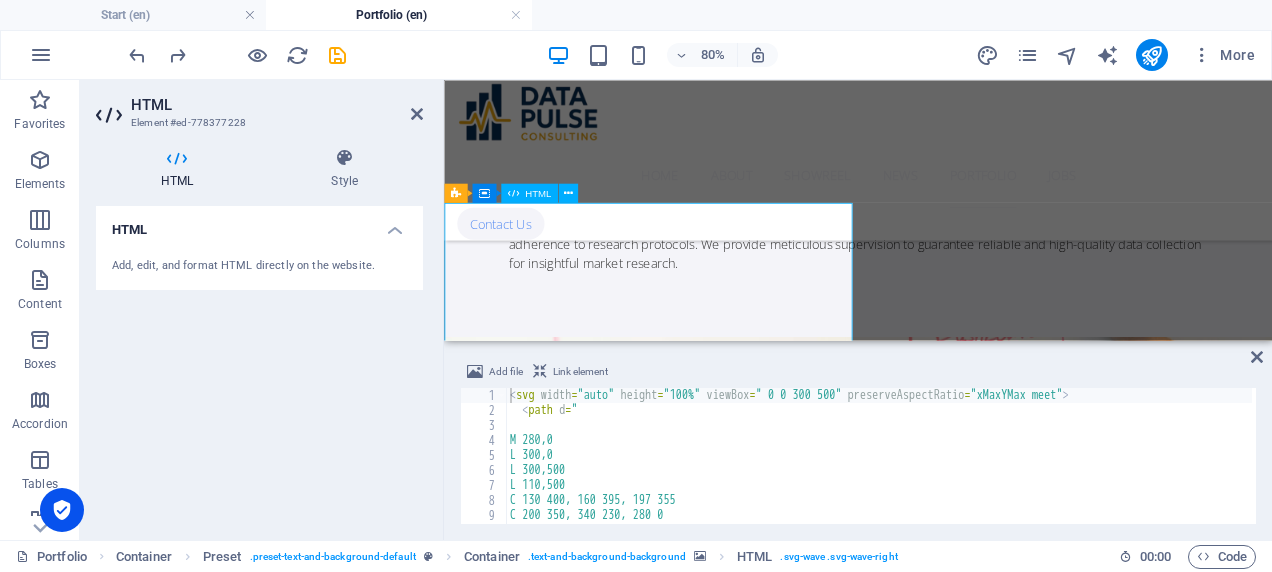 click at bounding box center [961, 2584] 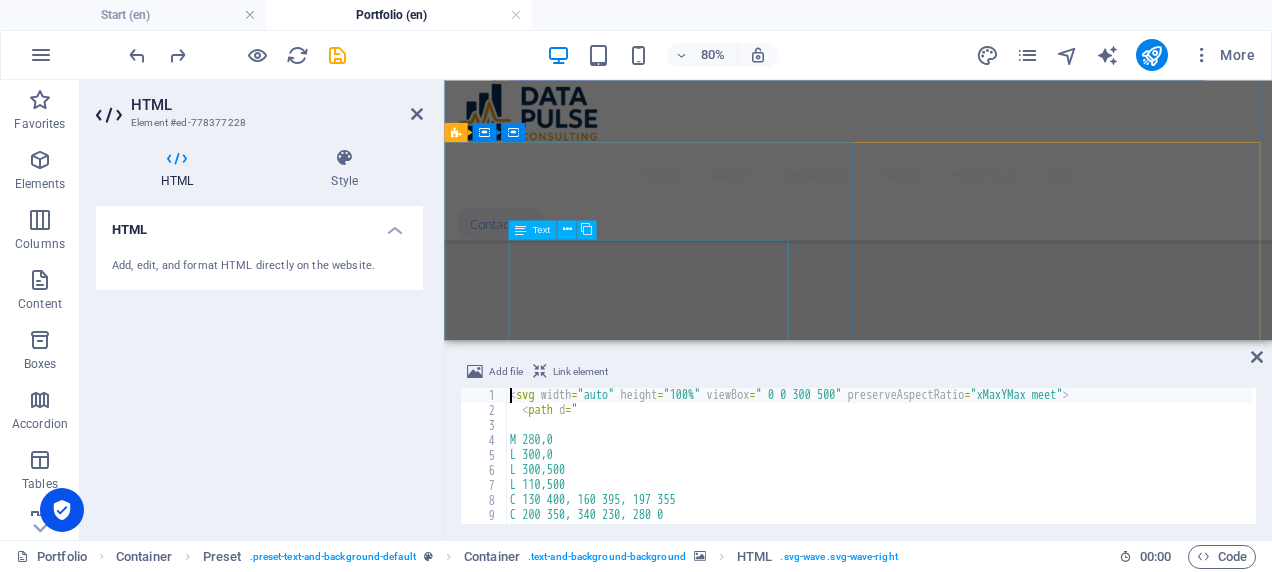 scroll, scrollTop: 2174, scrollLeft: 0, axis: vertical 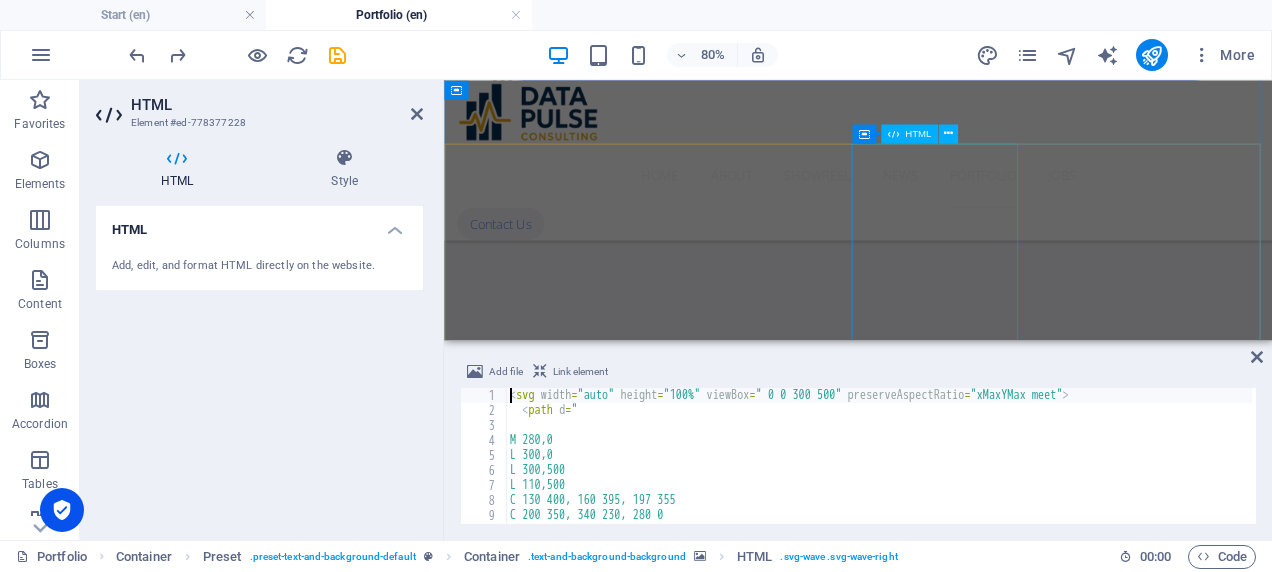 click at bounding box center [540, 2486] 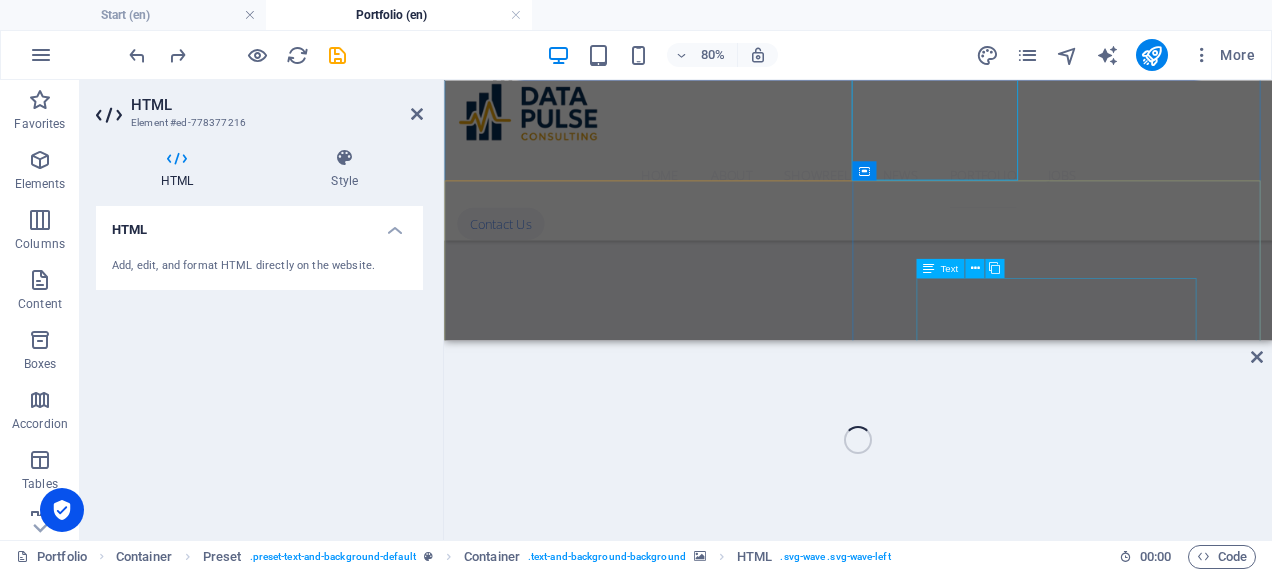 scroll, scrollTop: 2474, scrollLeft: 0, axis: vertical 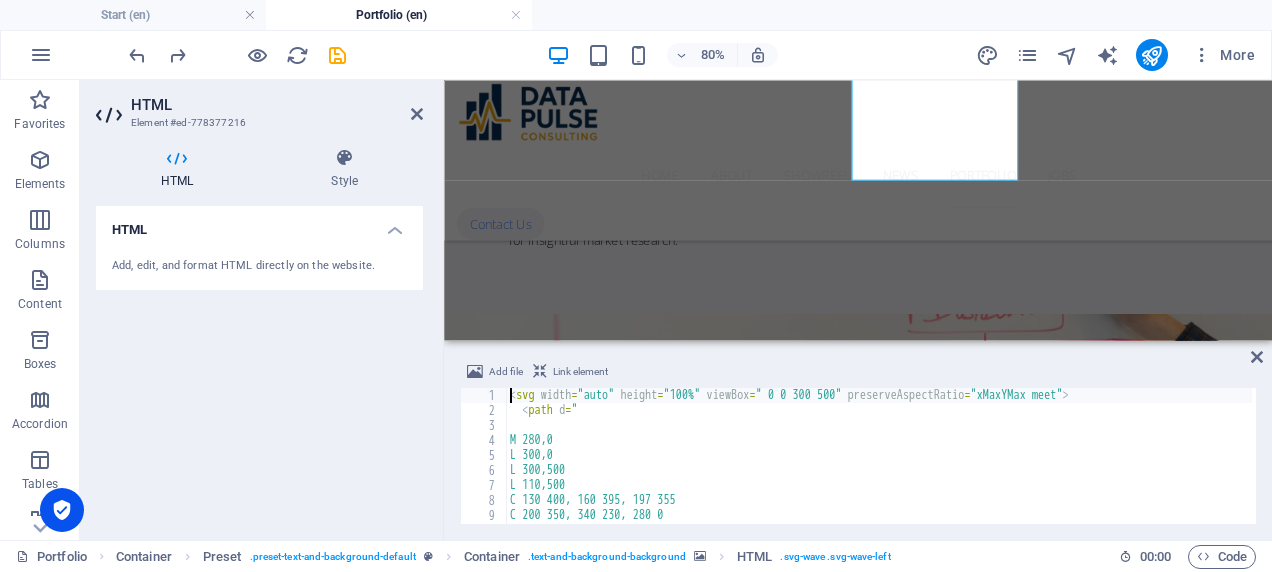 click at bounding box center [961, 1851] 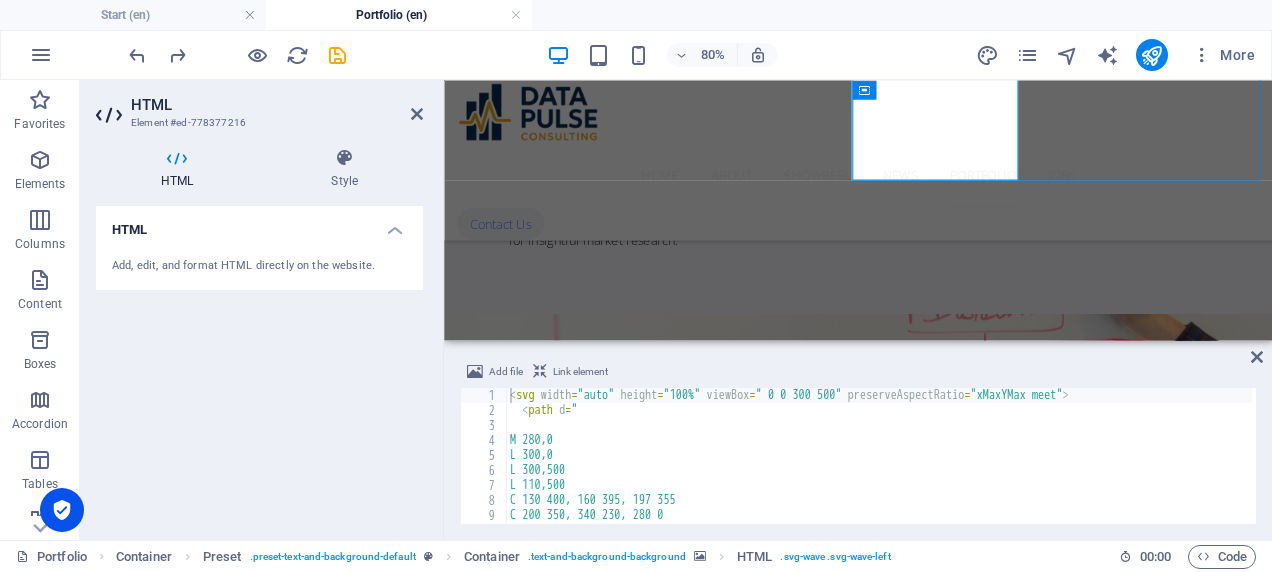 click at bounding box center (961, 1851) 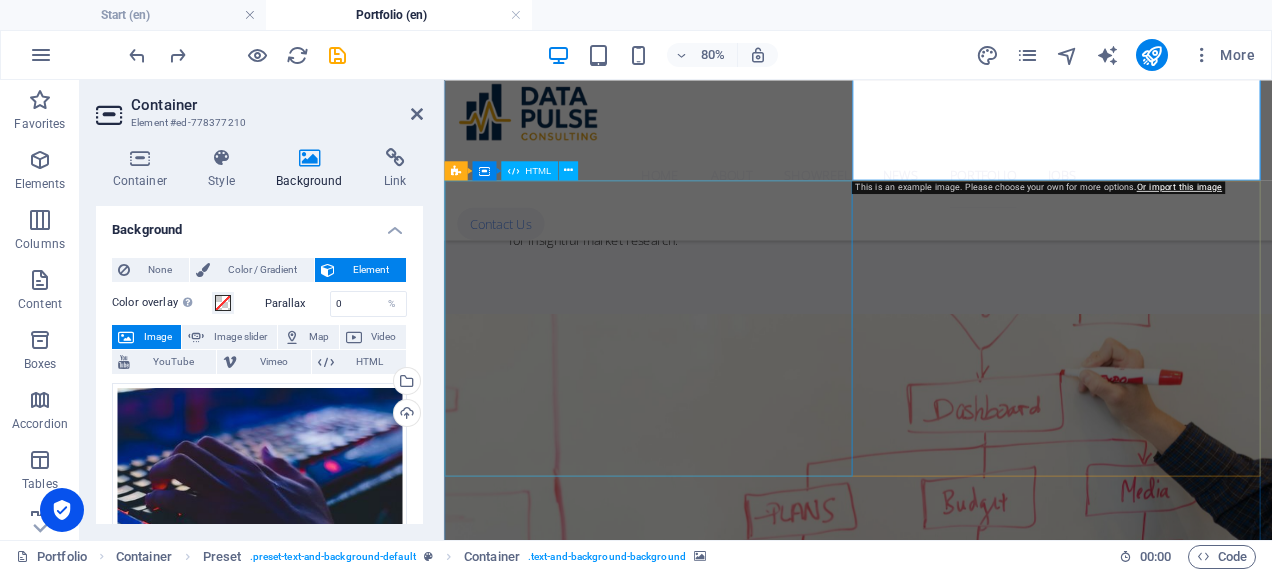 click at bounding box center (961, 2681) 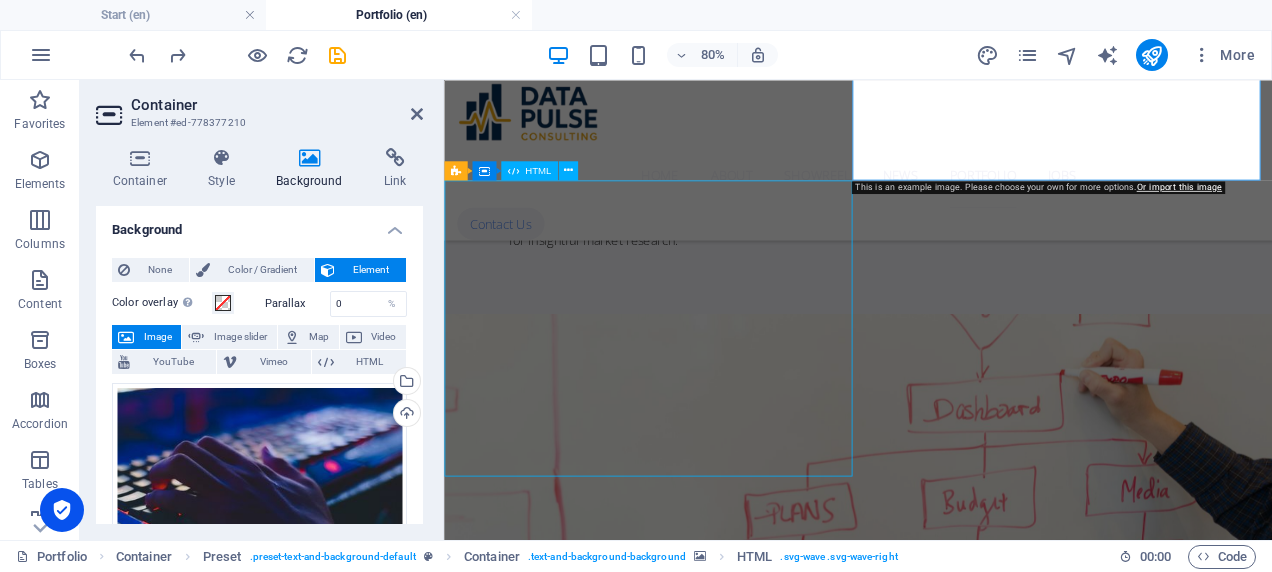 click at bounding box center [961, 2681] 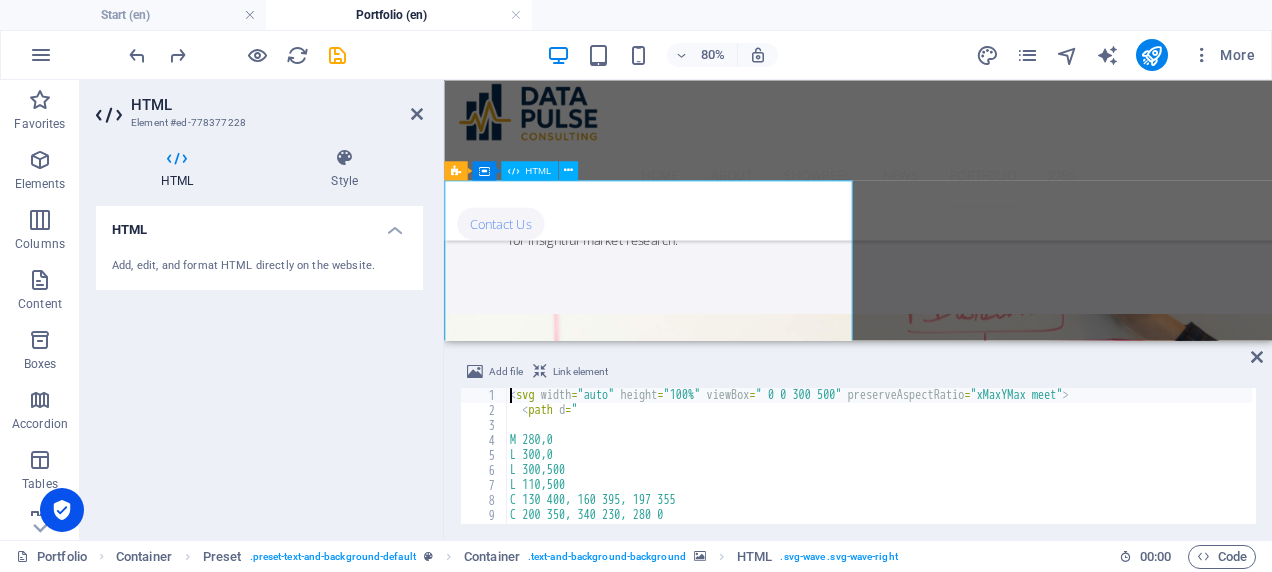click at bounding box center [961, 2556] 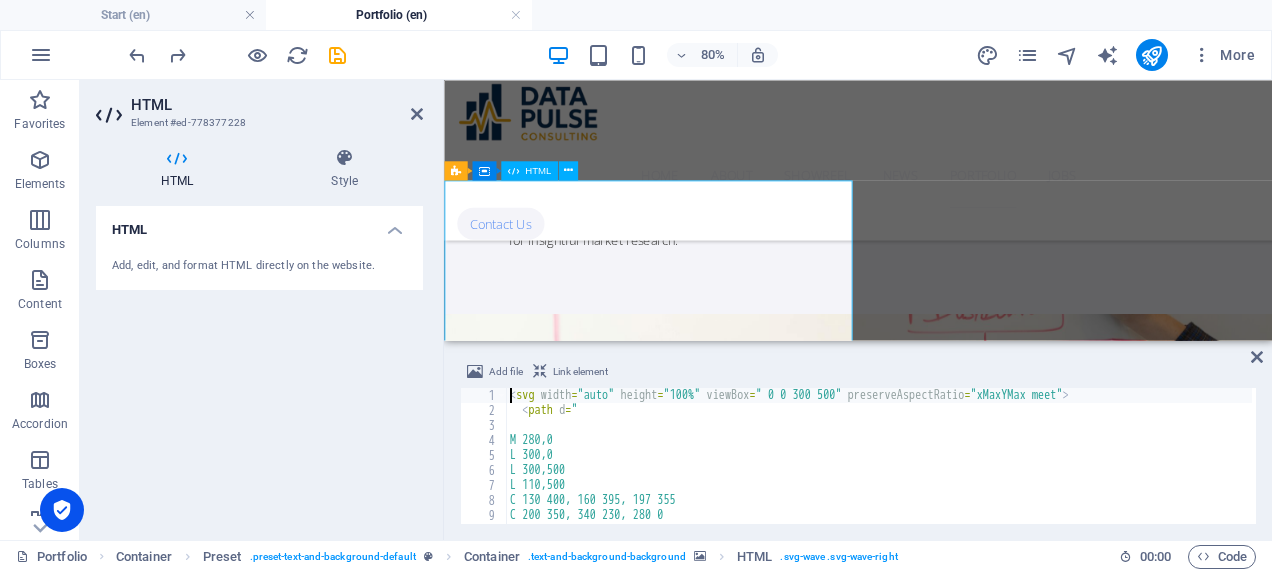 click at bounding box center [961, 2556] 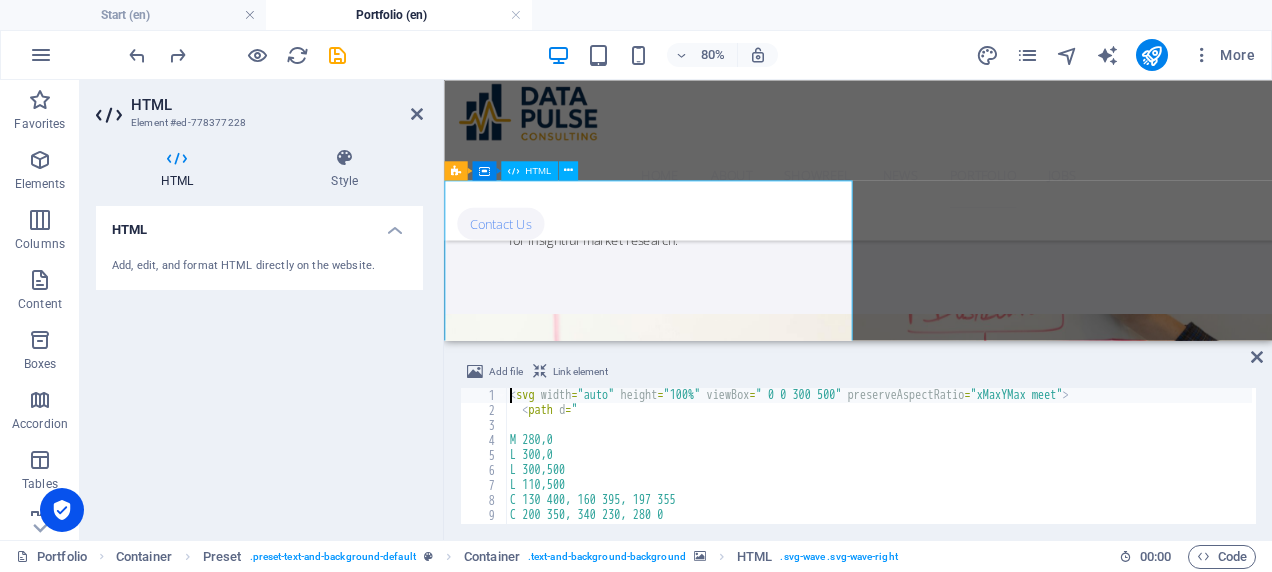 click at bounding box center (961, 2556) 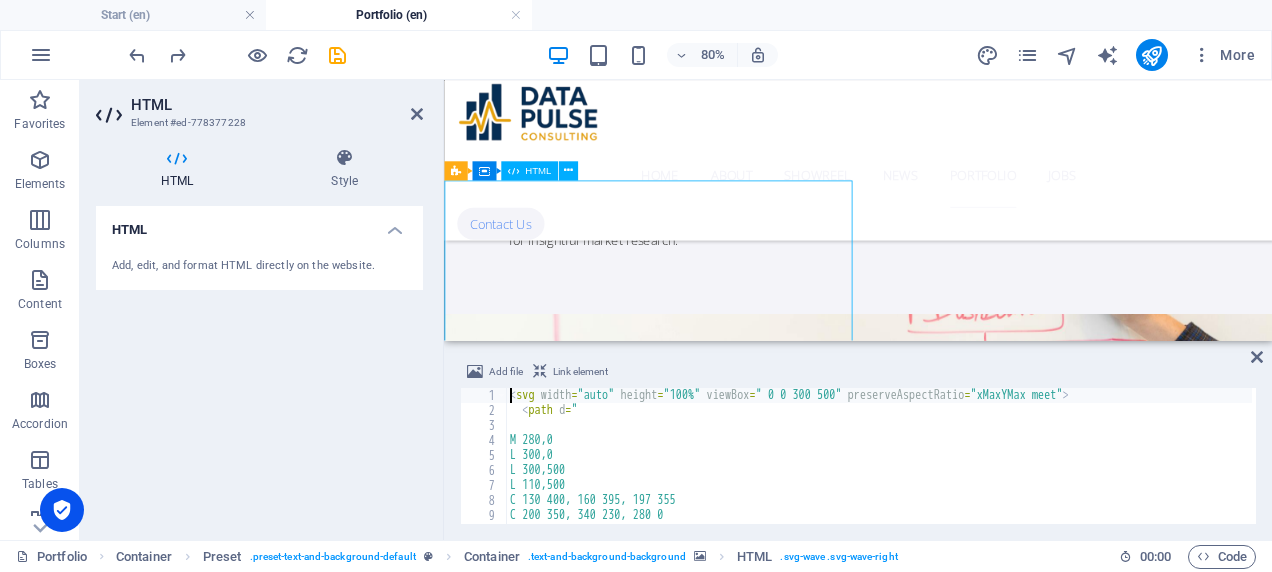 click at bounding box center (961, 2556) 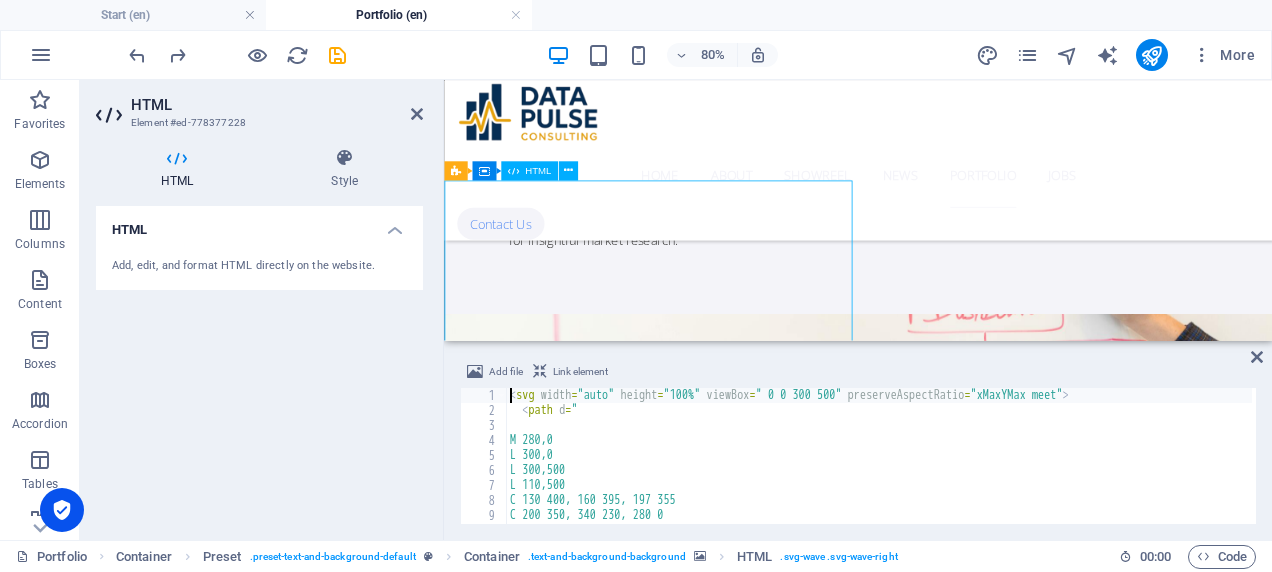 click at bounding box center [961, 2556] 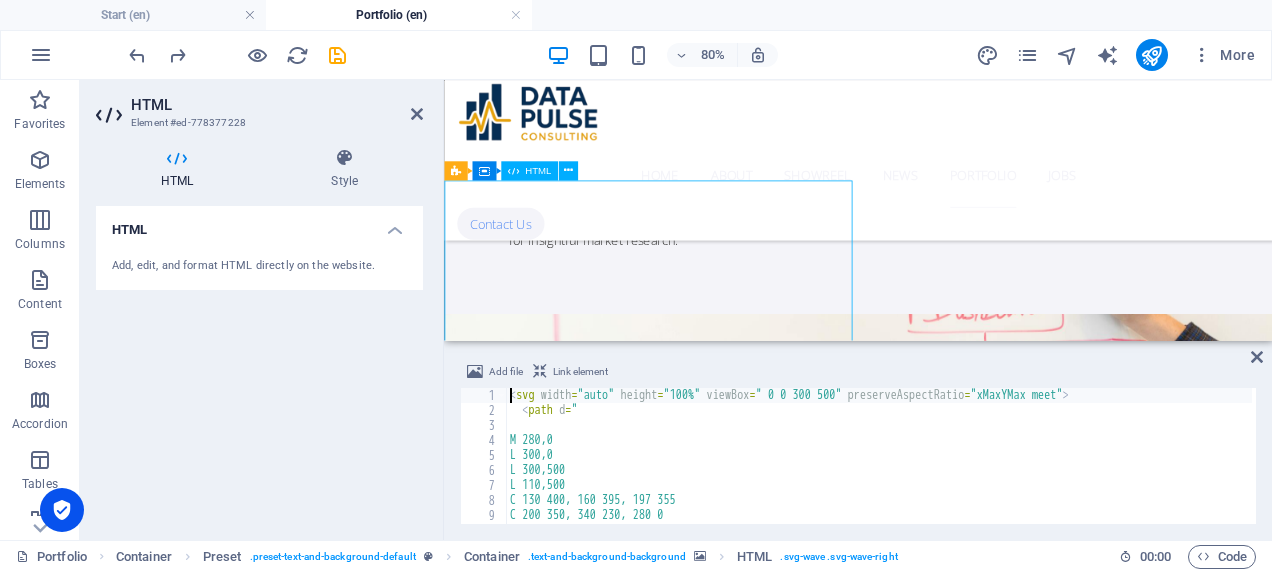 click at bounding box center (961, 2556) 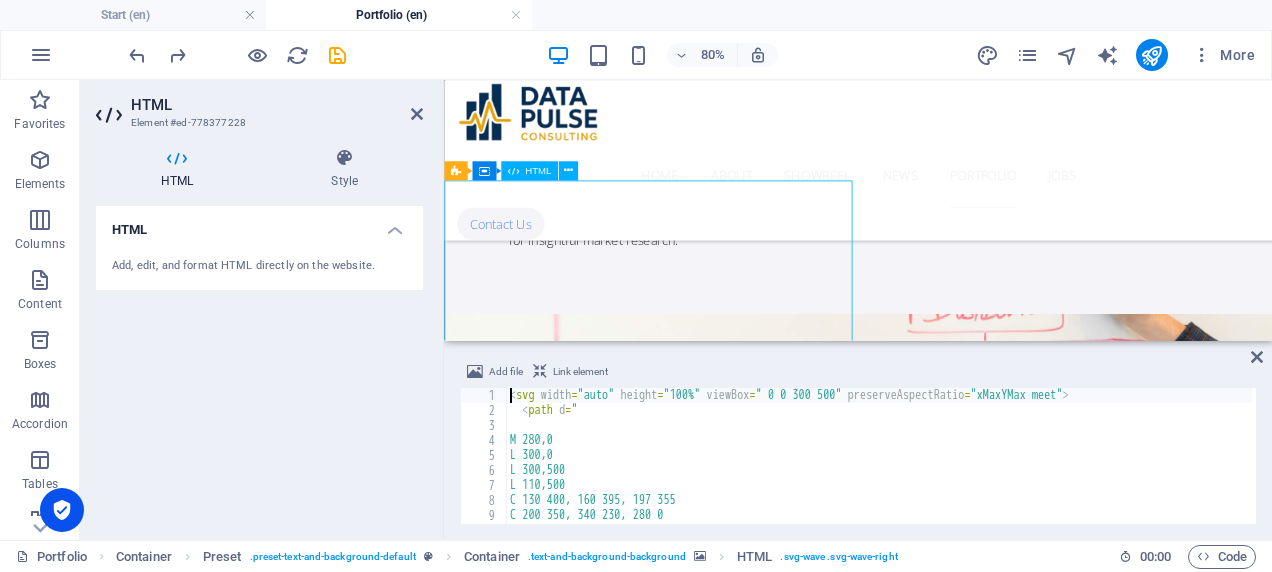 click at bounding box center (961, 2556) 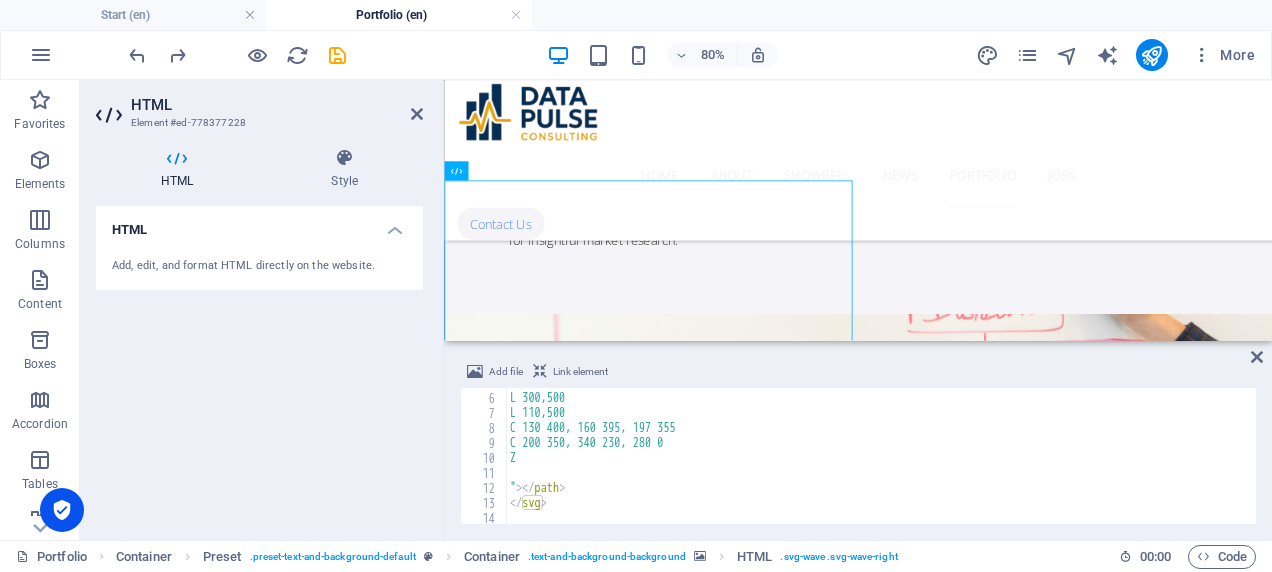 scroll, scrollTop: 0, scrollLeft: 0, axis: both 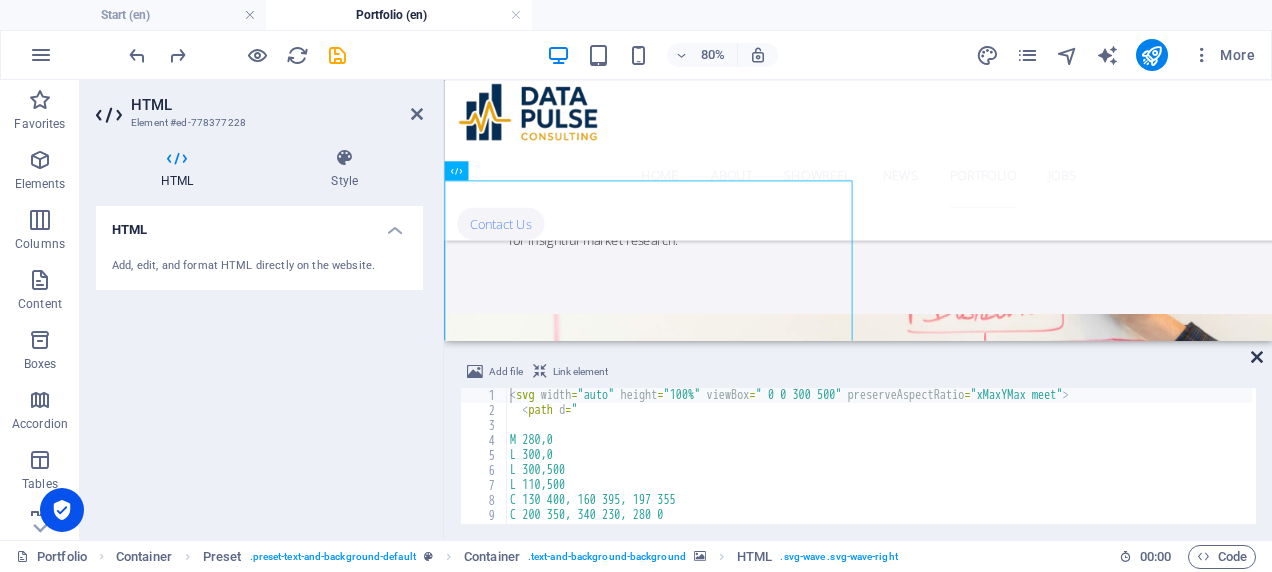 click at bounding box center [1257, 357] 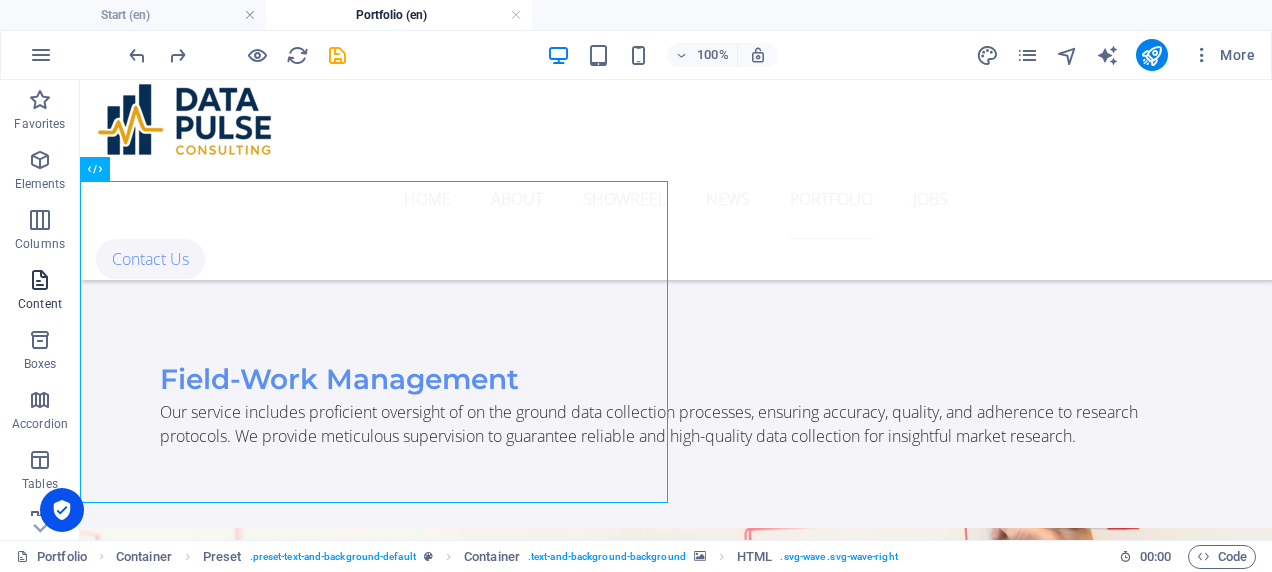 click at bounding box center [40, 280] 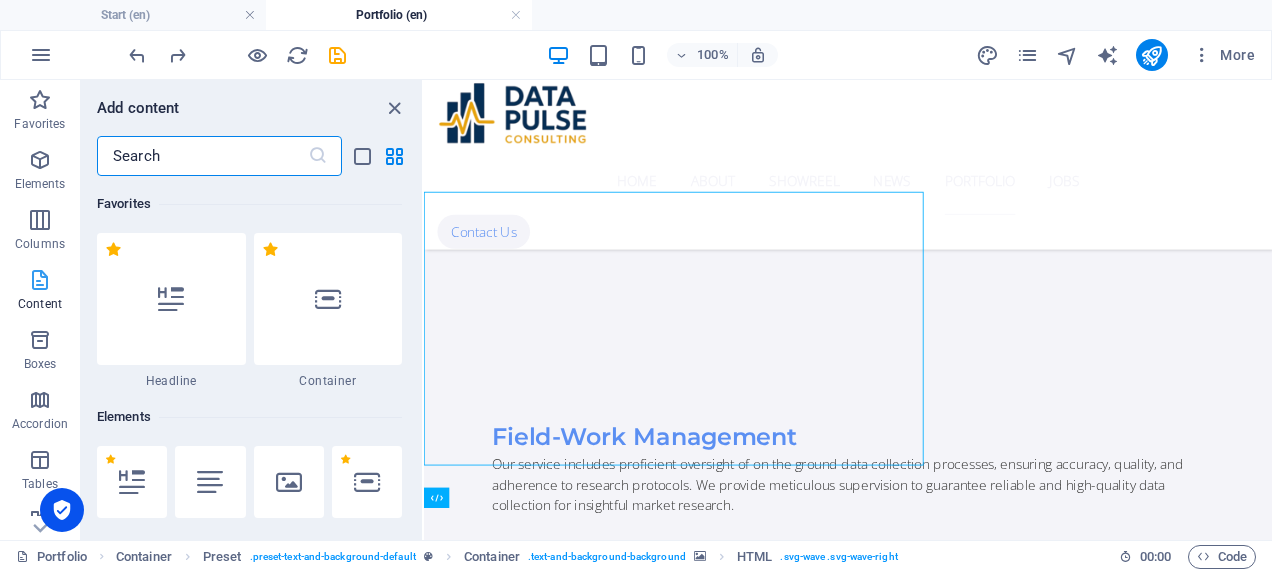 scroll, scrollTop: 2143, scrollLeft: 0, axis: vertical 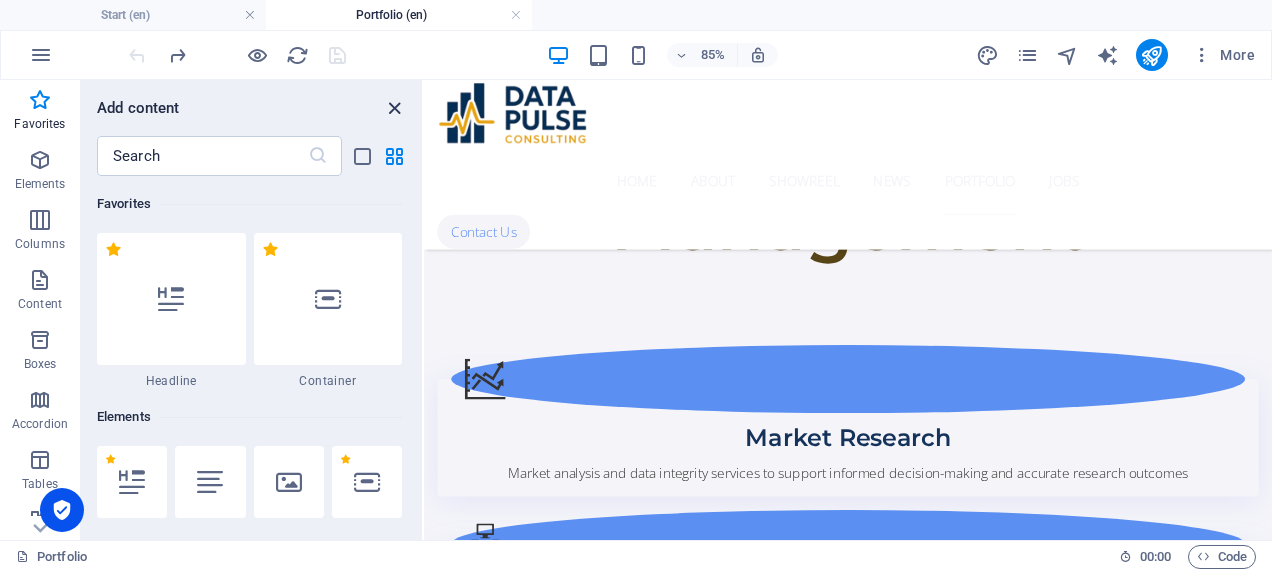click at bounding box center [394, 108] 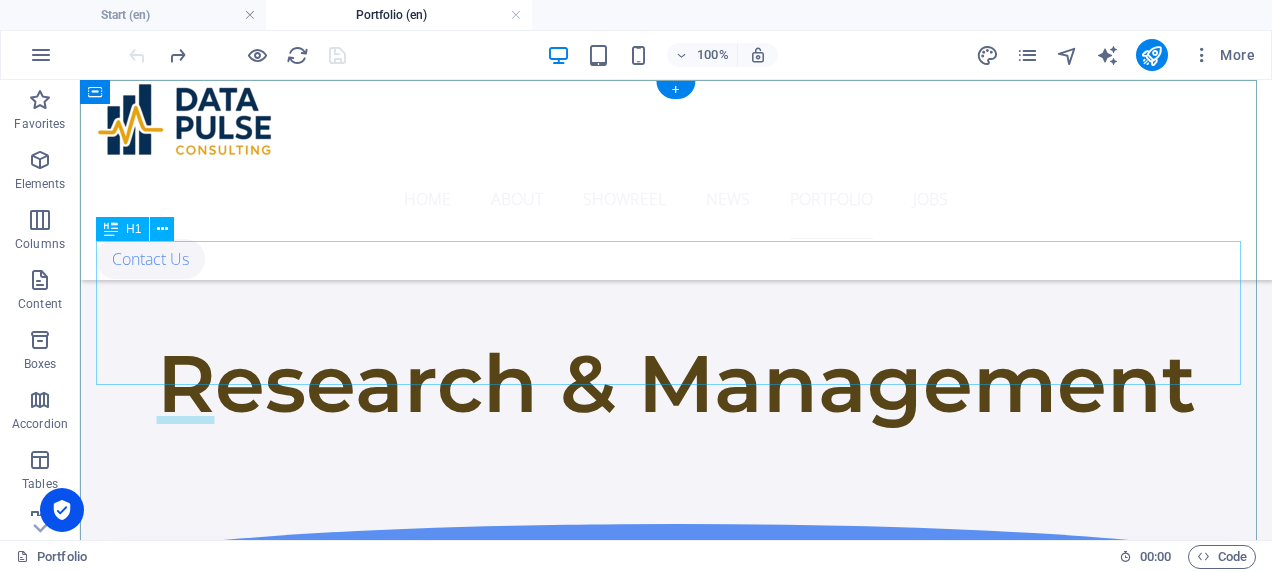 scroll, scrollTop: 0, scrollLeft: 0, axis: both 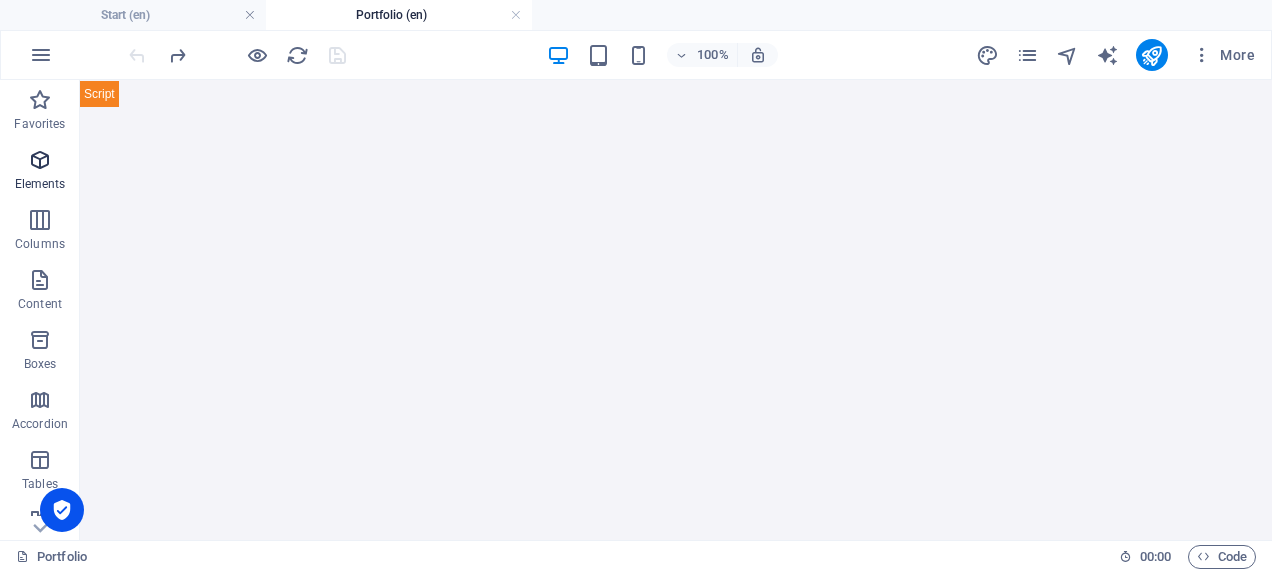 click at bounding box center [40, 160] 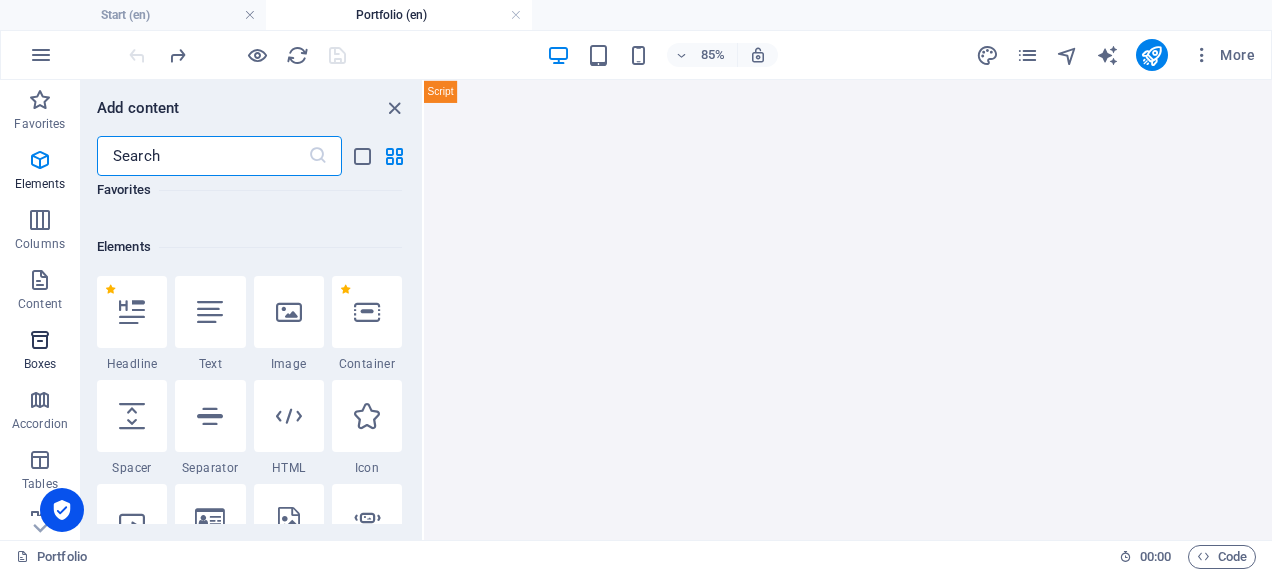 scroll, scrollTop: 205, scrollLeft: 0, axis: vertical 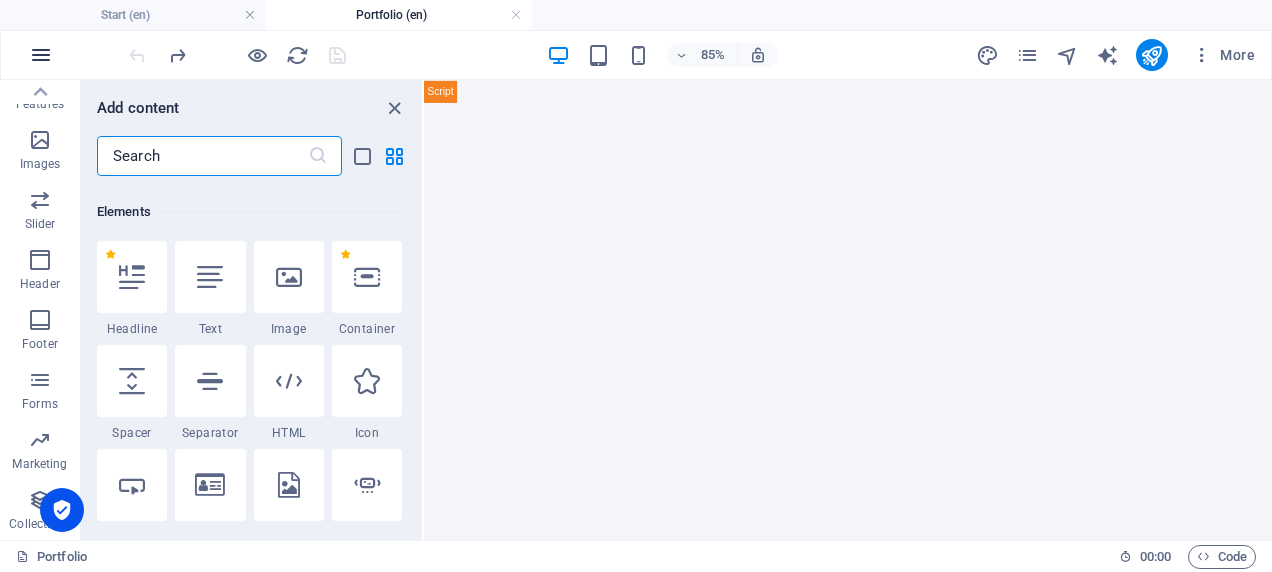 click at bounding box center [41, 55] 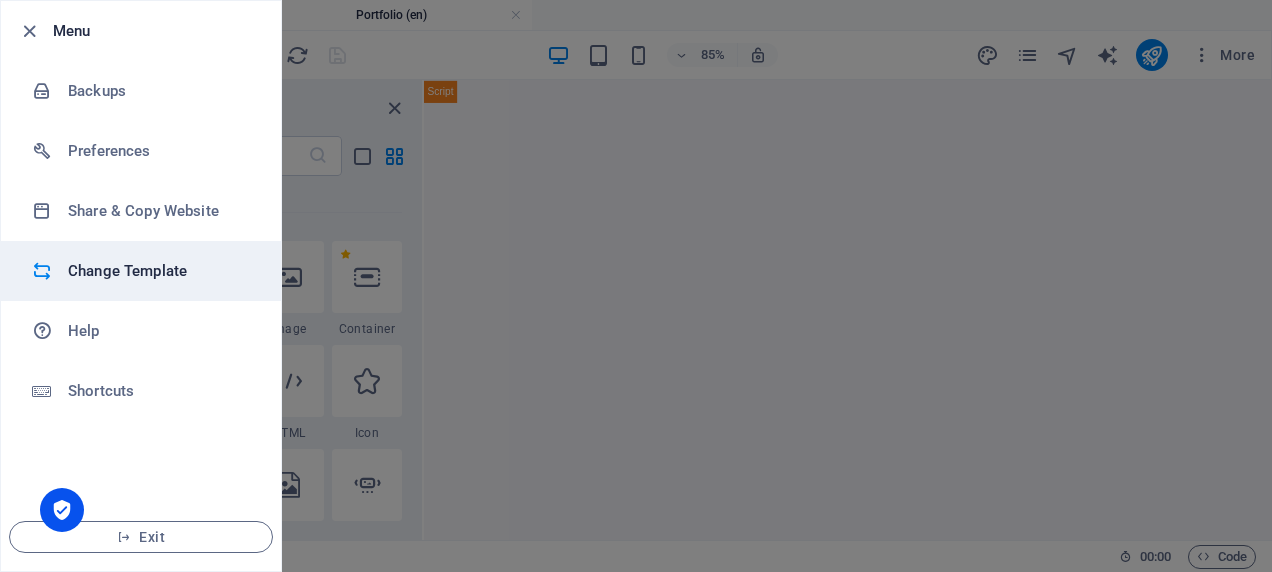 click on "Change Template" at bounding box center [160, 271] 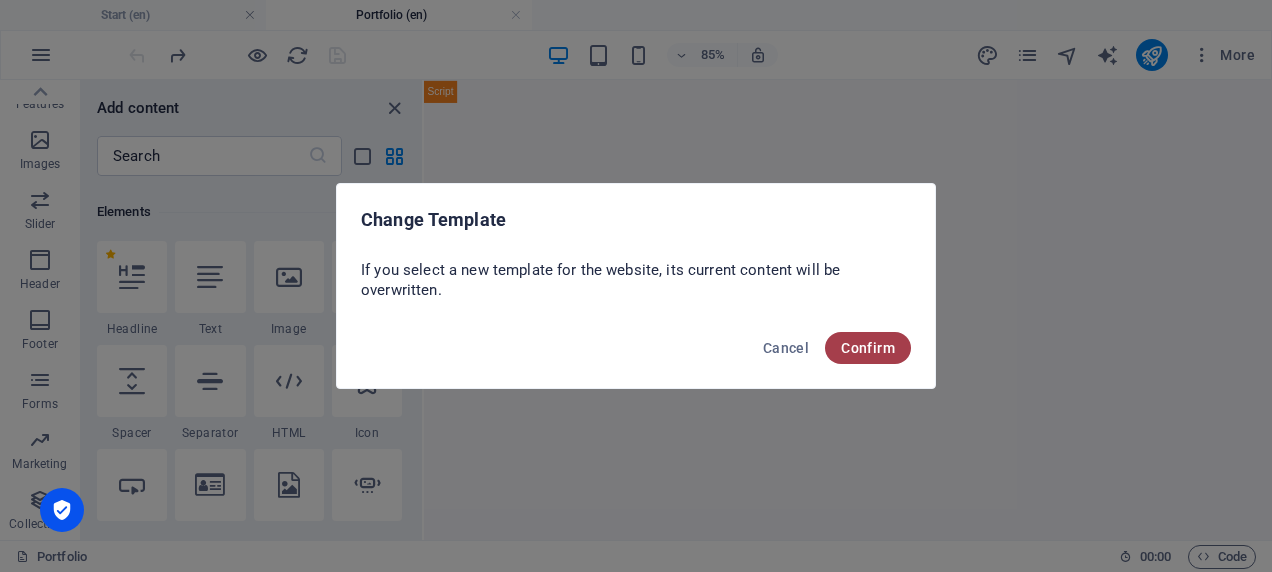 click on "Confirm" at bounding box center (868, 348) 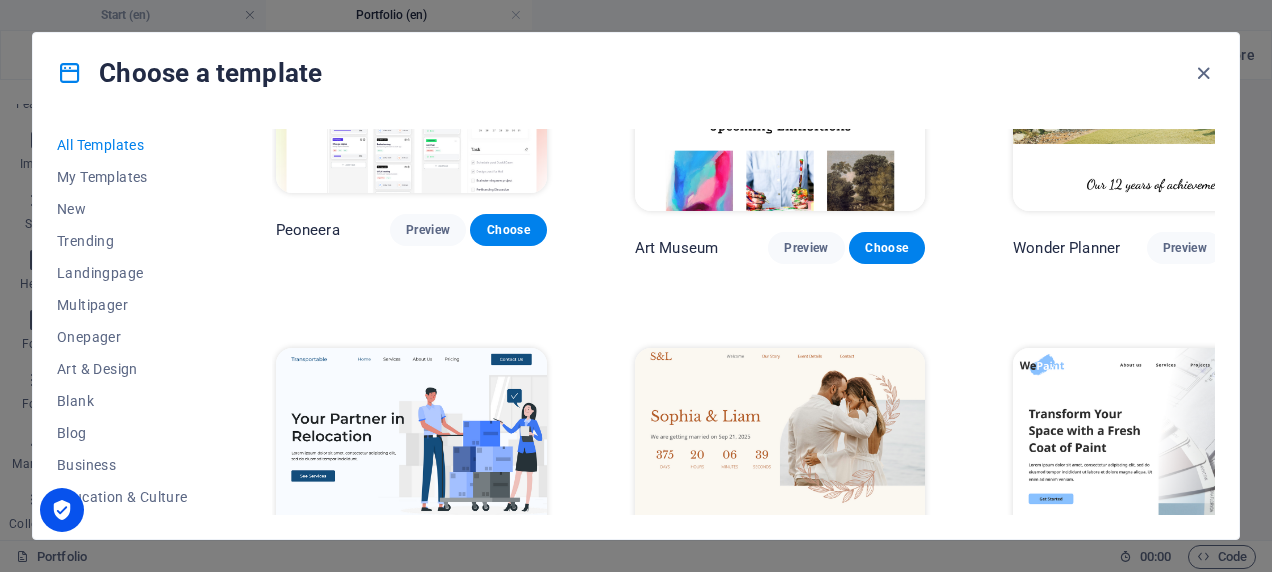 scroll, scrollTop: 210, scrollLeft: 0, axis: vertical 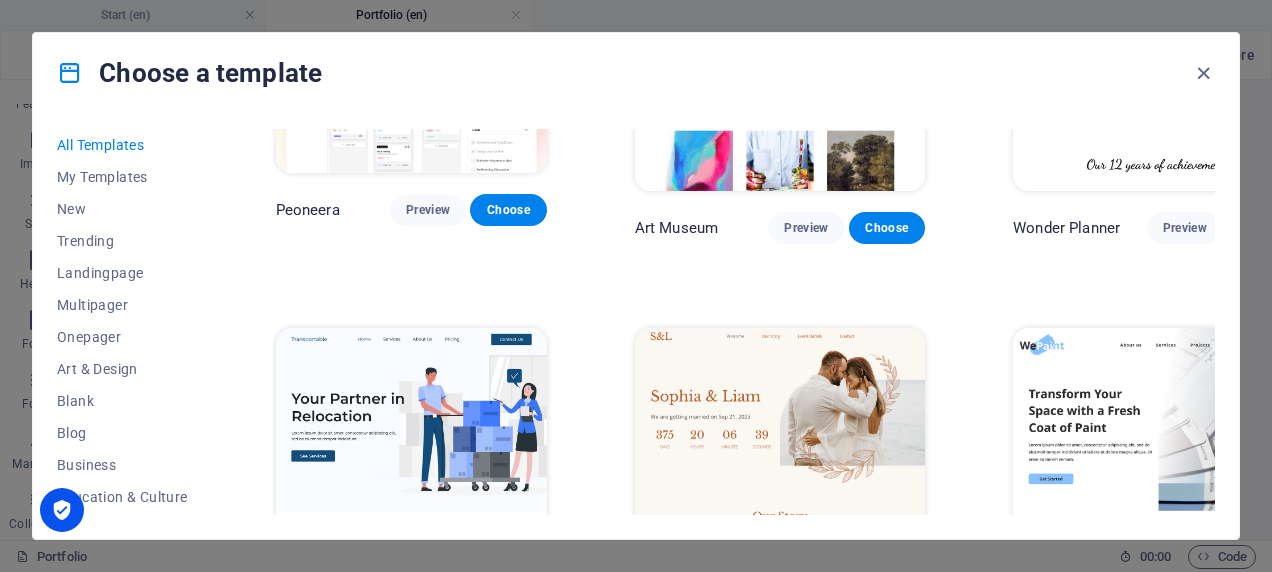 click at bounding box center [1203, 73] 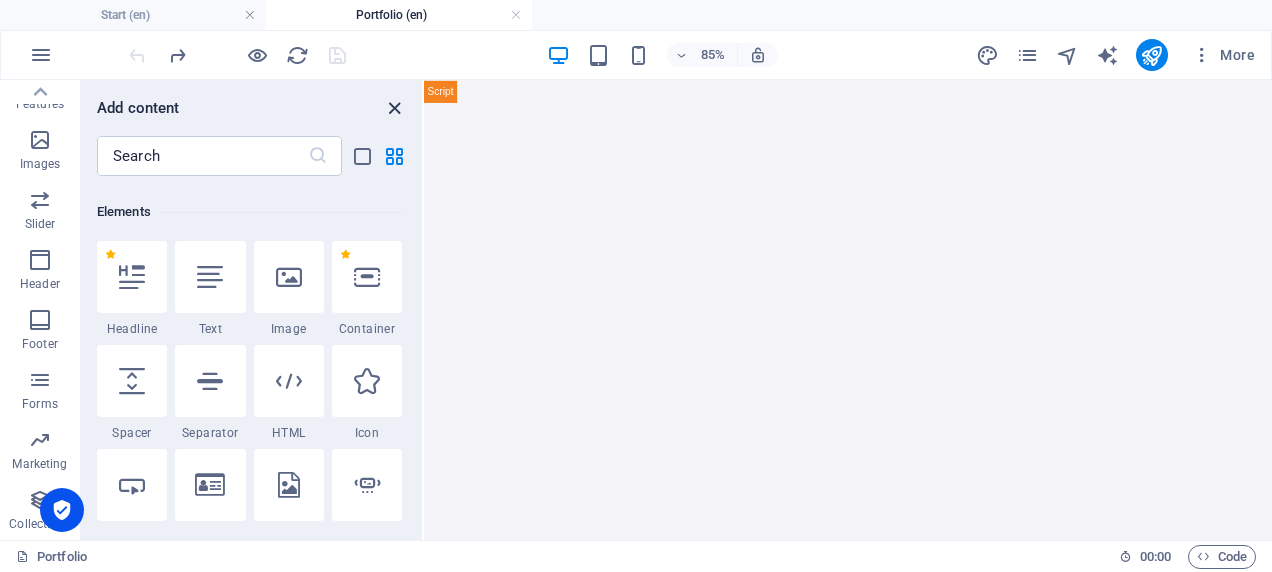 click at bounding box center [394, 108] 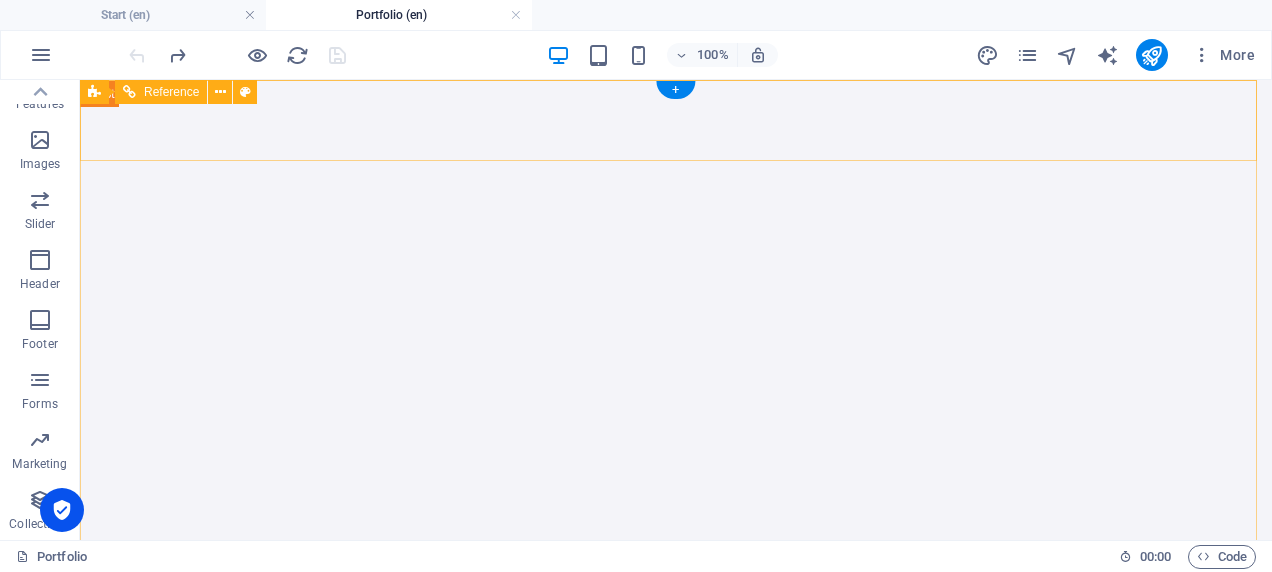 click on "Home About Showreel News Portfolio jobs" at bounding box center (676, 922) 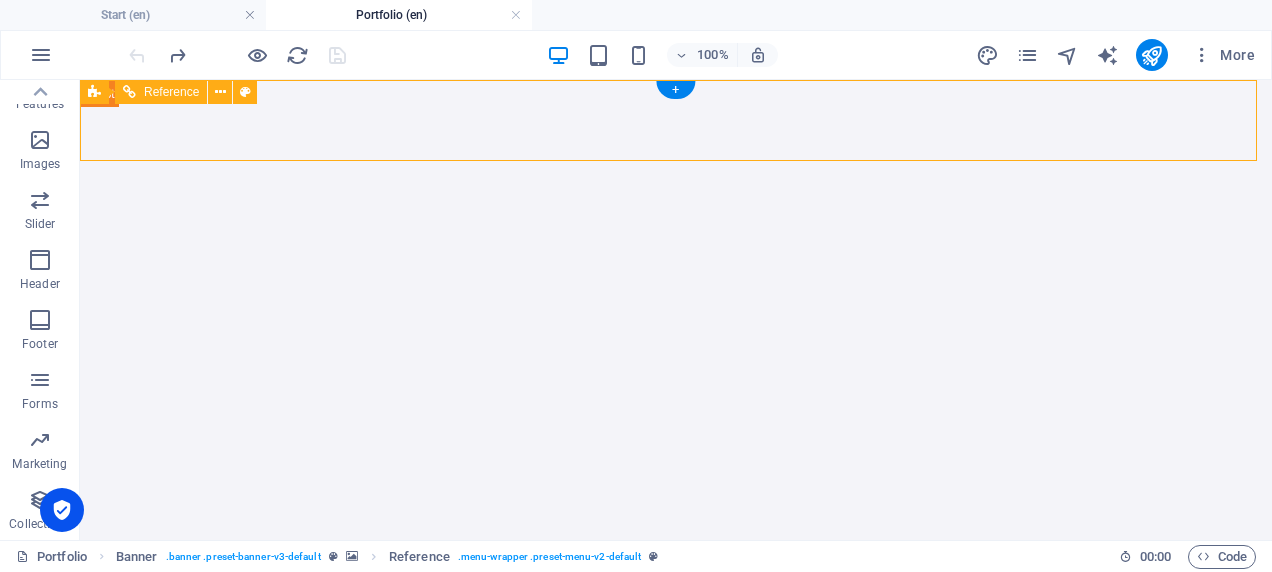 click on "Home About Showreel News Portfolio jobs" at bounding box center (676, 922) 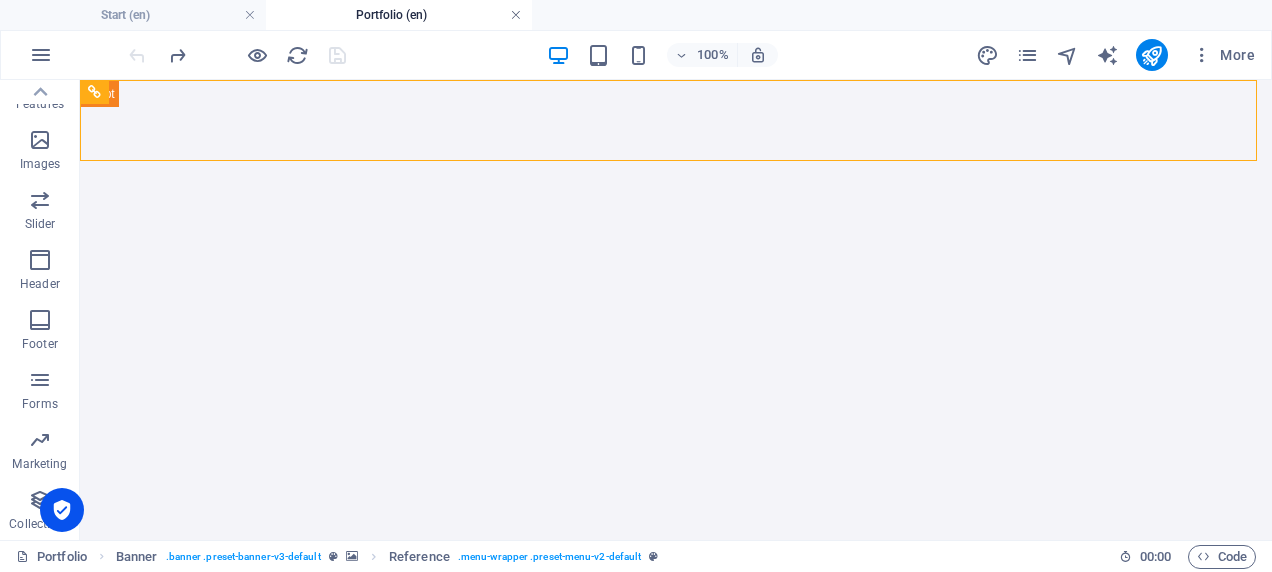 click at bounding box center [516, 15] 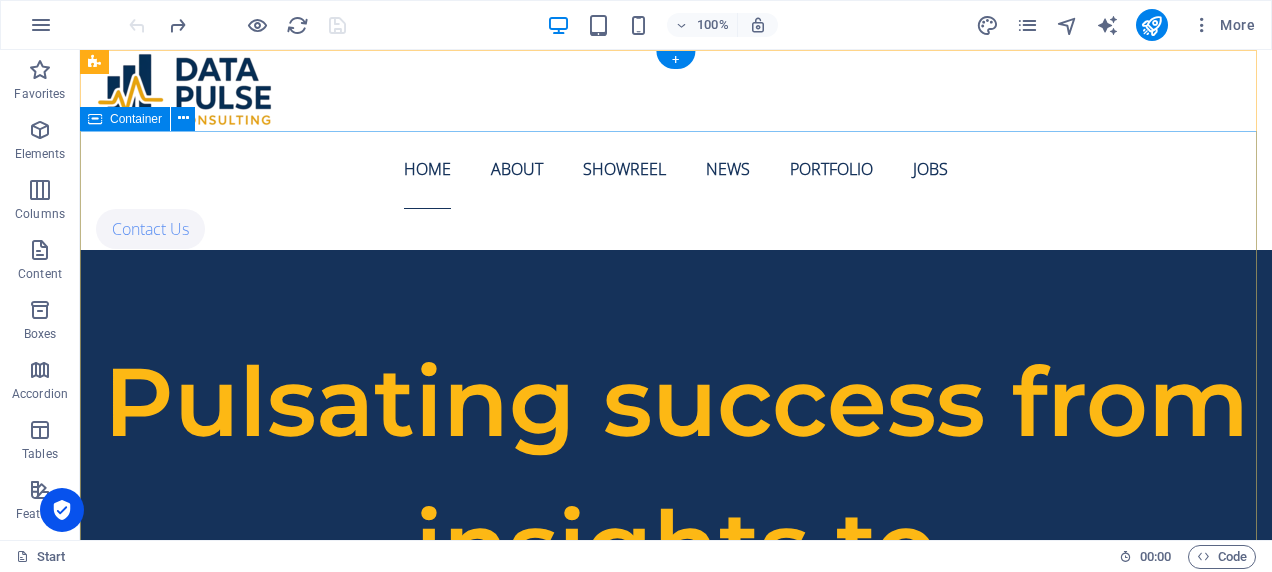 click on "Pulsating success from insights to implementation Business Consulting Across Strategy, Operations & Regulatory Facilitation" at bounding box center [676, 774] 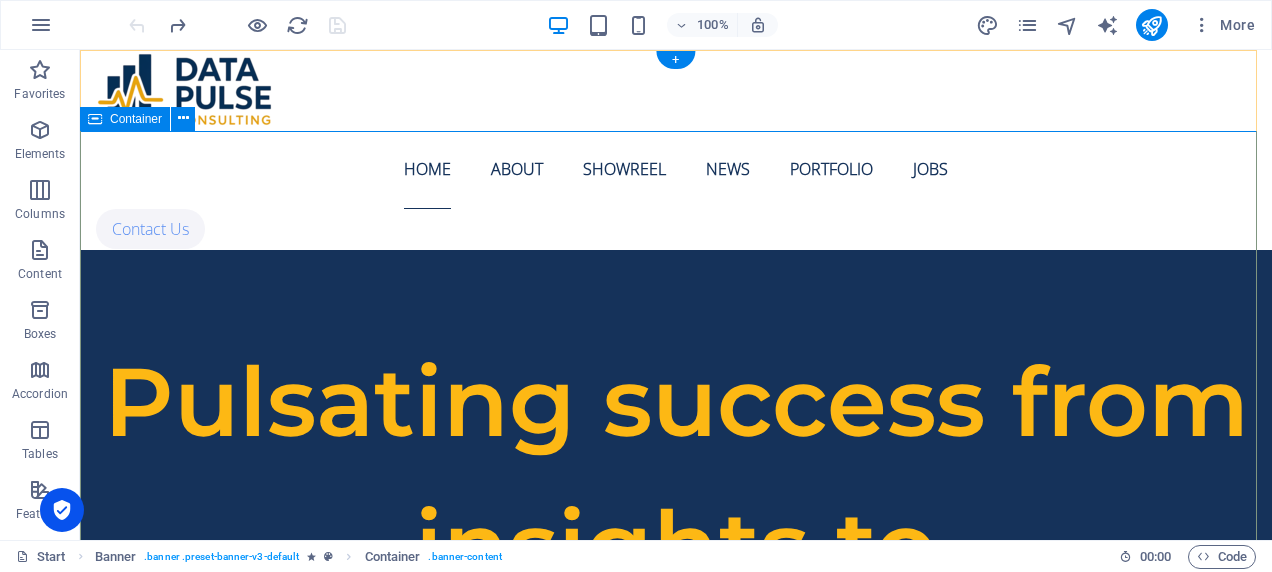 click on "Pulsating success from insights to implementation Business Consulting Across Strategy, Operations & Regulatory Facilitation" at bounding box center [676, 774] 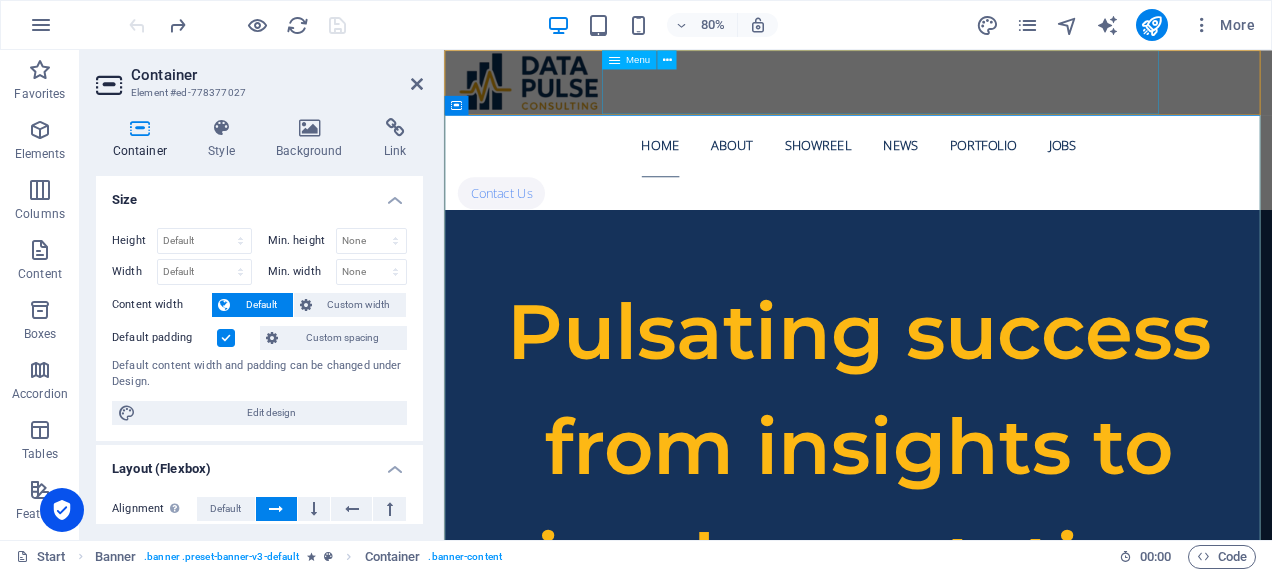 click on "Home About Showreel News Portfolio jobs" at bounding box center [961, 169] 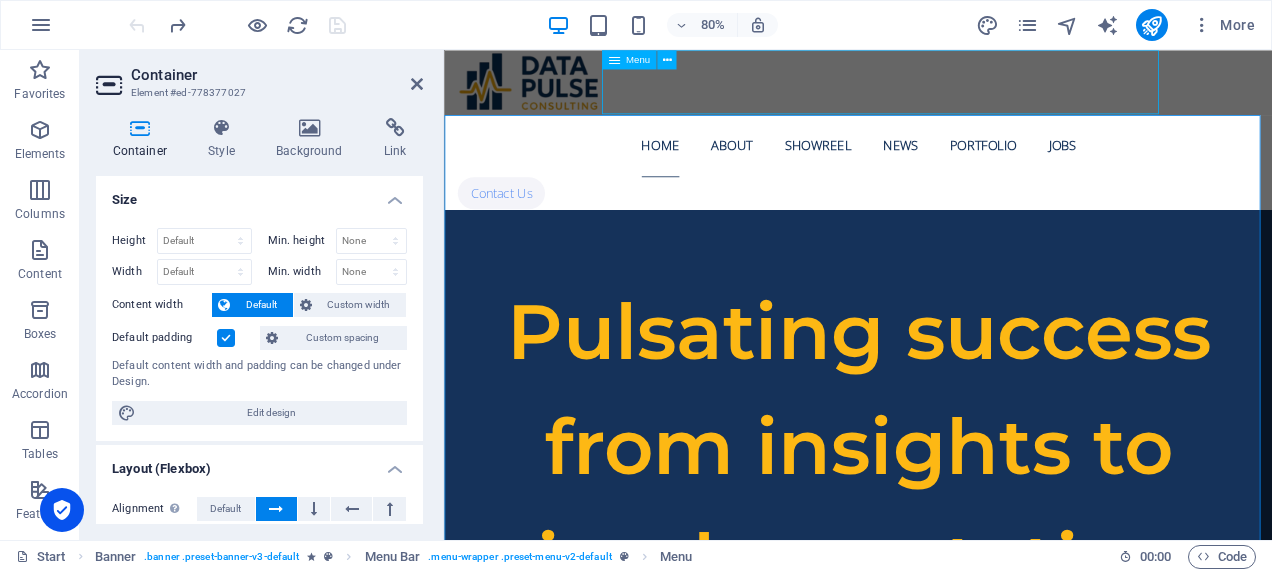 click on "Pulsating success from insights to implementation Business Consulting Across Strategy, Operations & Regulatory Facilitation" at bounding box center (961, 834) 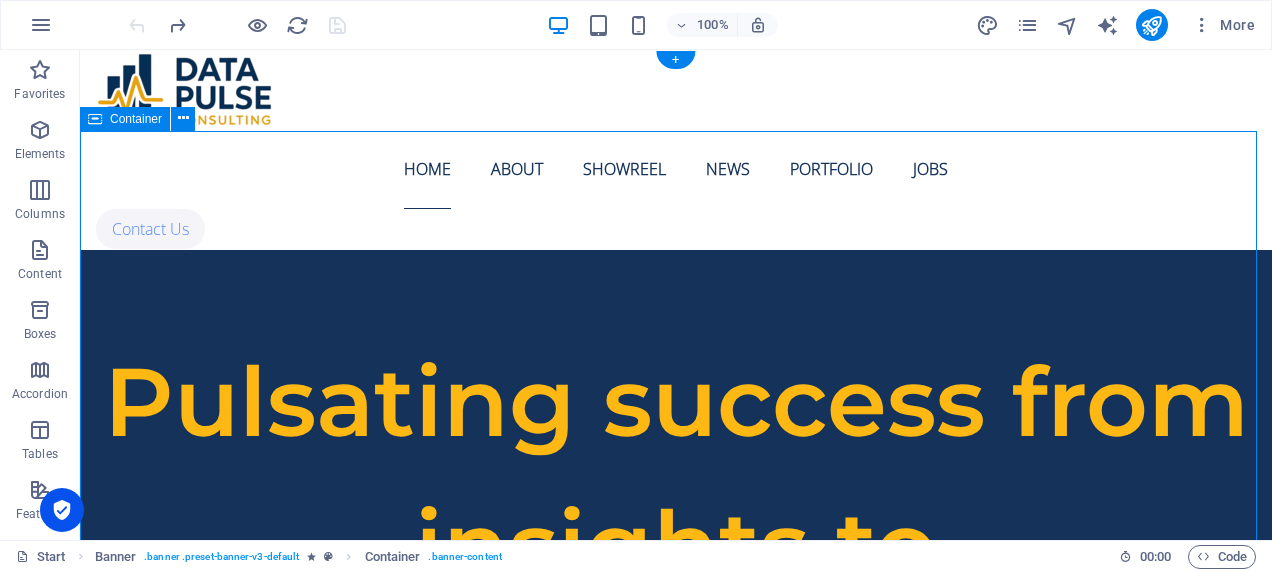 click on "Pulsating success from insights to implementation Business Consulting Across Strategy, Operations & Regulatory Facilitation" at bounding box center [676, 774] 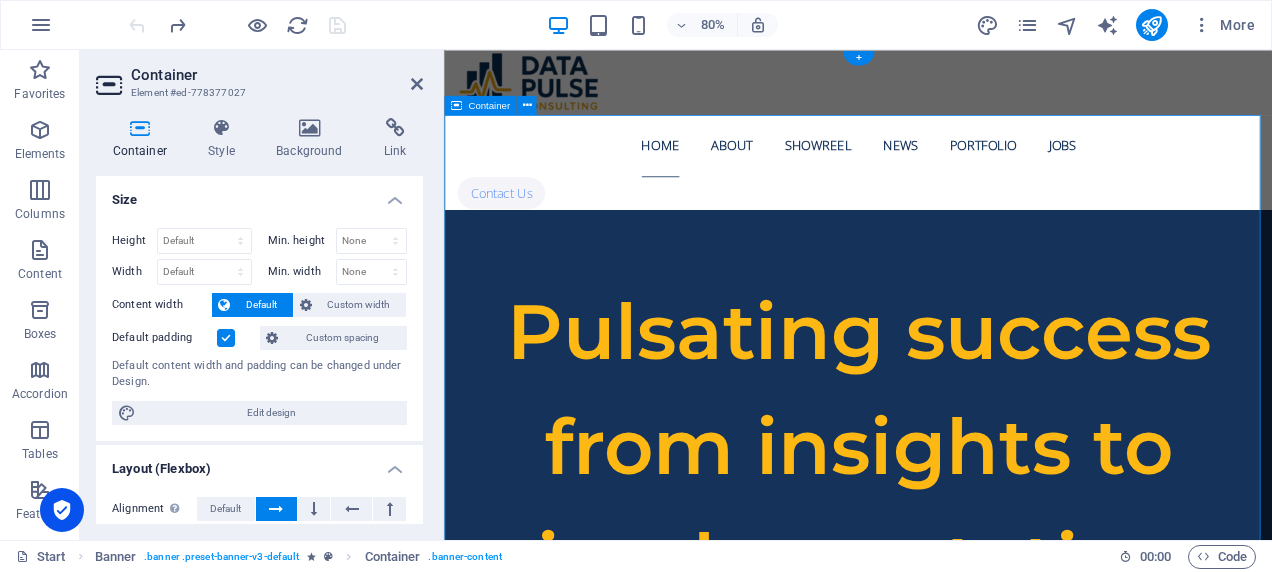 click on "Pulsating success from insights to implementation Business Consulting Across Strategy, Operations & Regulatory Facilitation" at bounding box center (961, 834) 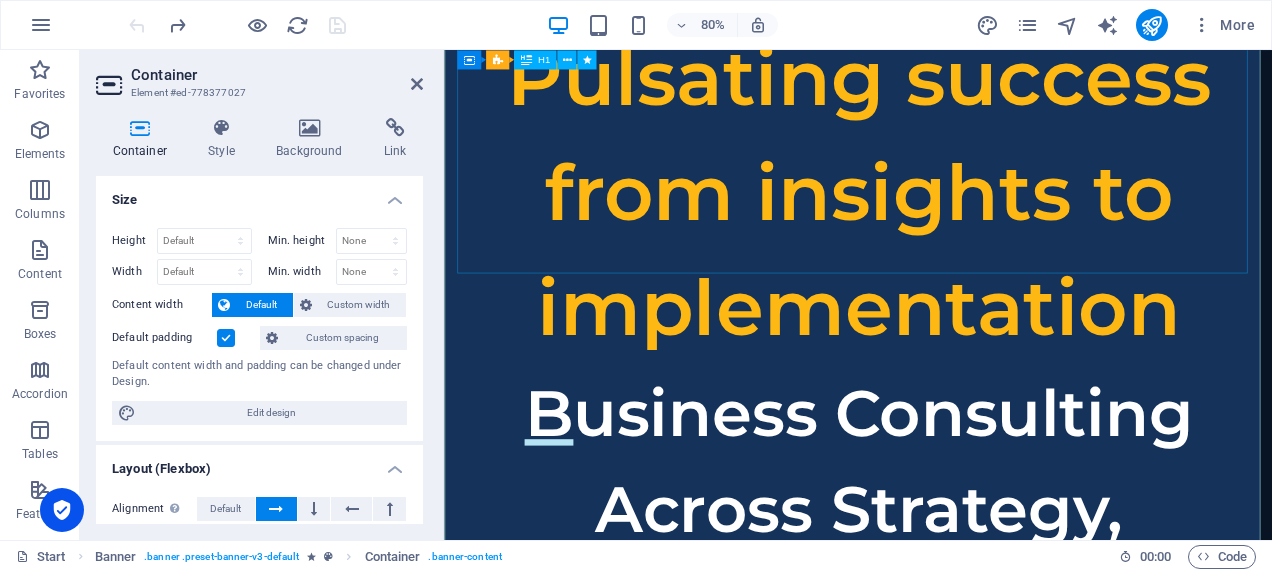 scroll, scrollTop: 318, scrollLeft: 0, axis: vertical 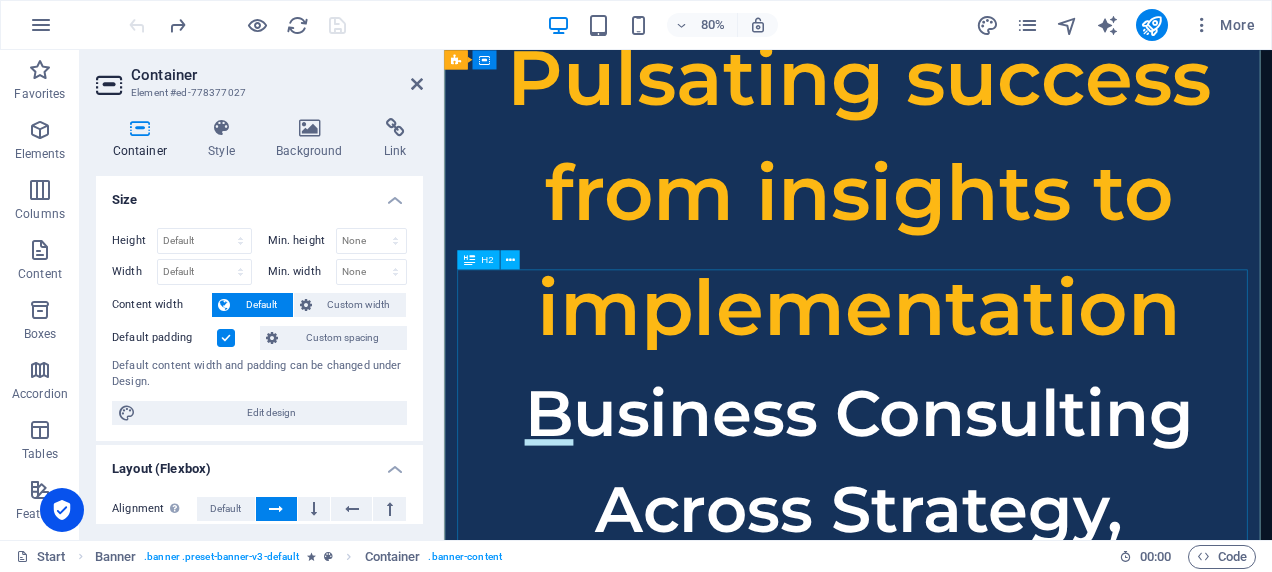 click on "Business Consulting Across Strategy, Operations & Regulatory Facilitation" at bounding box center [961, 684] 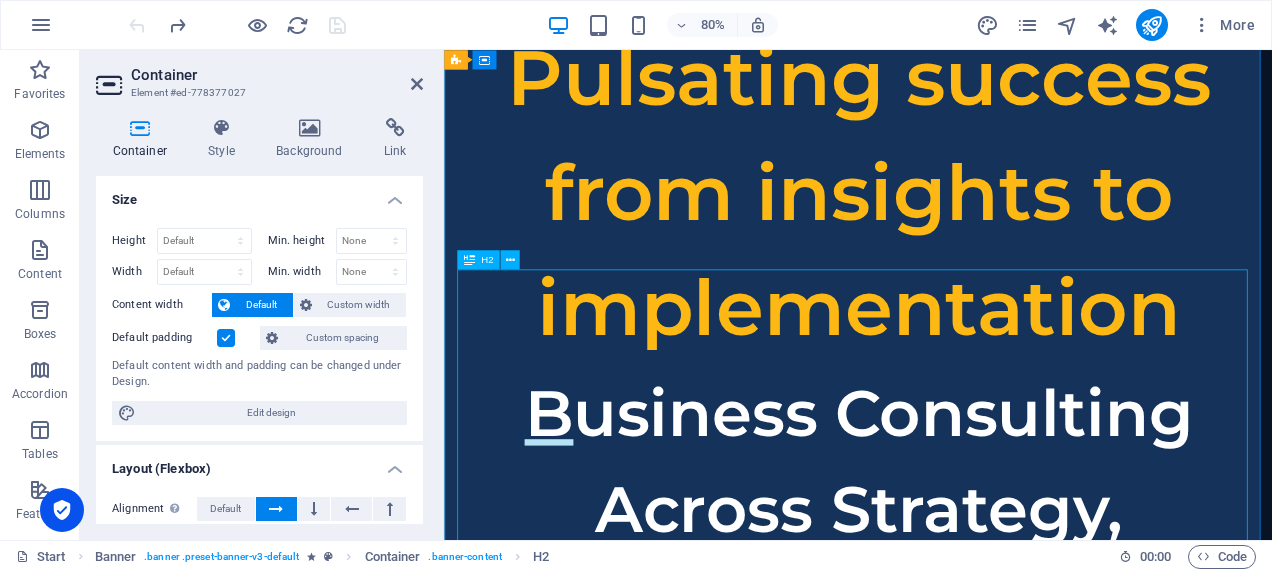 click on "Business Consulting Across Strategy, Operations & Regulatory Facilitation" at bounding box center (961, 684) 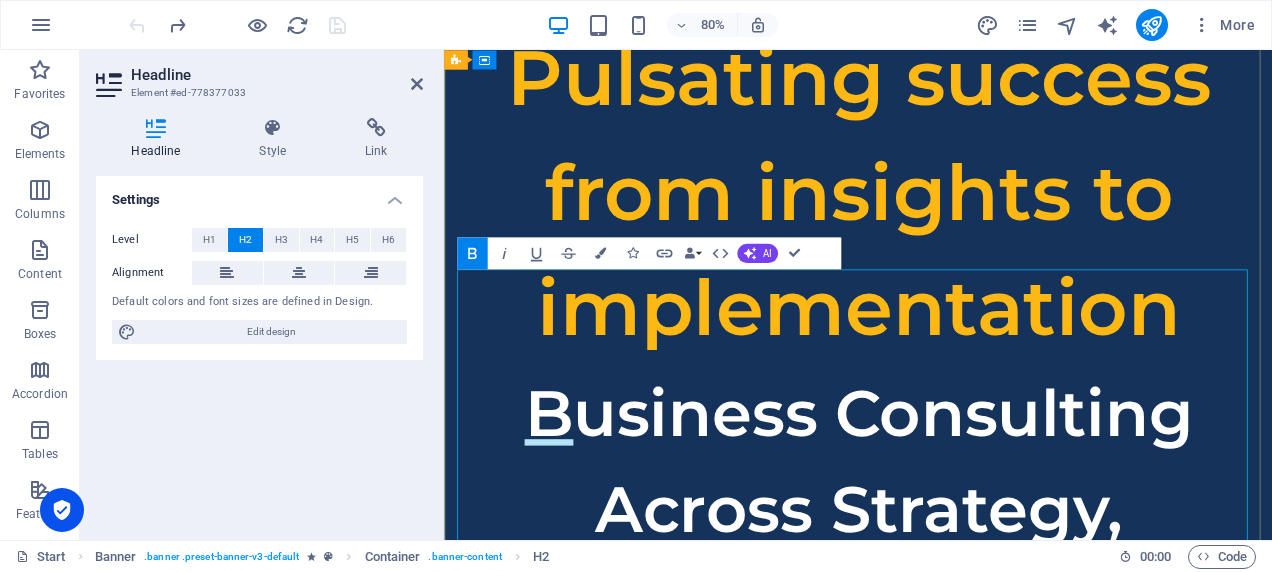 click on "Business Consulting Across Strategy, Operations & Regulatory Facilitation" at bounding box center [962, 683] 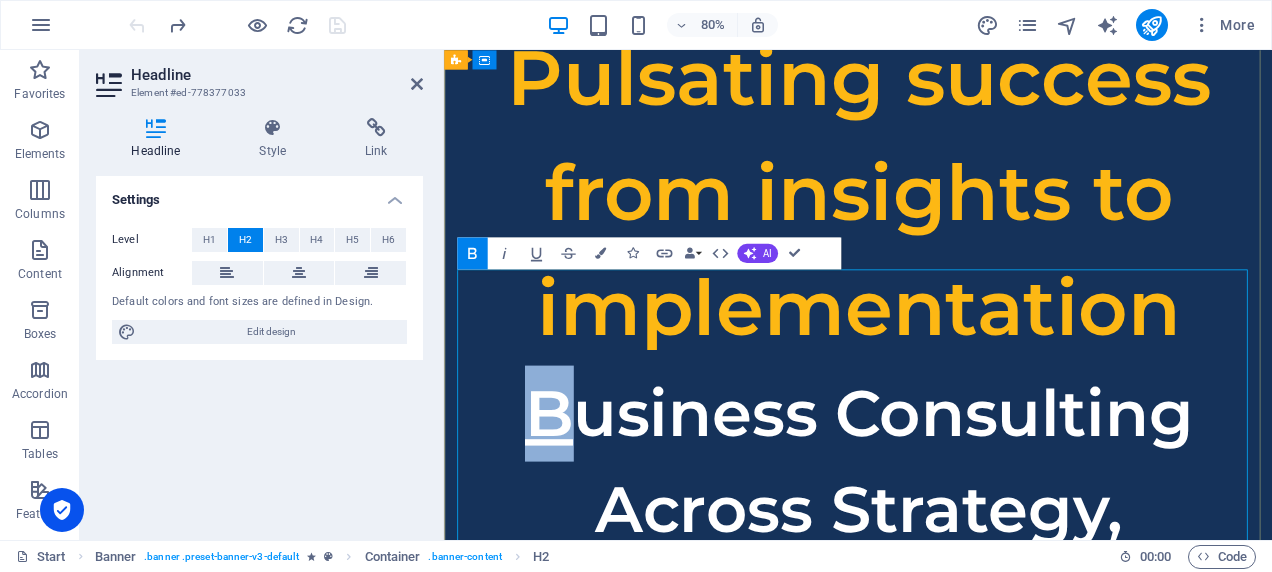 drag, startPoint x: 595, startPoint y: 387, endPoint x: 559, endPoint y: 387, distance: 36 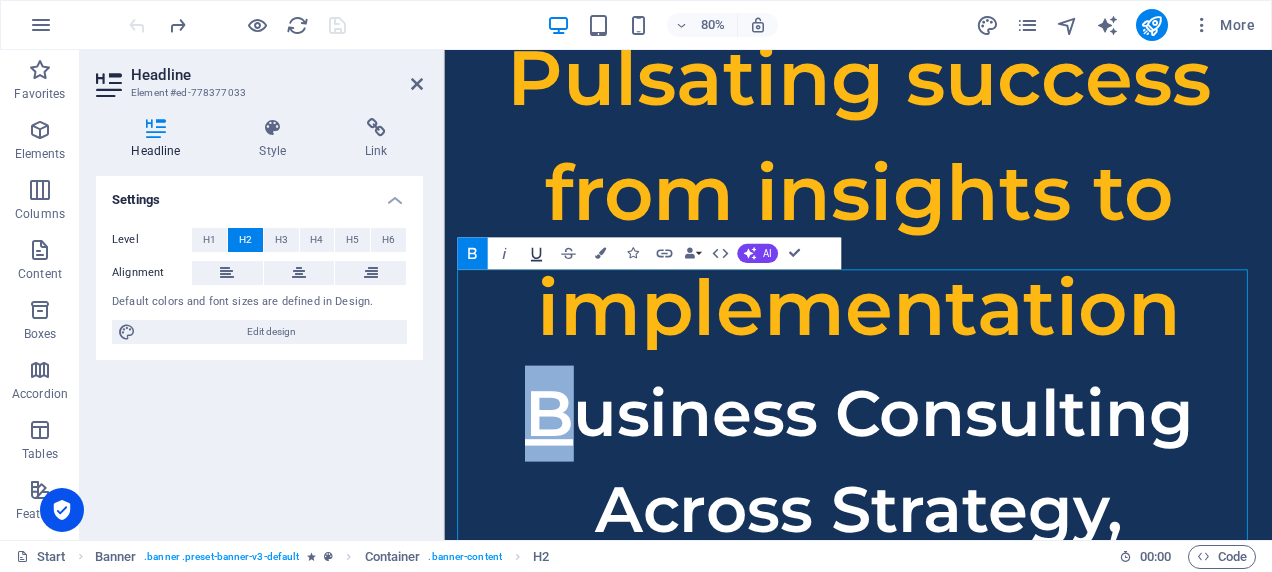 click 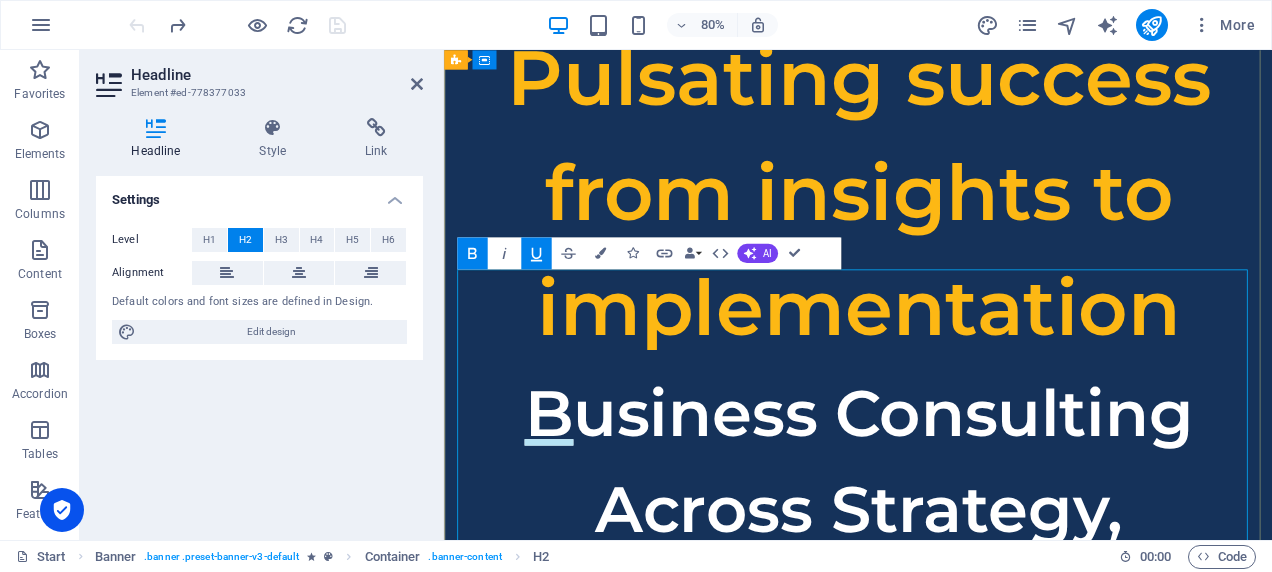 click on "B usiness Consulting Across Strategy, Operations & Regulatory Facilitation" at bounding box center [962, 683] 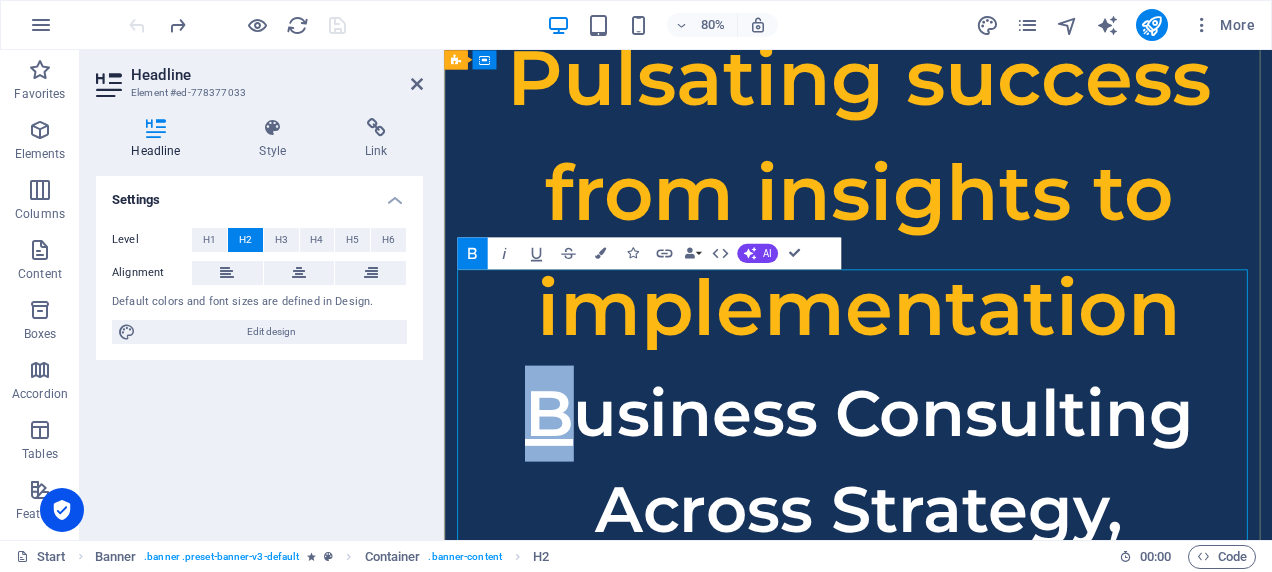 drag, startPoint x: 526, startPoint y: 375, endPoint x: 583, endPoint y: 375, distance: 57 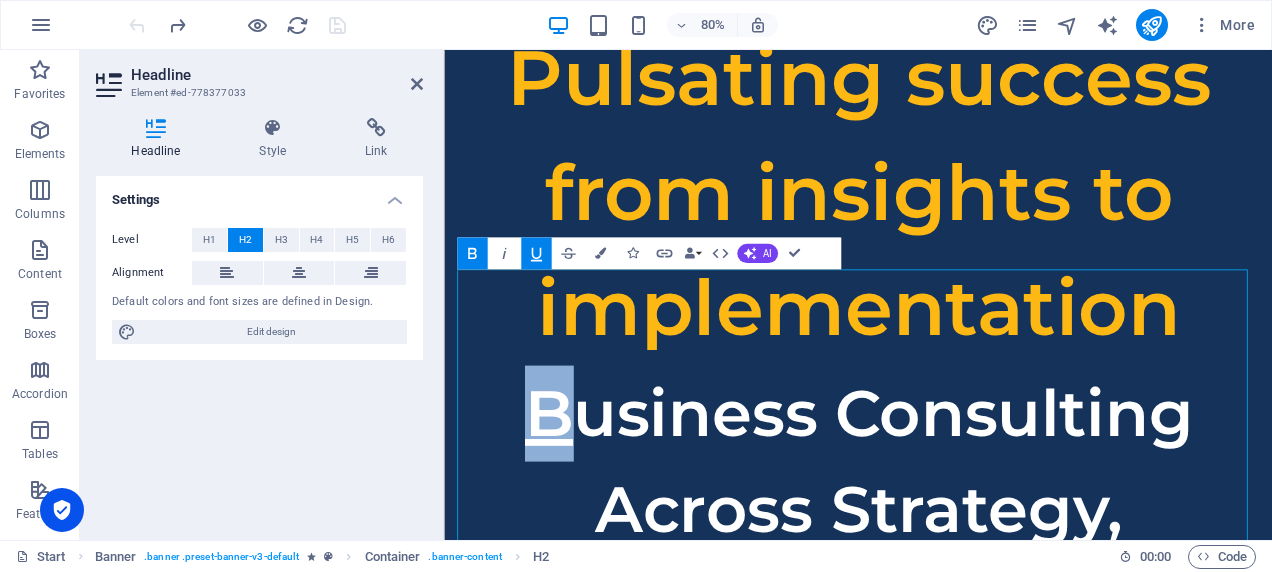 click 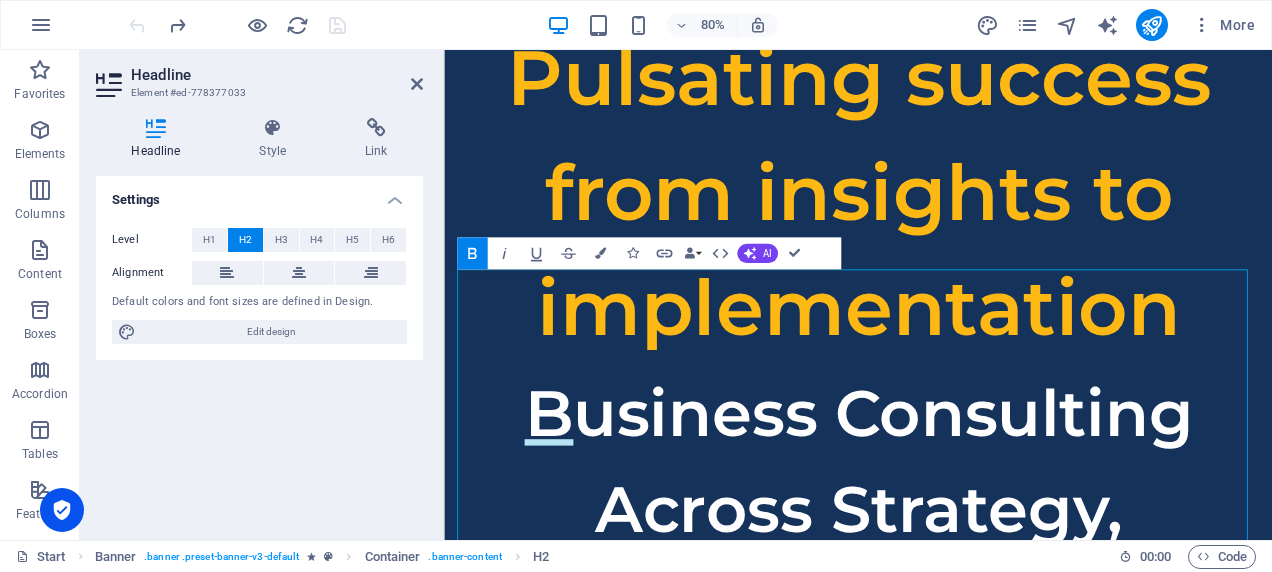 click on "Bold" at bounding box center [472, 253] 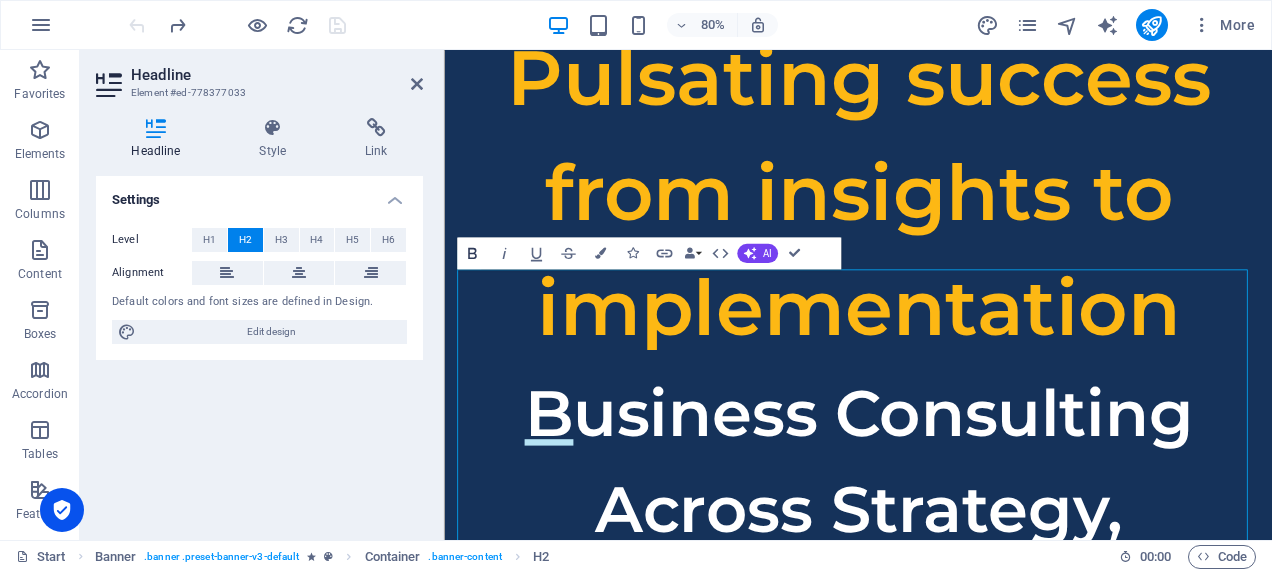 click 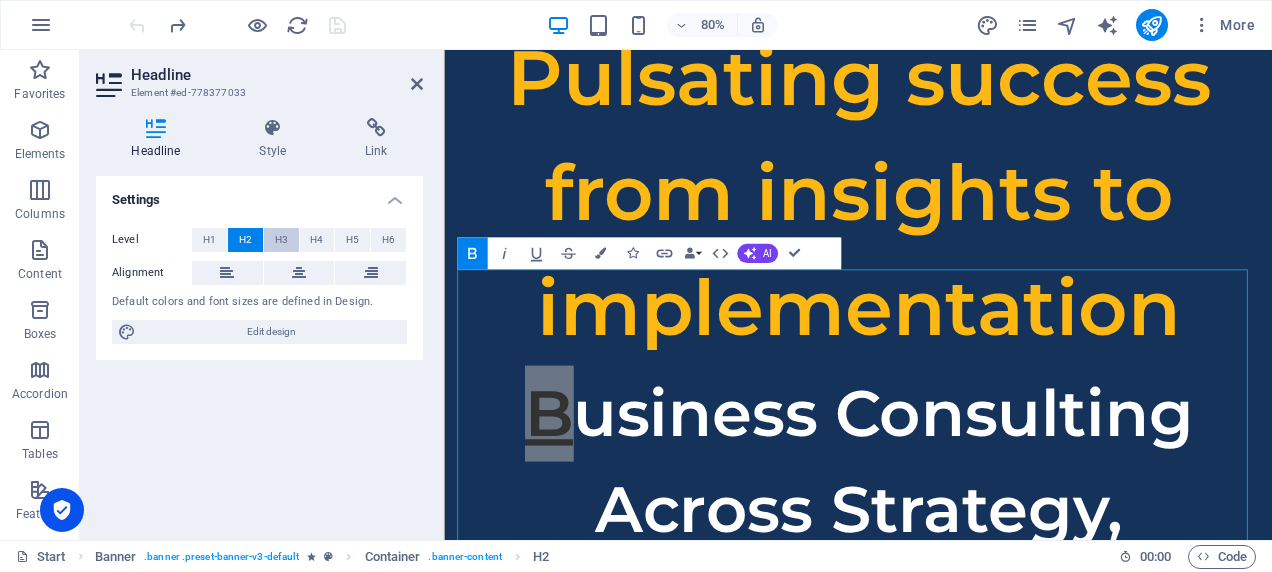 click on "H3" at bounding box center (281, 240) 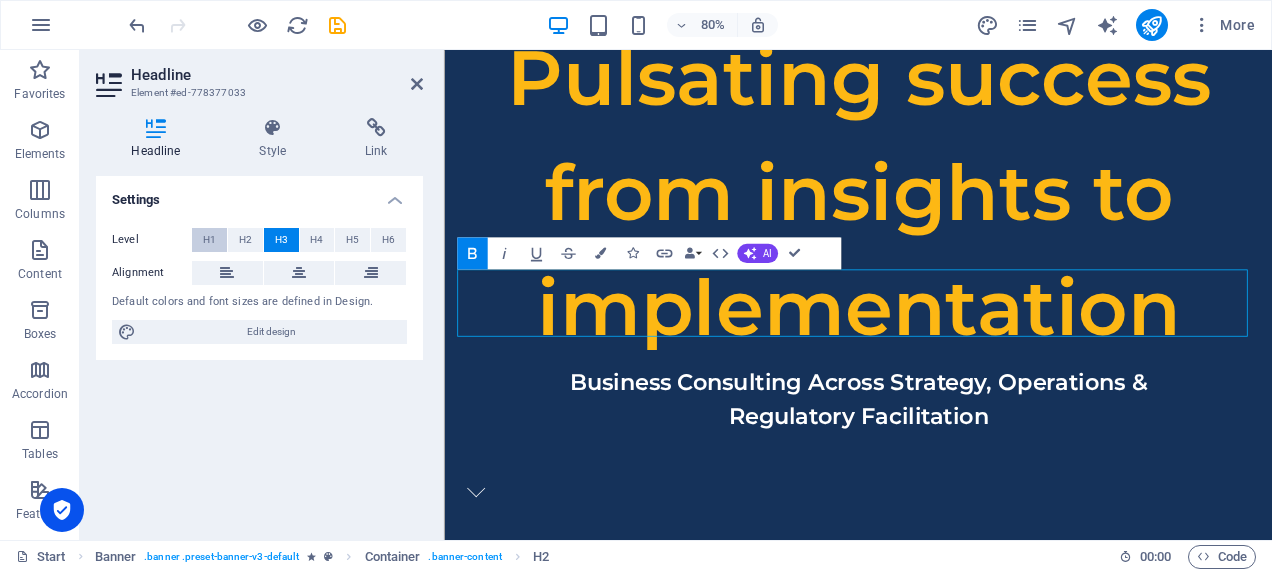 click on "H1" at bounding box center [209, 240] 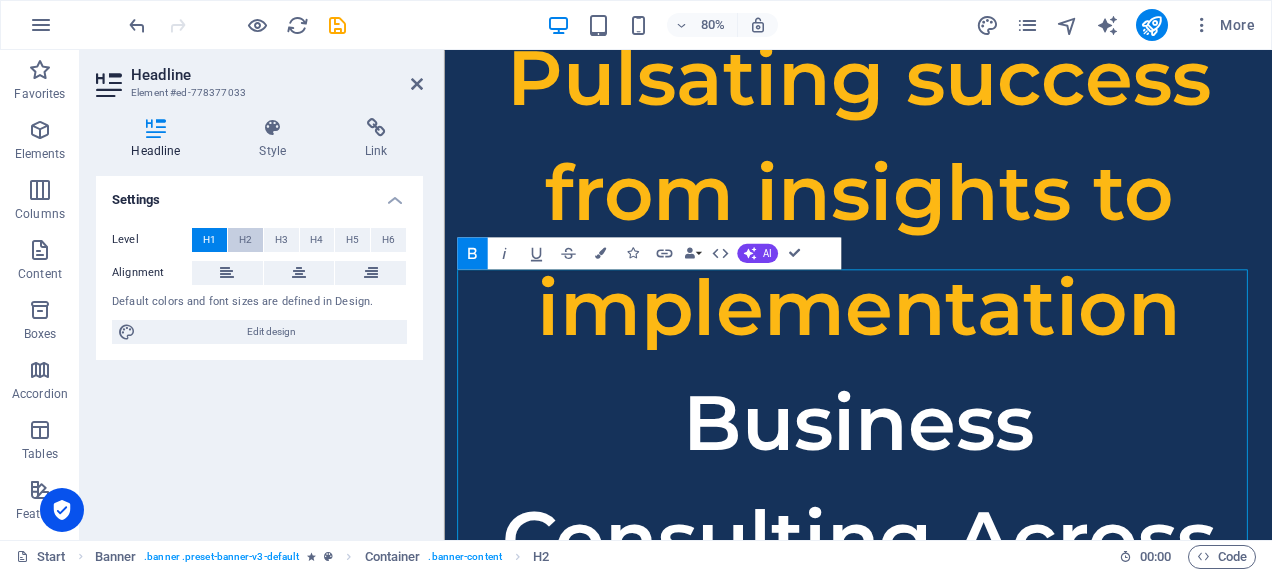 click on "H2" at bounding box center [245, 240] 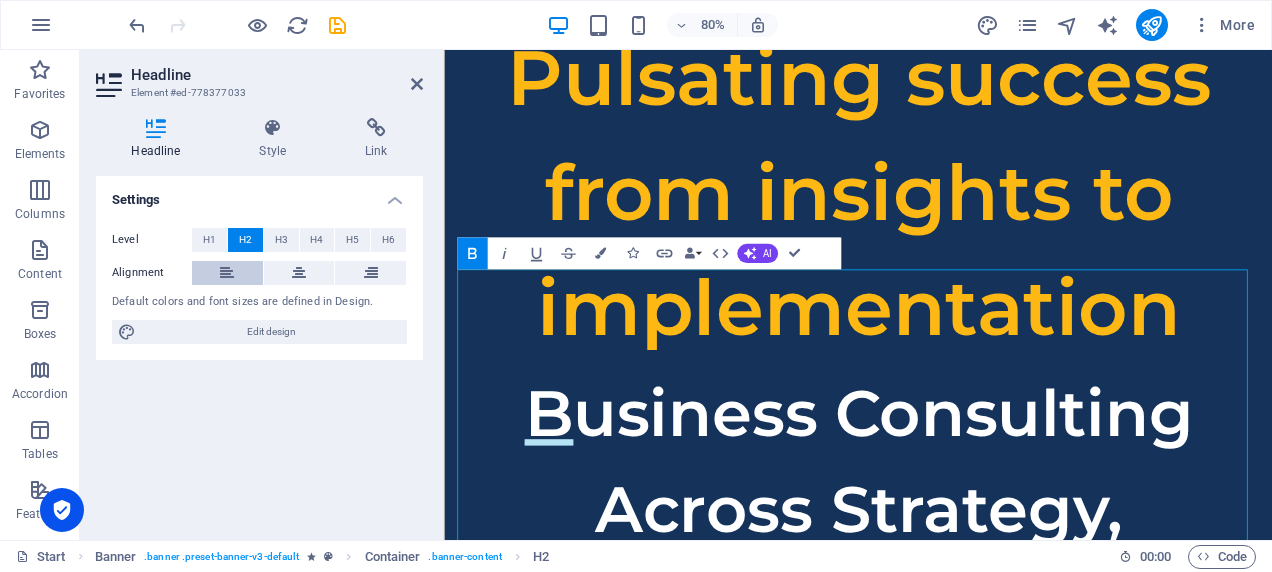 click at bounding box center [227, 273] 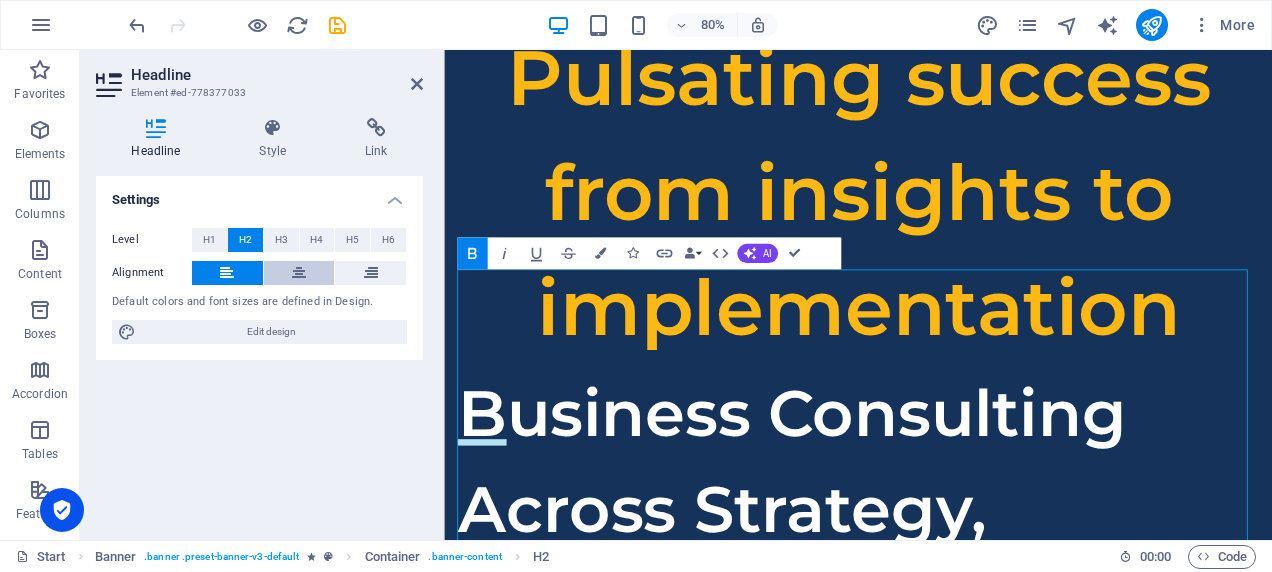 click at bounding box center (299, 273) 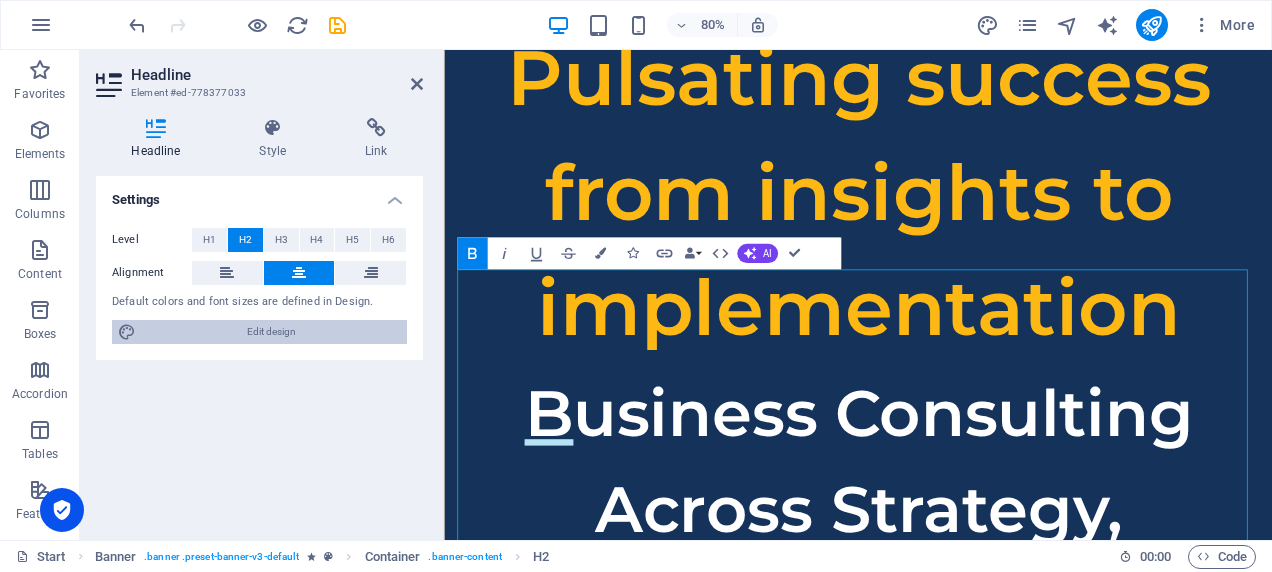 click on "Edit design" at bounding box center [271, 332] 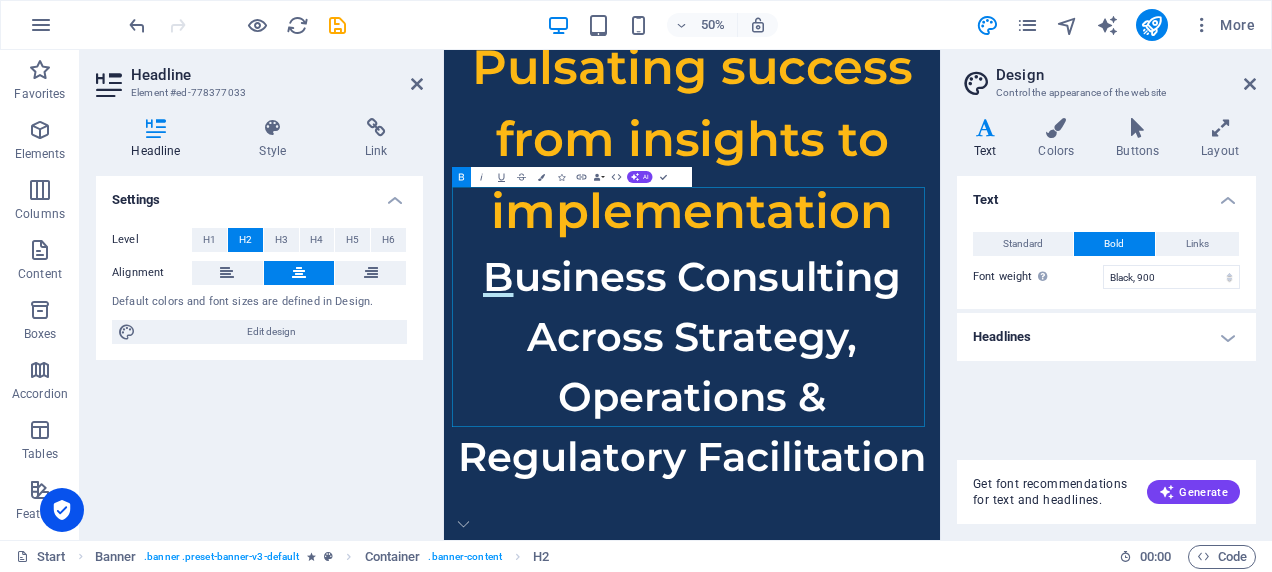 click on "Headlines" at bounding box center (1106, 337) 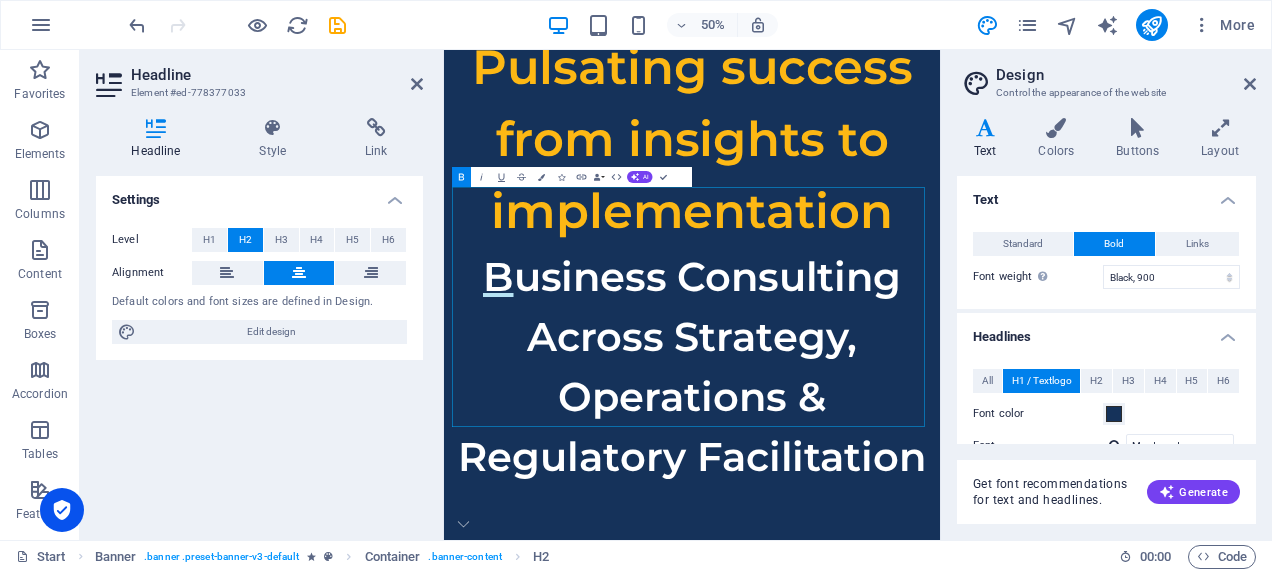 click on "Headlines" at bounding box center [1106, 331] 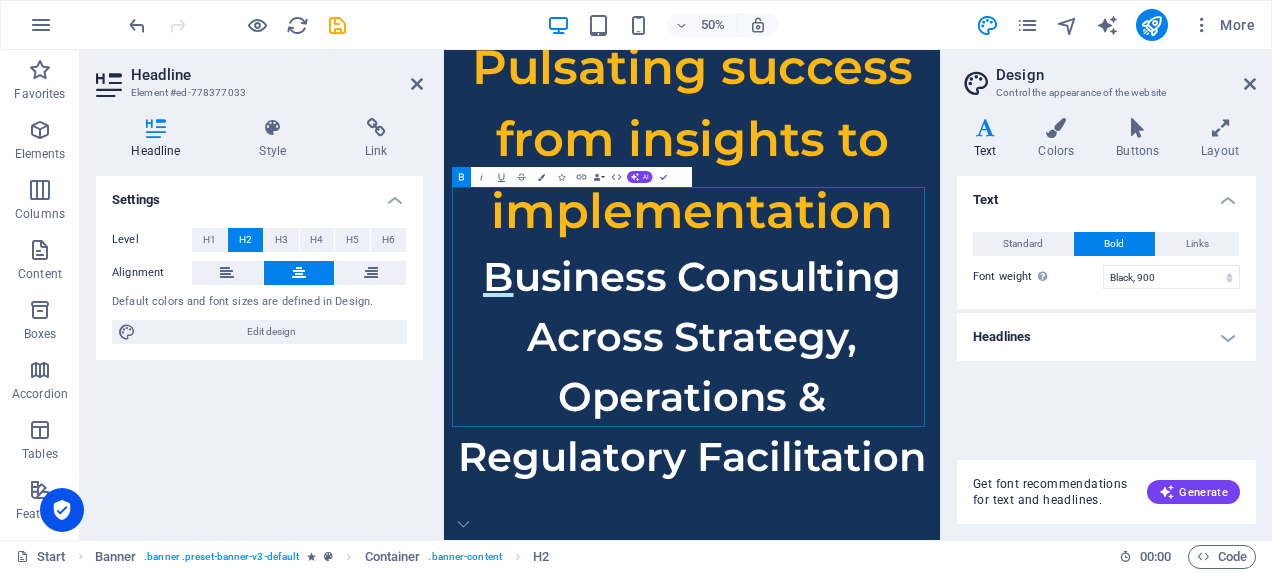 click on "Headlines" at bounding box center [1106, 337] 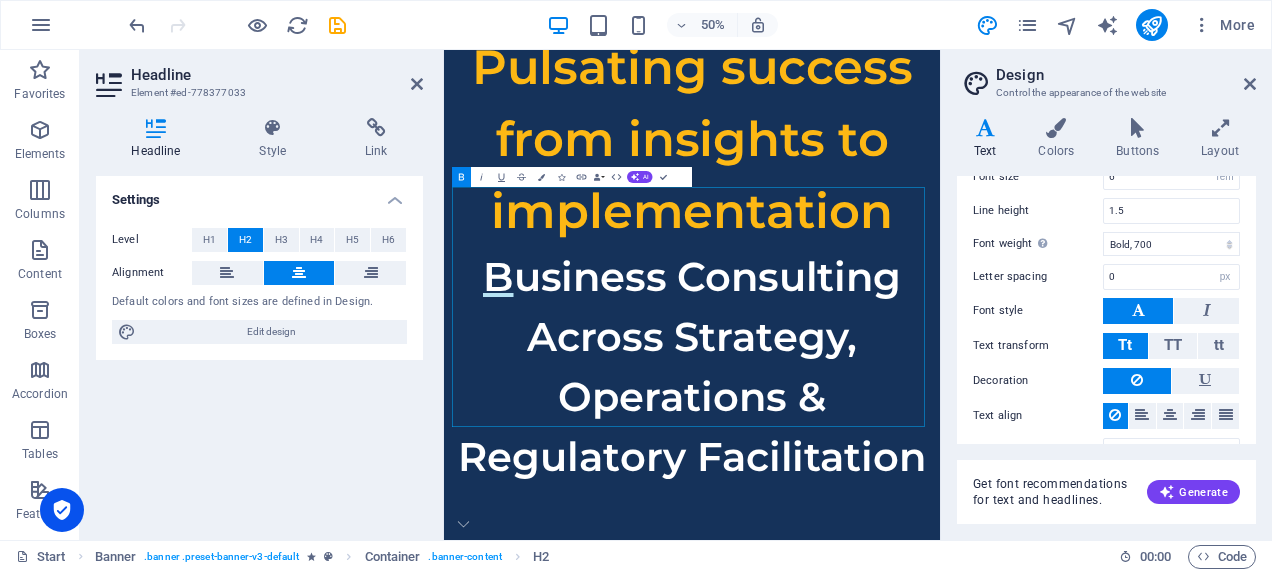 scroll, scrollTop: 336, scrollLeft: 0, axis: vertical 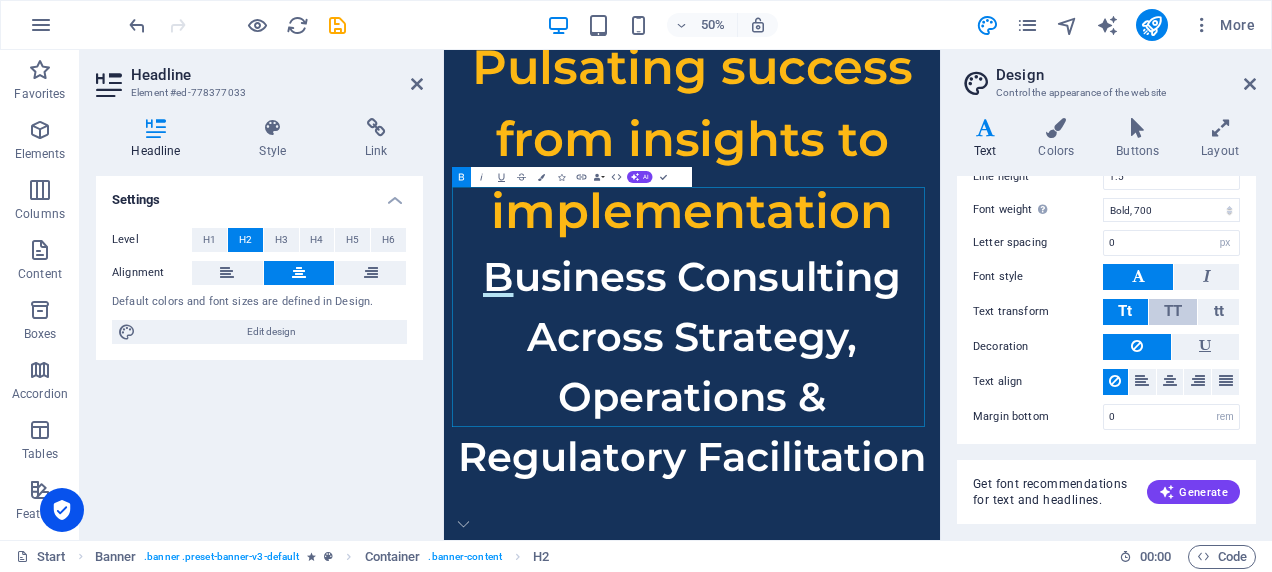 click on "TT" at bounding box center [1173, 311] 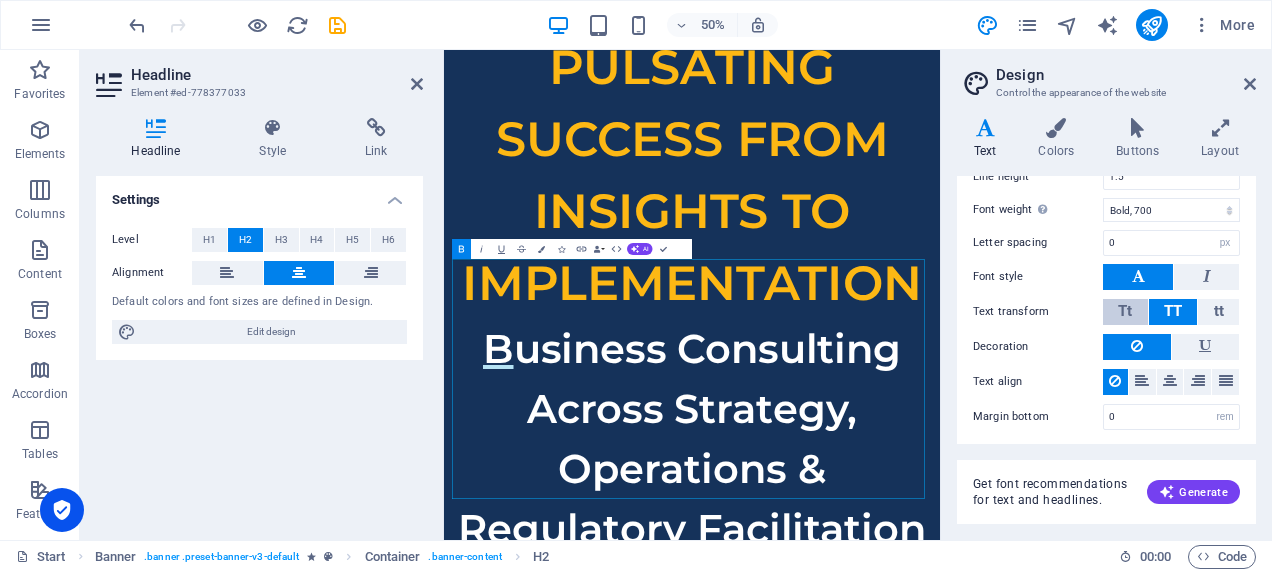 click on "Tt" at bounding box center [1125, 312] 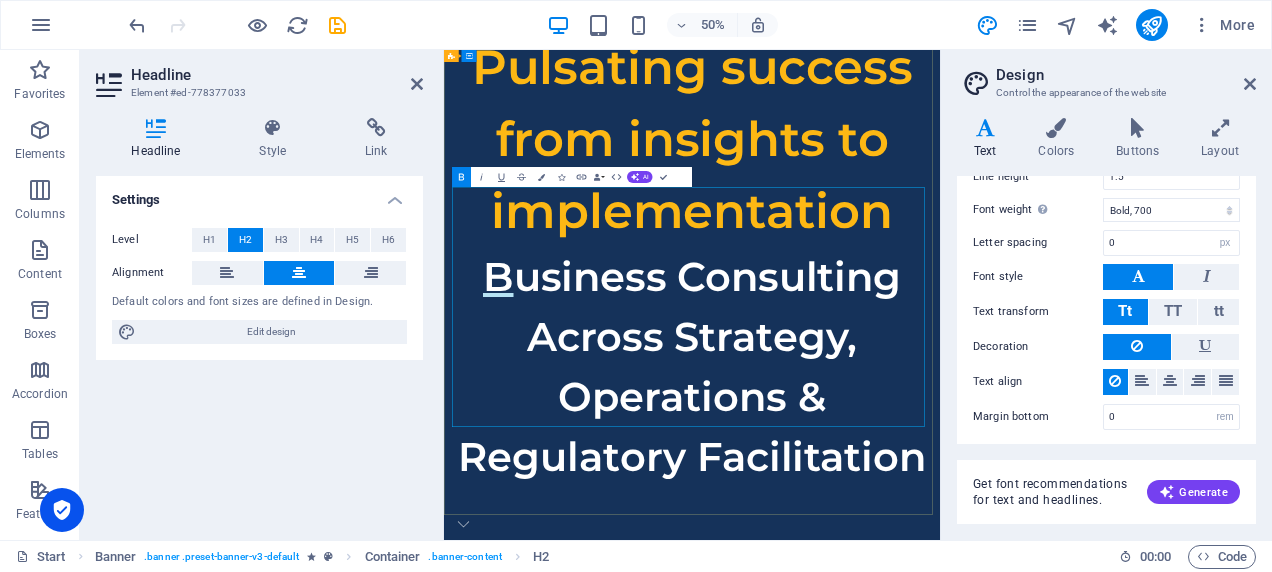 click on "B usiness Consulting Across Strategy, Operations & Regulatory Facilitation" at bounding box center (940, 684) 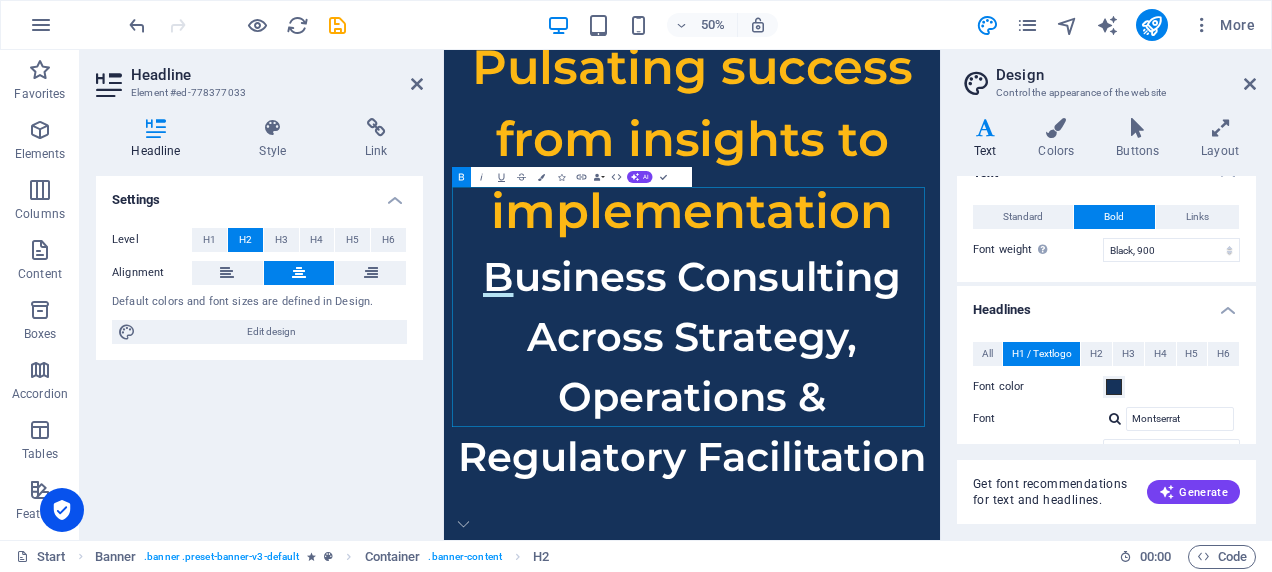 scroll, scrollTop: 32, scrollLeft: 0, axis: vertical 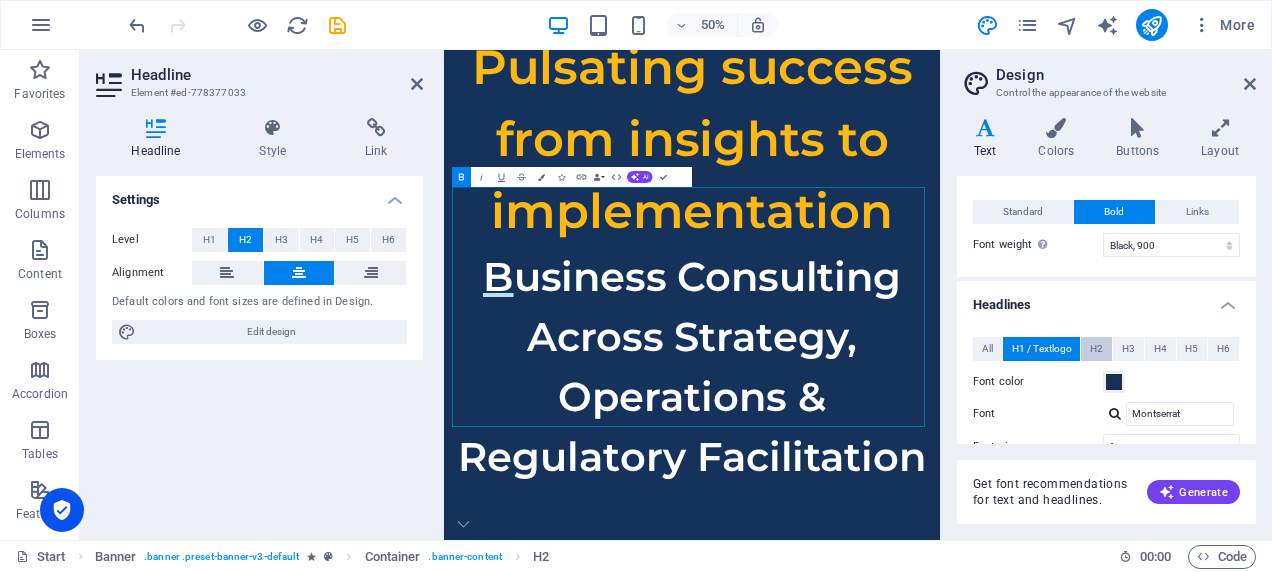 click on "H2" at bounding box center (1096, 349) 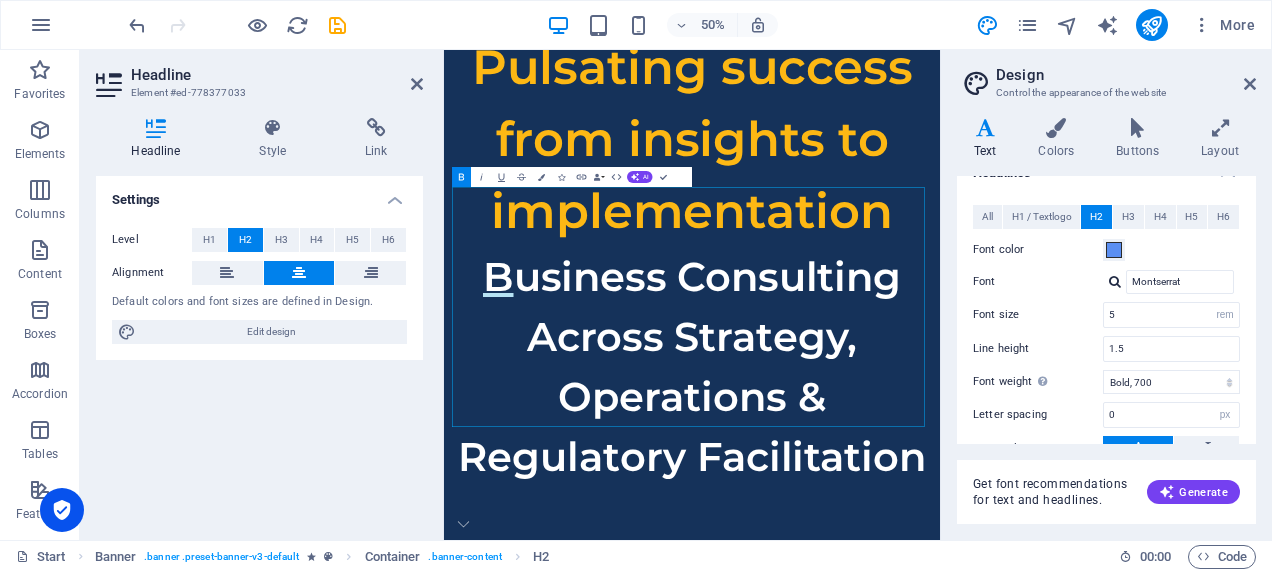 scroll, scrollTop: 171, scrollLeft: 0, axis: vertical 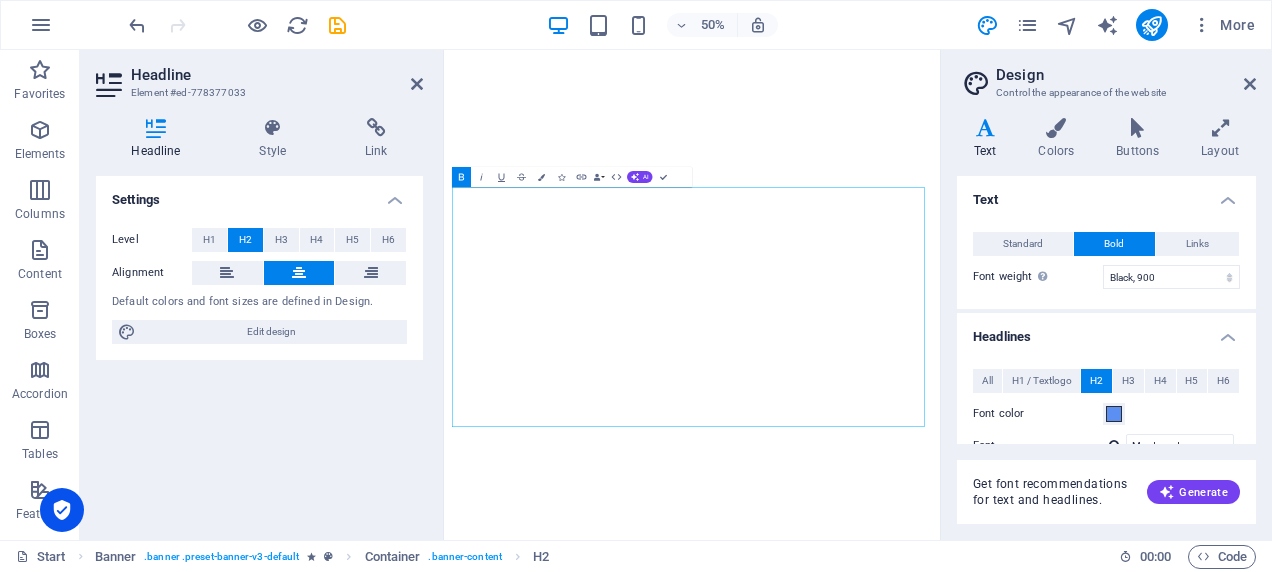 select on "900" 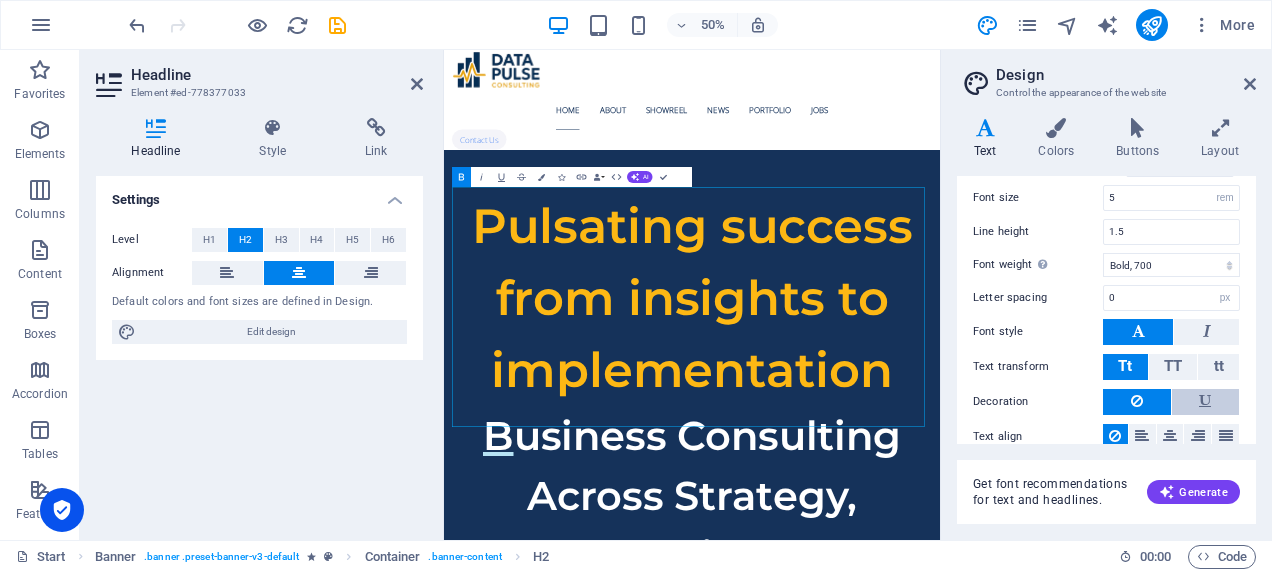 scroll, scrollTop: 0, scrollLeft: 0, axis: both 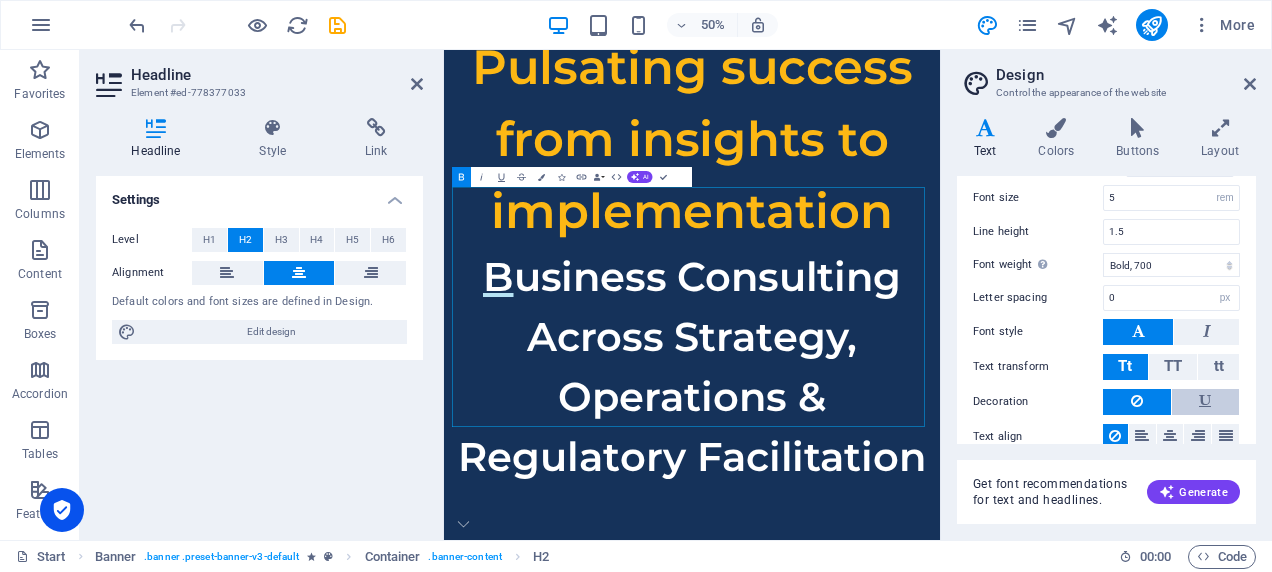 click at bounding box center (1206, 402) 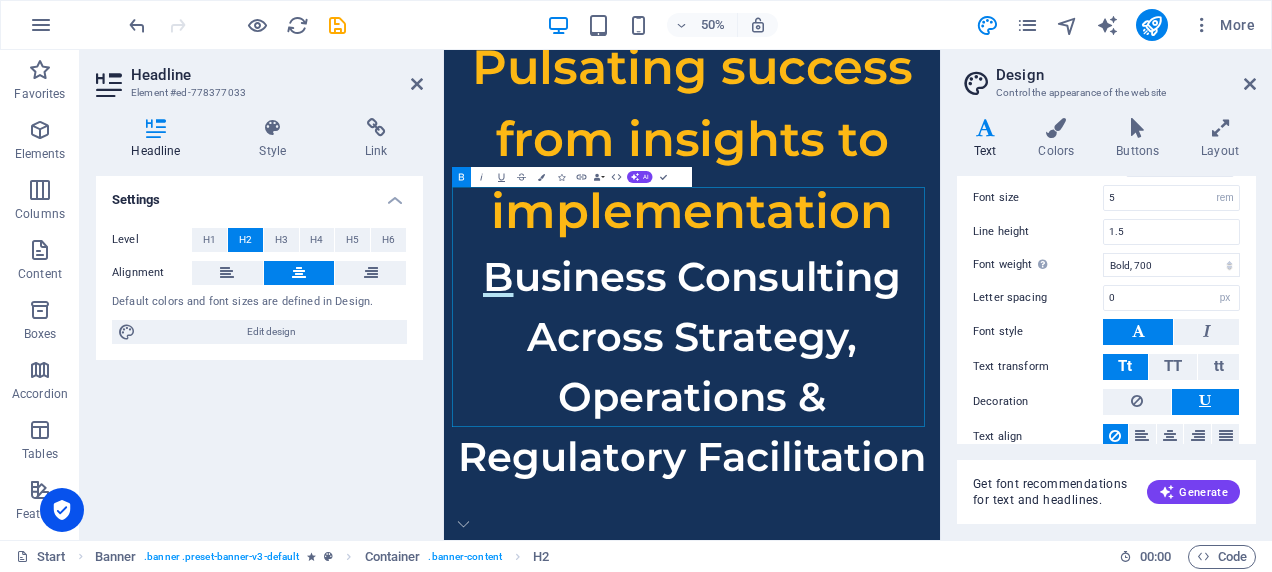 scroll, scrollTop: 318, scrollLeft: 0, axis: vertical 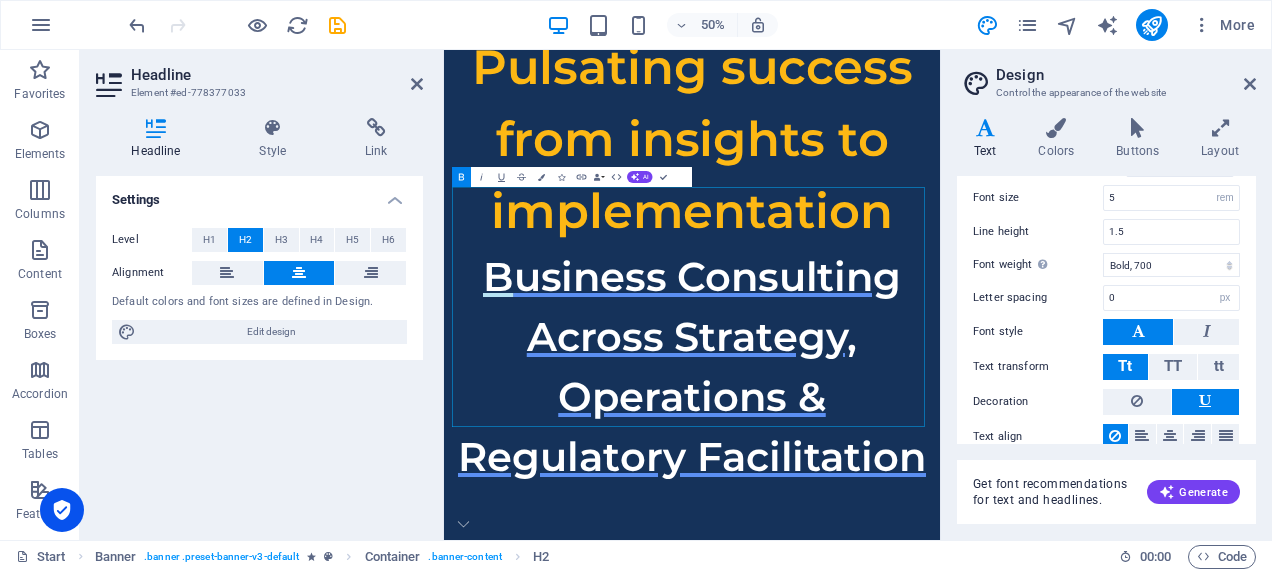 click at bounding box center (1206, 402) 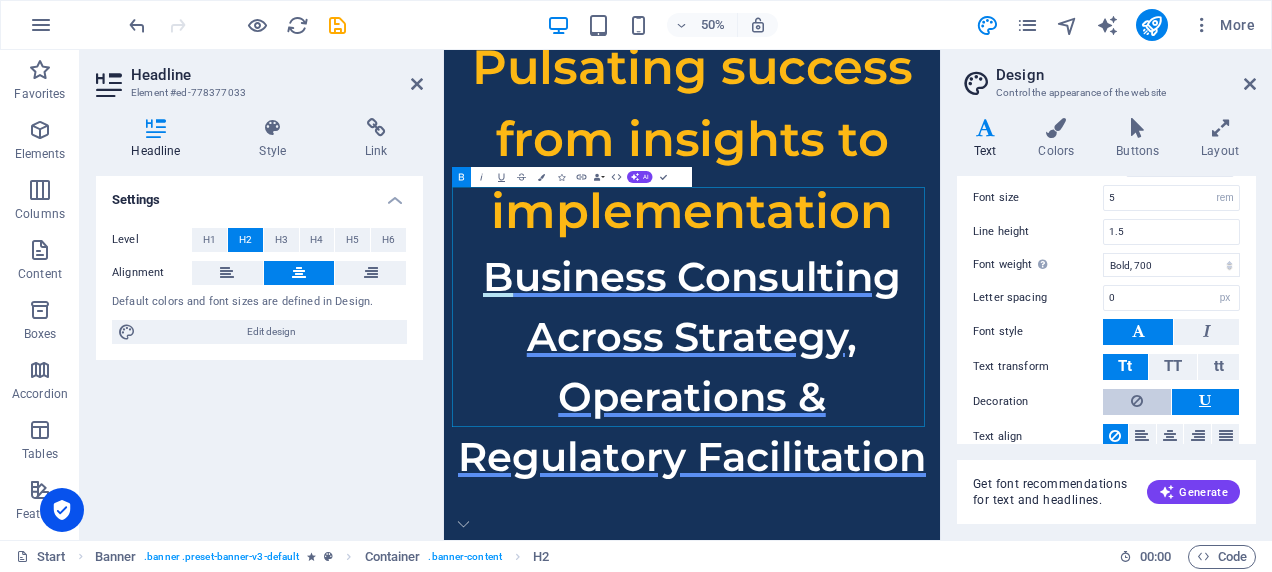 click at bounding box center [1137, 401] 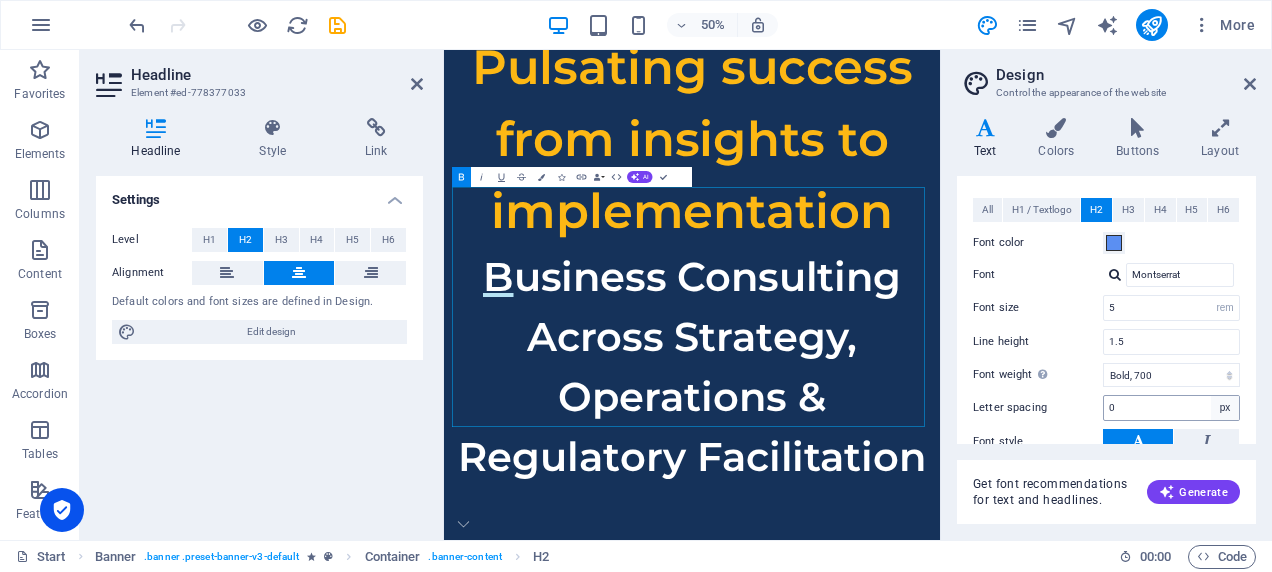 scroll, scrollTop: 157, scrollLeft: 0, axis: vertical 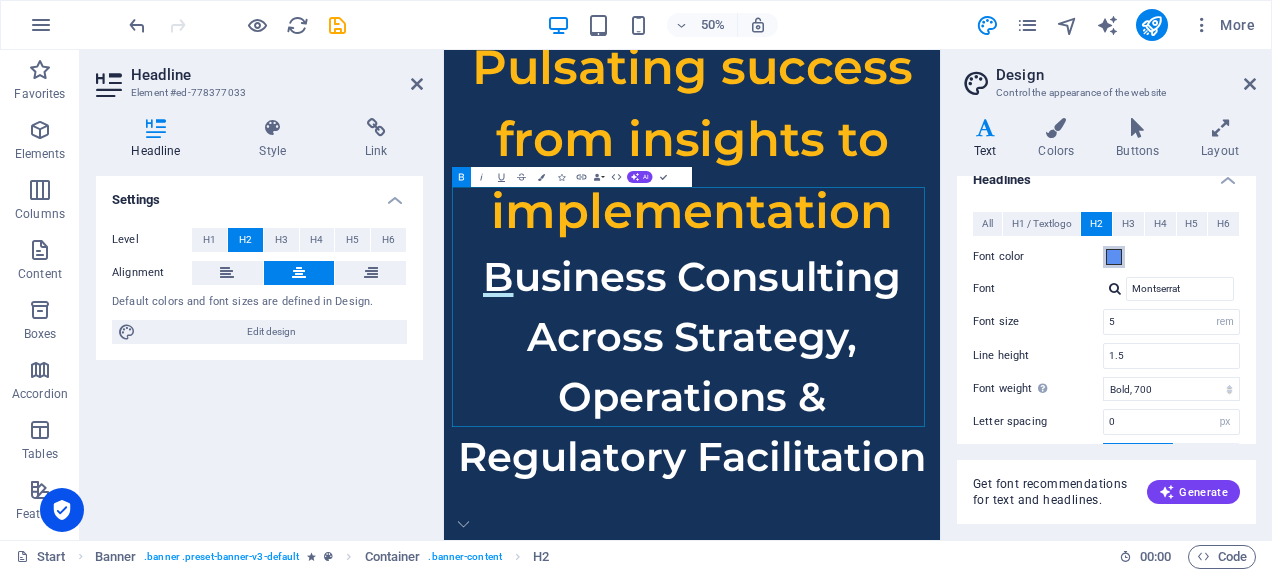 click at bounding box center (1114, 257) 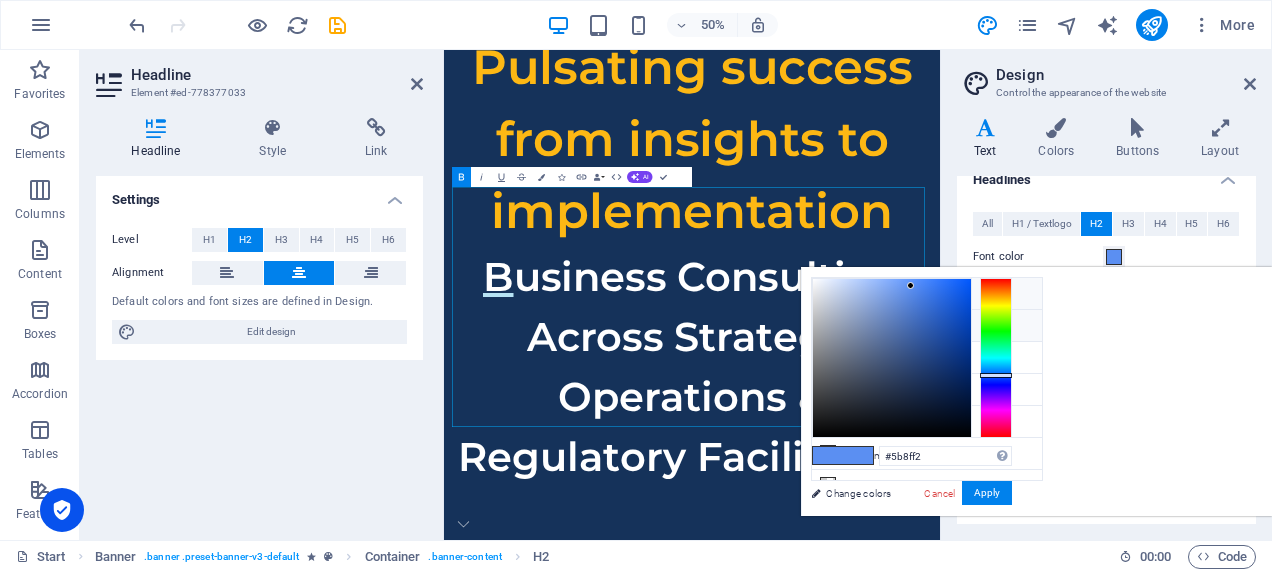 click on "Background color
#F4F4F9" at bounding box center [927, 294] 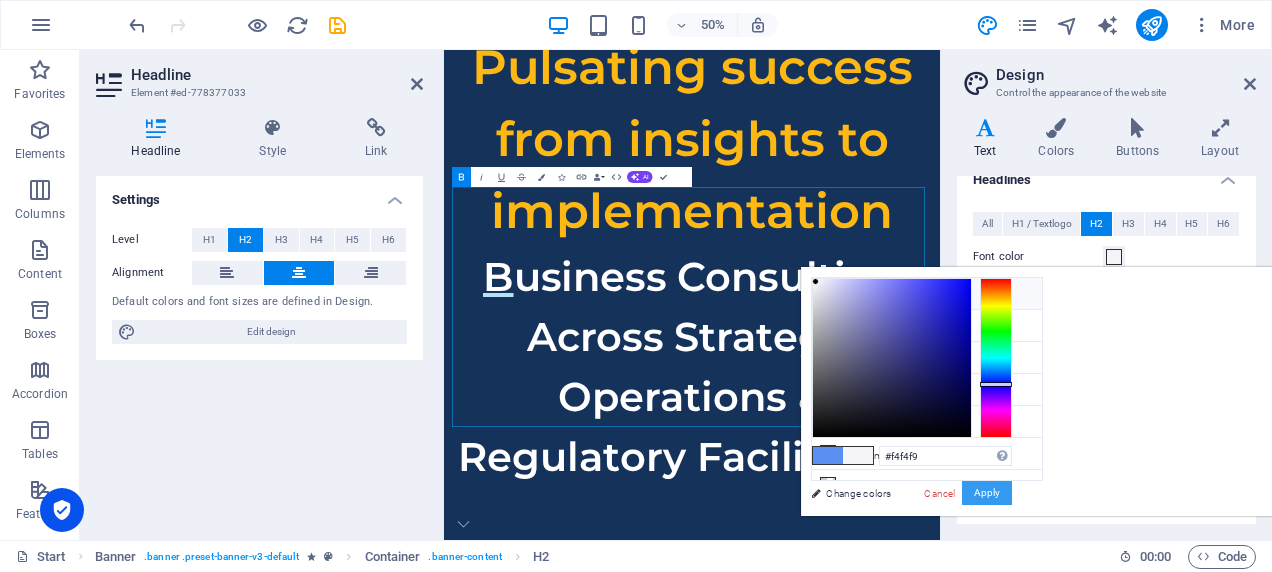 click on "Apply" at bounding box center [987, 493] 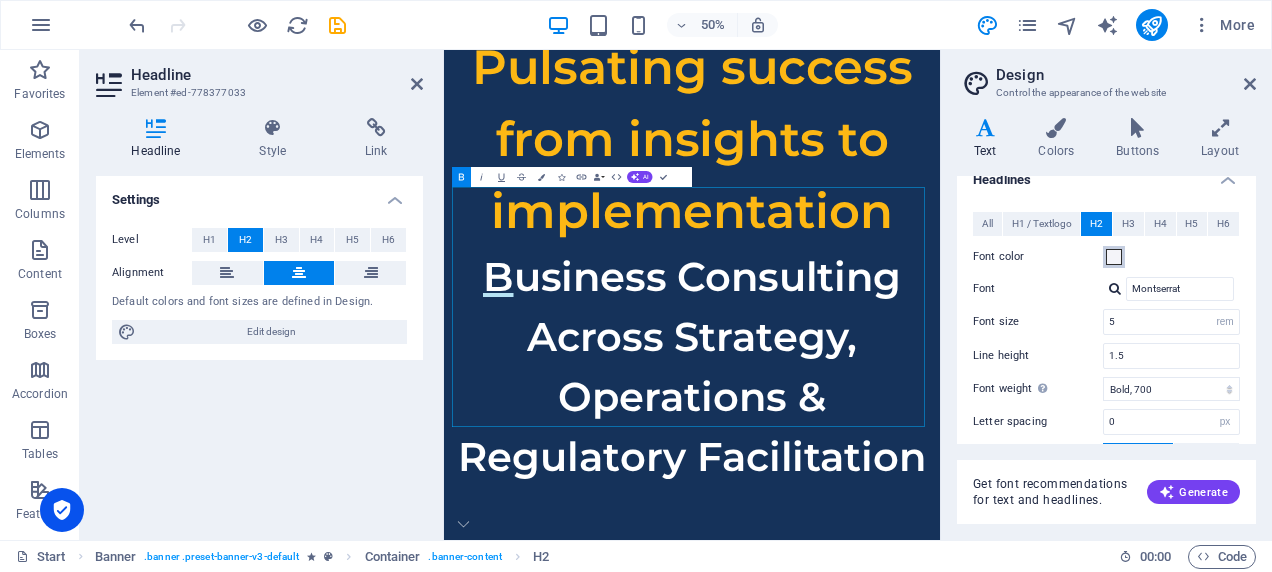 click at bounding box center (1114, 257) 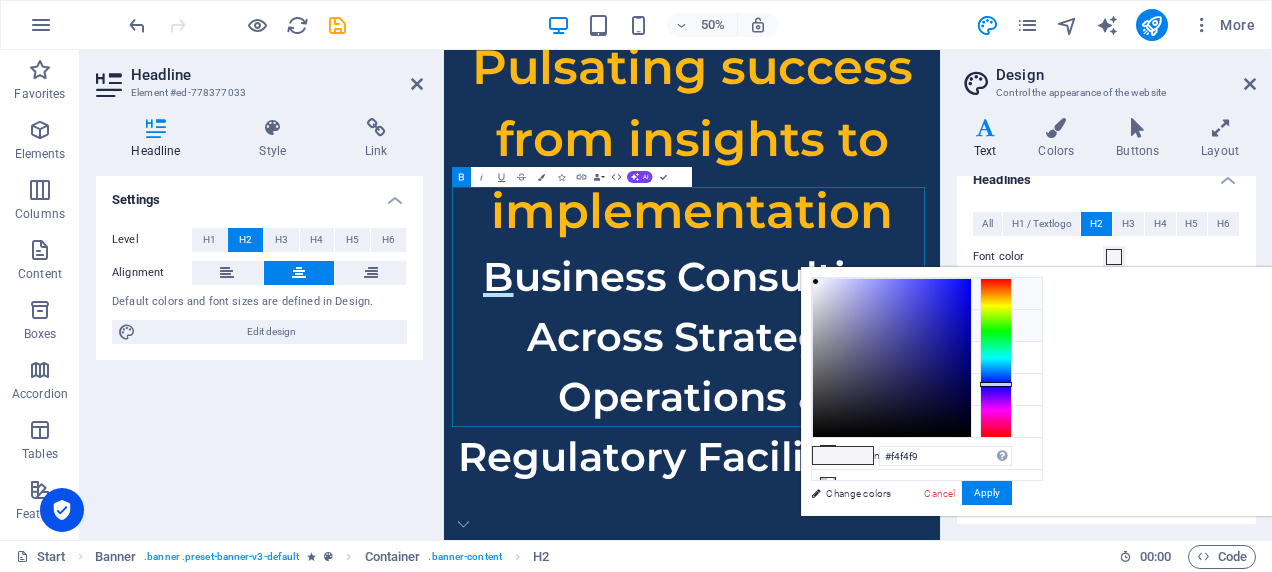 click on "Primary color
#5B8FF2" at bounding box center [927, 326] 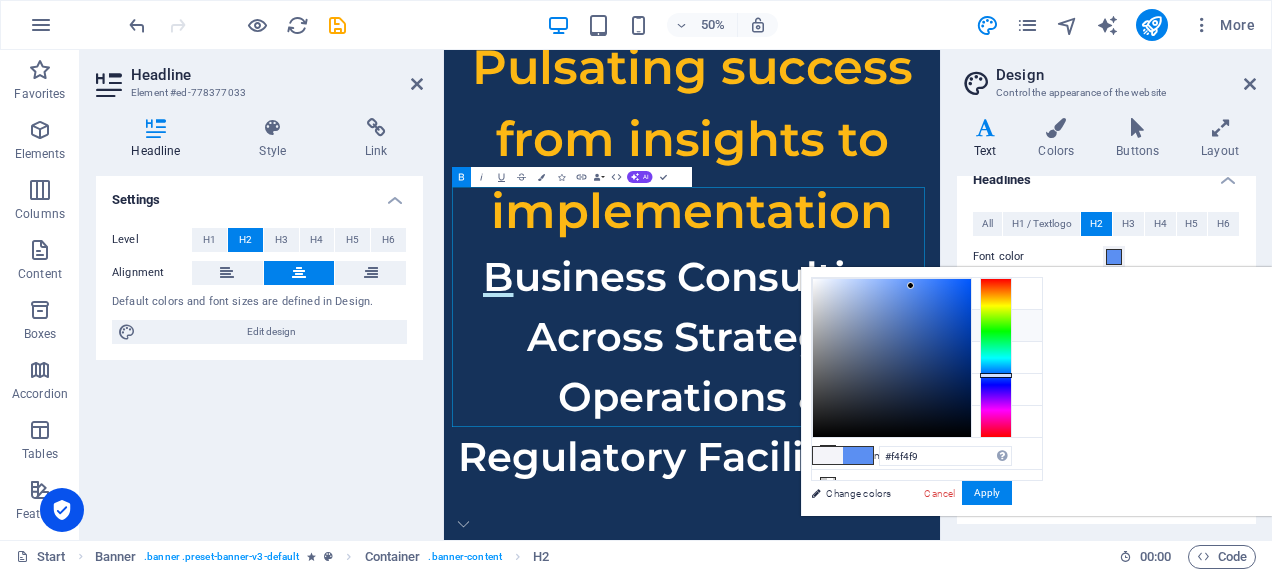 type on "#5b8ff2" 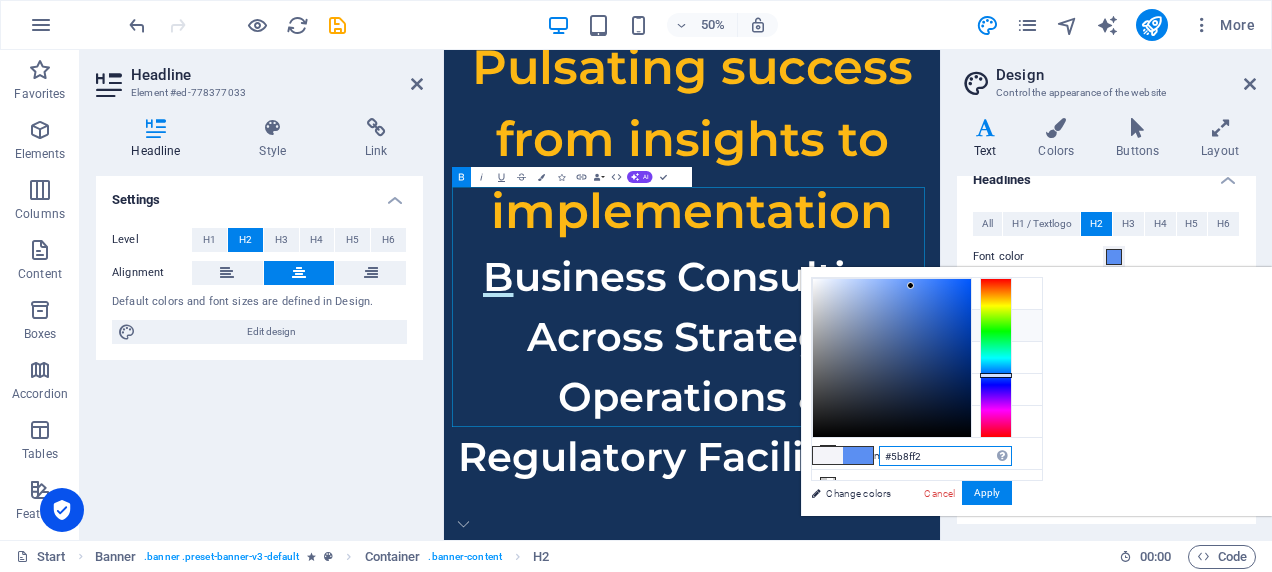 drag, startPoint x: 1191, startPoint y: 459, endPoint x: 1110, endPoint y: 452, distance: 81.3019 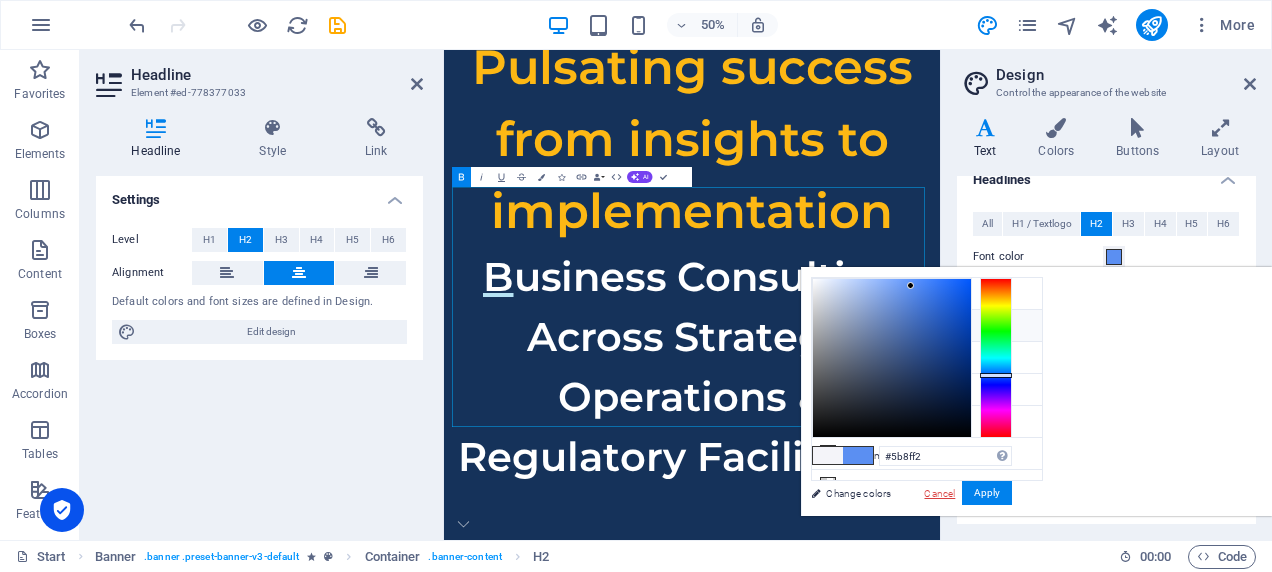 click on "Cancel" at bounding box center [939, 493] 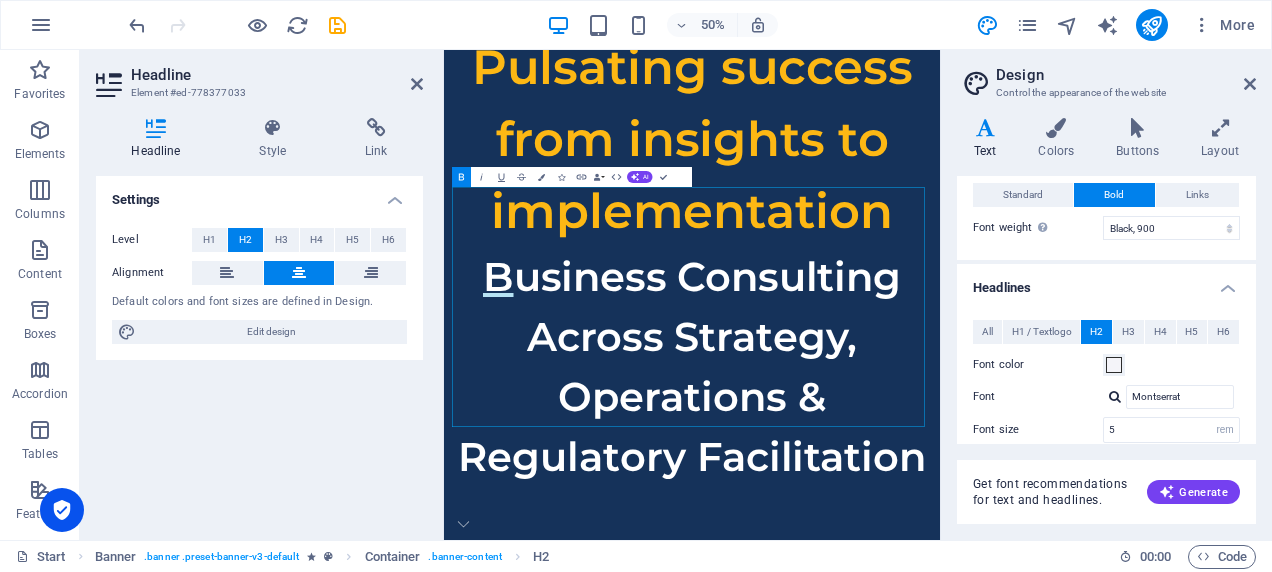 scroll, scrollTop: 48, scrollLeft: 0, axis: vertical 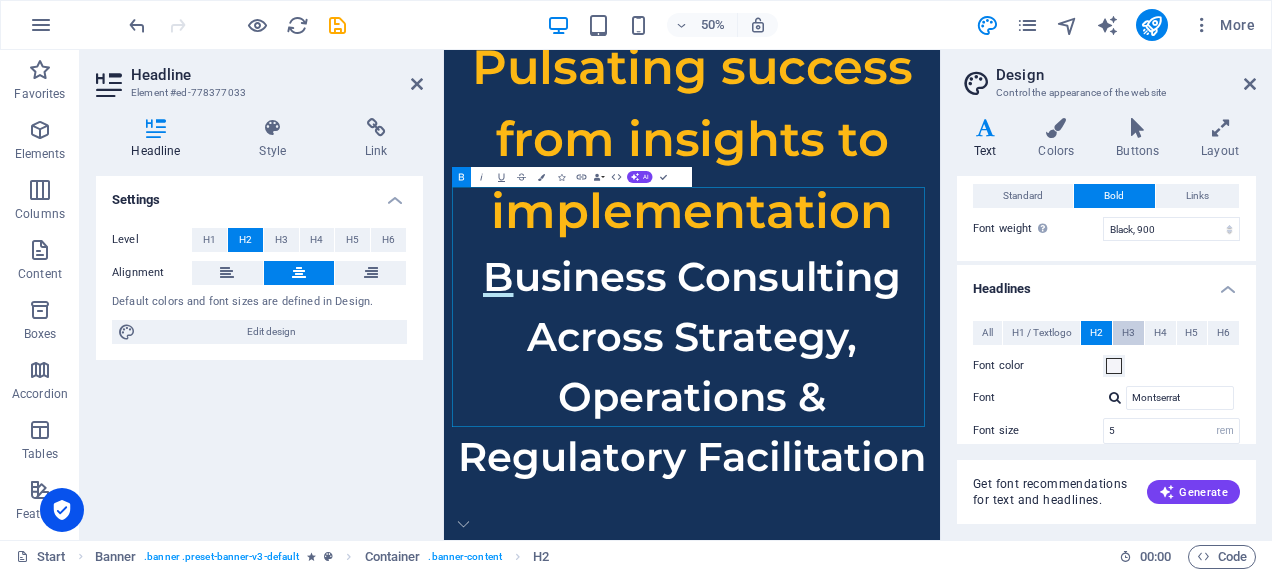 click on "H3" at bounding box center (1128, 333) 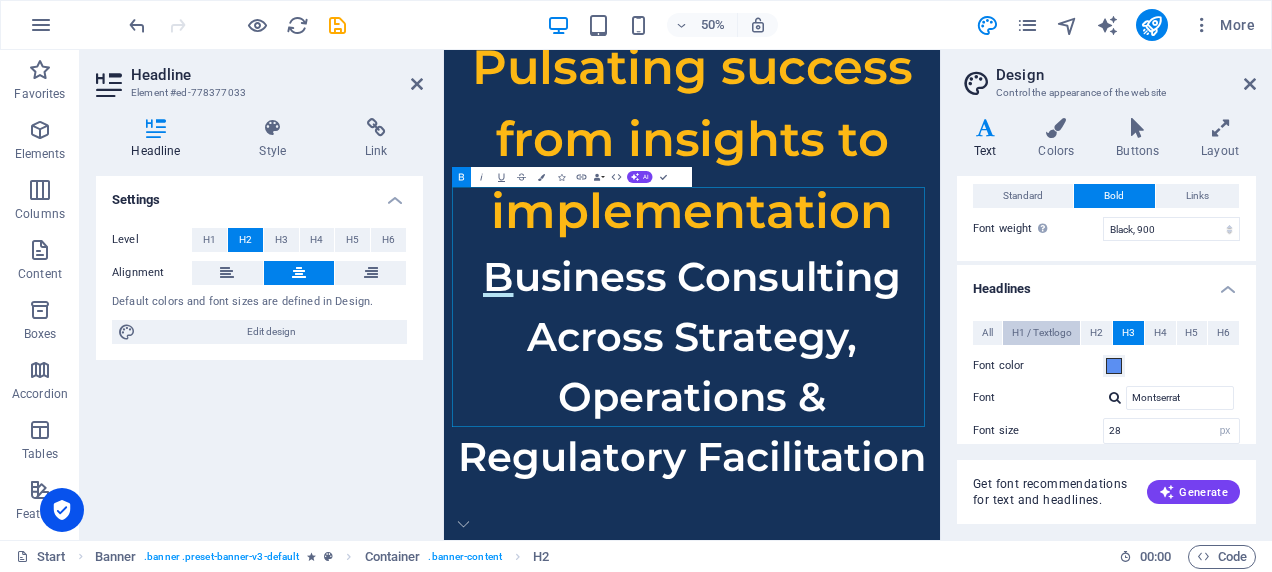 click on "H1 / Textlogo" at bounding box center [1042, 333] 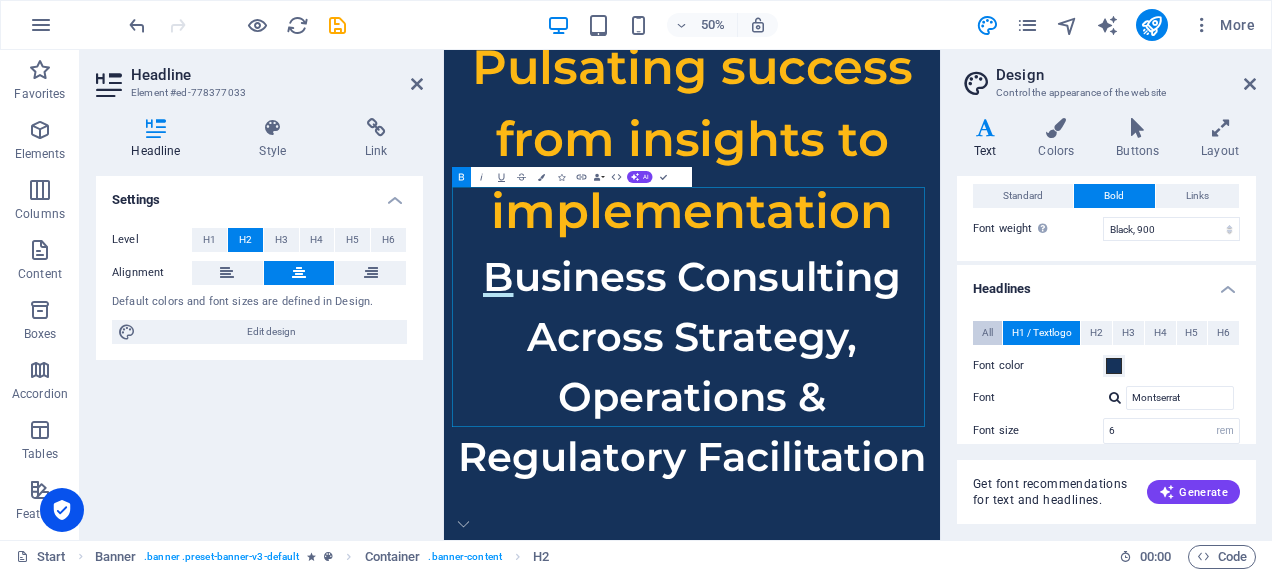 click on "All" at bounding box center [987, 333] 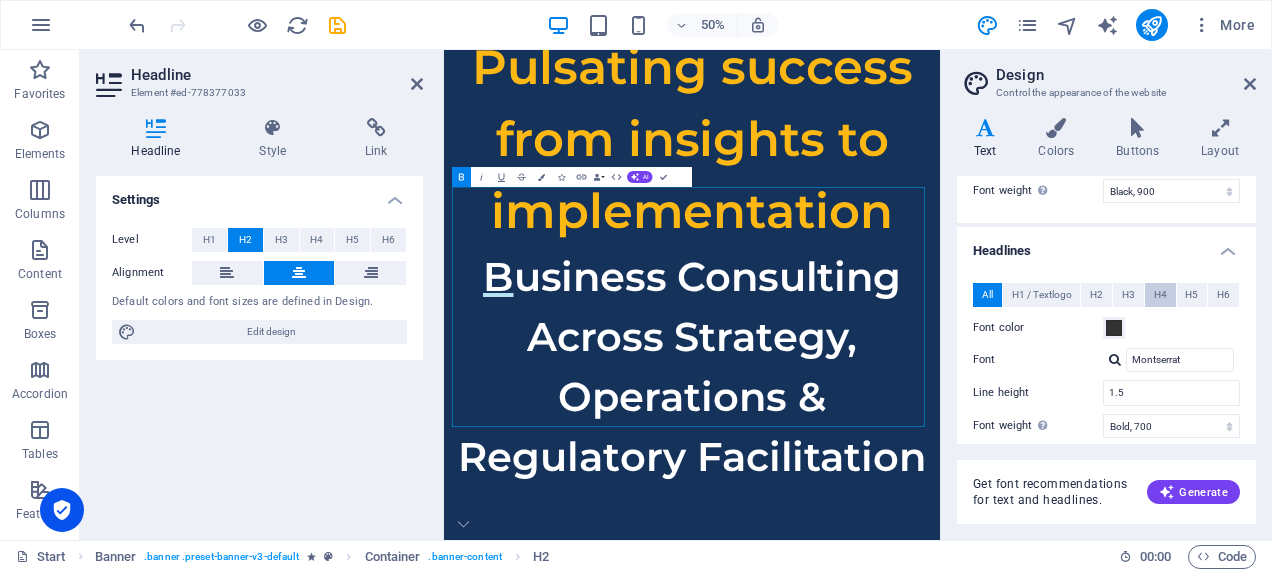 scroll, scrollTop: 134, scrollLeft: 0, axis: vertical 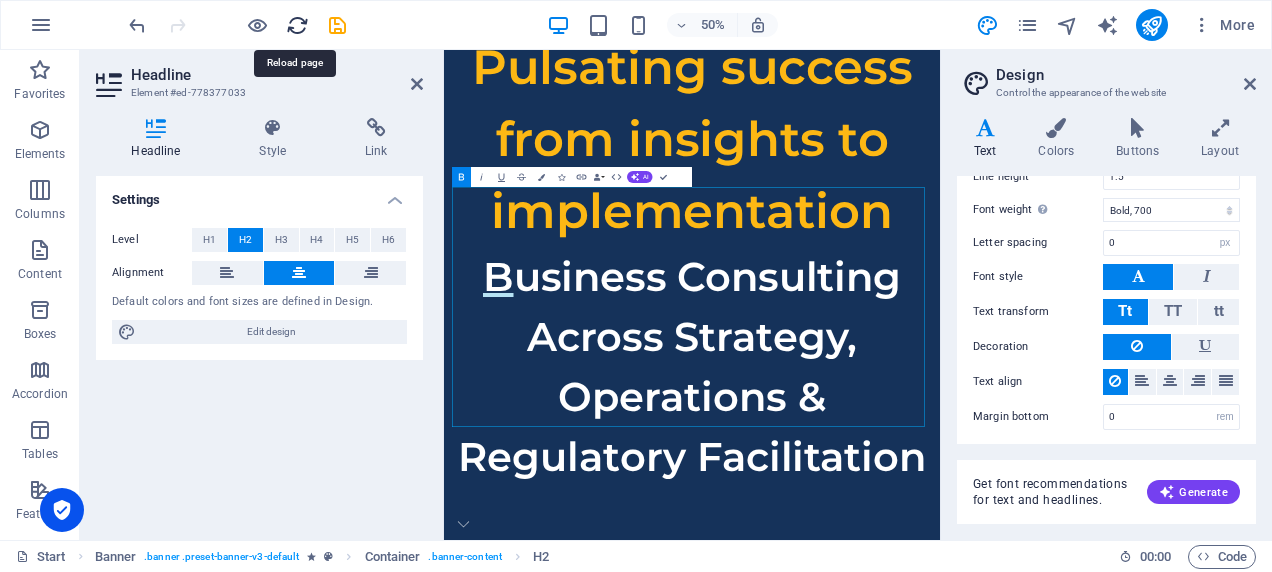 click at bounding box center (297, 25) 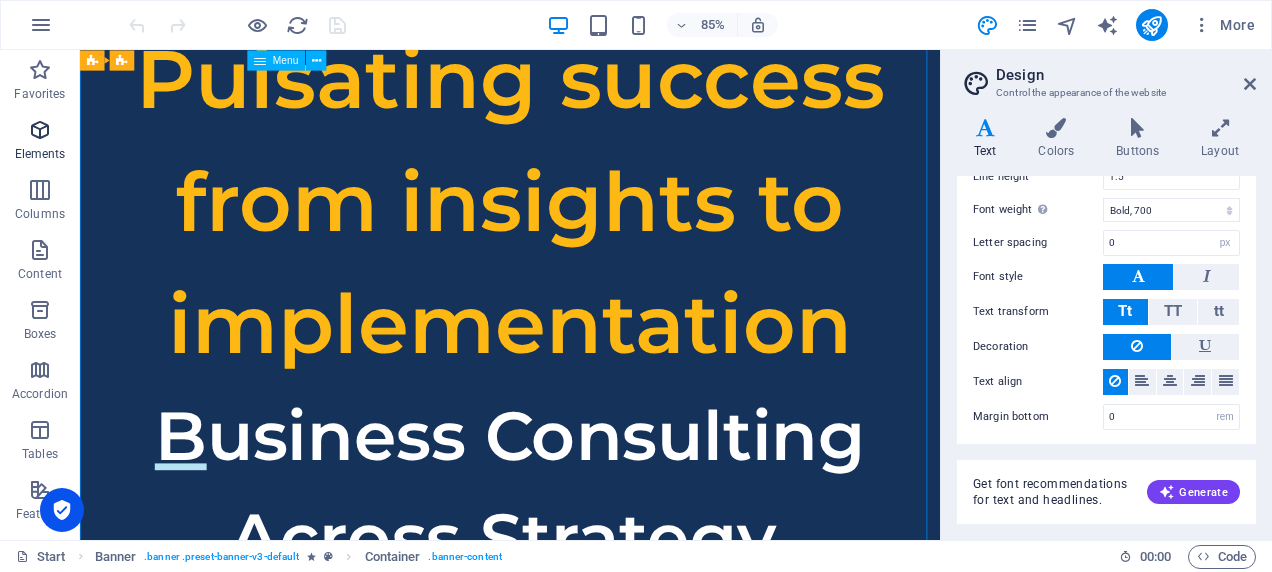 click on "Elements" at bounding box center [40, 142] 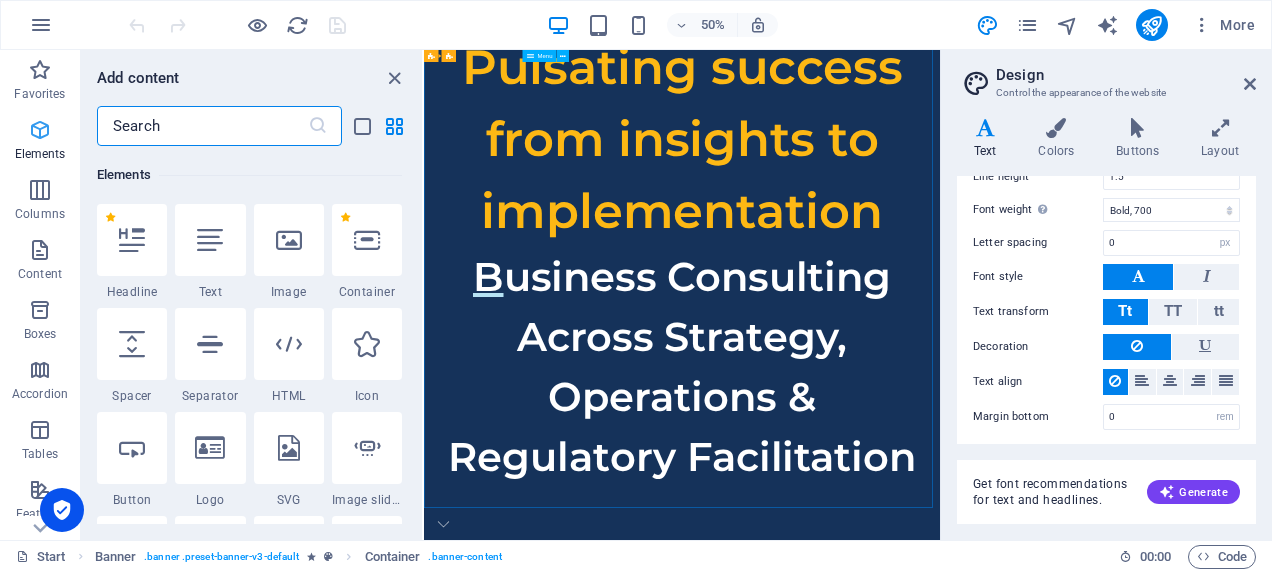 scroll, scrollTop: 213, scrollLeft: 0, axis: vertical 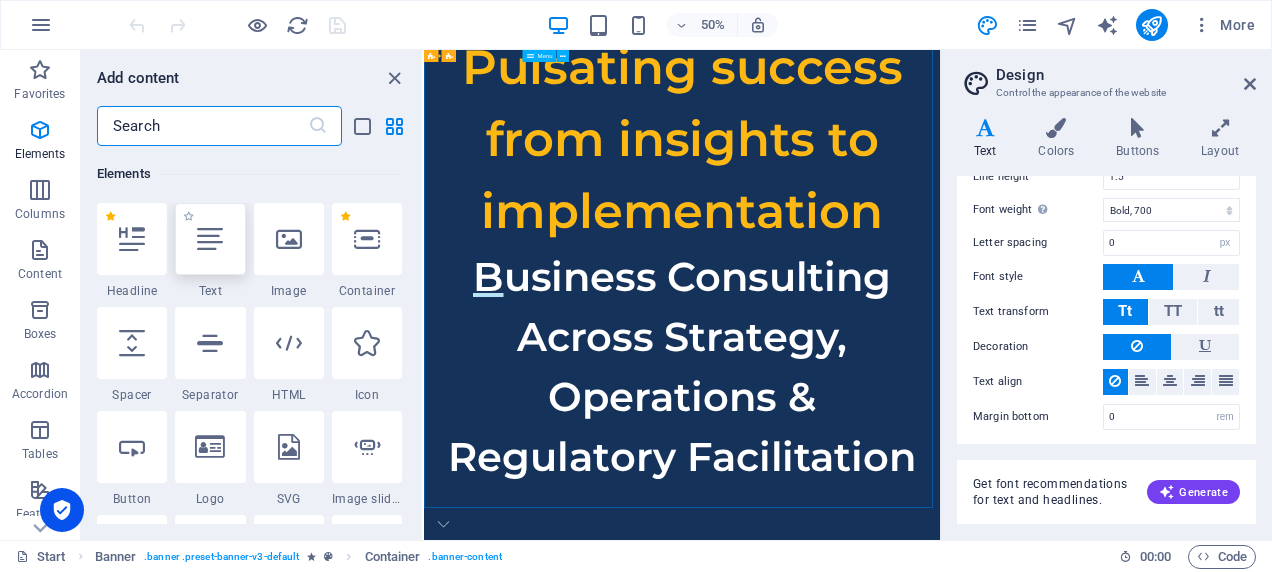 click at bounding box center (210, 239) 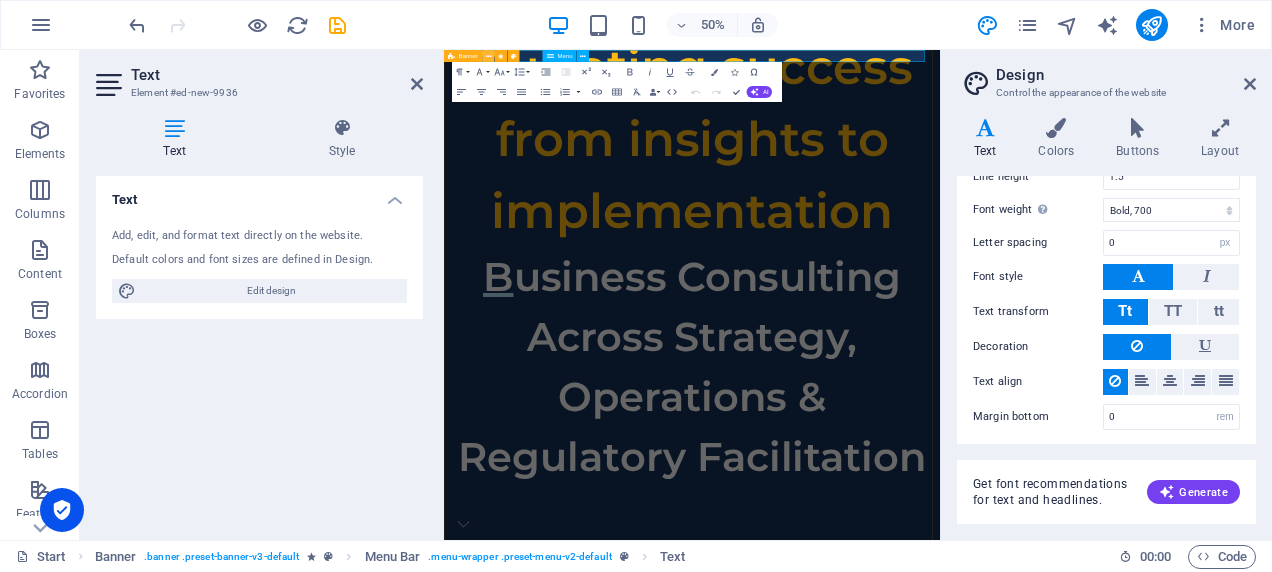 click at bounding box center [489, 56] 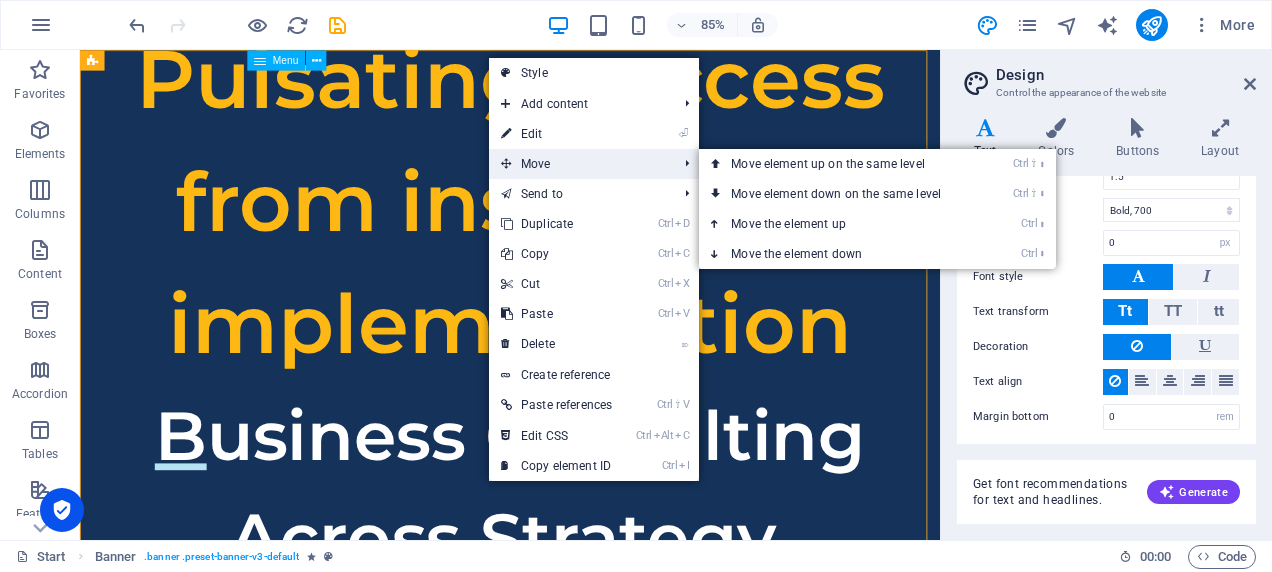 click on "Move" at bounding box center (579, 164) 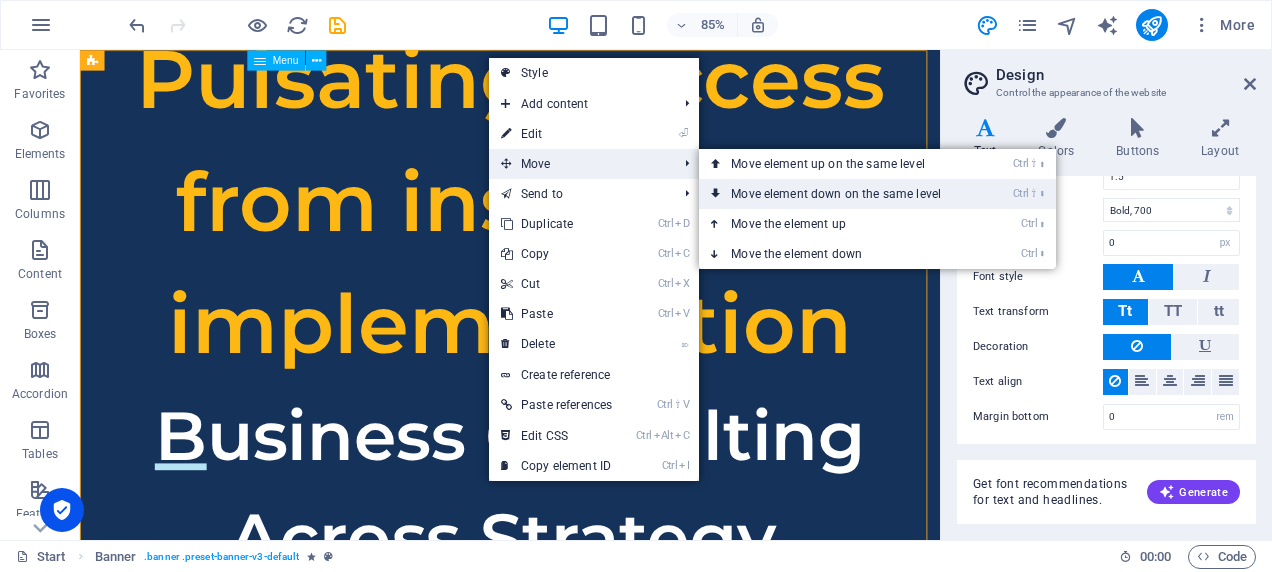 click on "Ctrl ⇧ ⬇  Move element down on the same level" at bounding box center (840, 194) 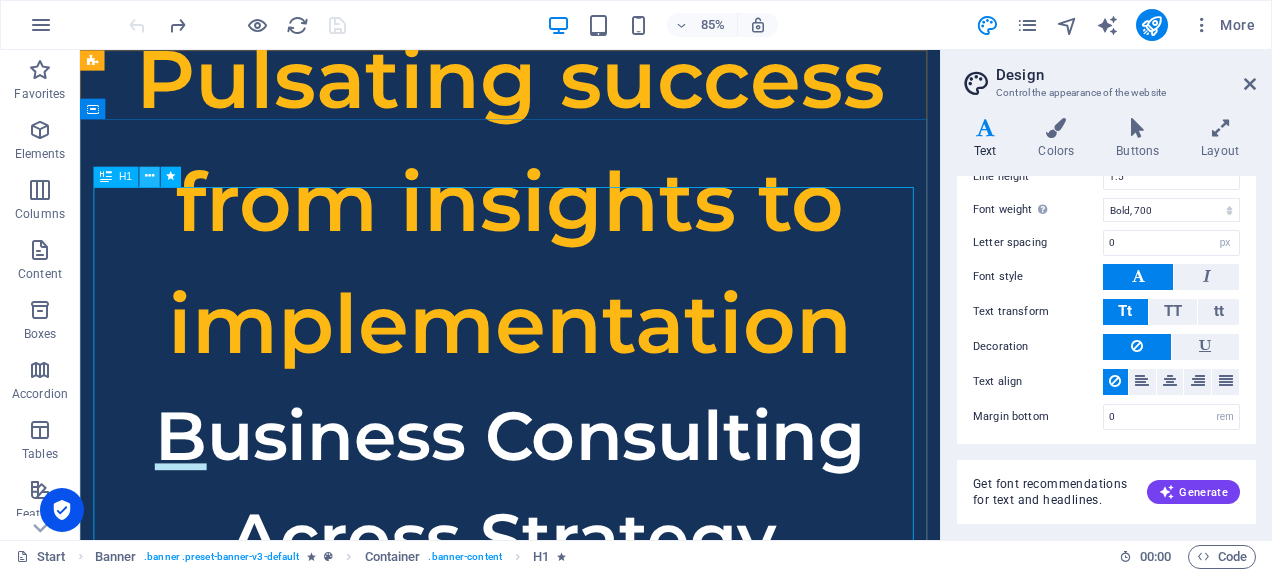 click at bounding box center (150, 176) 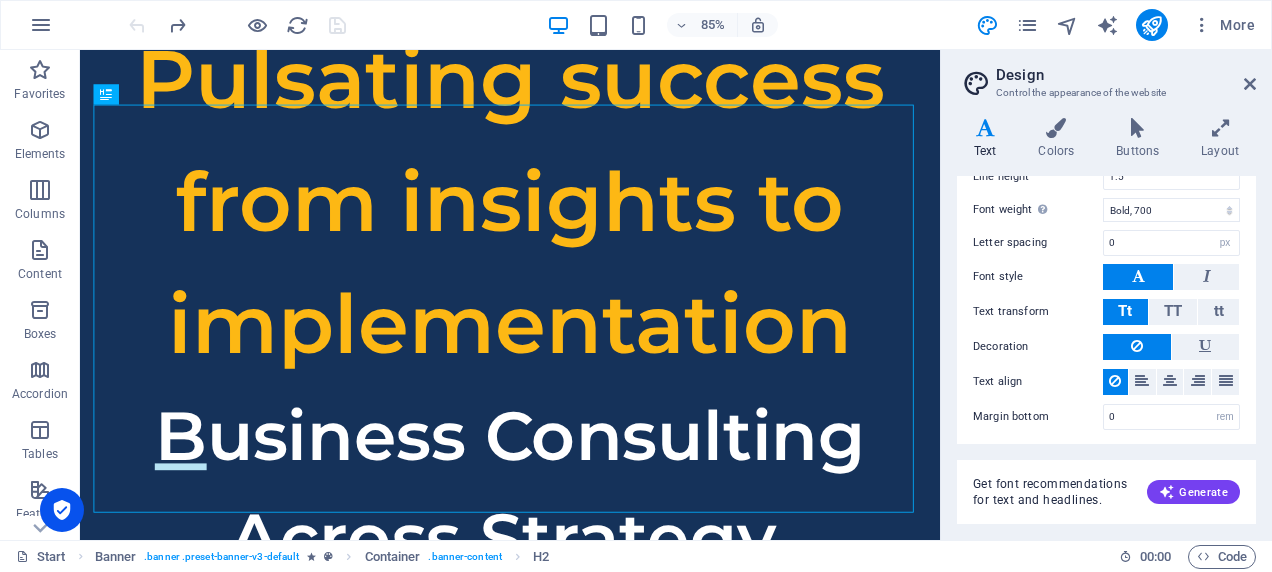 click on "Design Control the appearance of the website Variants  Text  Colors  Buttons  Layout Text Standard Bold Links Font color Font Open Sans Font size 16 rem px Line height 1.5 Font weight To display the font weight correctly, it may need to be enabled.  Manage Fonts Thin, 100 Extra-light, 200 Light, 300 Regular, 400 Medium, 500 Semi-bold, 600 Bold, 700 Extra-bold, 800 Black, 900 Letter spacing 0 rem px Font style Text transform Tt TT tt Text align Font weight To display the font weight correctly, it may need to be enabled.  Manage Fonts Thin, 100 Extra-light, 200 Light, 300 Regular, 400 Medium, 500 Semi-bold, 600 Bold, 700 Extra-bold, 800 Black, 900 Default Hover / Active Font color Font color Decoration Decoration Transition duration 0.3 s Transition function Ease Ease In Ease Out Ease In/Ease Out Linear Headlines All H1 / Textlogo H2 H3 H4 H5 H6 Font color Font Montserrat Line height 1.5 Font weight To display the font weight correctly, it may need to be enabled.  Manage Fonts Thin, 100 Extra-light, 200 0 rem 0" at bounding box center [1106, 295] 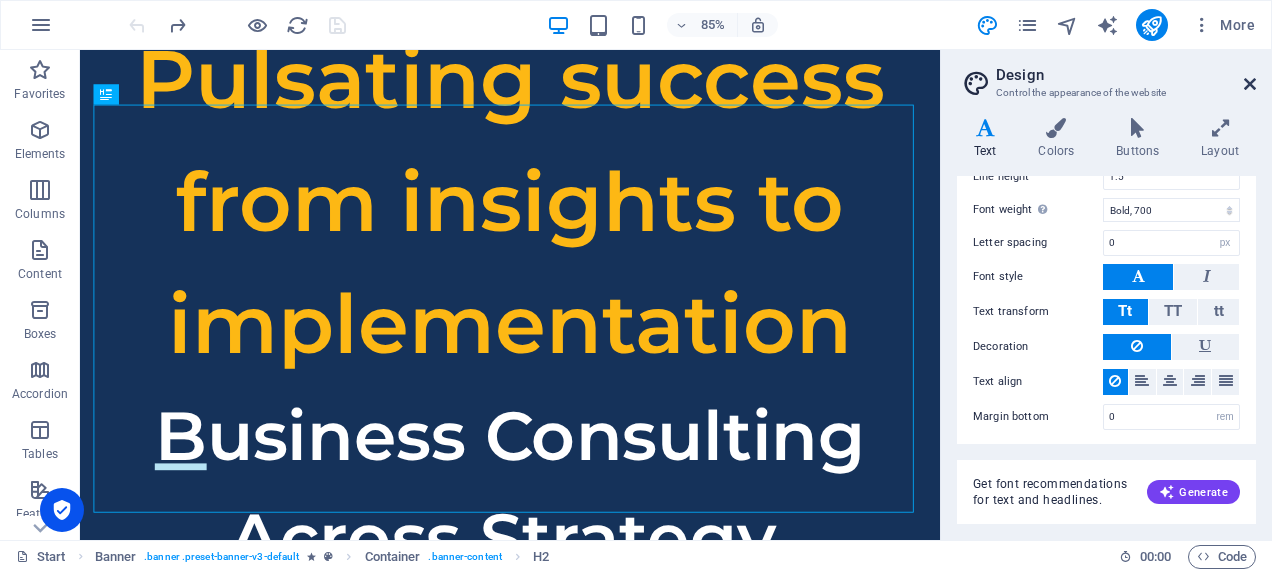 click at bounding box center (1250, 84) 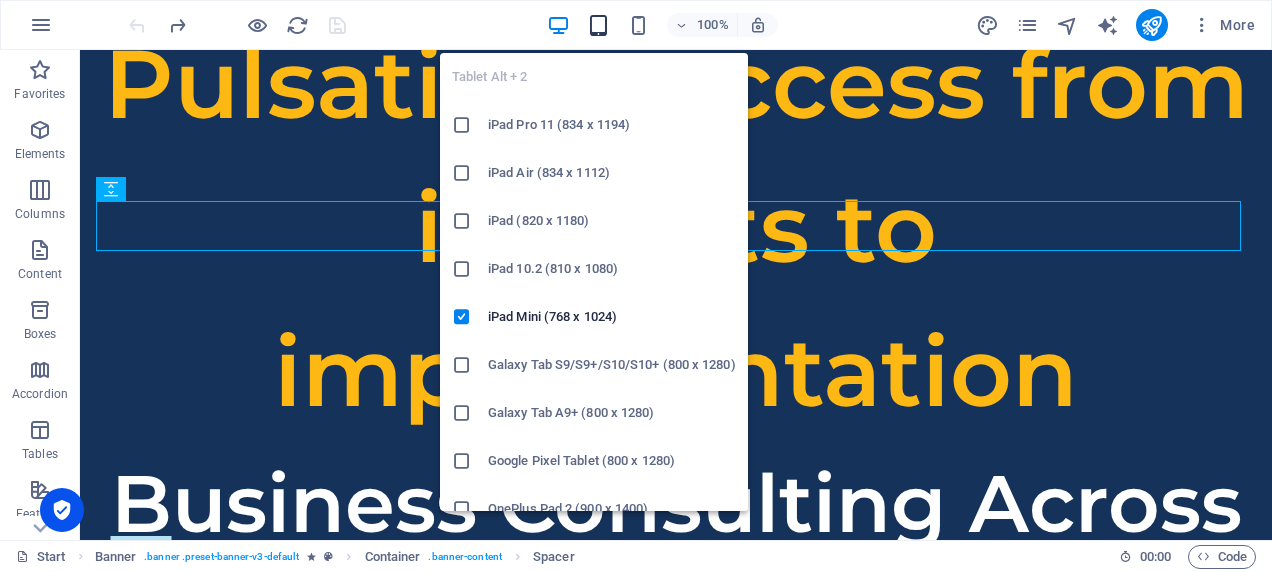 click at bounding box center (598, 25) 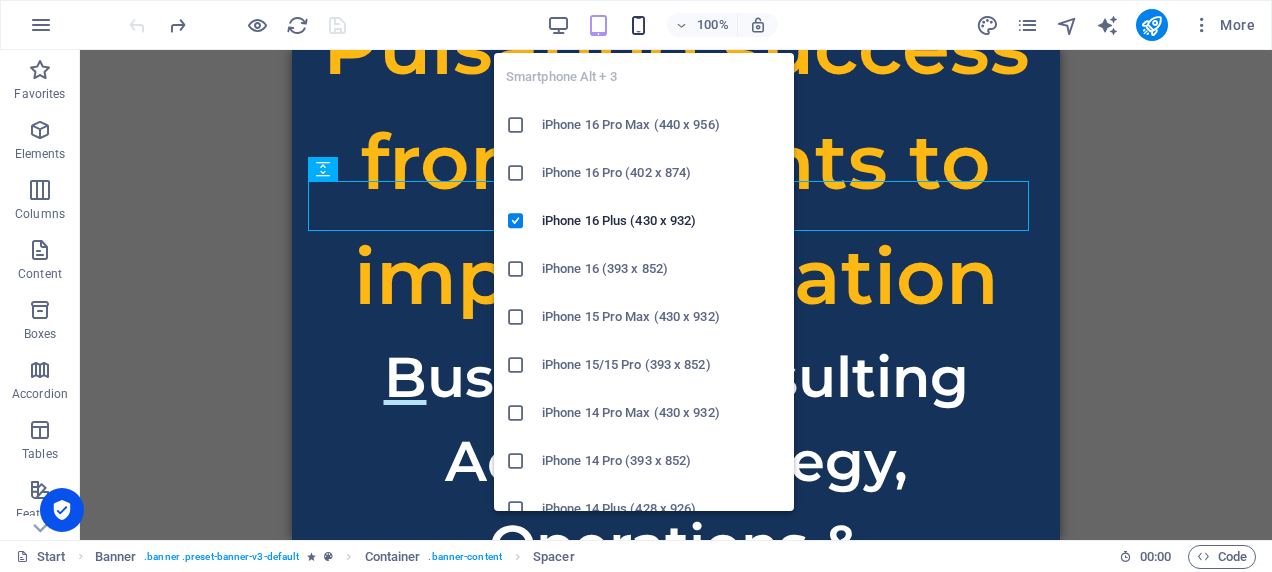 click at bounding box center (638, 25) 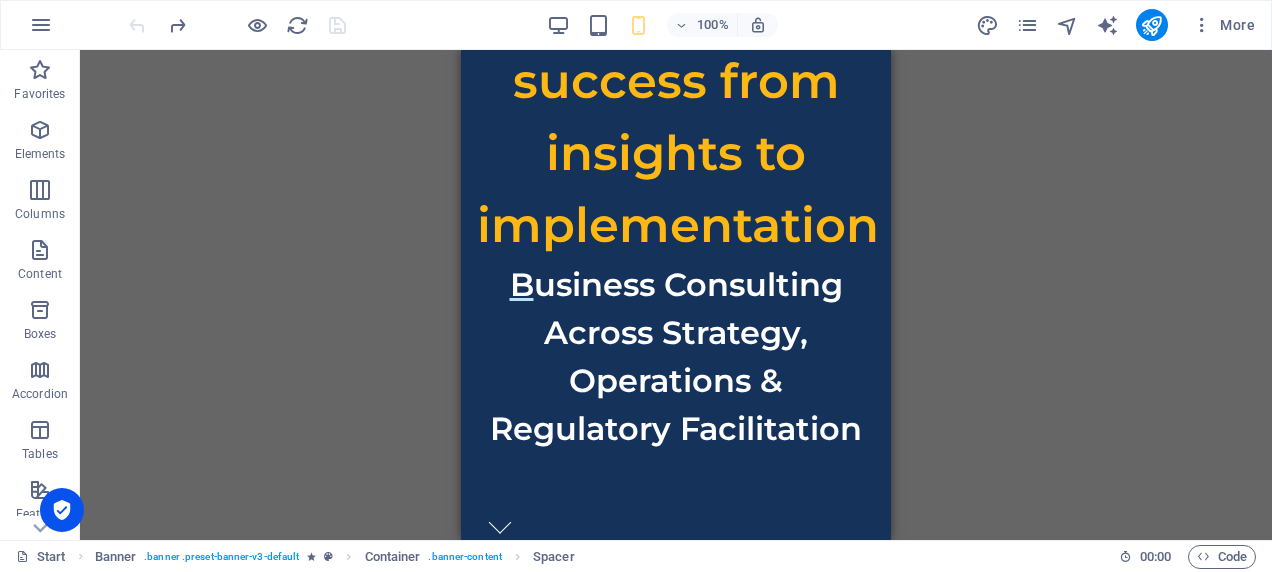 click on "Menu   Banner   Banner   Menu Bar   Container   H1   Banner   H2
Drag here to replace the existing content. Press “Ctrl” if you want to create a new element.
Spacer   HTML   Preset   HTML   Preset   Banner   Menu Bar   Text   Image   Container   Preset   Image   Image   Image   Image   Image   Image   Preset   Container   HTML   Image   Container   H2   Container   Container   Preset   Text   Container   HTML   Image   Container   H2   Container   Text   Container   HTML   Image   Container   H2   Container   Text   Preset   Preset   Preset   Container   H2   Container   Preset   Container   Preset   Text   Container   HTML   Image   Preset   HTML   Preset   Container   Container   H2   Preset   Container   Container   Container   Container   Preset   Form   Textarea   Checkbox   Captcha   Text   Container   Preset   Container" at bounding box center (676, 295) 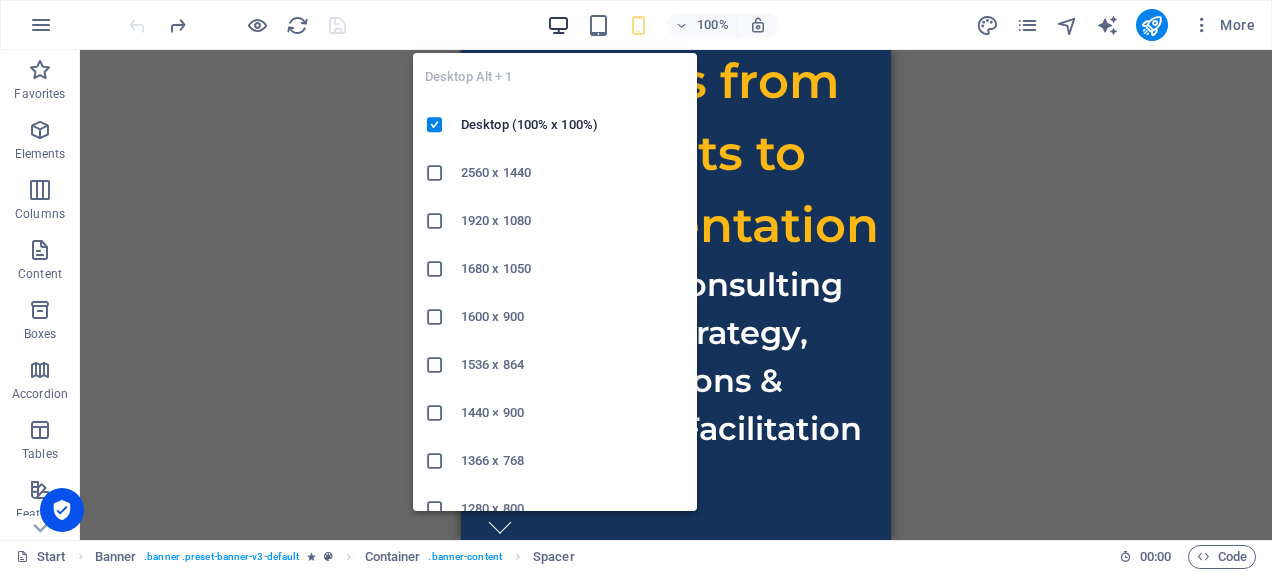 click at bounding box center [558, 25] 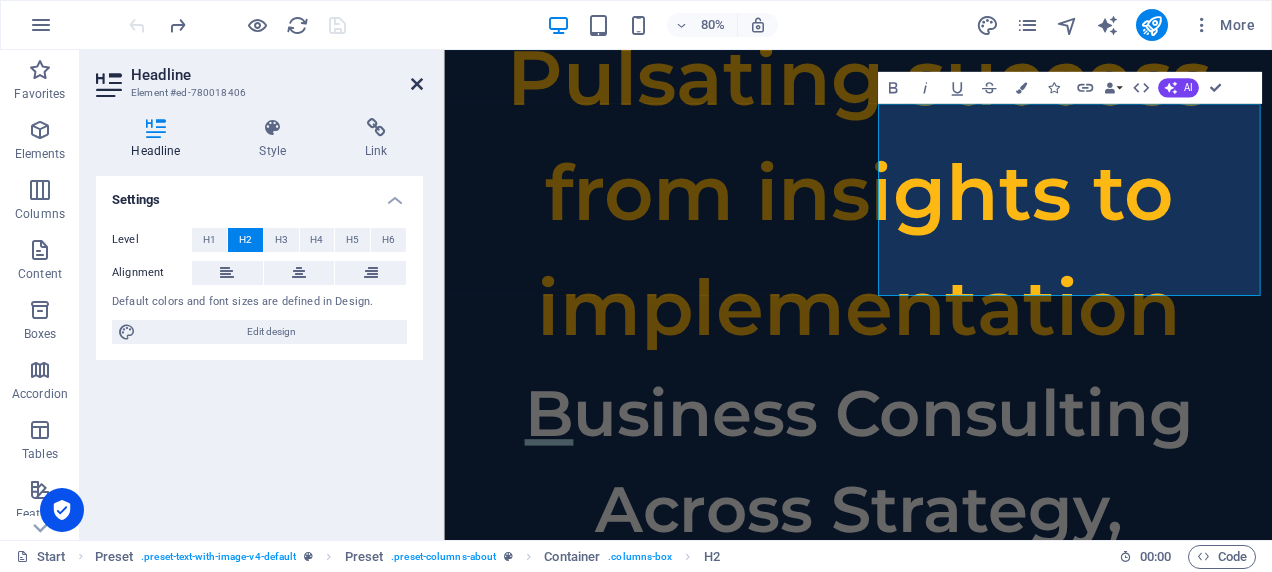 click at bounding box center (417, 84) 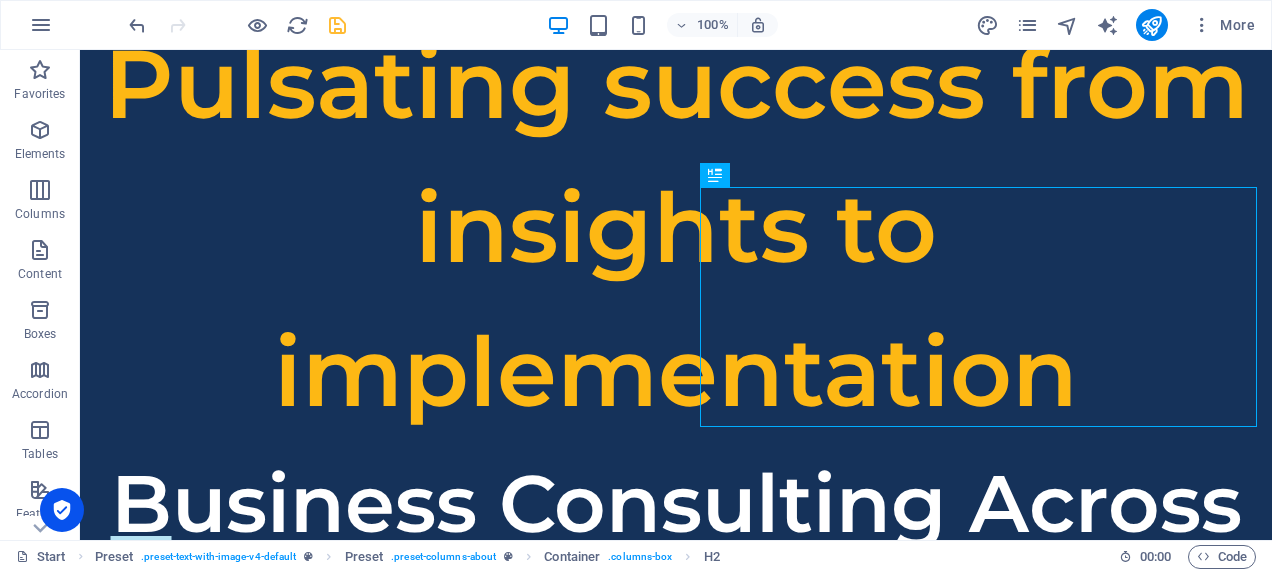 click at bounding box center (337, 25) 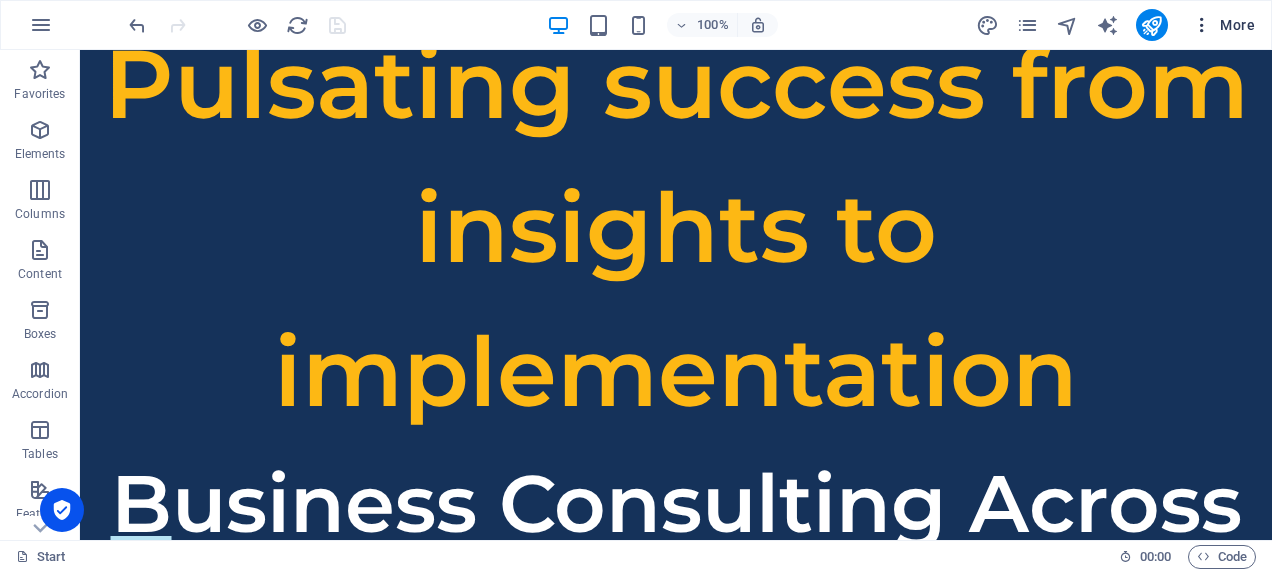 click at bounding box center (1202, 25) 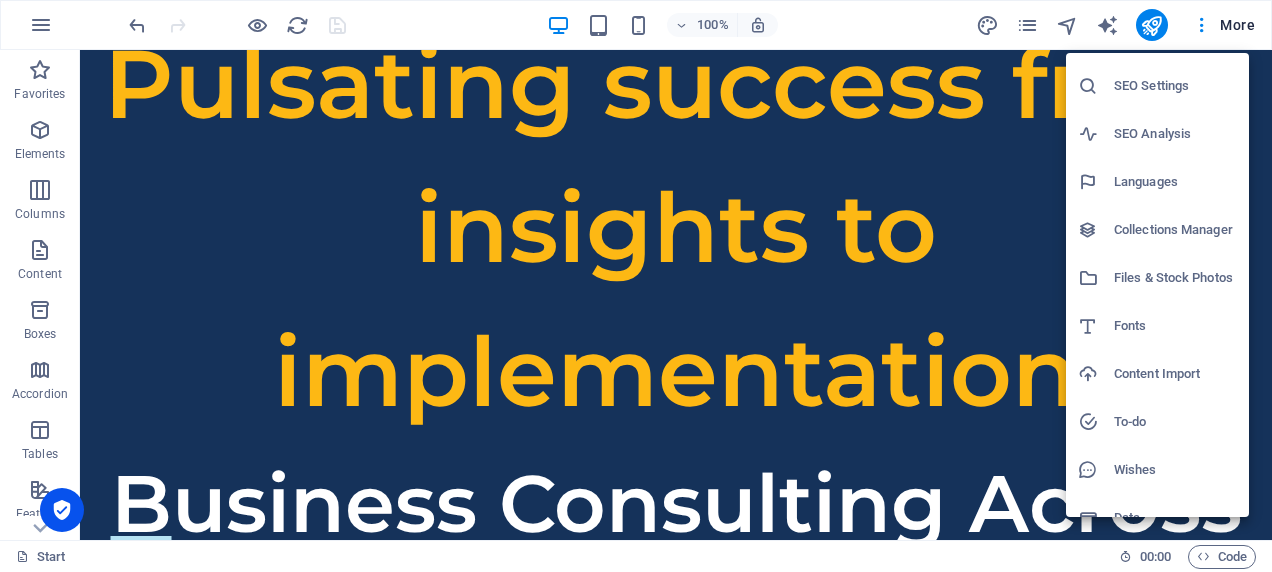 scroll, scrollTop: 0, scrollLeft: 0, axis: both 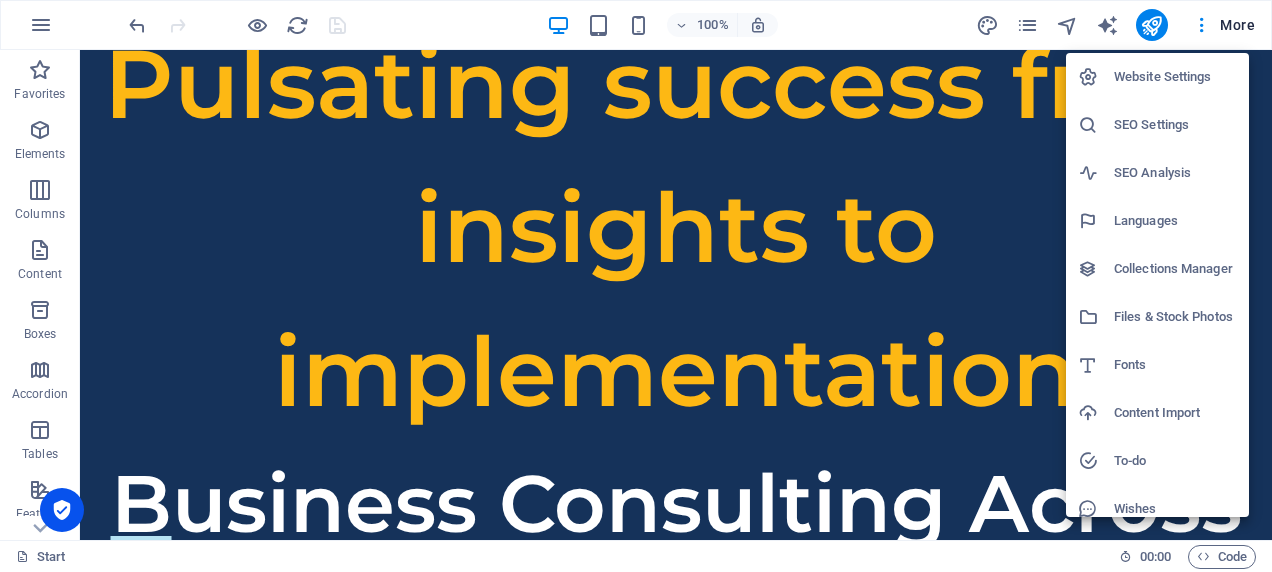 click on "Fonts" at bounding box center [1175, 365] 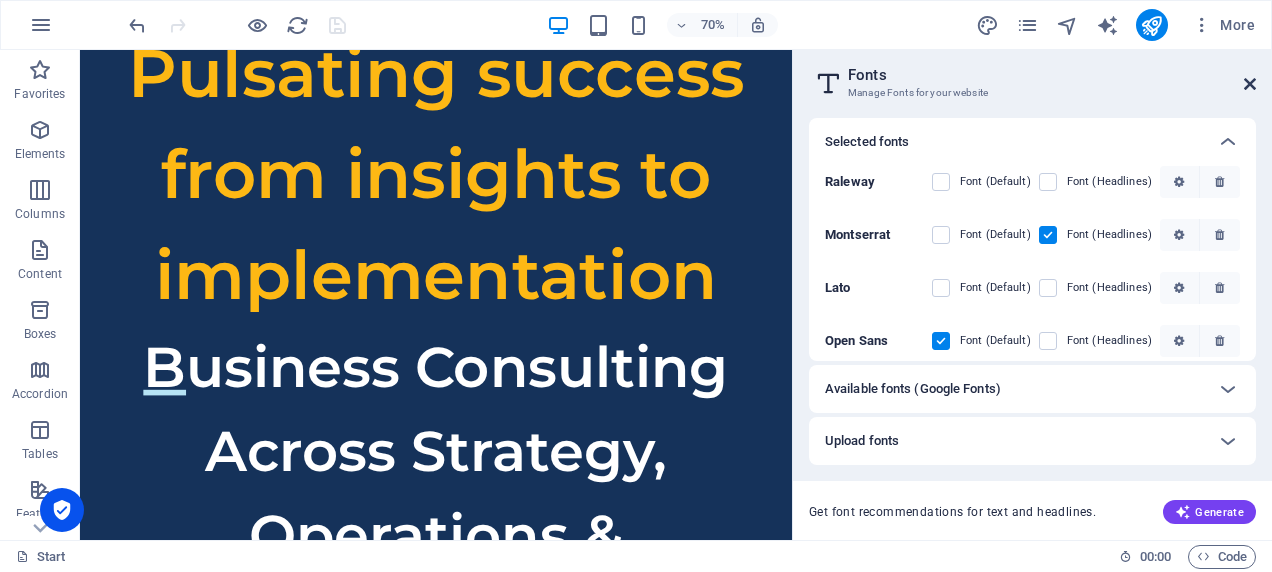 click at bounding box center [1250, 84] 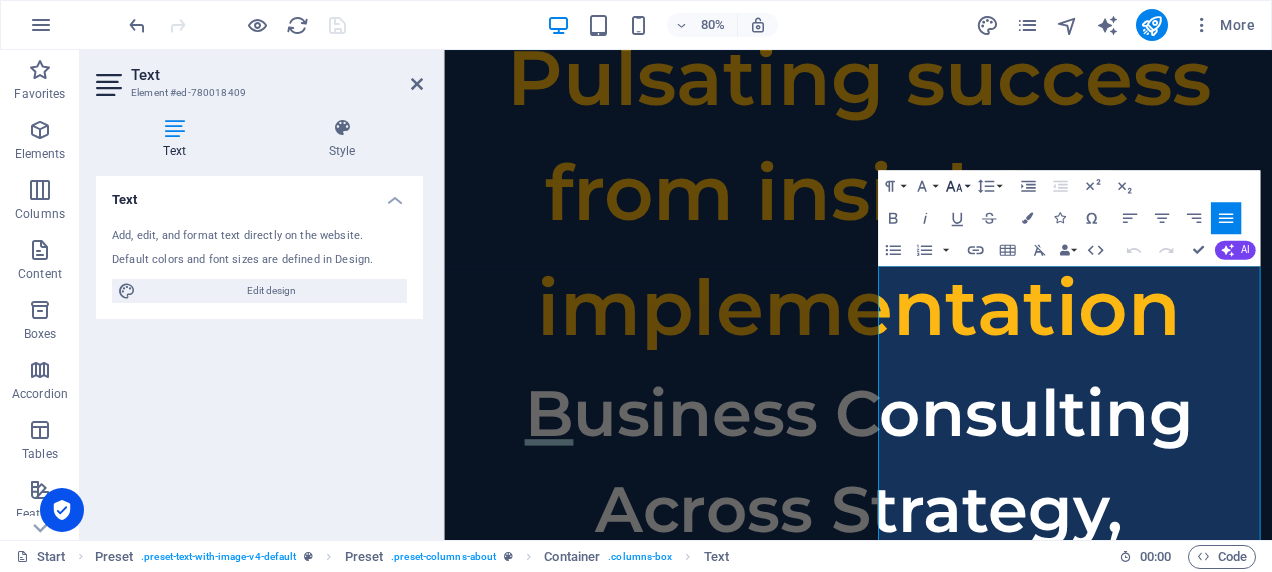 click on "Font Size" at bounding box center (957, 186) 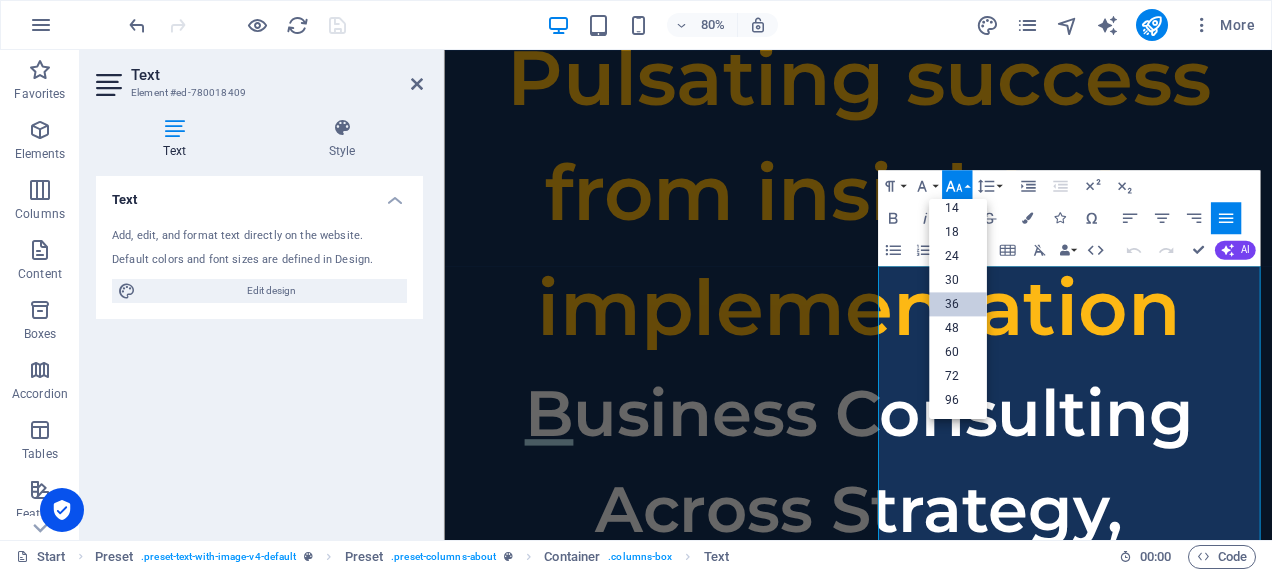 scroll, scrollTop: 160, scrollLeft: 0, axis: vertical 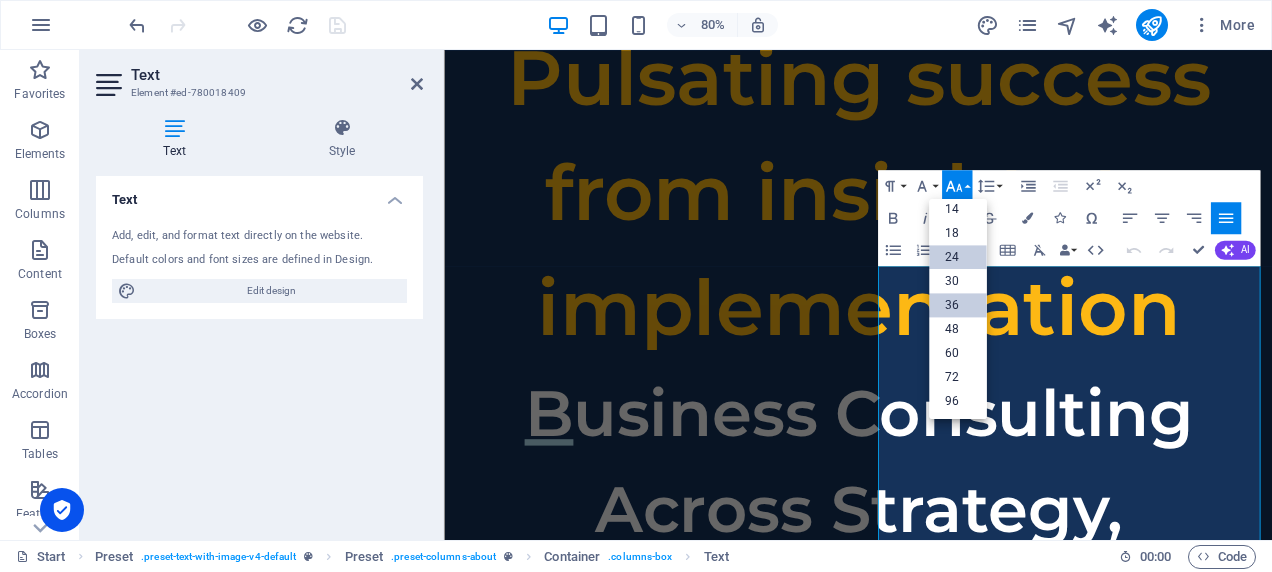 click on "24" at bounding box center [958, 257] 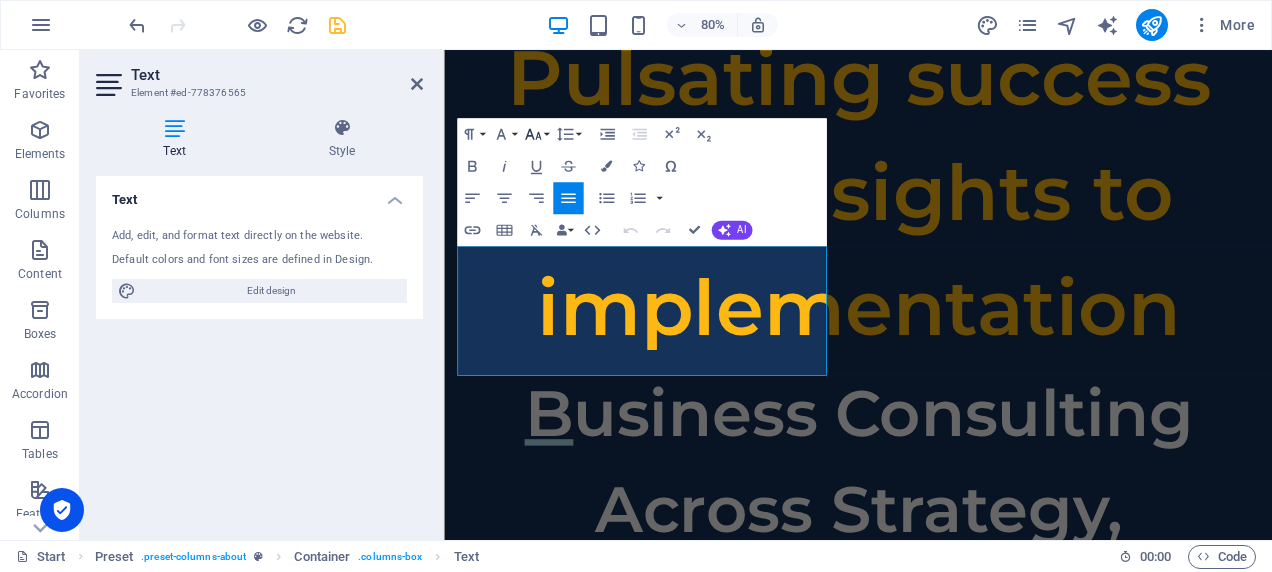 click on "Font Size" at bounding box center (536, 134) 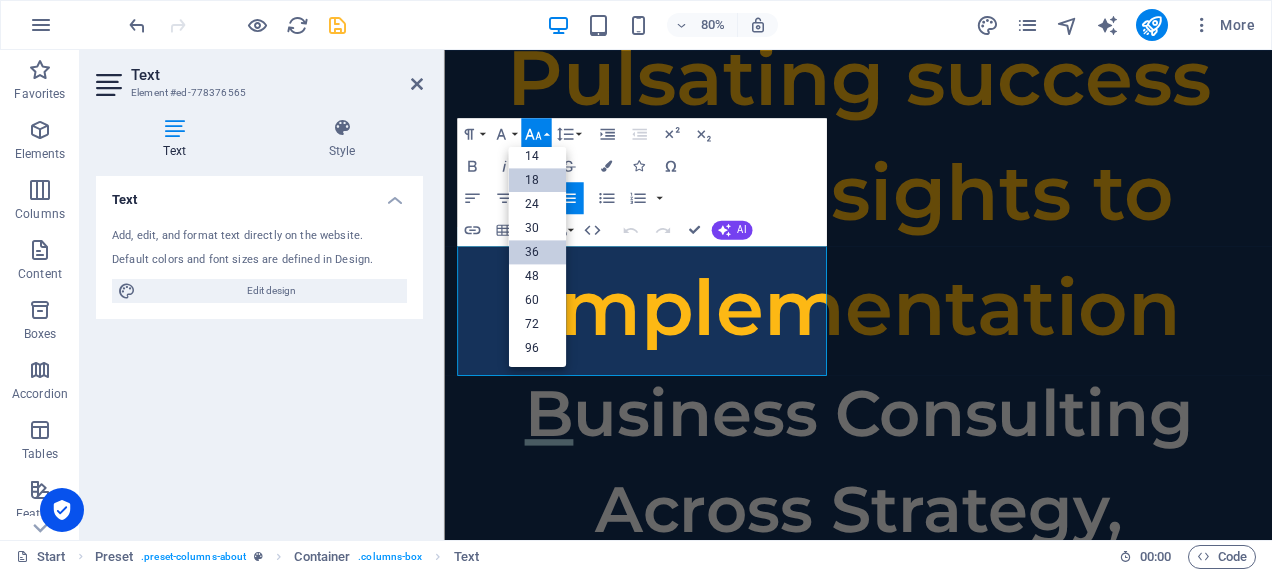 scroll, scrollTop: 160, scrollLeft: 0, axis: vertical 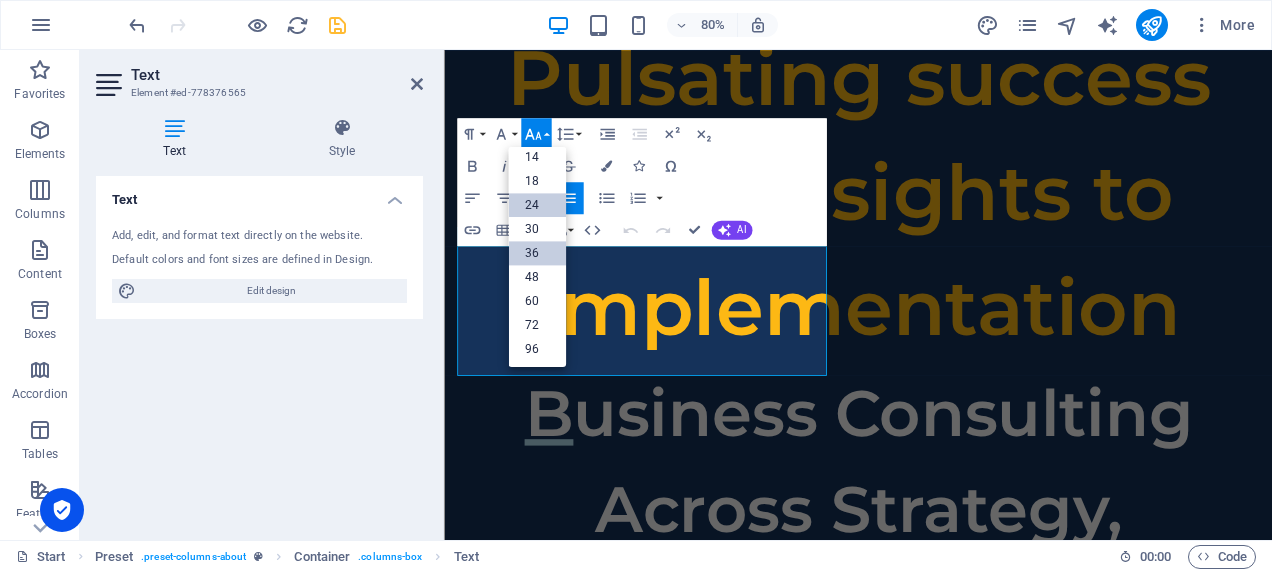 click on "24" at bounding box center [537, 205] 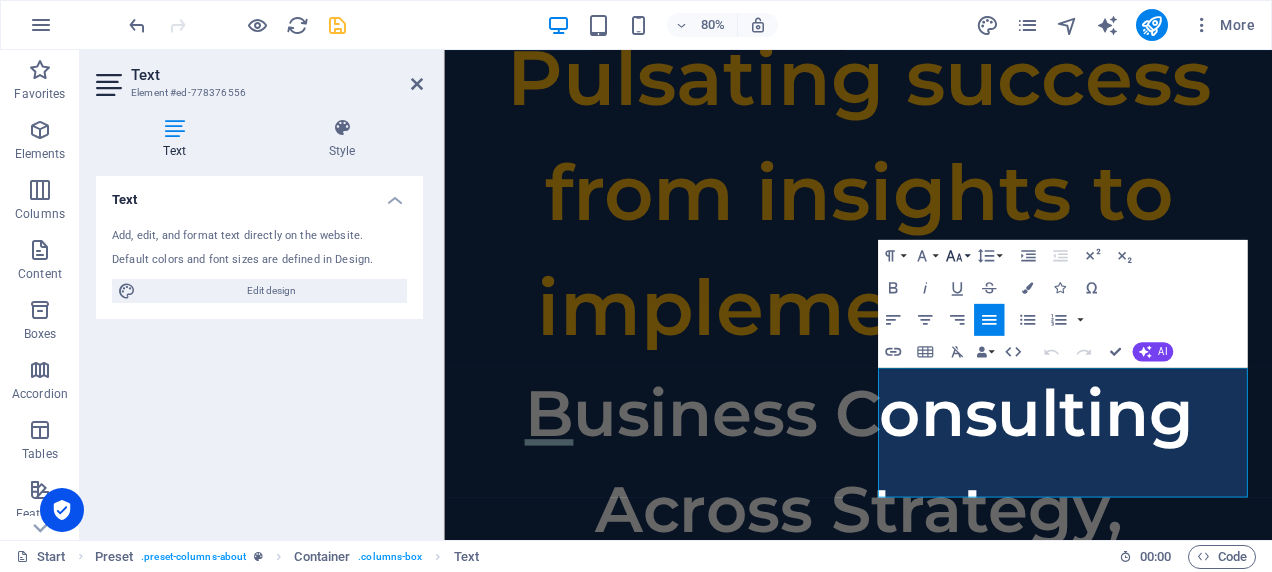 click 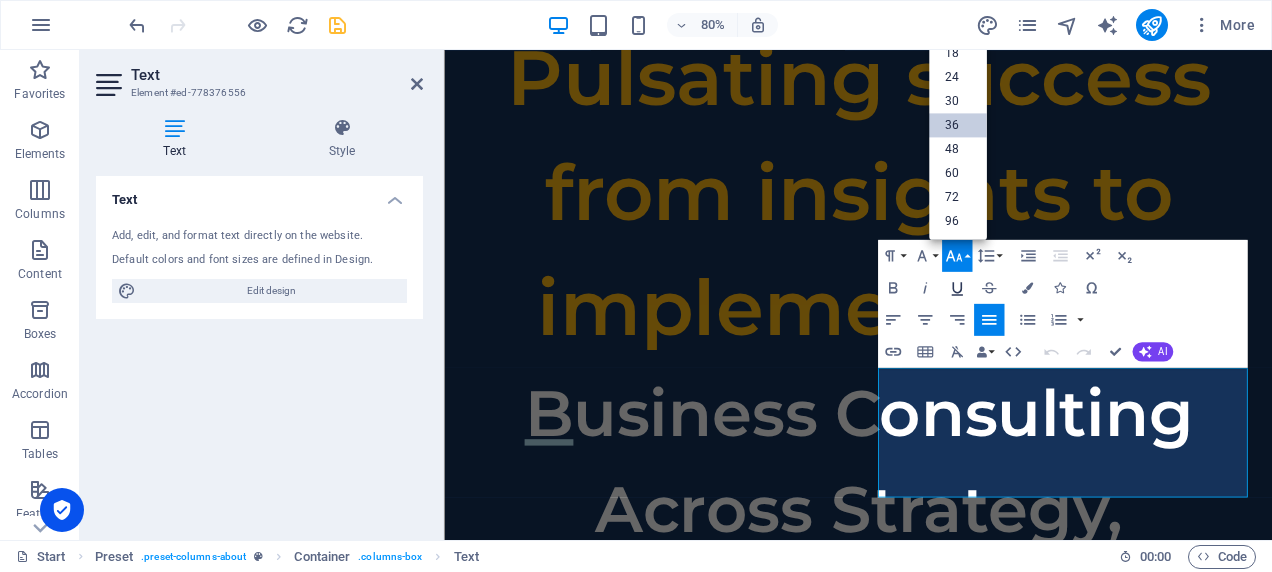 scroll, scrollTop: 160, scrollLeft: 0, axis: vertical 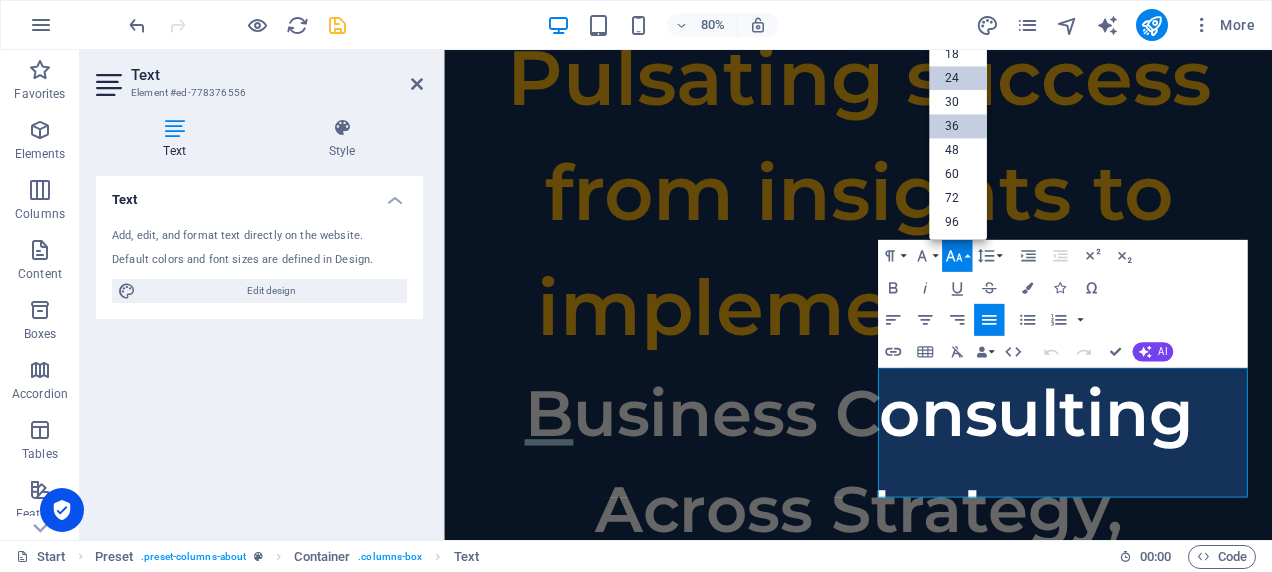 click on "24" at bounding box center [958, 78] 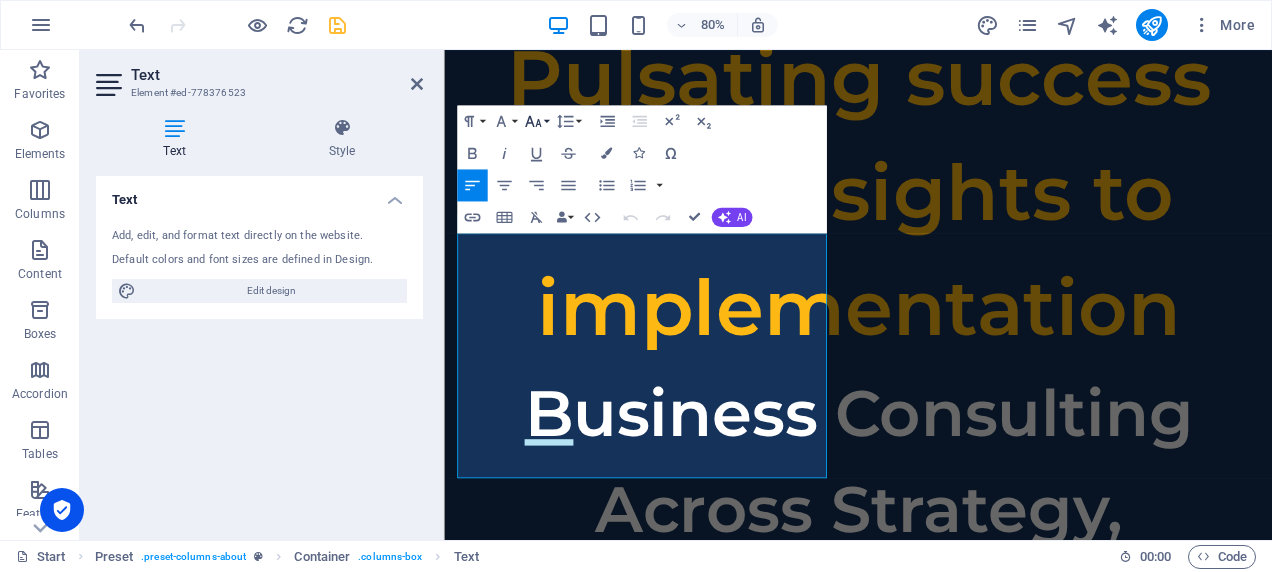 click on "Font Size" at bounding box center [536, 122] 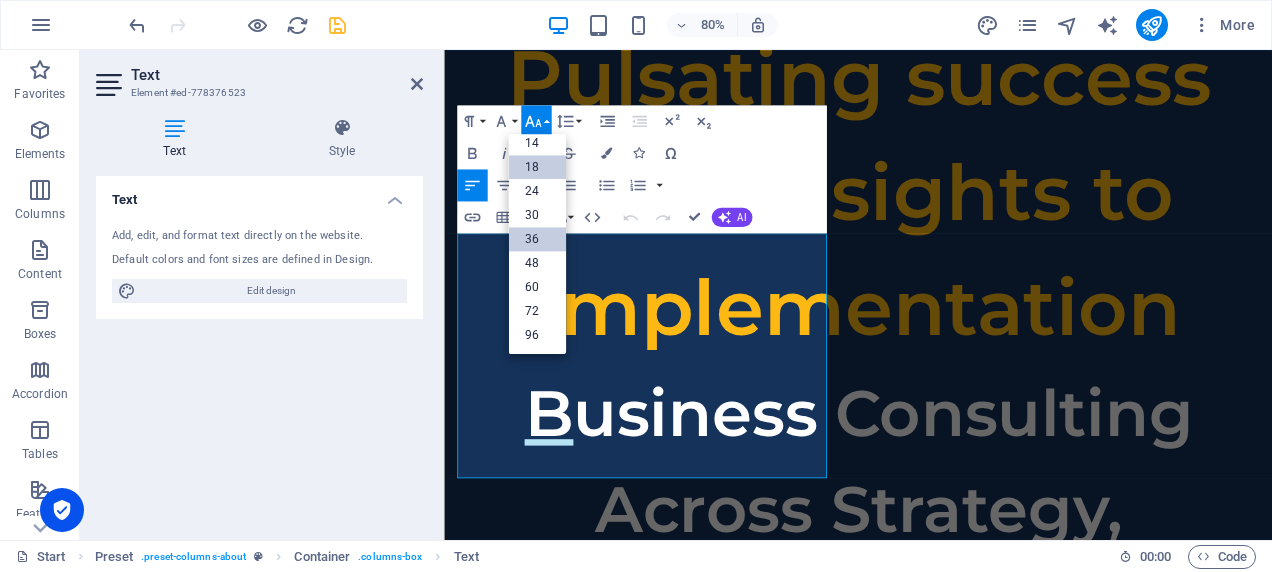 scroll, scrollTop: 160, scrollLeft: 0, axis: vertical 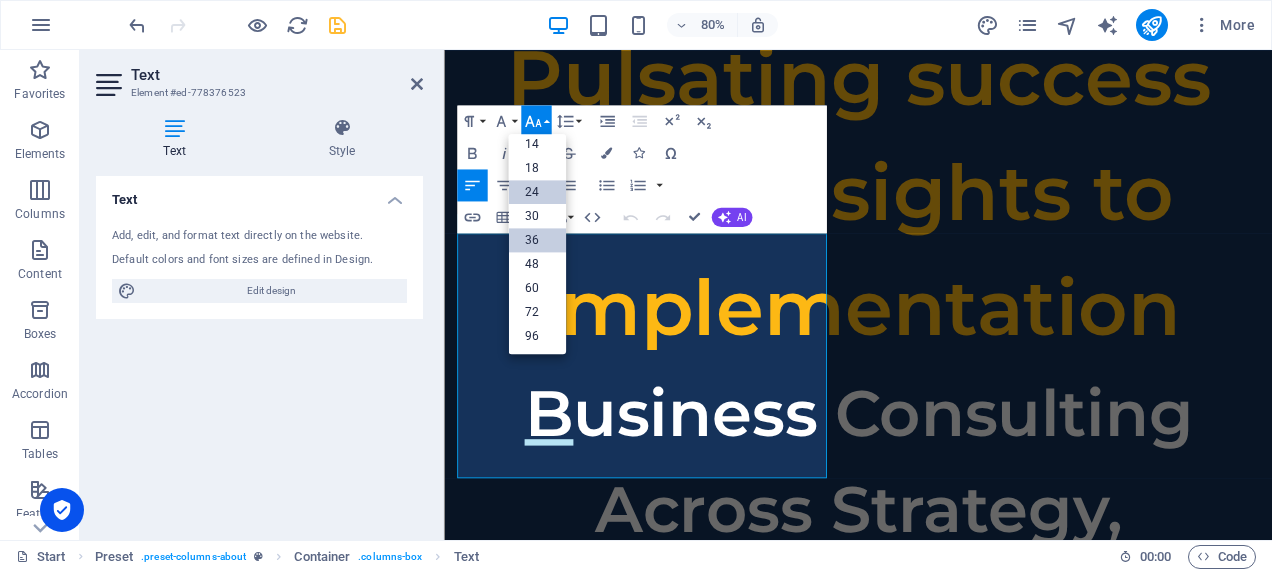 click on "24" at bounding box center (537, 193) 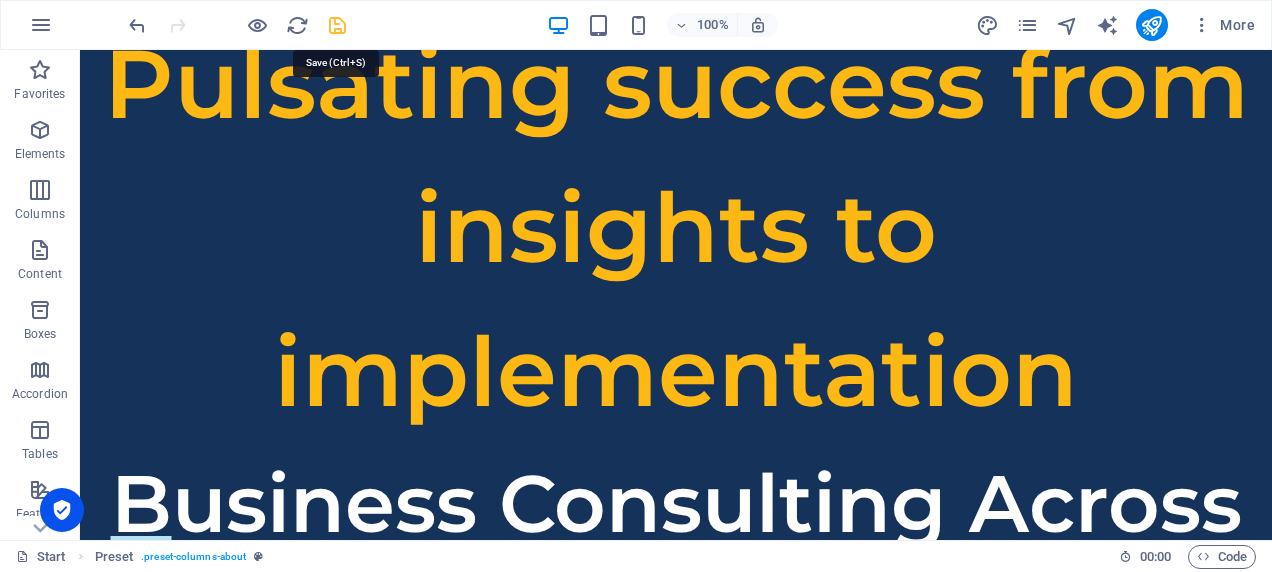 click at bounding box center [337, 25] 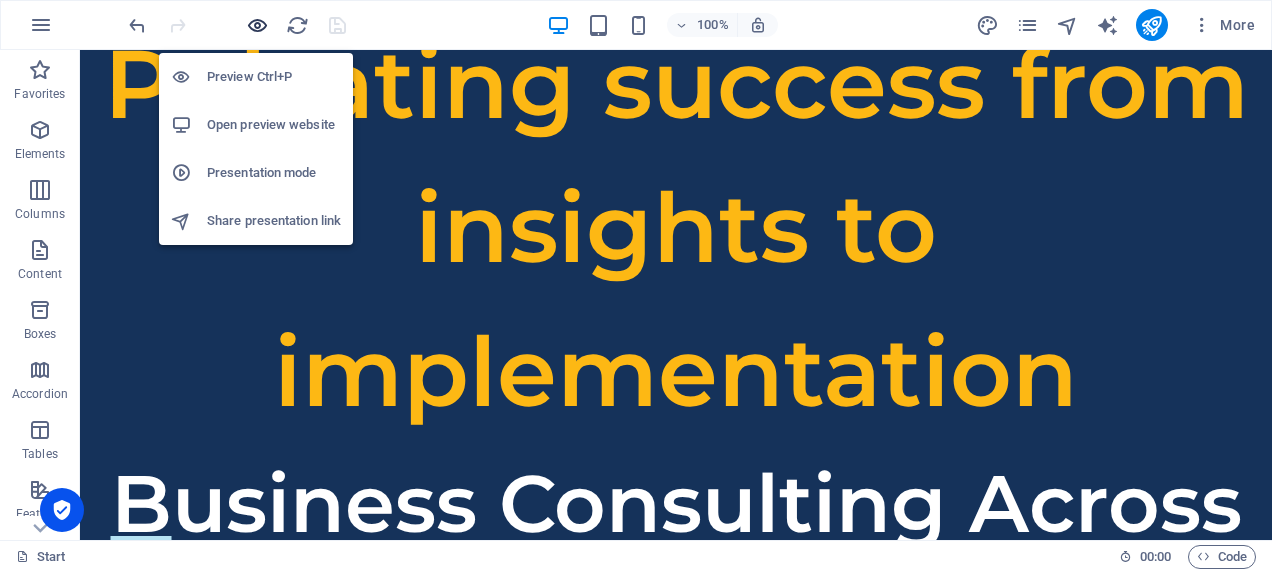 click at bounding box center [257, 25] 